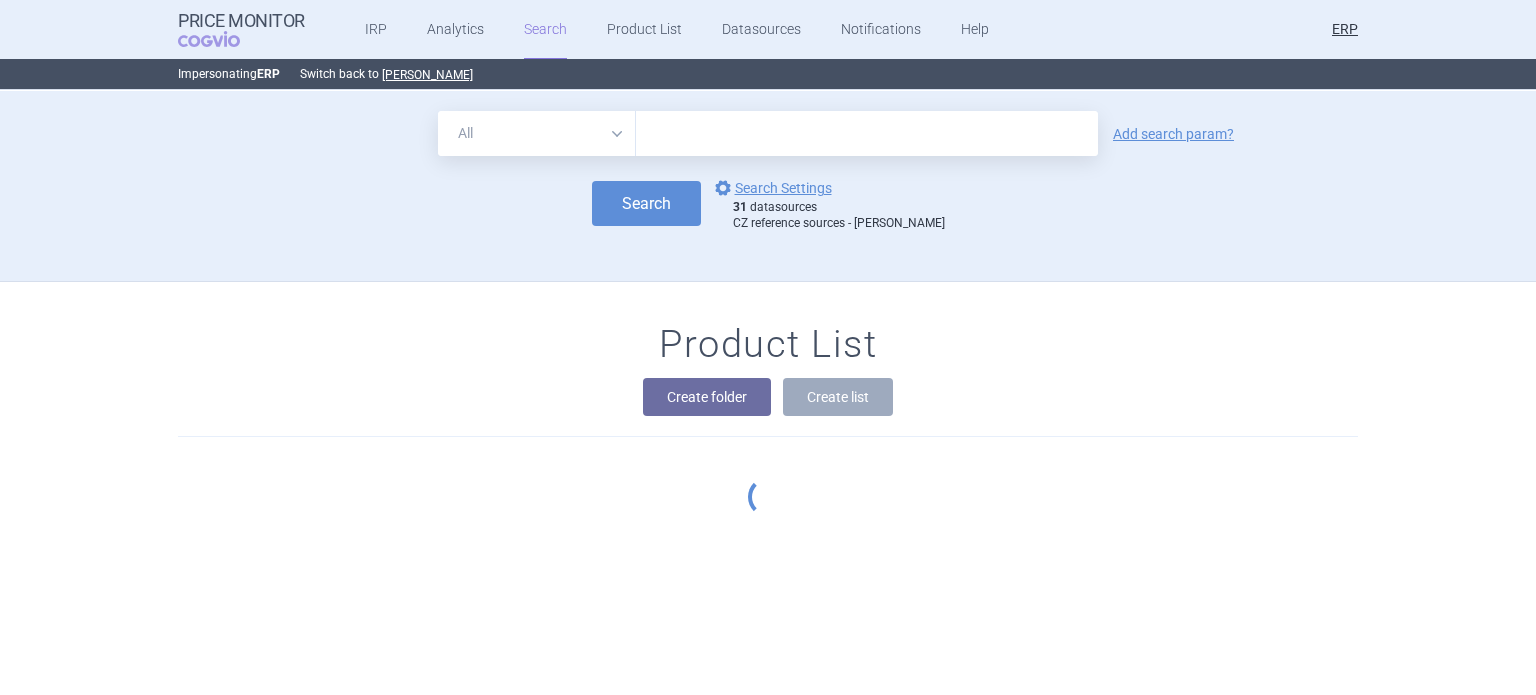 scroll, scrollTop: 0, scrollLeft: 0, axis: both 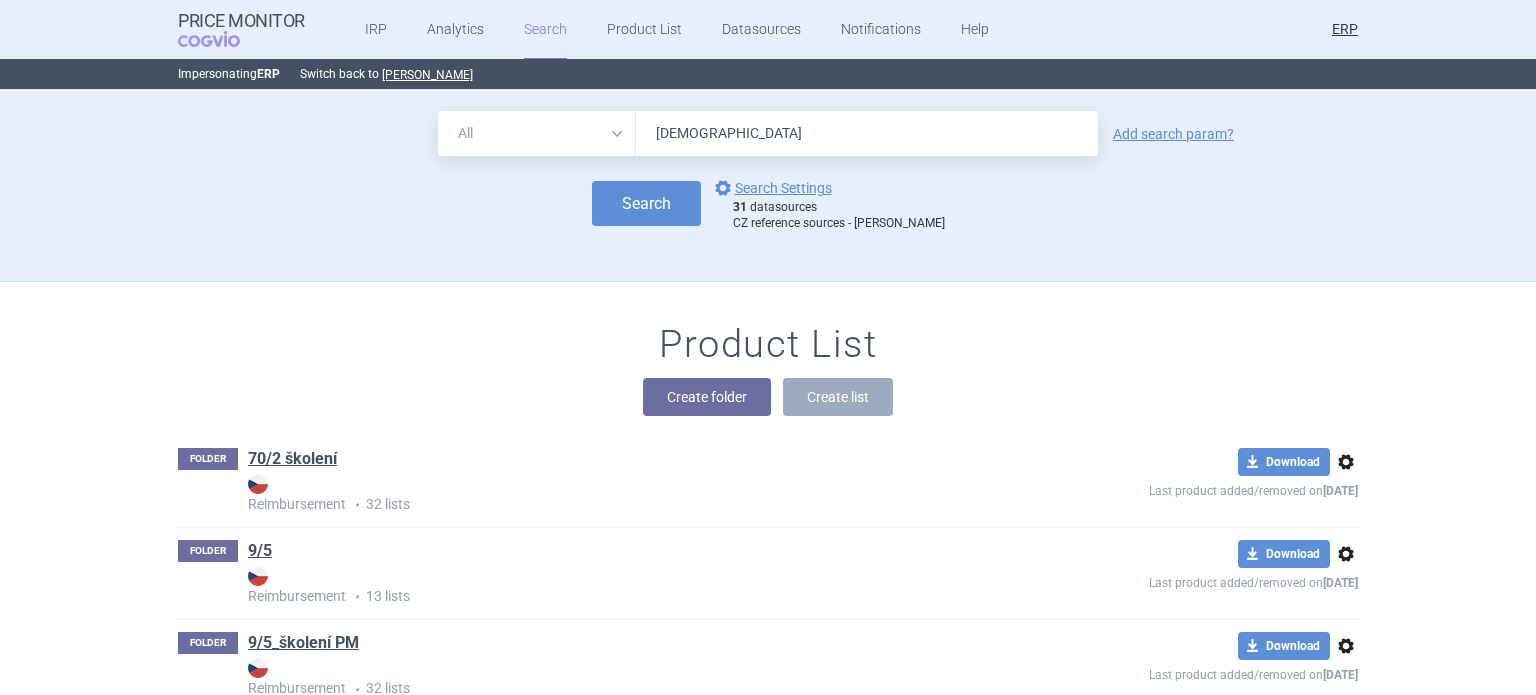 type on "noxafil" 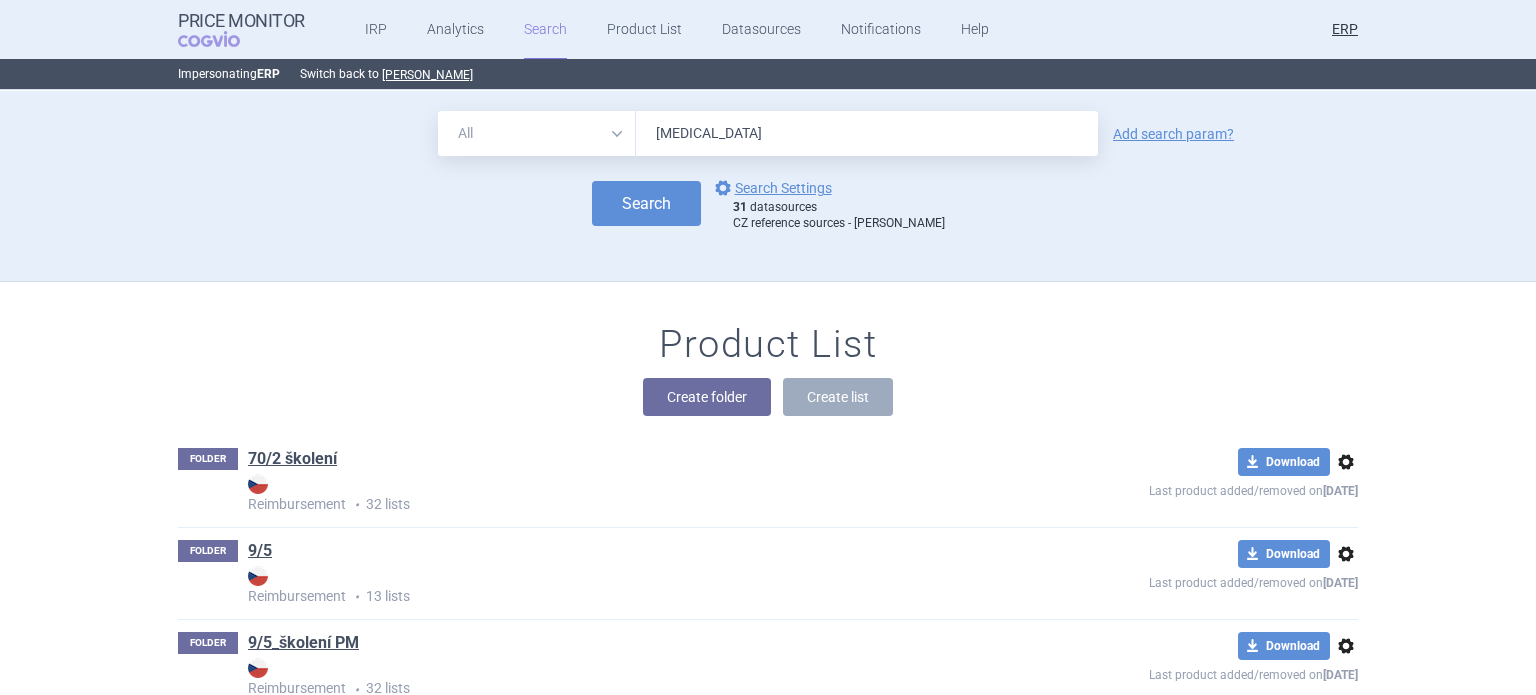 click on "Search" at bounding box center [646, 203] 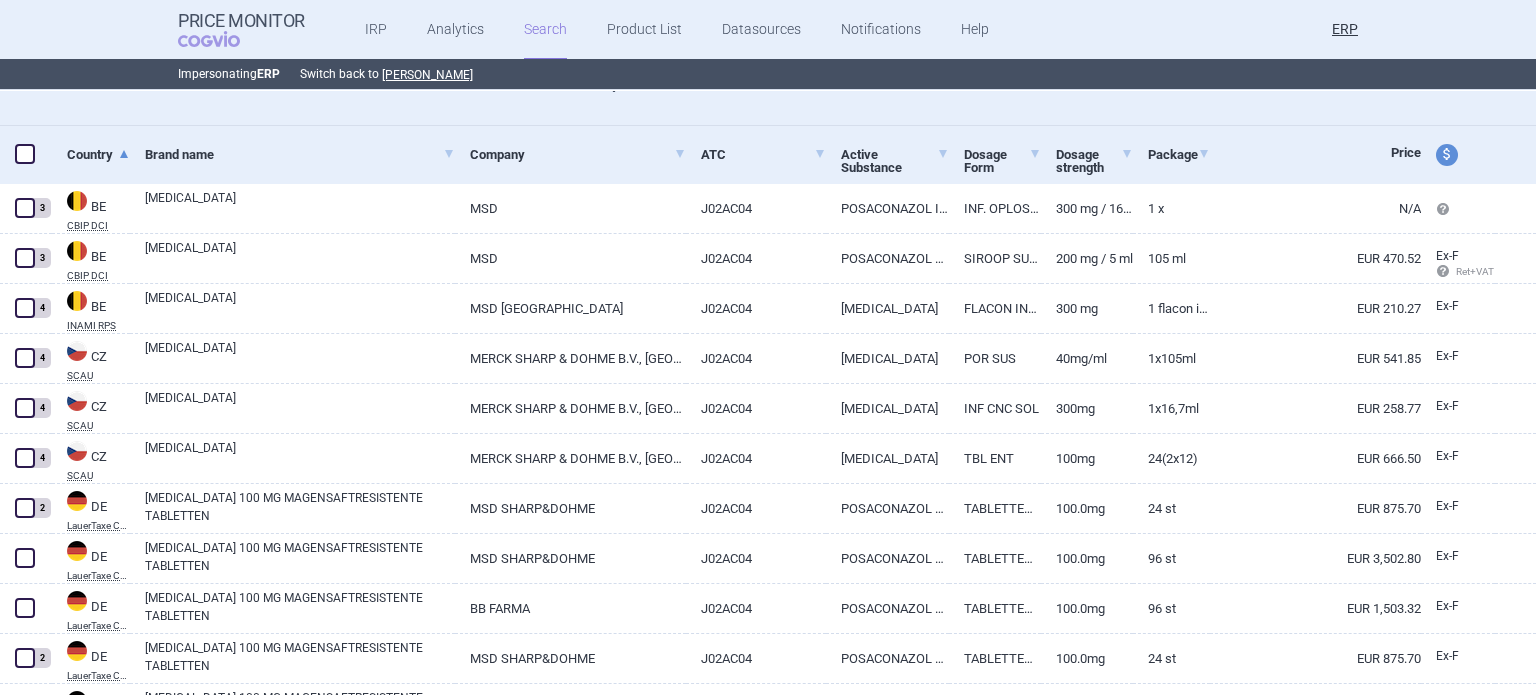 scroll, scrollTop: 300, scrollLeft: 0, axis: vertical 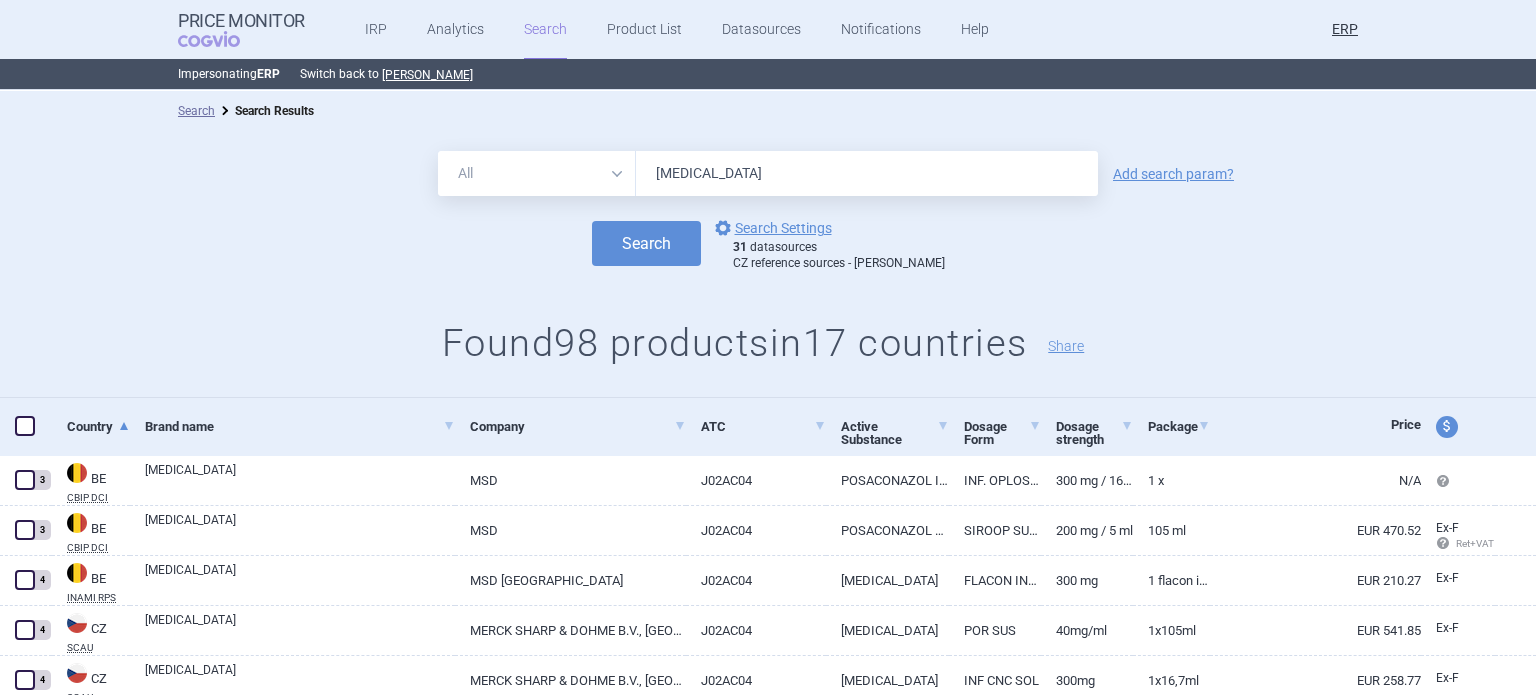 click on "All Brand Name ATC Company Active Substance Country Newer than" at bounding box center [537, 173] 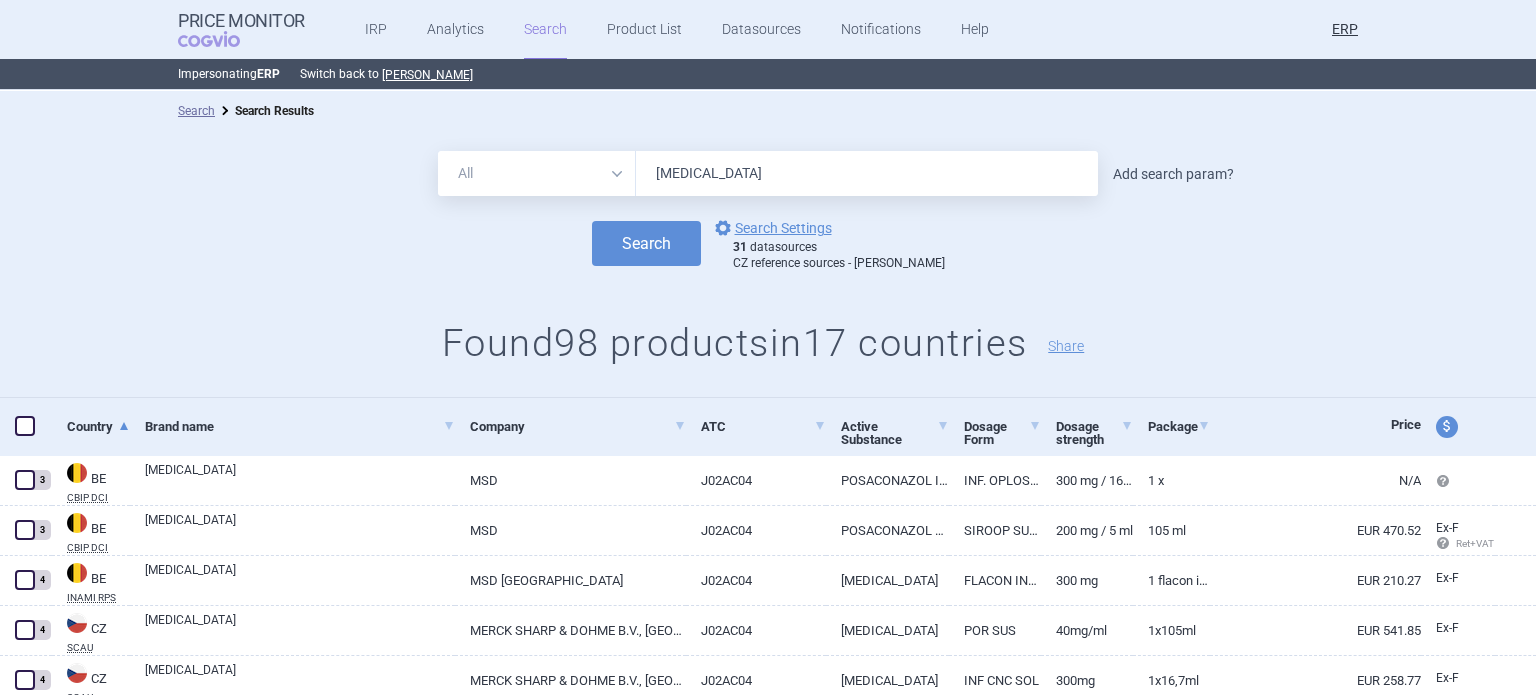 click on "Add search param?" at bounding box center [1173, 174] 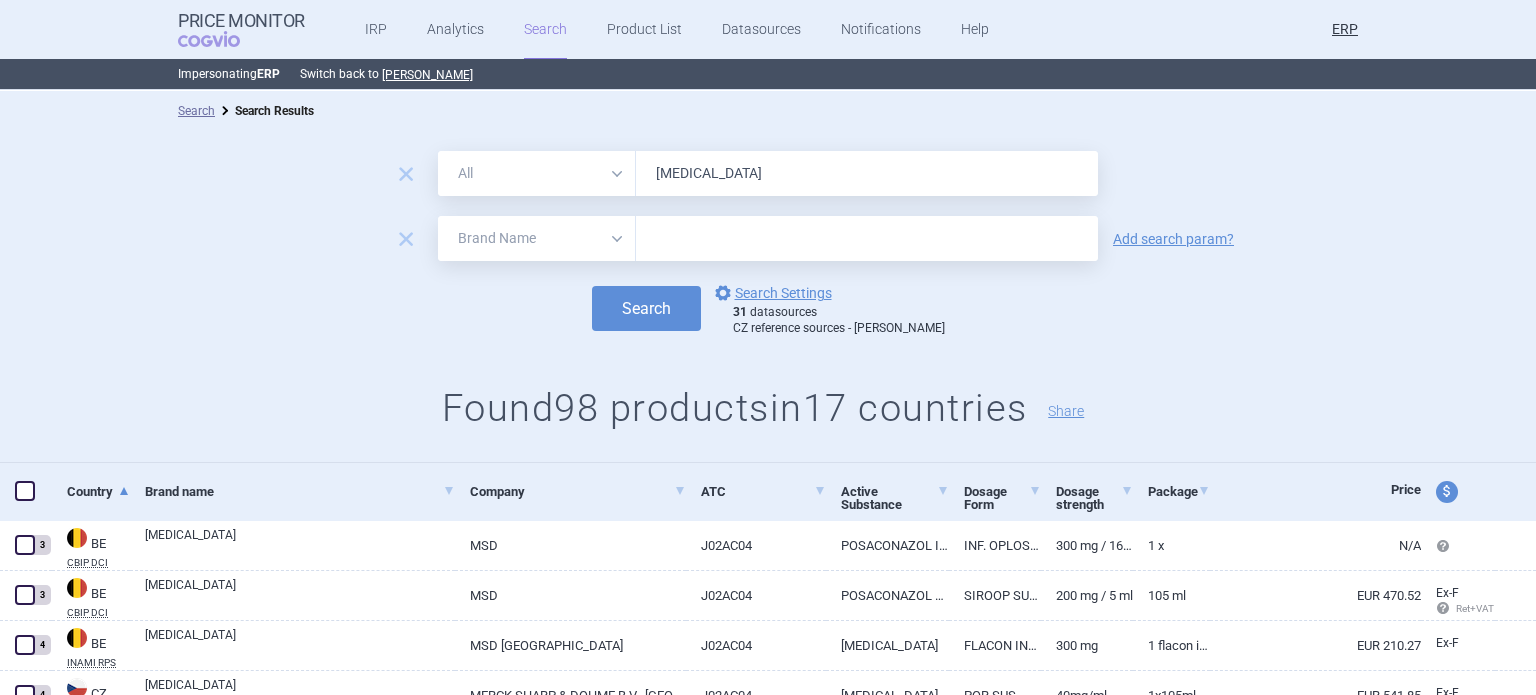 click on "All Brand Name ATC Company Active Substance Country Newer than" at bounding box center [537, 238] 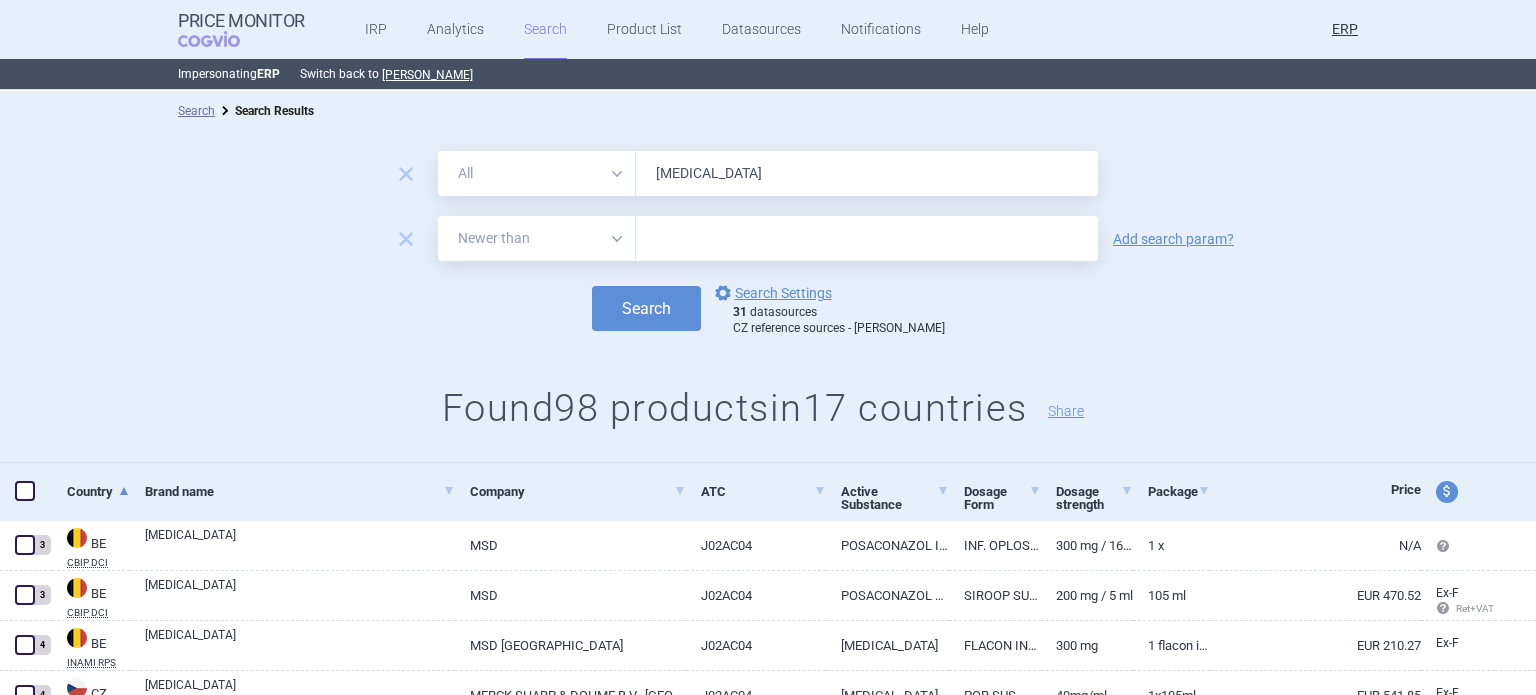 click on "All Brand Name ATC Company Active Substance Country Newer than" at bounding box center (537, 238) 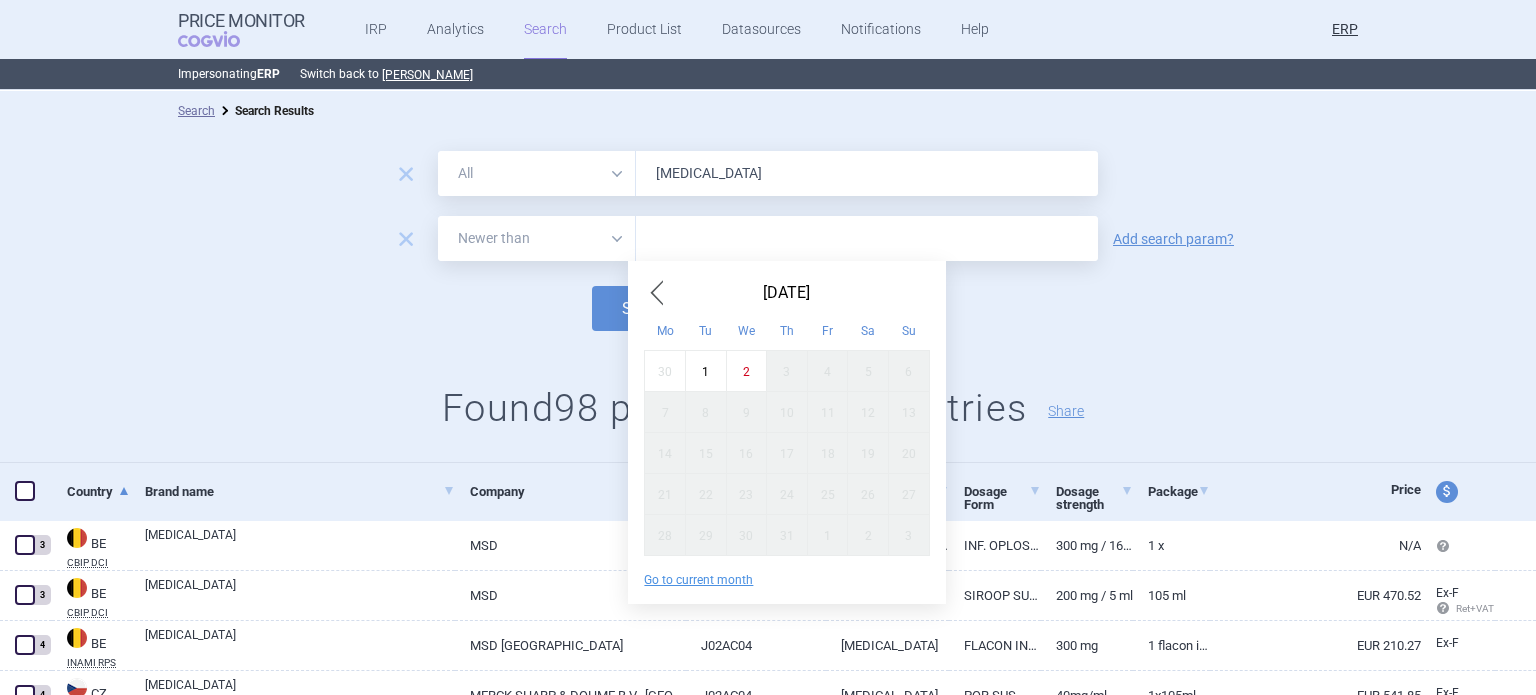 click at bounding box center (867, 238) 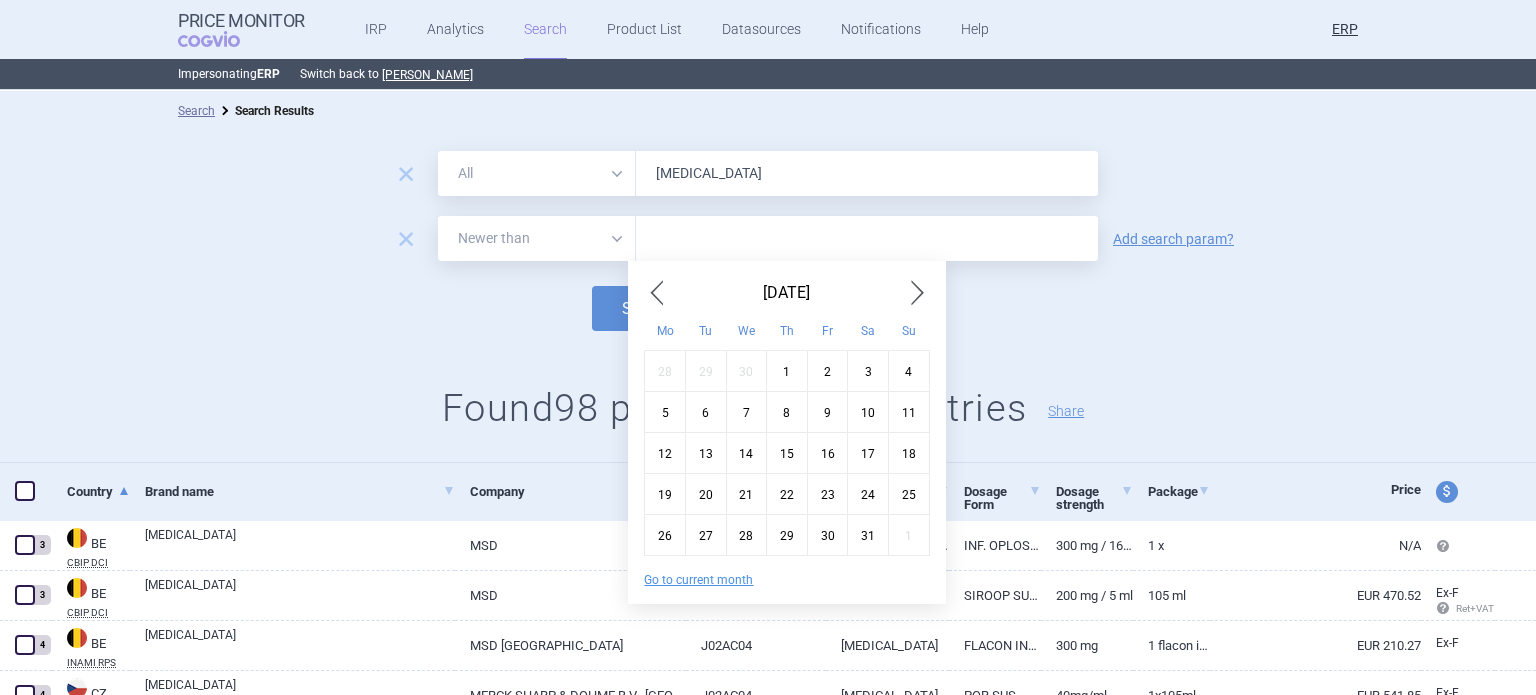 click at bounding box center [656, 293] 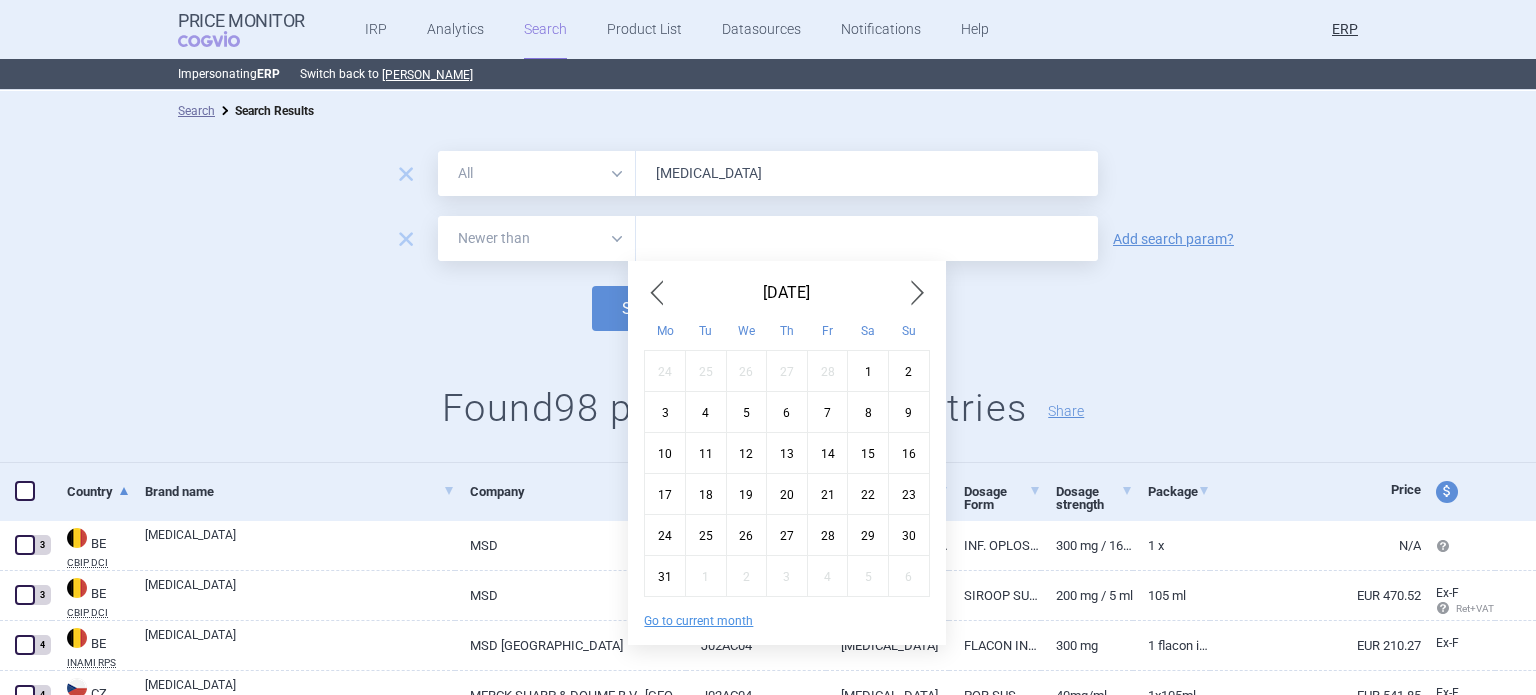 click at bounding box center (656, 293) 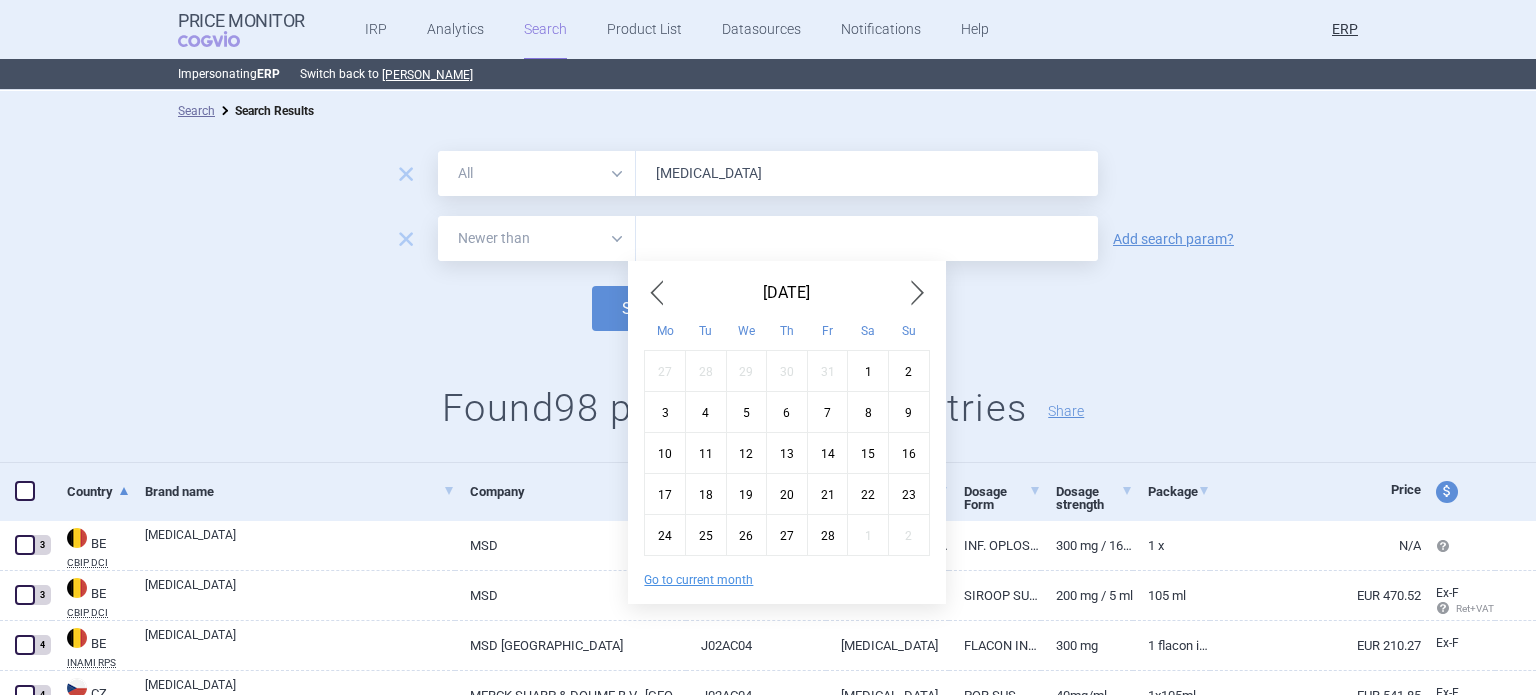 click at bounding box center (656, 293) 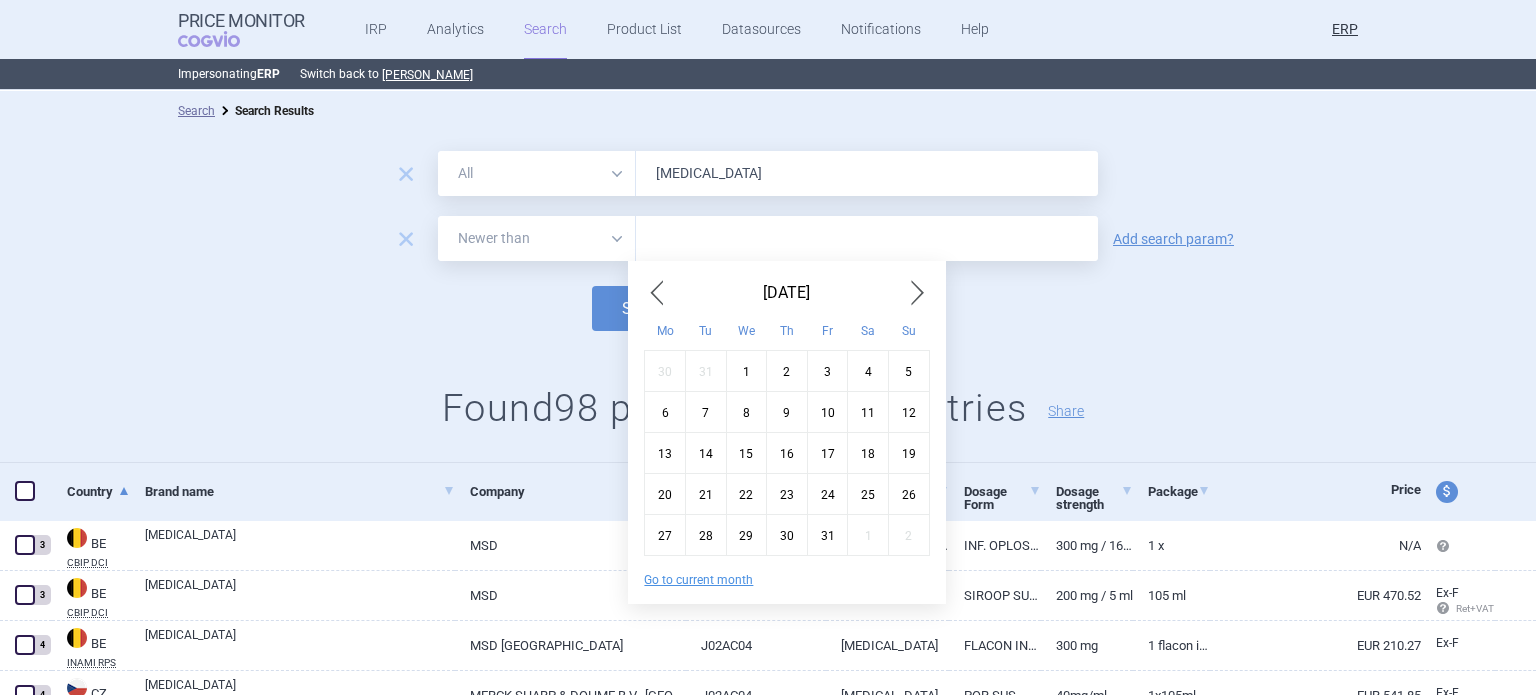 click on "1" at bounding box center (746, 370) 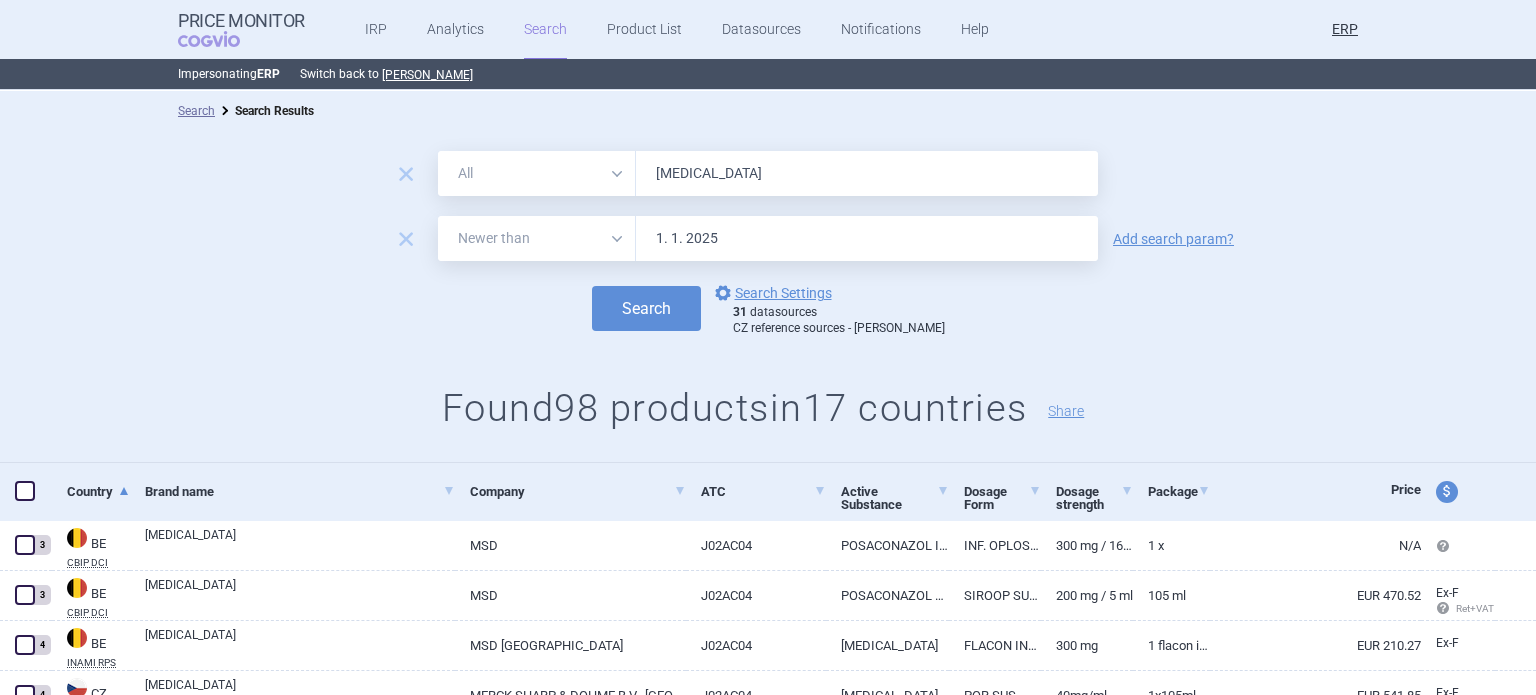 type on "1. 1. 2025" 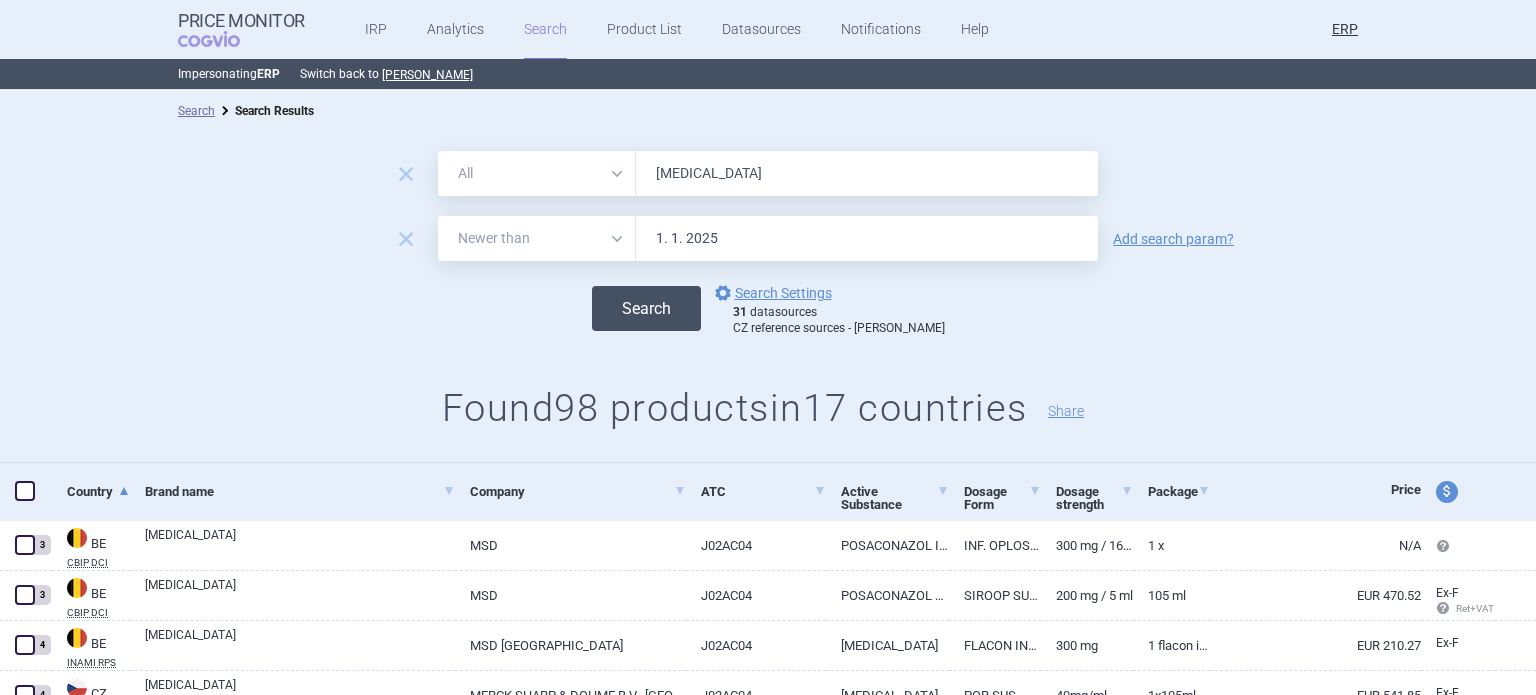 click on "Search" at bounding box center (646, 308) 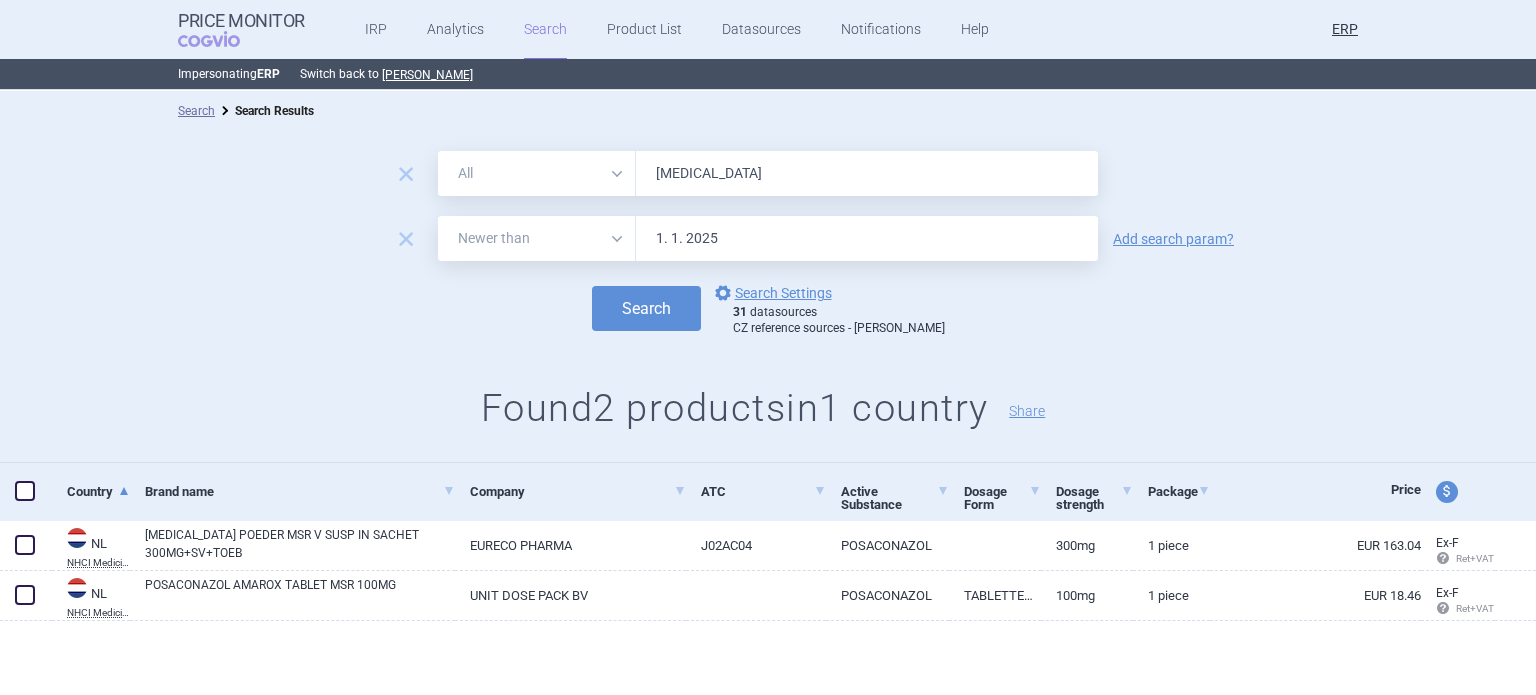 drag, startPoint x: 543, startPoint y: 163, endPoint x: 435, endPoint y: 163, distance: 108 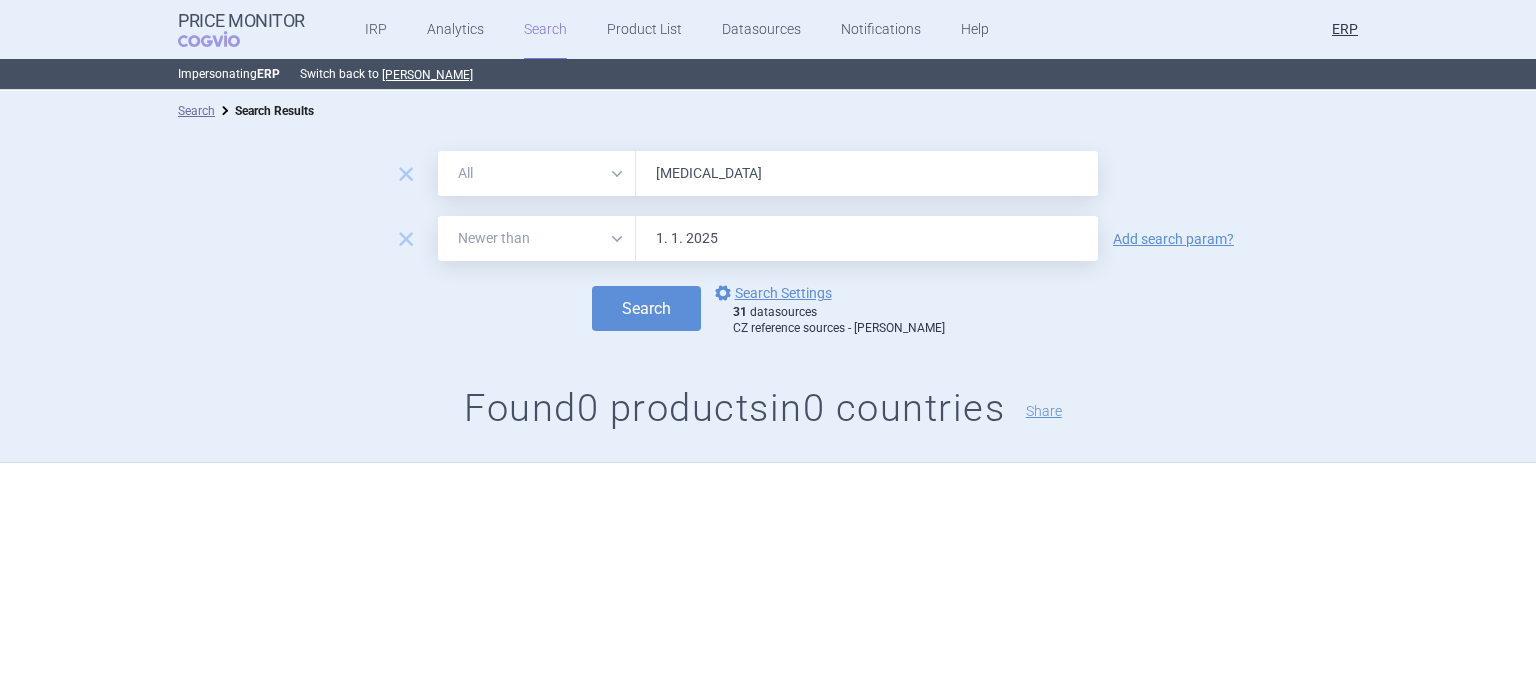 click on "All Brand Name ATC Company Active Substance Country Newer than" at bounding box center [537, 173] 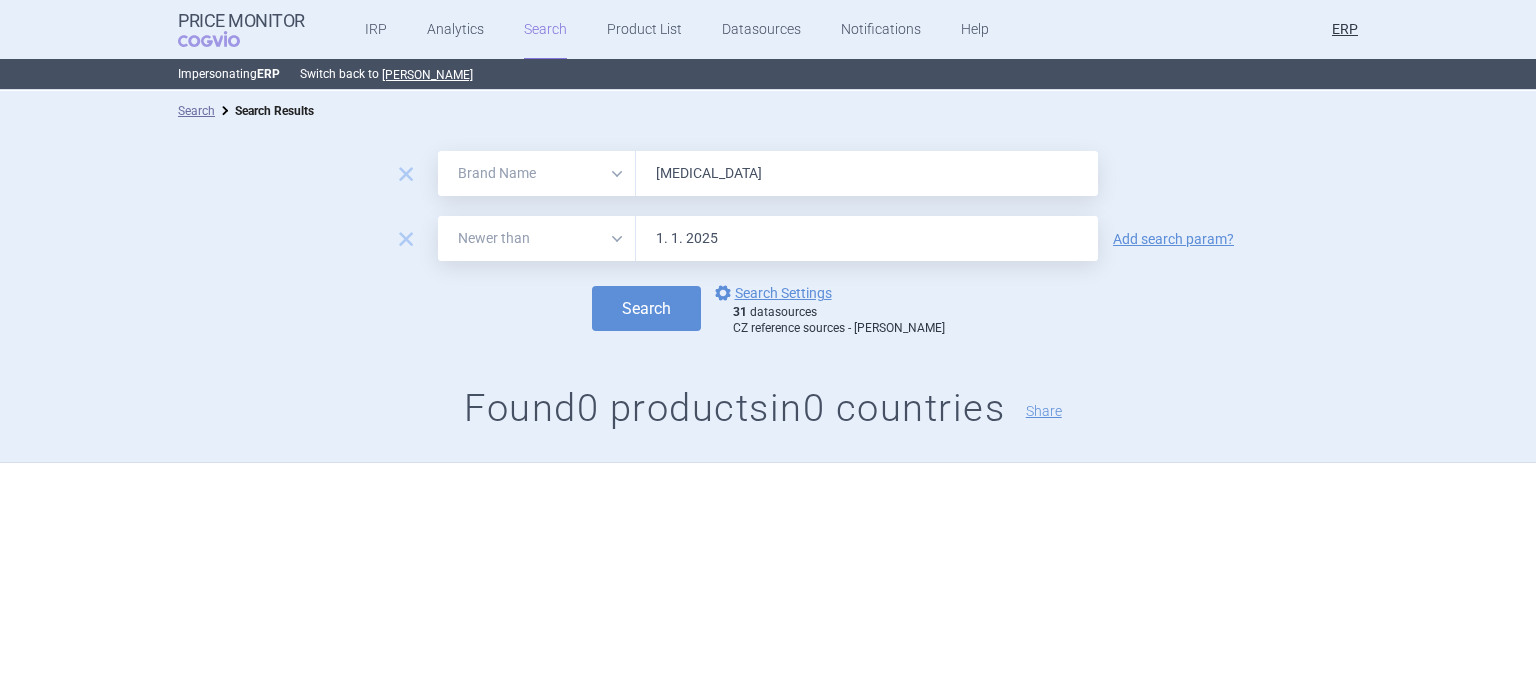 click on "All Brand Name ATC Company Active Substance Country Newer than" at bounding box center [537, 173] 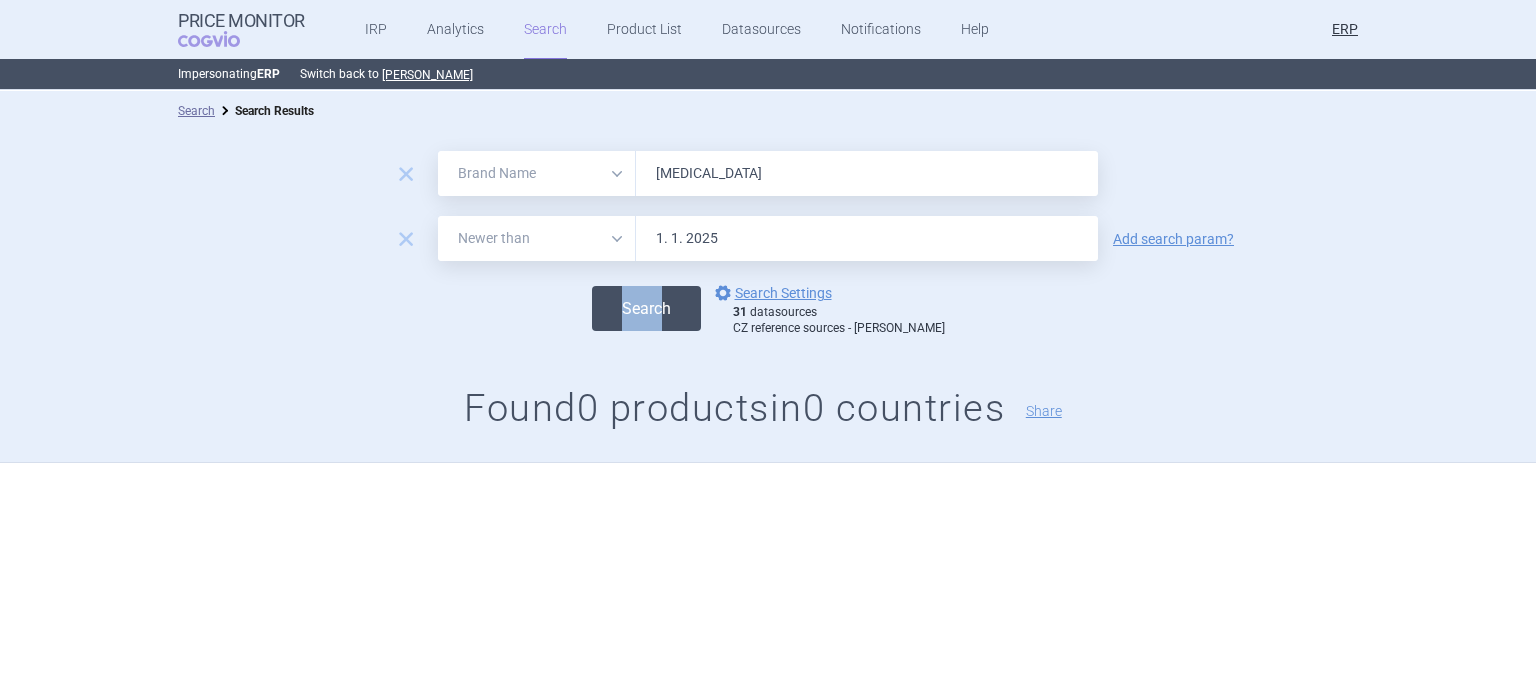 click on "Search options Search Settings 31   datasources CZ reference sources - Max price" at bounding box center (768, 308) 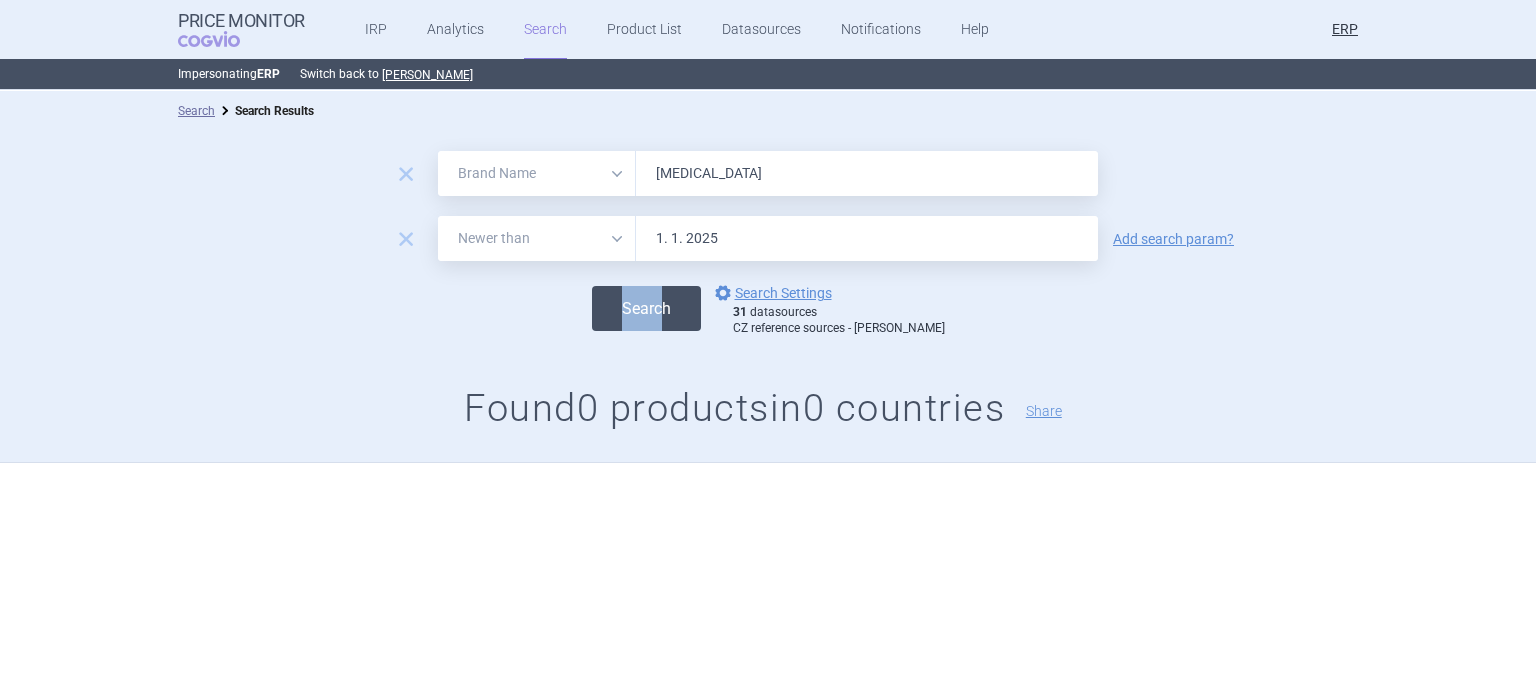 click on "Search" at bounding box center (646, 308) 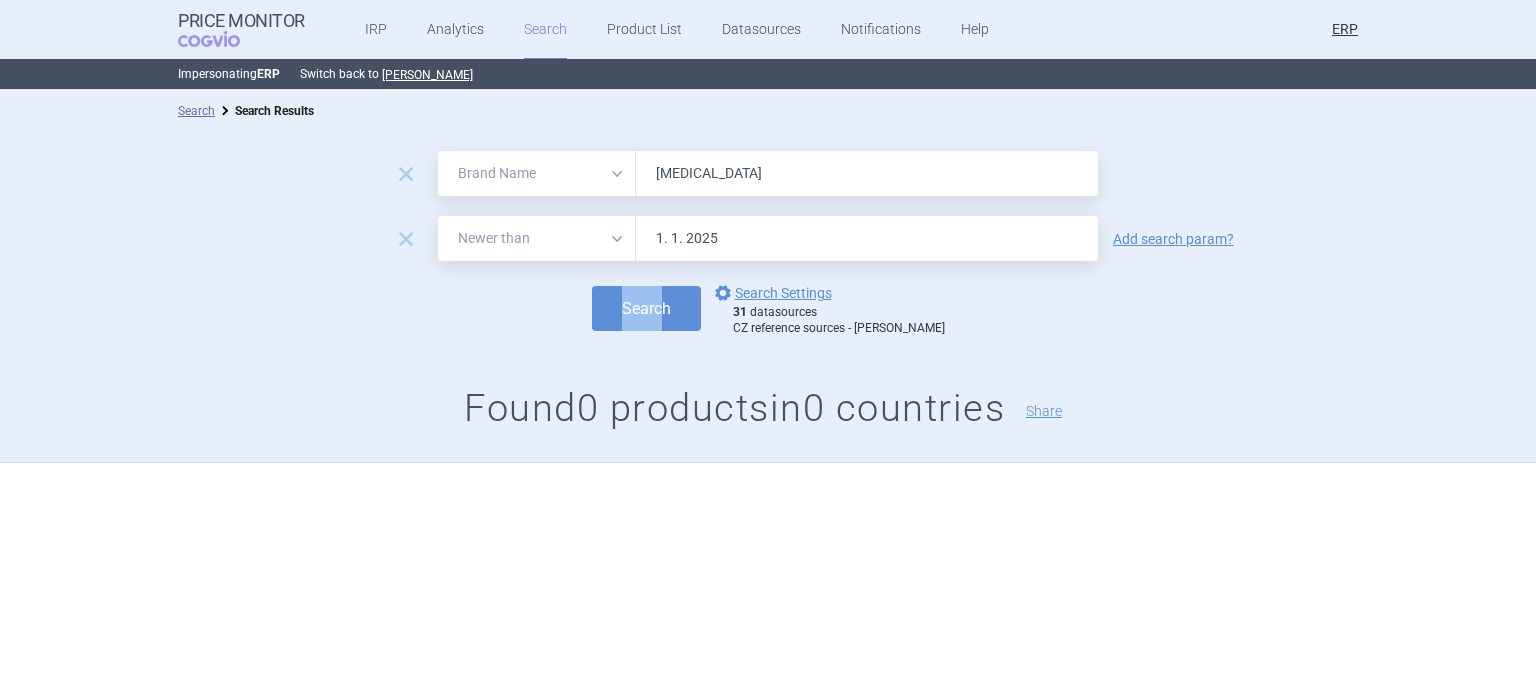 click on "All Brand Name ATC Company Active Substance Country Newer than" at bounding box center [537, 173] 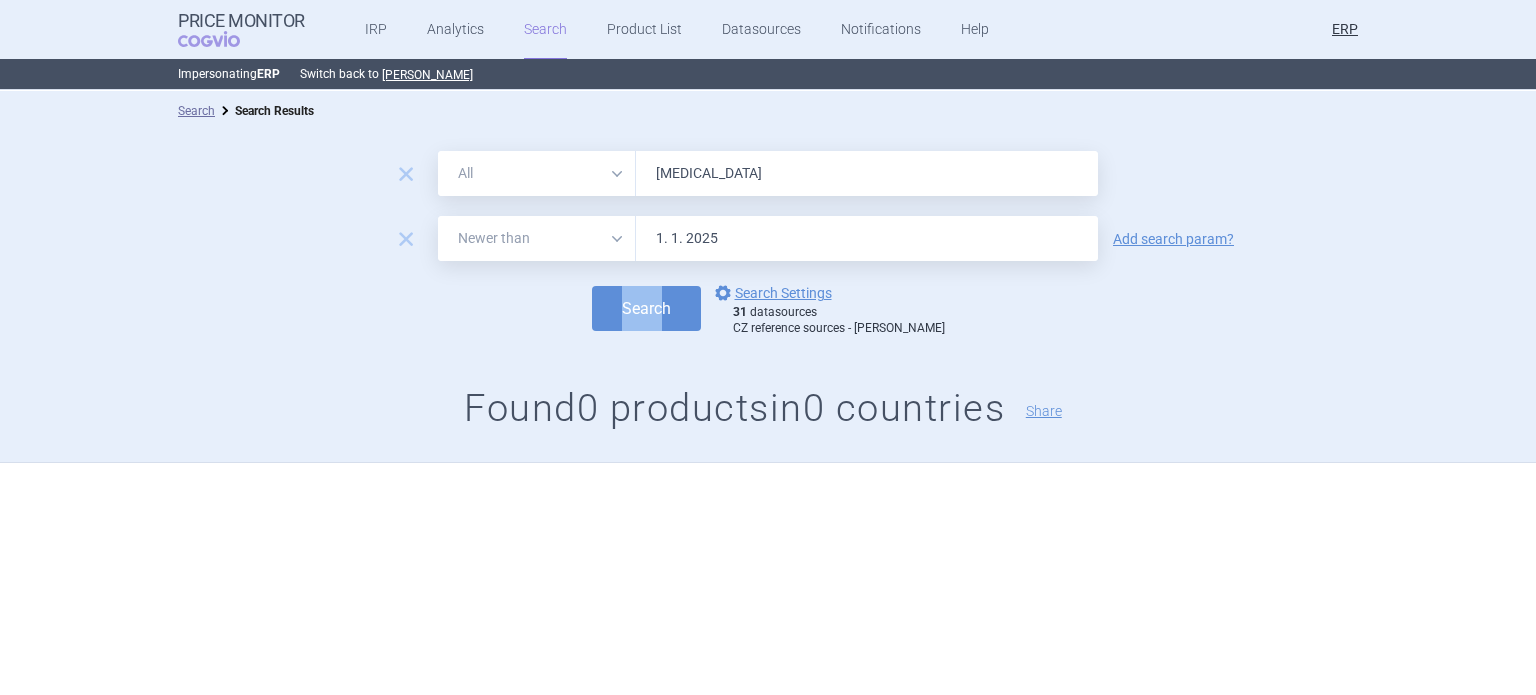 click on "All Brand Name ATC Company Active Substance Country Newer than" at bounding box center (537, 173) 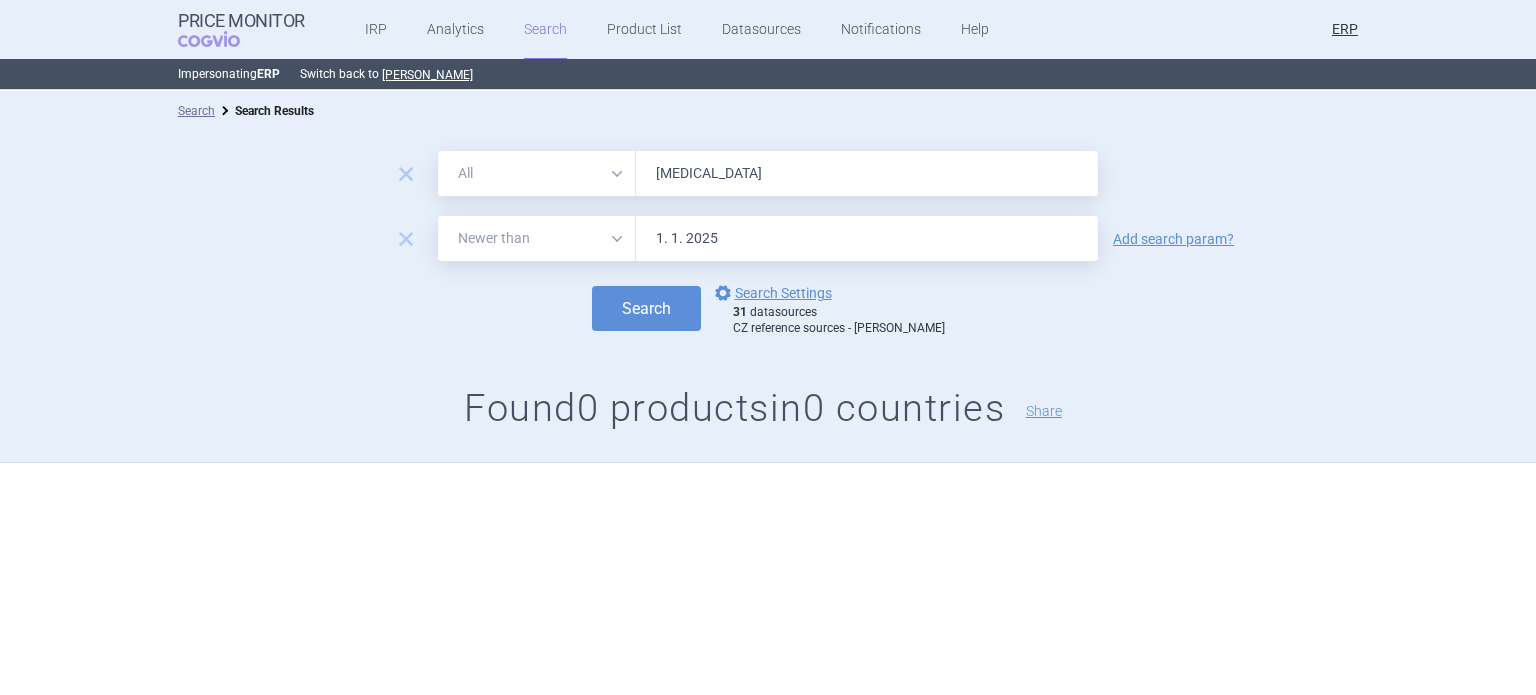 drag, startPoint x: 732, startPoint y: 168, endPoint x: 539, endPoint y: 183, distance: 193.58203 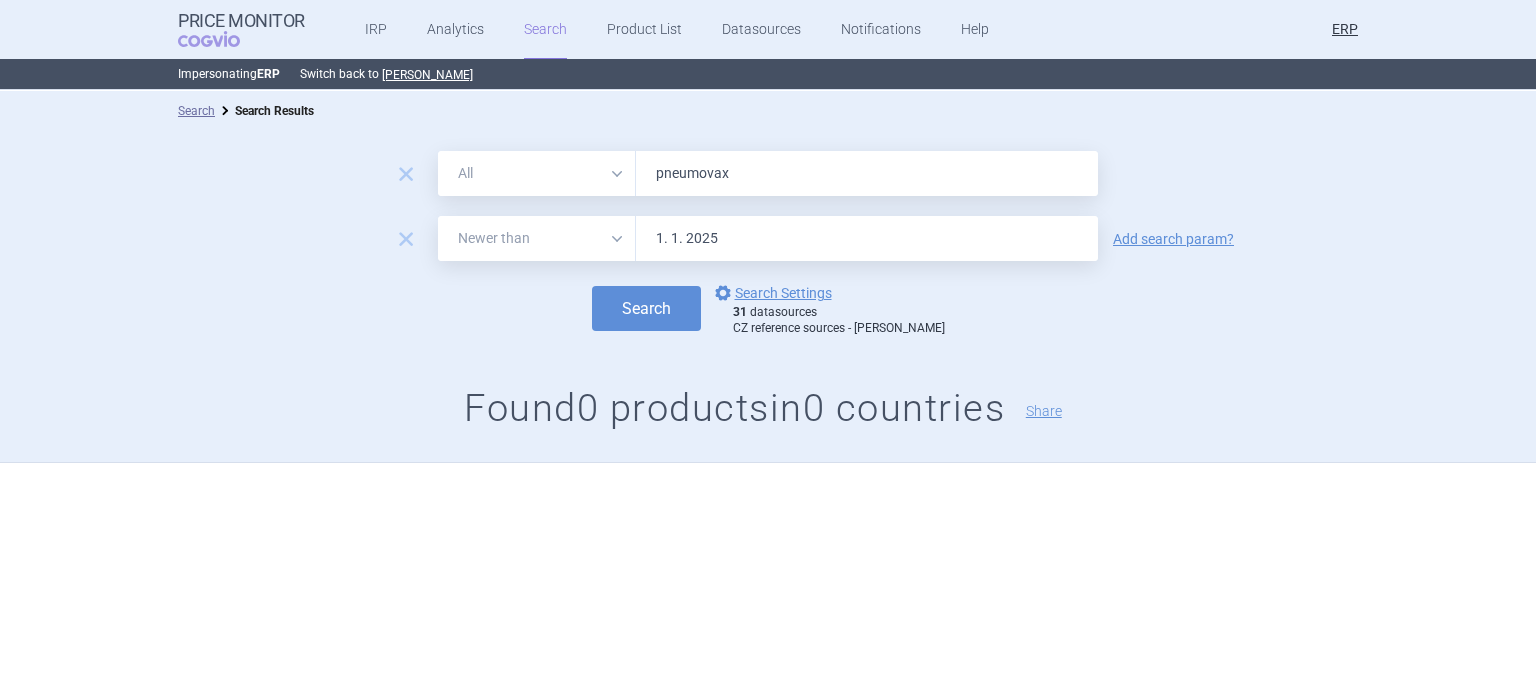type on "pneumovax" 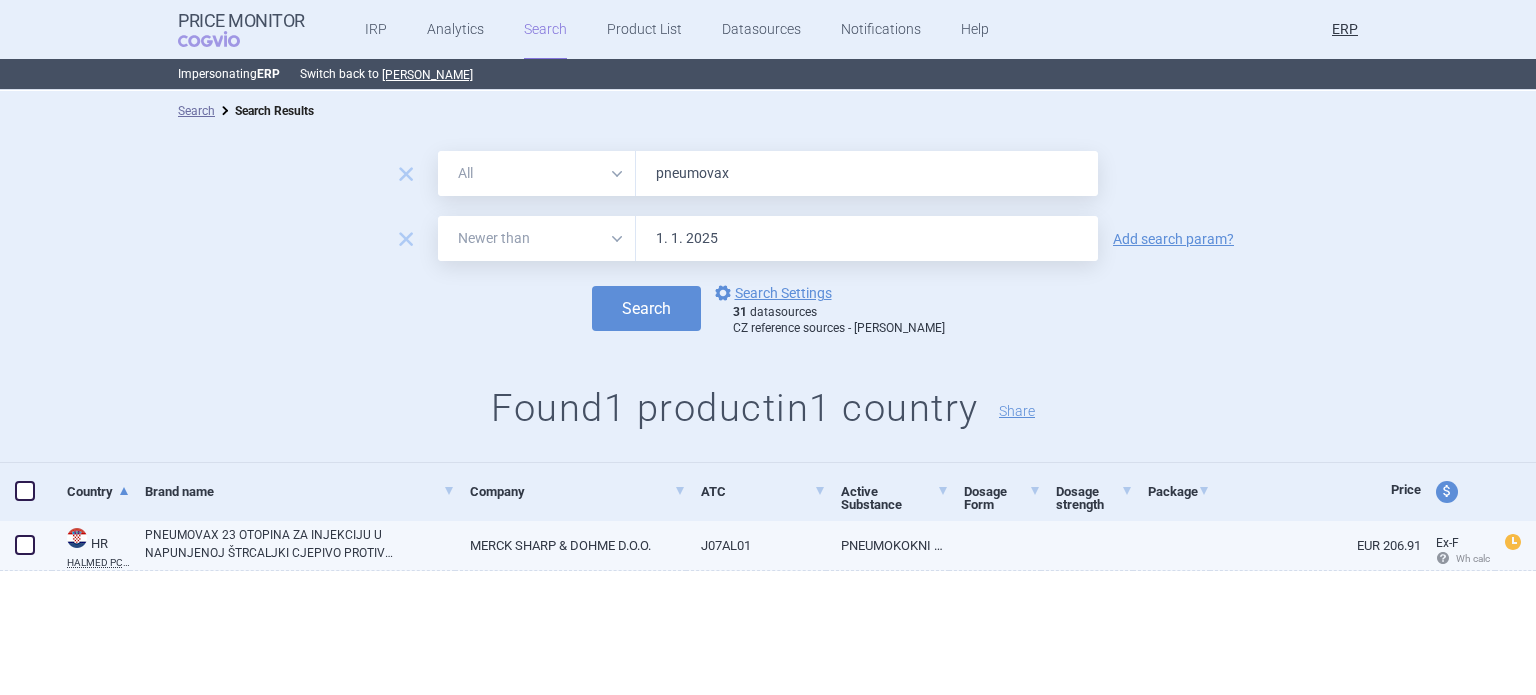 click on "PNEUMOVAX 23 OTOPINA ZA INJEKCIJU U NAPUNJENOJ ŠTRCALJKI CJEPIVO PROTIV PNEUMOKOKA, POLISAHARIDNO, 10 NAPUNJENIH ŠTRCALJKI S 0,5 ML OTOPINE S DVIJE ODVOJENE IGLE, U KUTIJI" at bounding box center (300, 544) 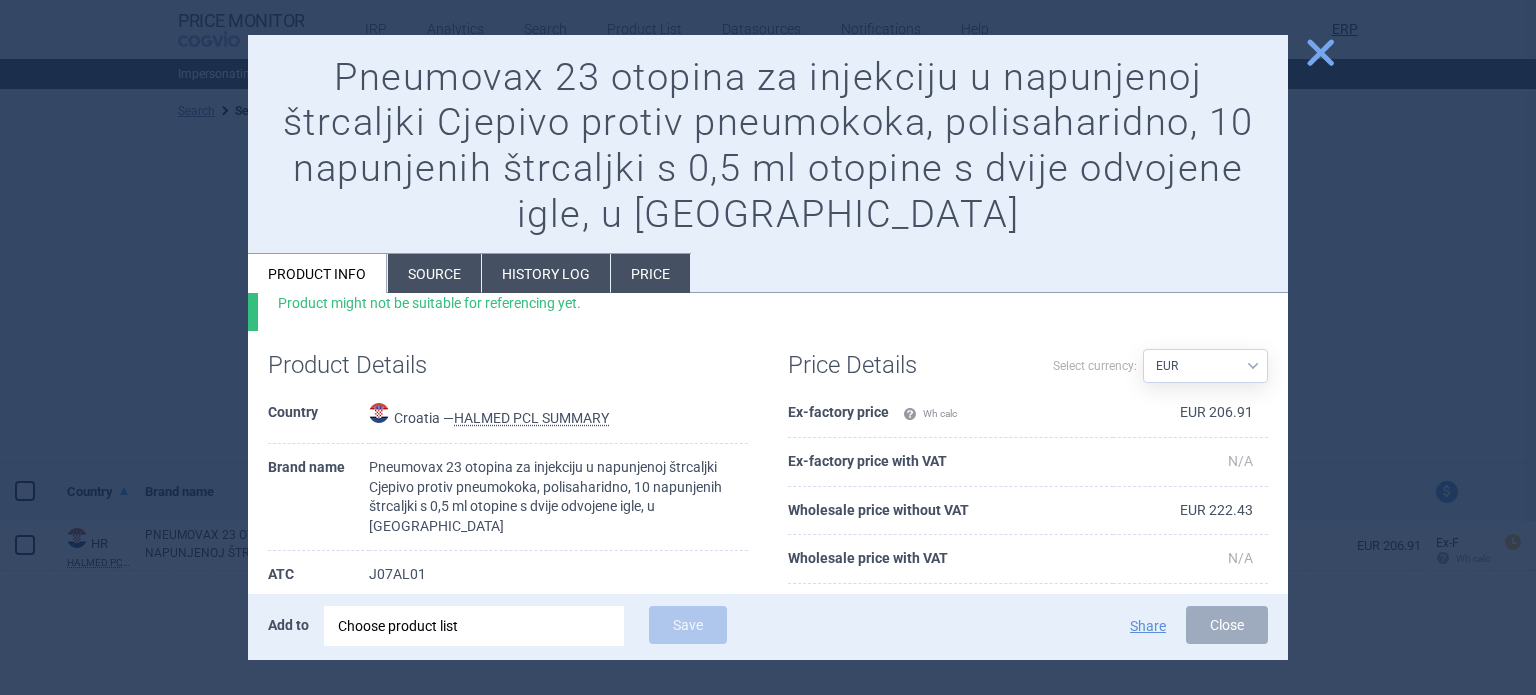 scroll, scrollTop: 100, scrollLeft: 0, axis: vertical 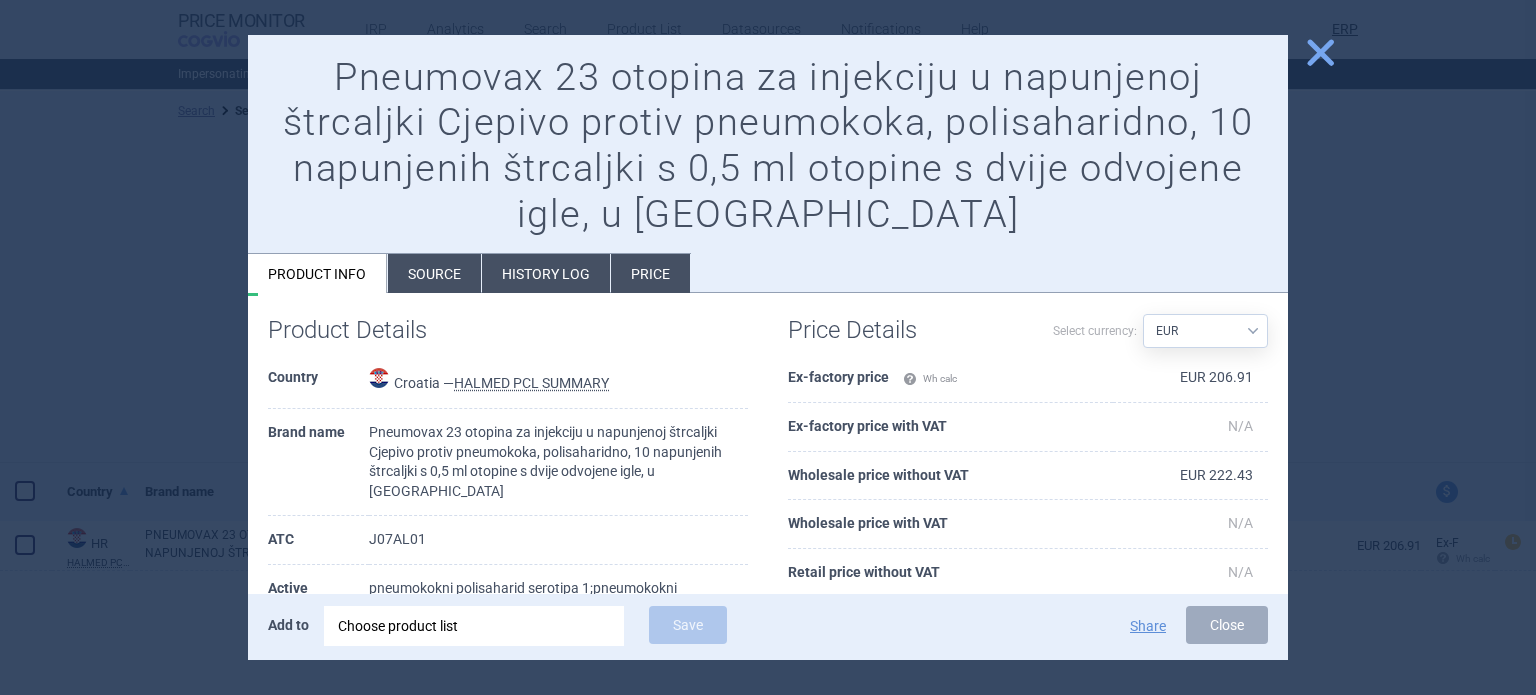 click on "Source" at bounding box center [434, 273] 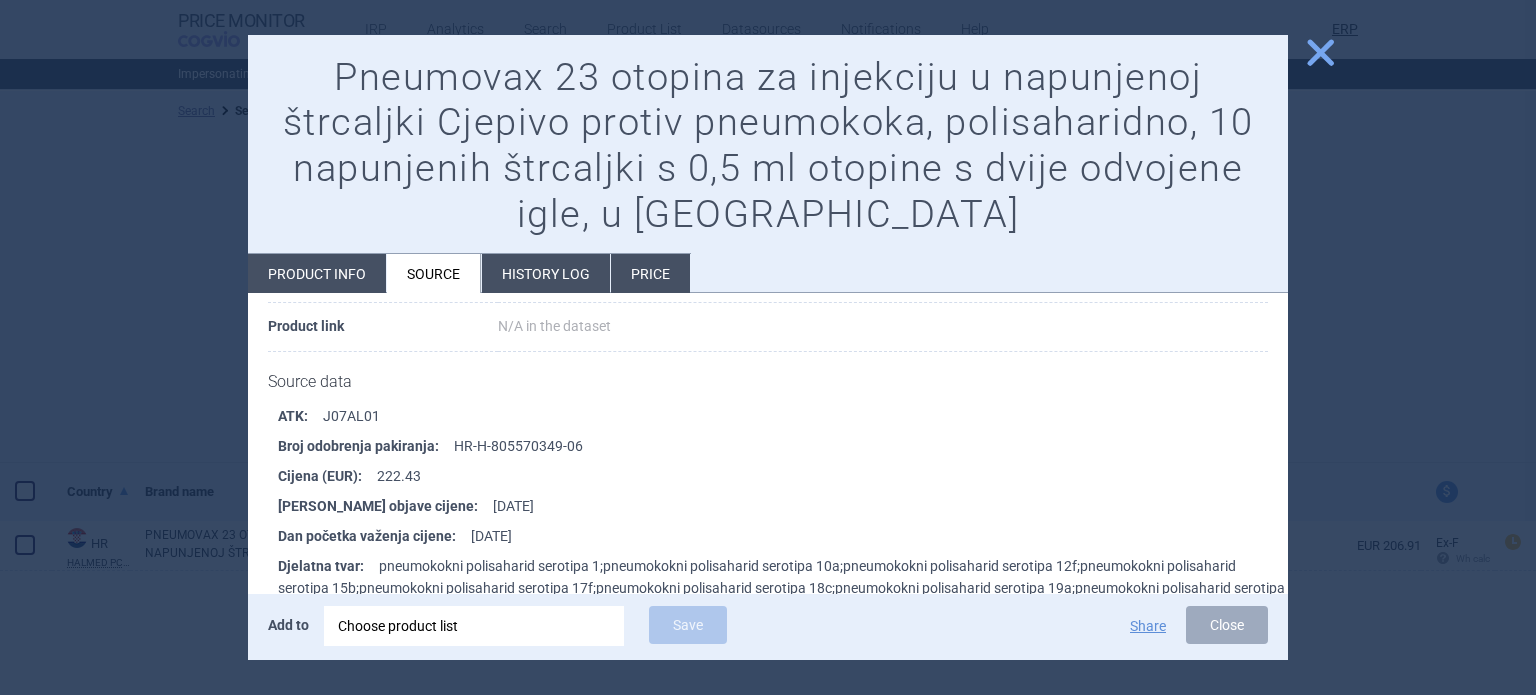 scroll, scrollTop: 87, scrollLeft: 0, axis: vertical 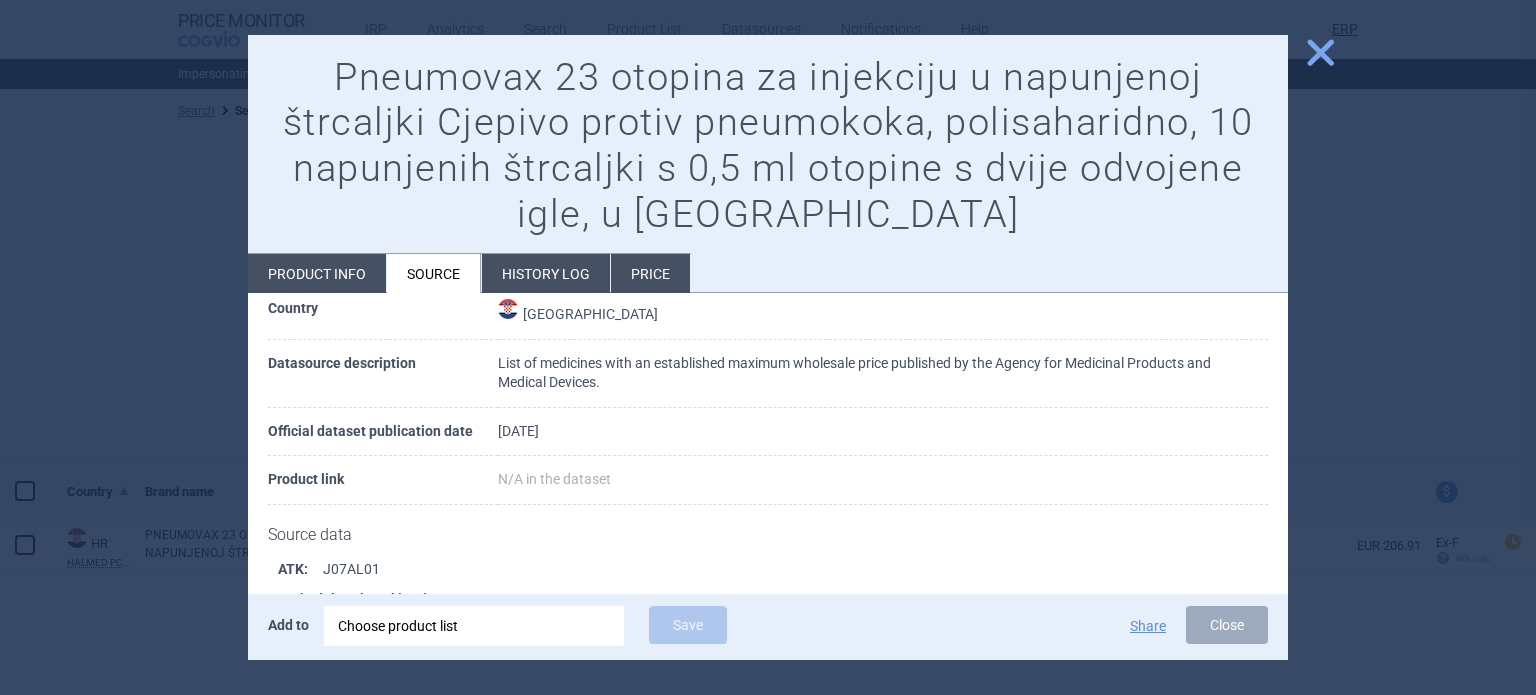 click on "Product info" at bounding box center (317, 273) 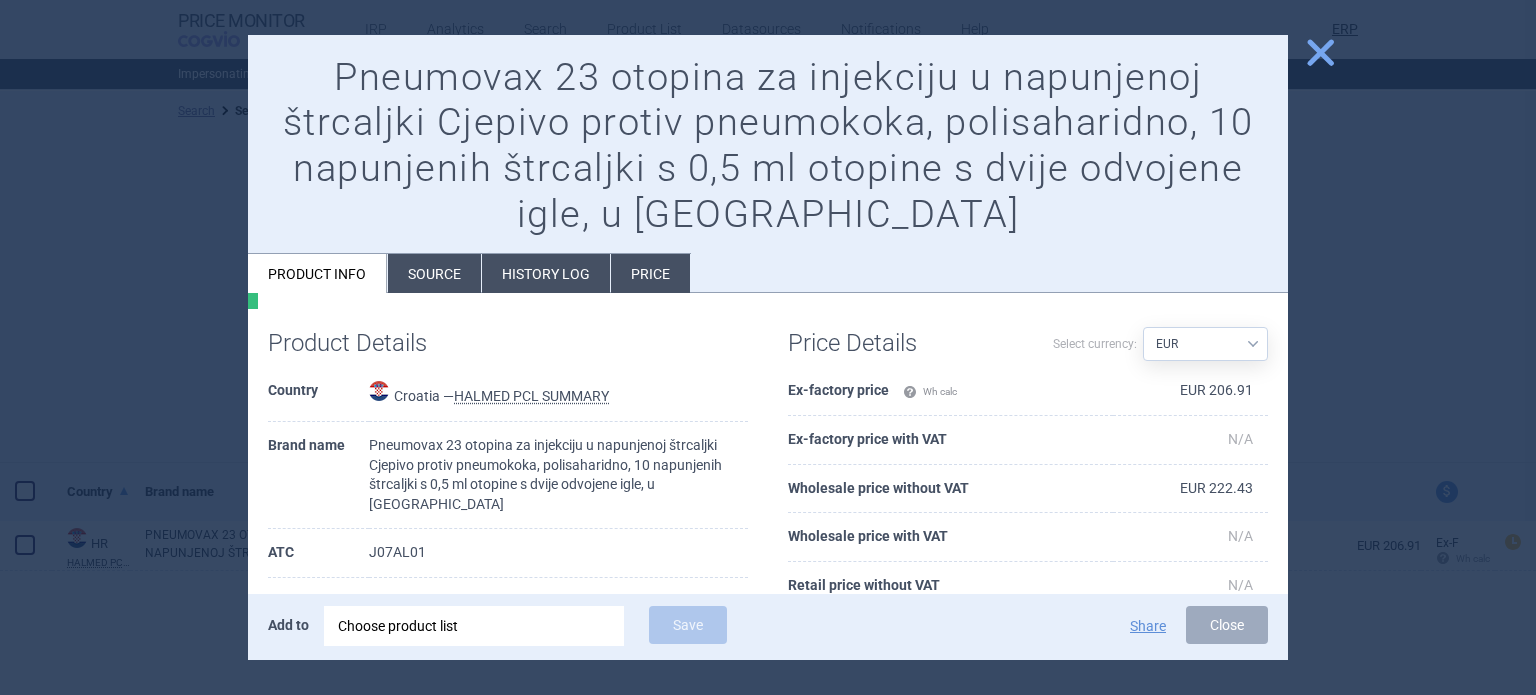 click at bounding box center [768, 347] 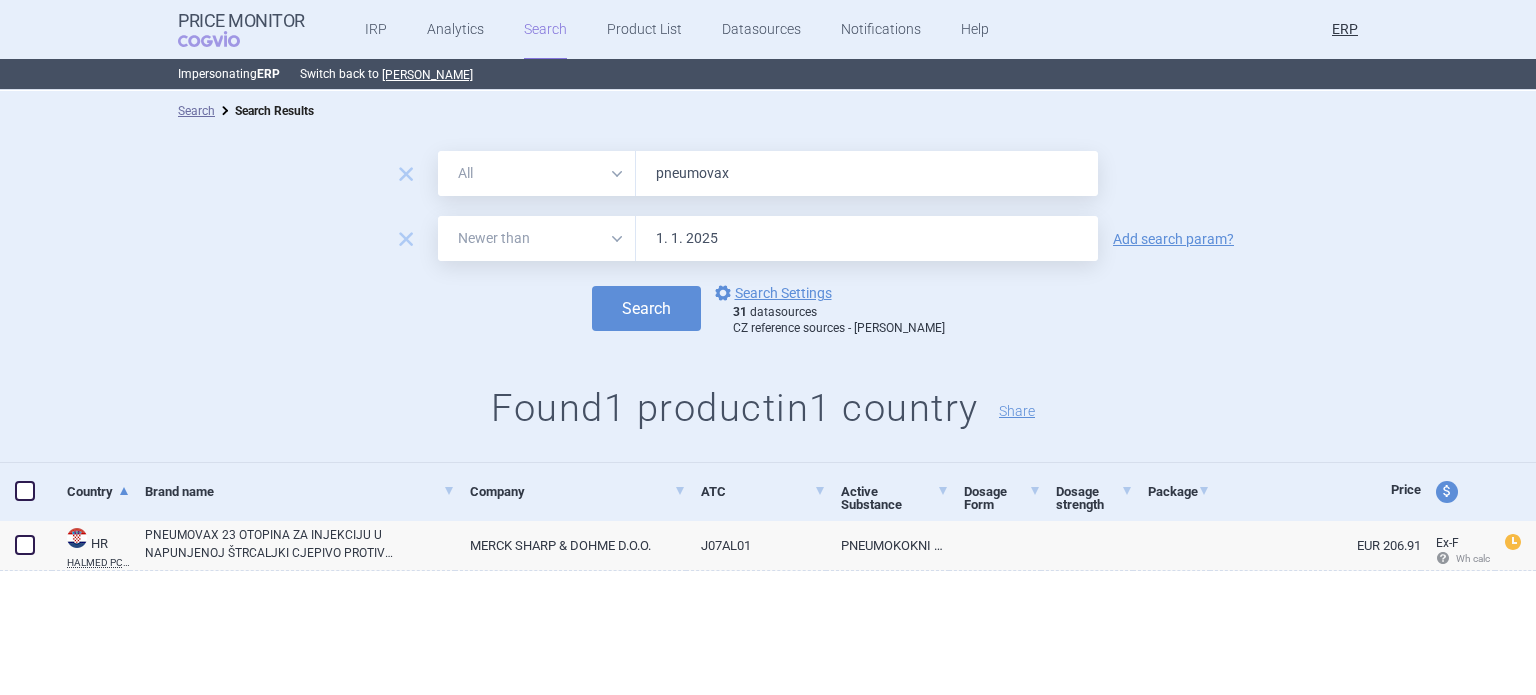 click on "pneumovax" at bounding box center [867, 173] 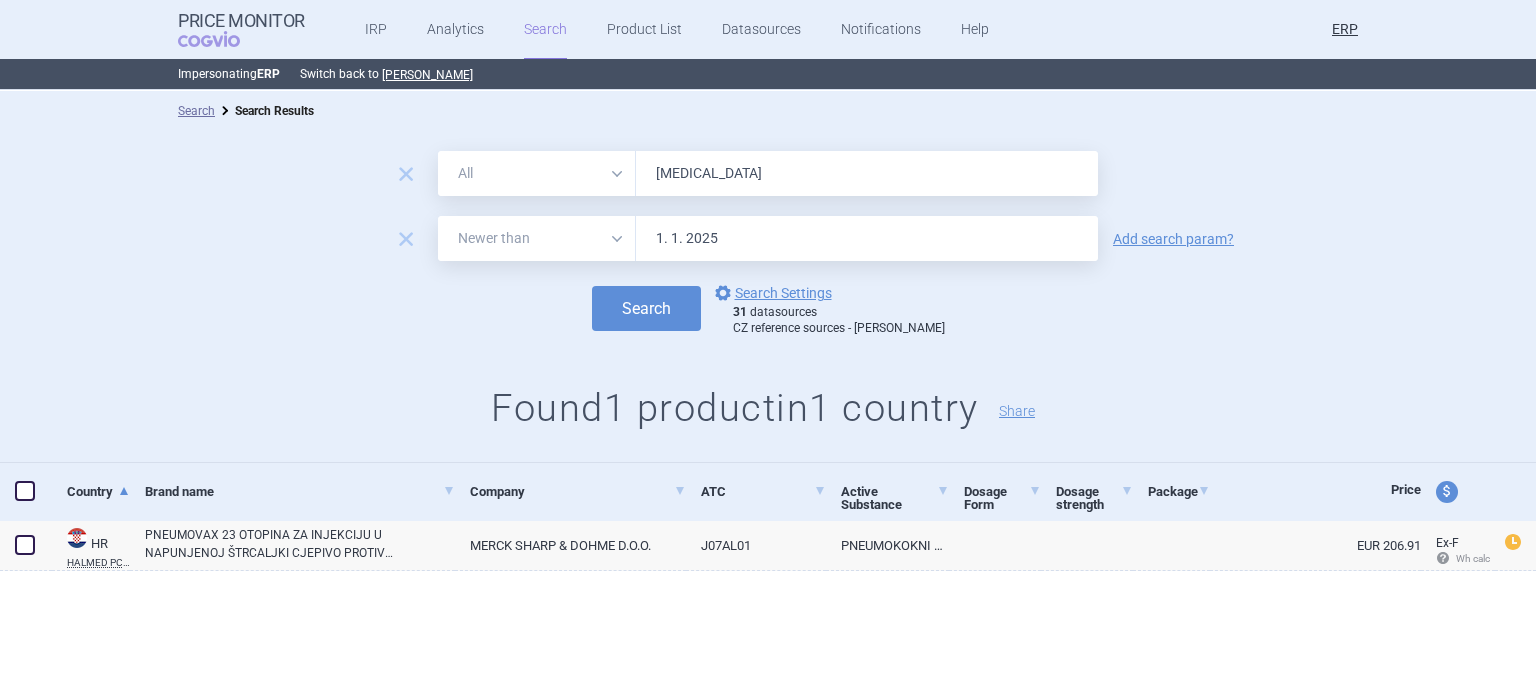 click on "PREVYMIS" at bounding box center (867, 173) 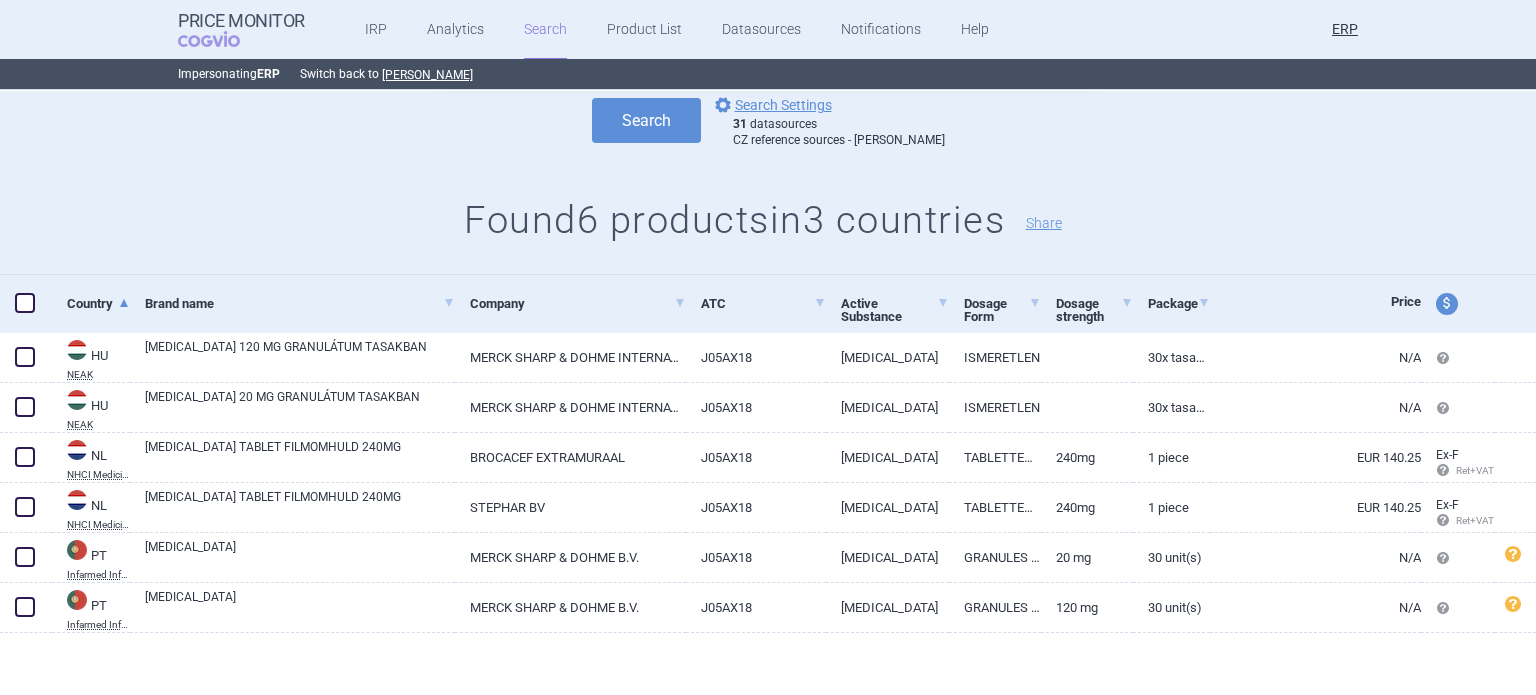 scroll, scrollTop: 190, scrollLeft: 0, axis: vertical 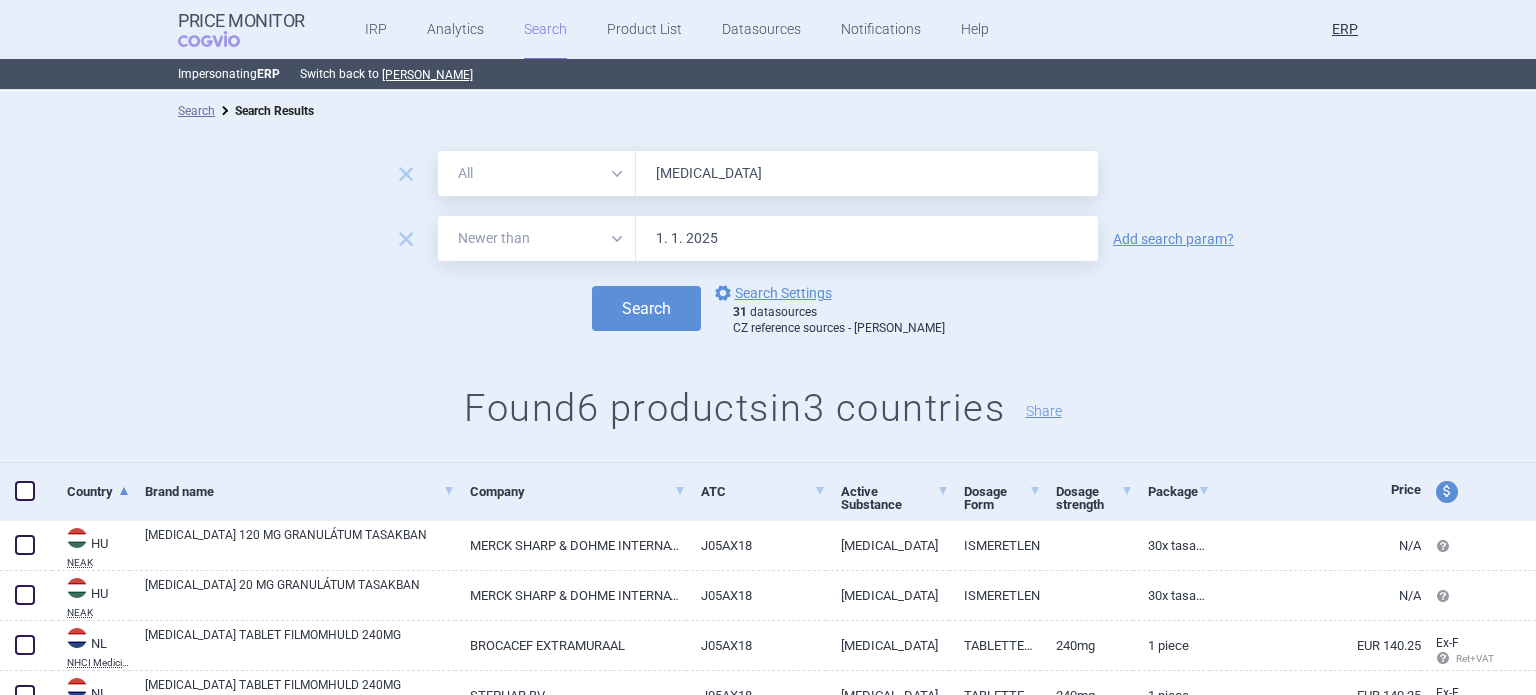 drag, startPoint x: 694, startPoint y: 157, endPoint x: 465, endPoint y: 123, distance: 231.51025 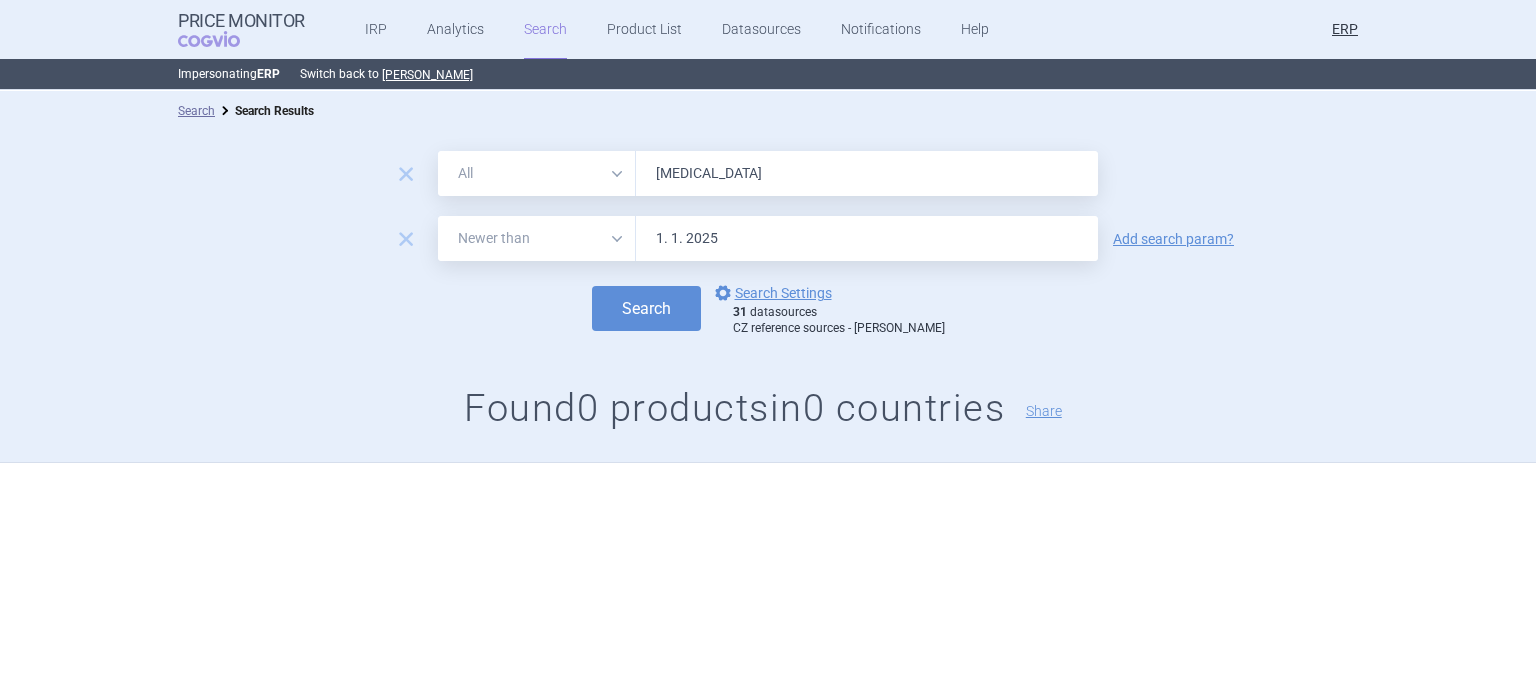 drag, startPoint x: 747, startPoint y: 176, endPoint x: 315, endPoint y: 193, distance: 432.33435 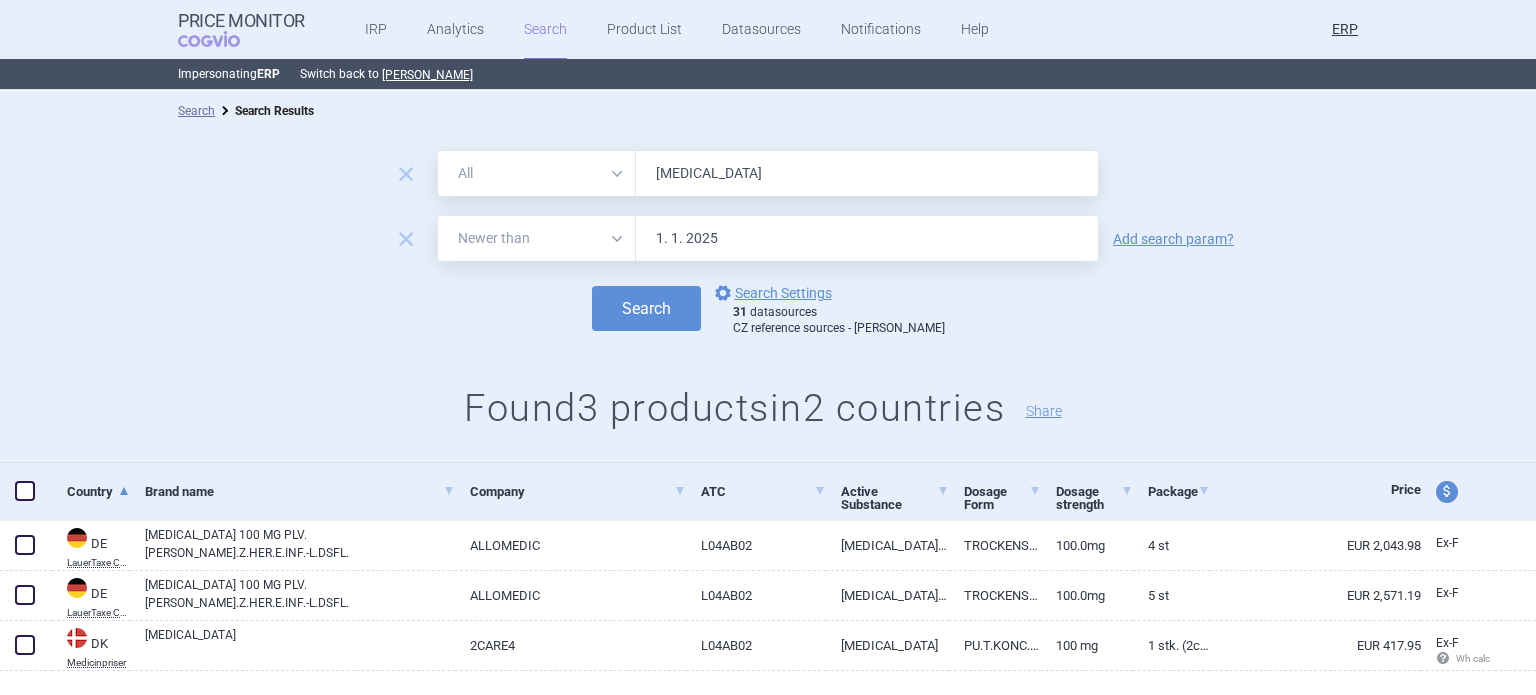 click on "remicade" at bounding box center [867, 173] 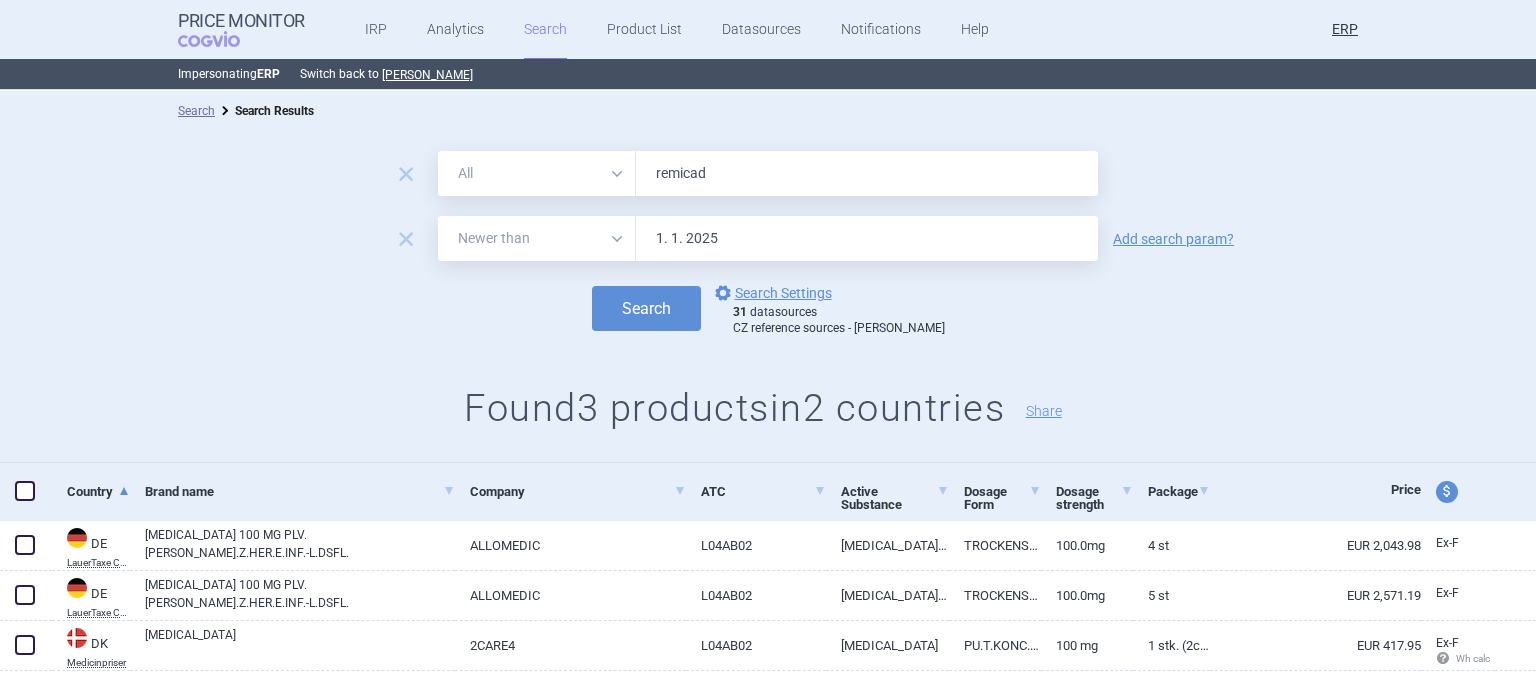type on "remicad" 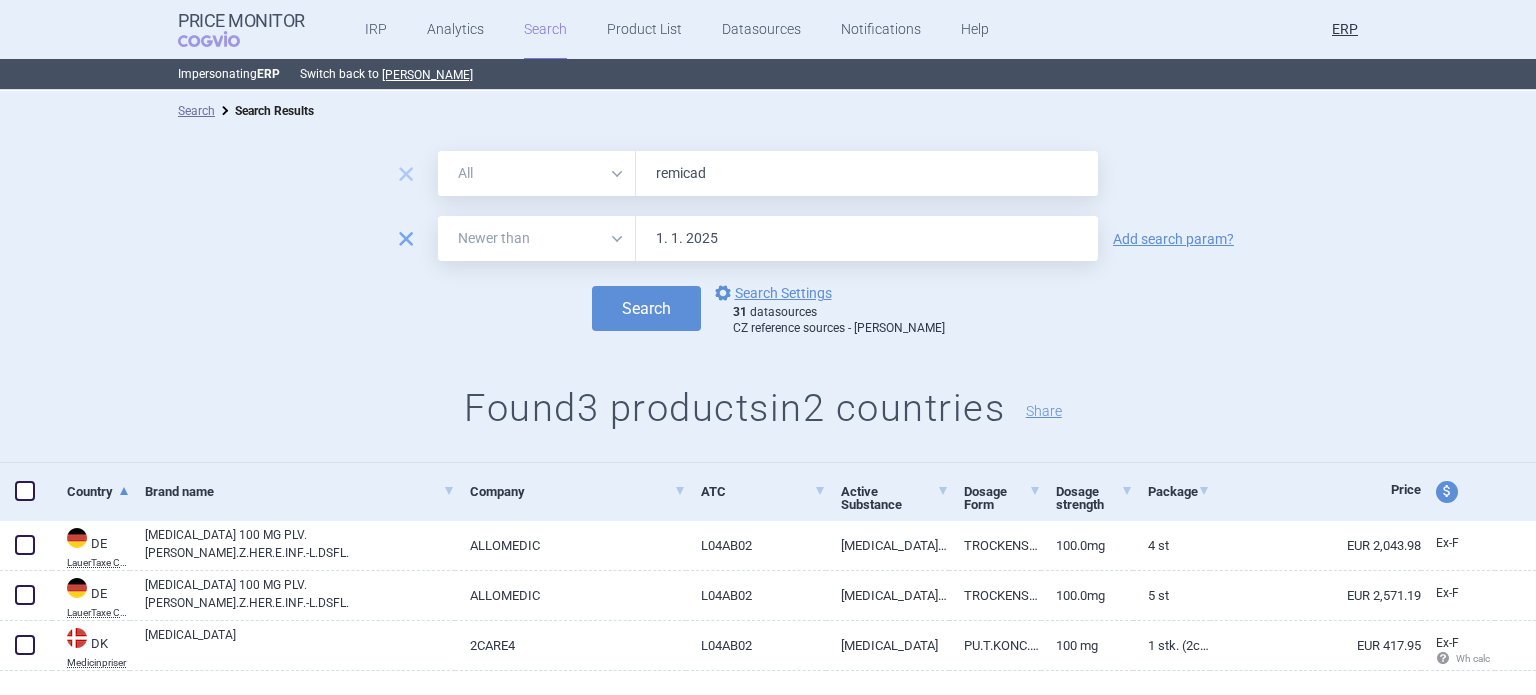 click on "remove" at bounding box center (406, 239) 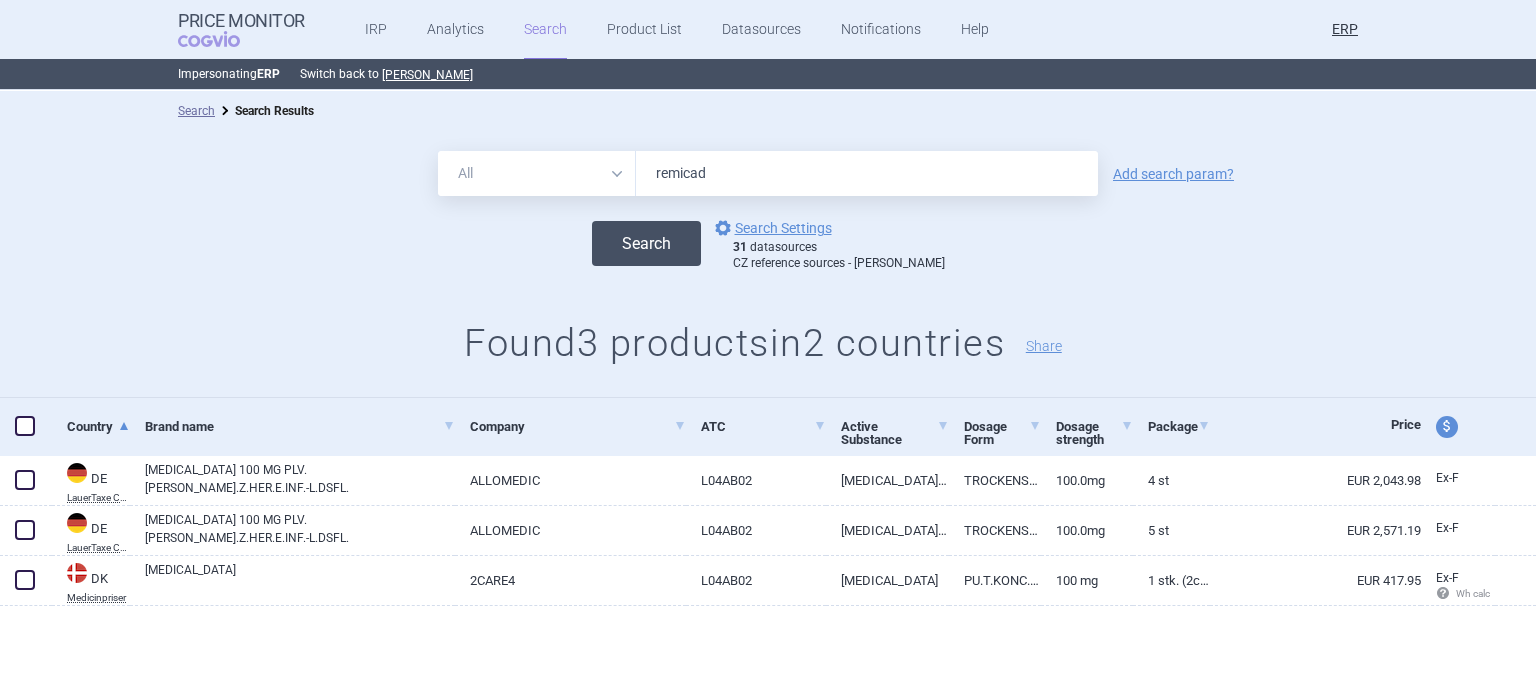 click on "Search" at bounding box center (646, 243) 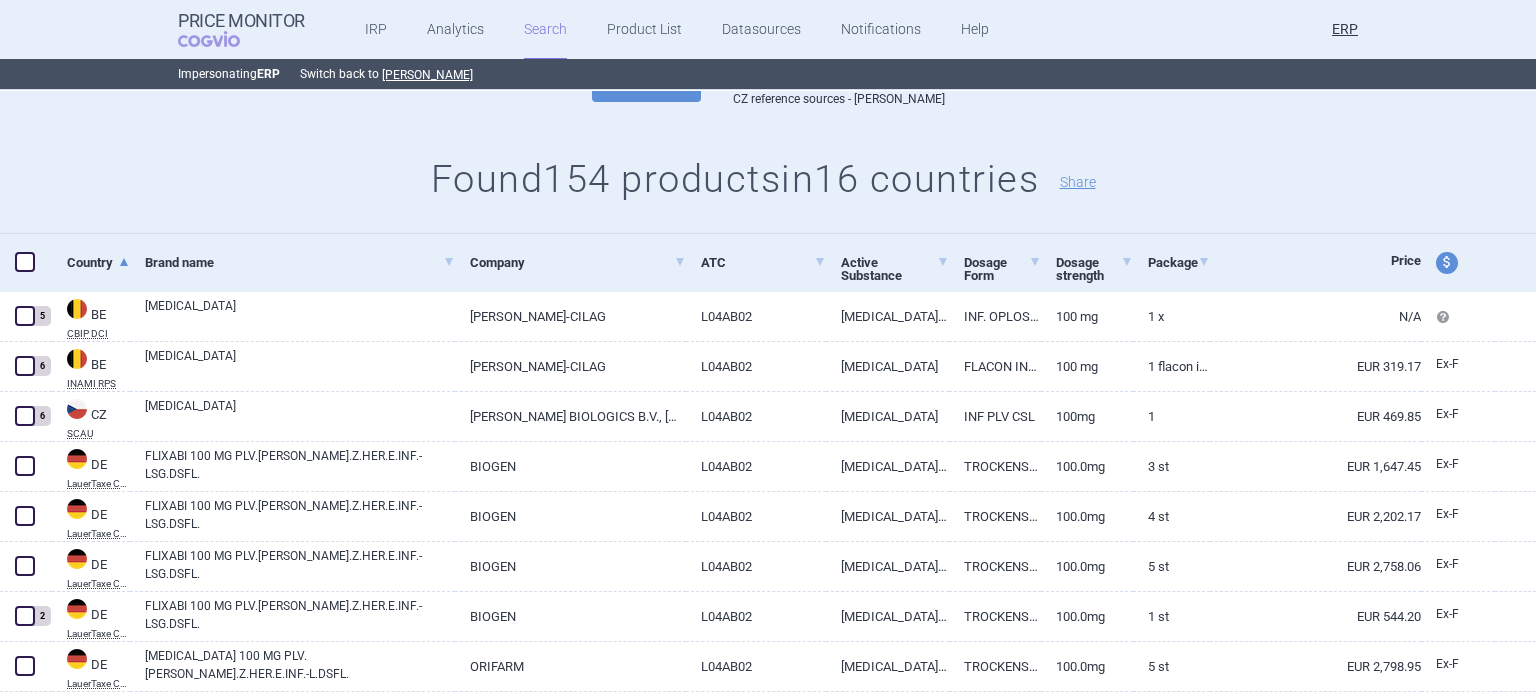 scroll, scrollTop: 0, scrollLeft: 0, axis: both 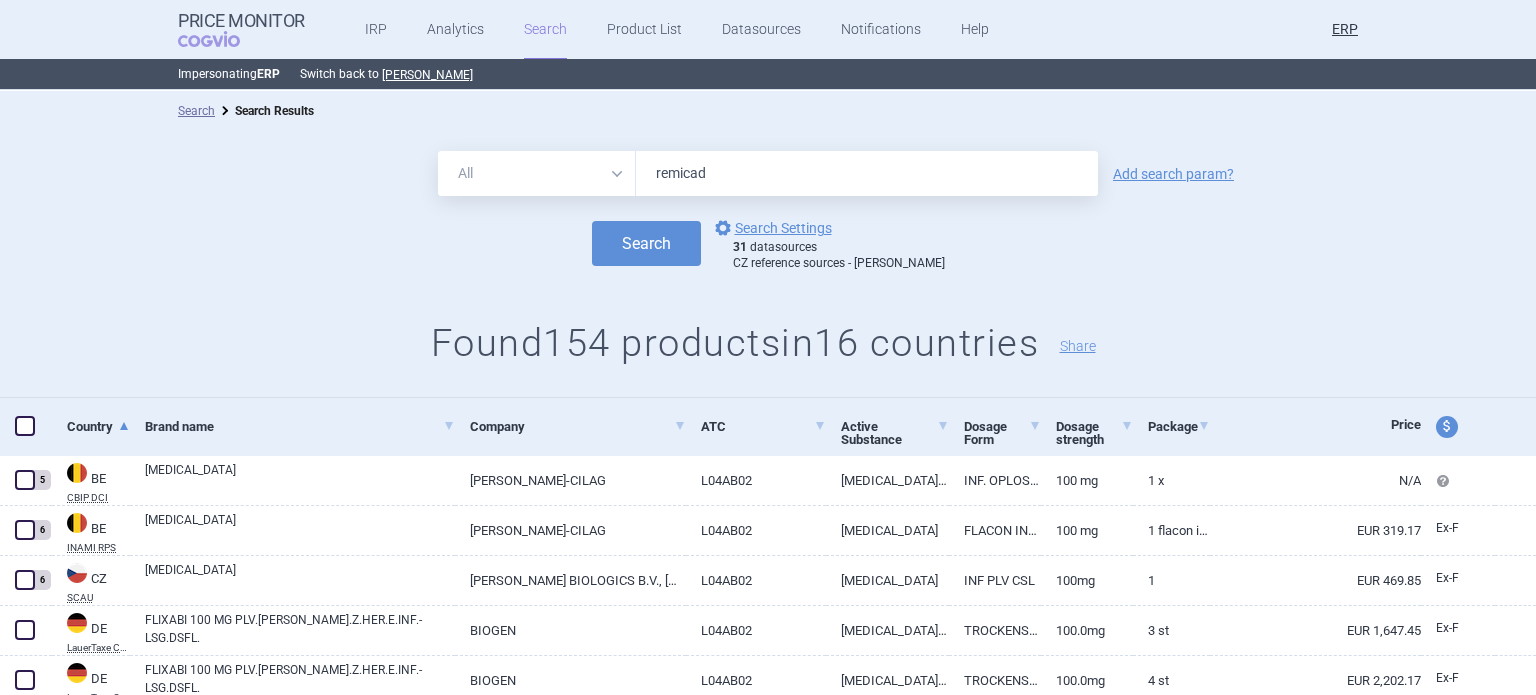 click on "All Brand Name ATC Company Active Substance Country Newer than remicad Add search param?" at bounding box center [768, 173] 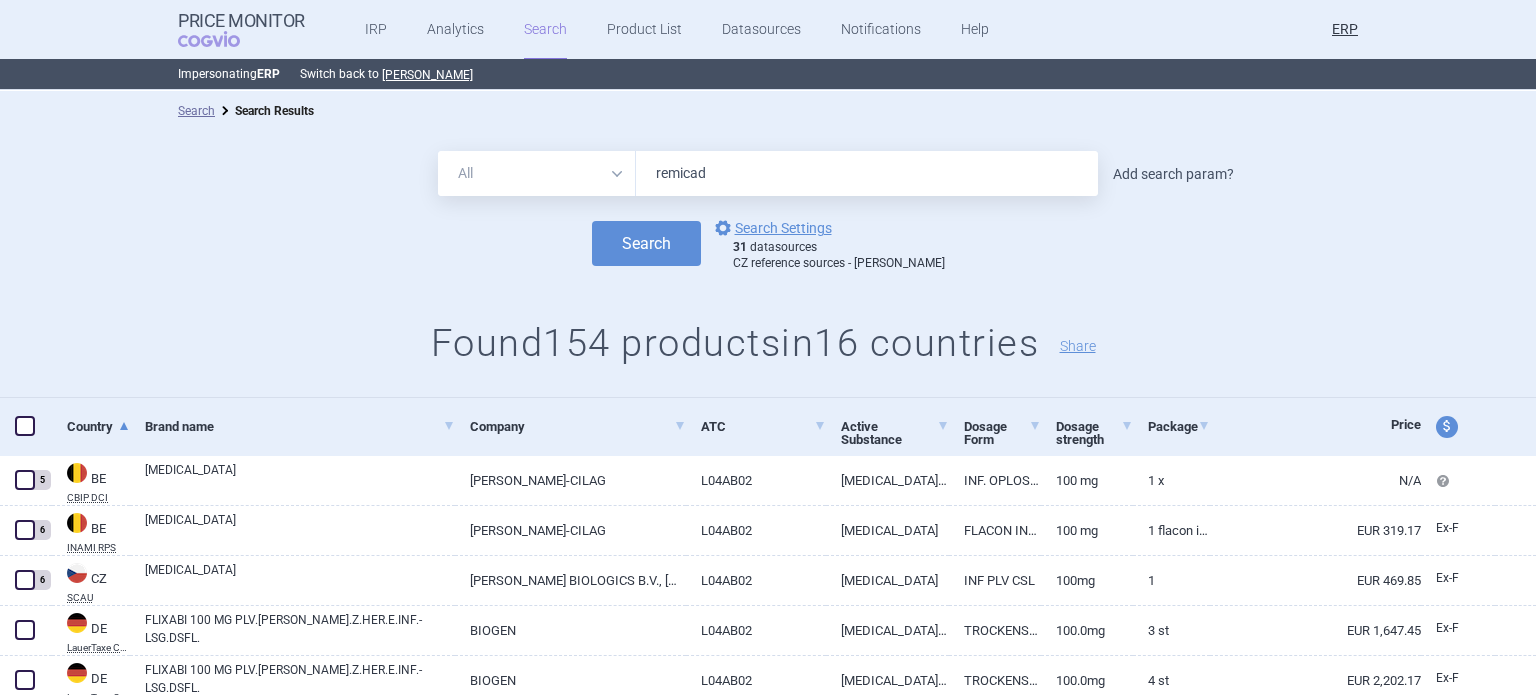 click on "Add search param?" at bounding box center (1173, 174) 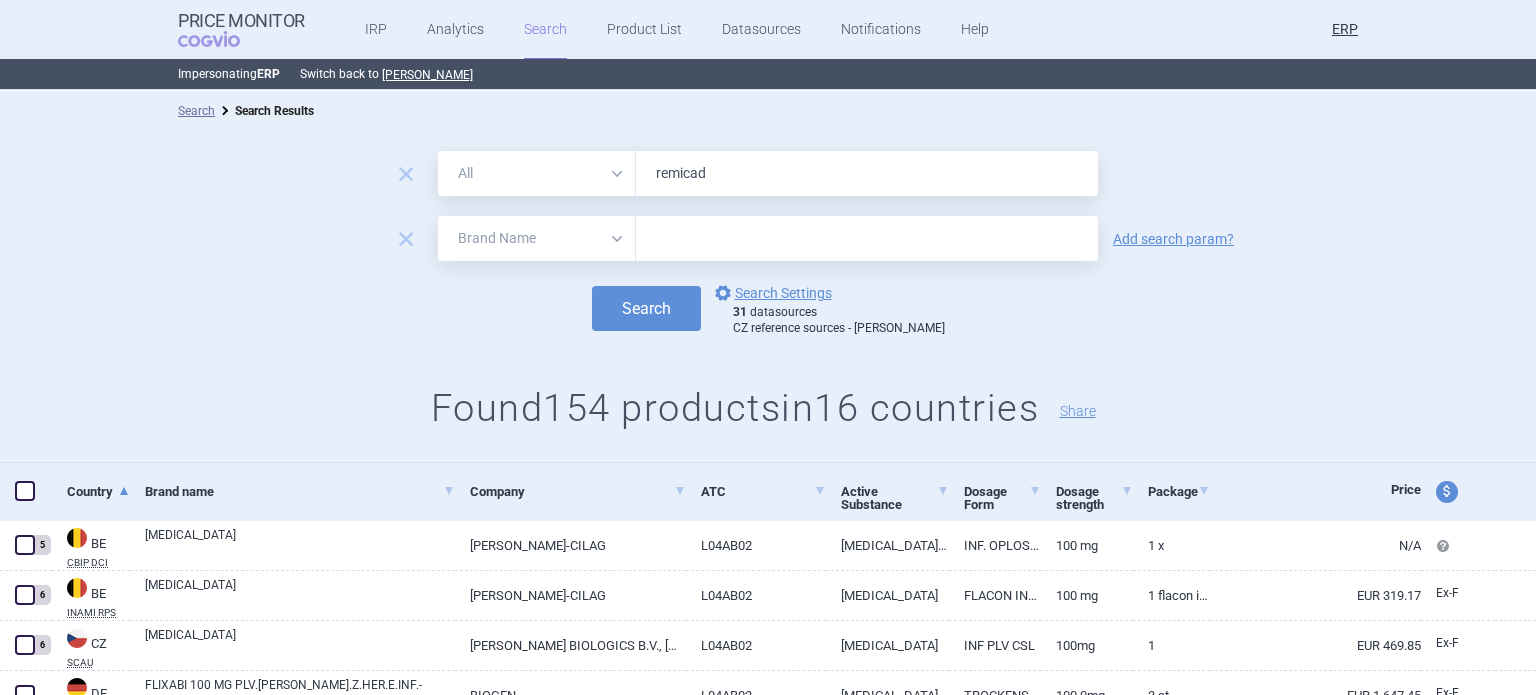 click on "remove All Brand Name ATC Company Active Substance Country Newer than remicad remove All Brand Name ATC Company Active Substance Country Newer than Add search param? Search options Search Settings 31   datasources CZ reference sources - Max price" at bounding box center (768, 243) 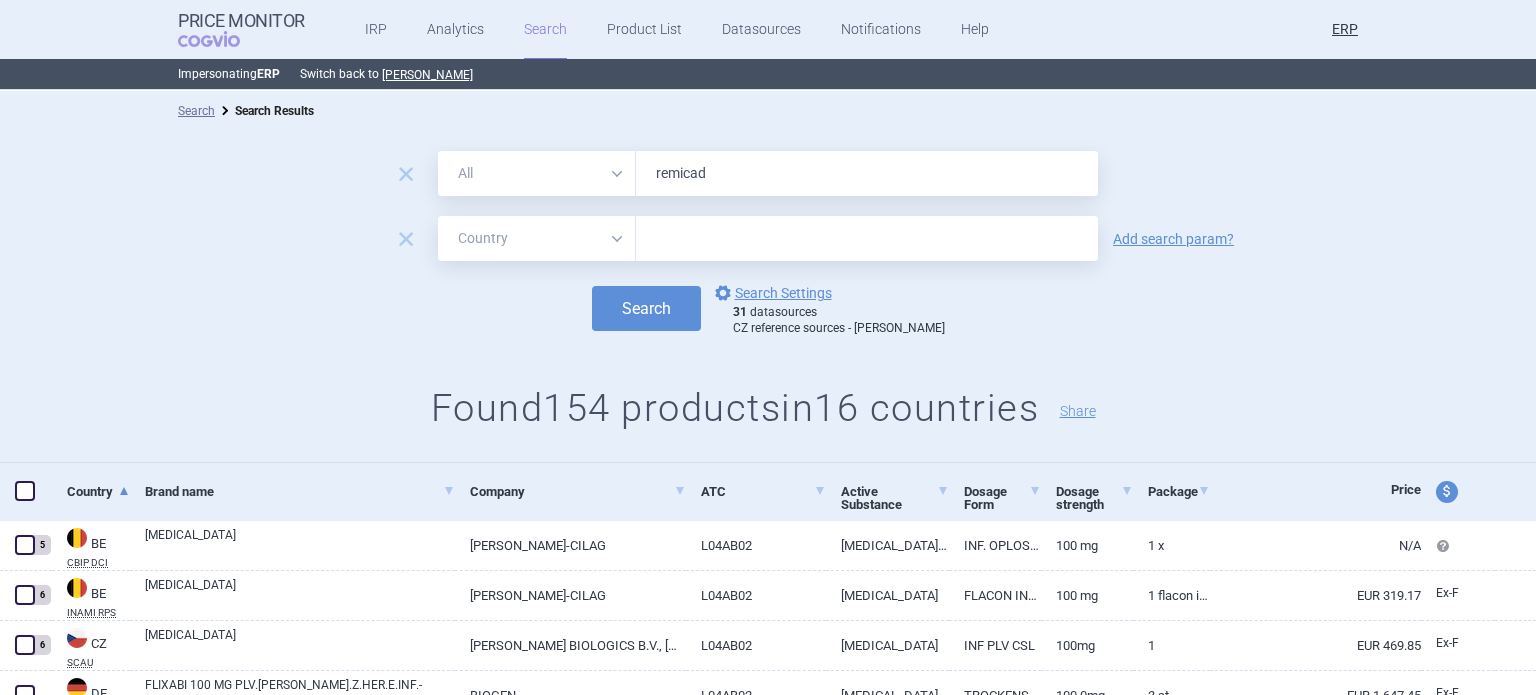 click on "All Brand Name ATC Company Active Substance Country Newer than" at bounding box center (537, 238) 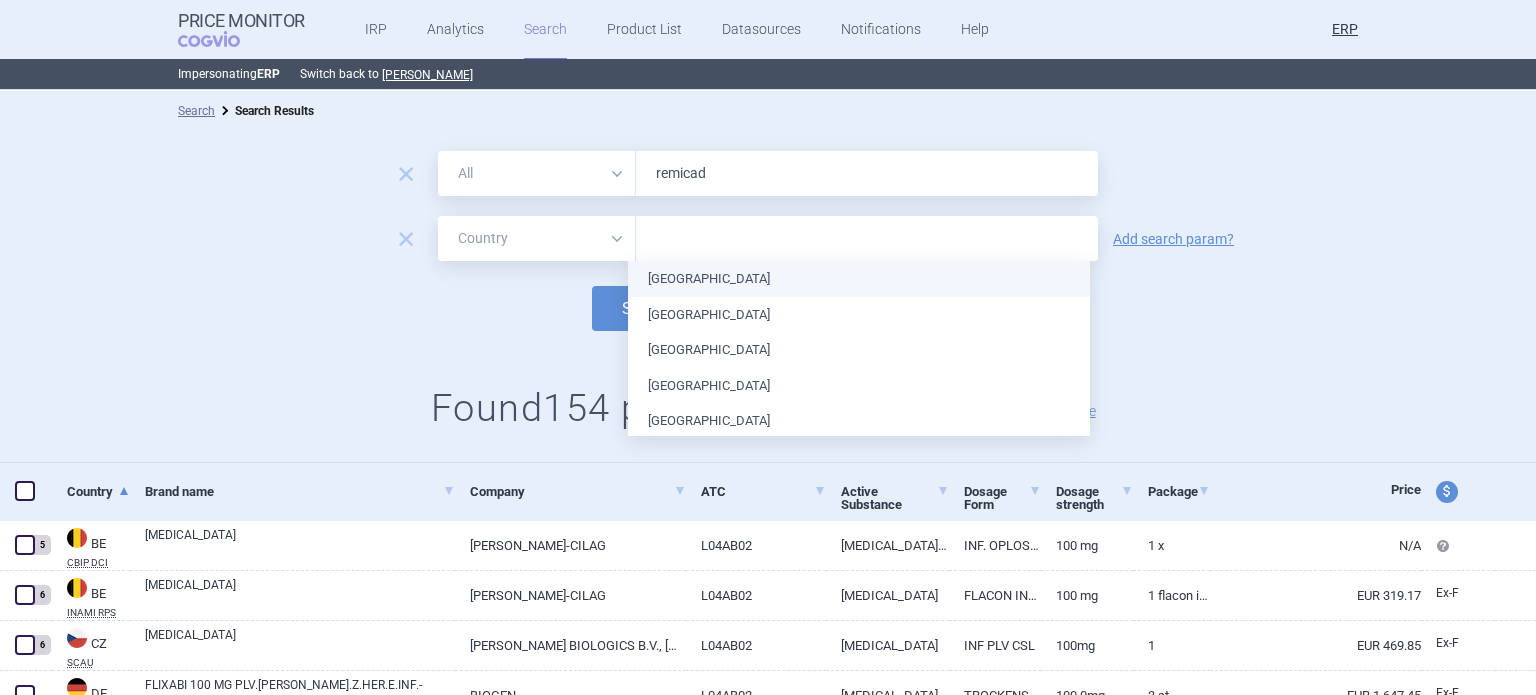 click at bounding box center (867, 239) 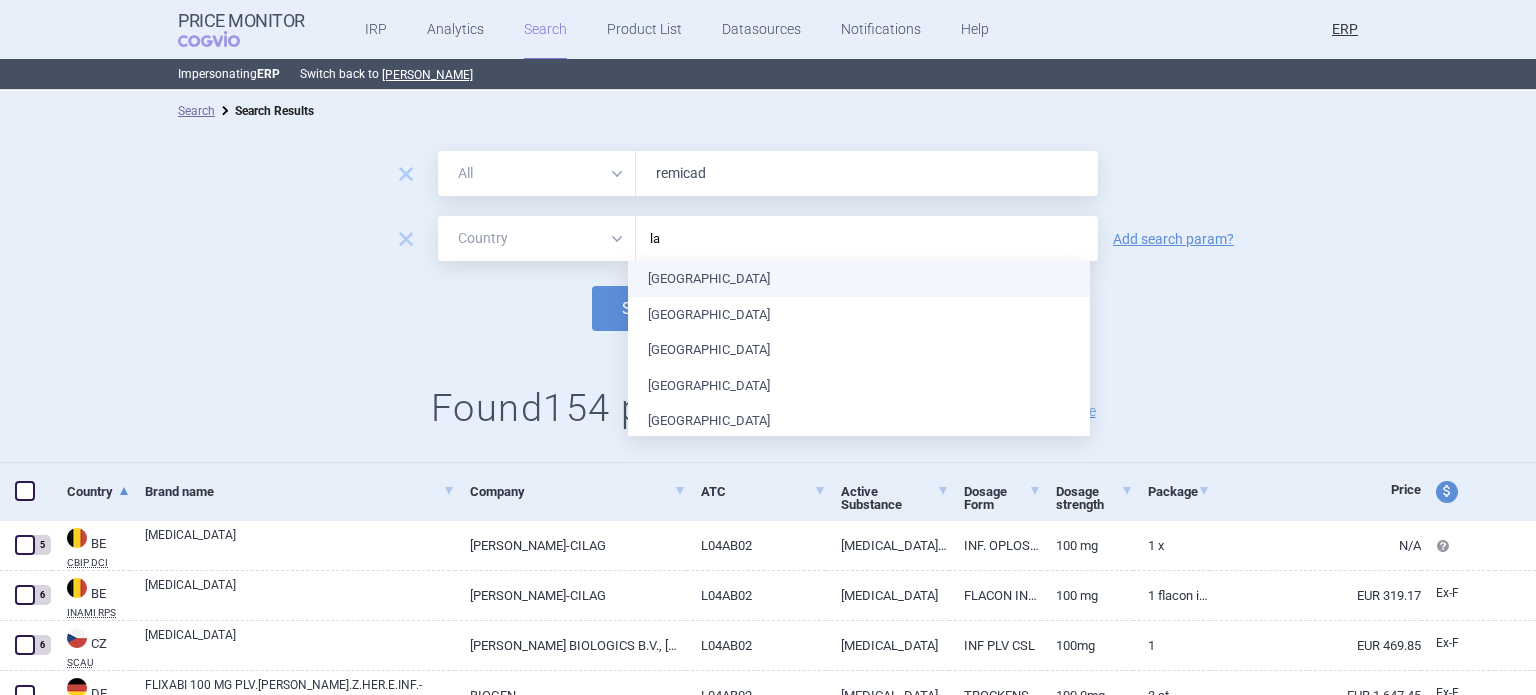 type on "lat" 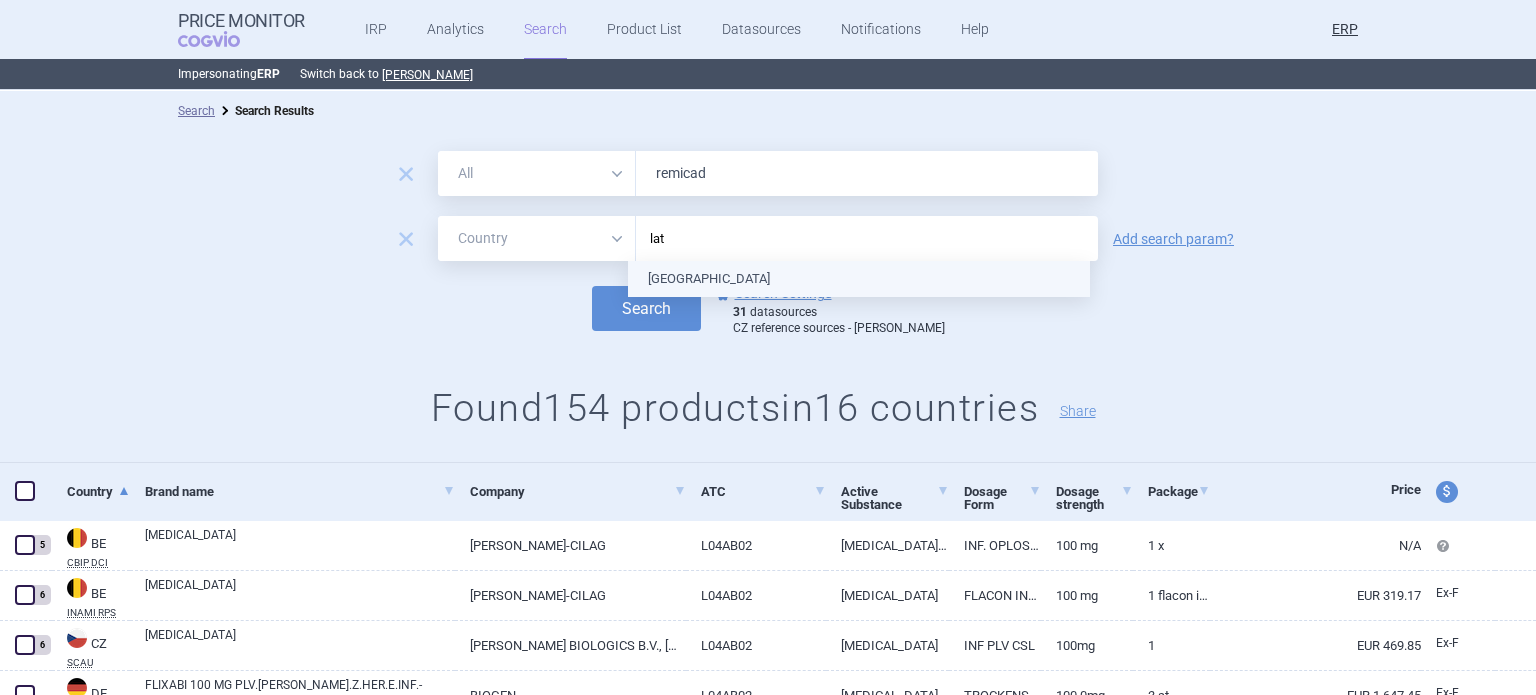 type 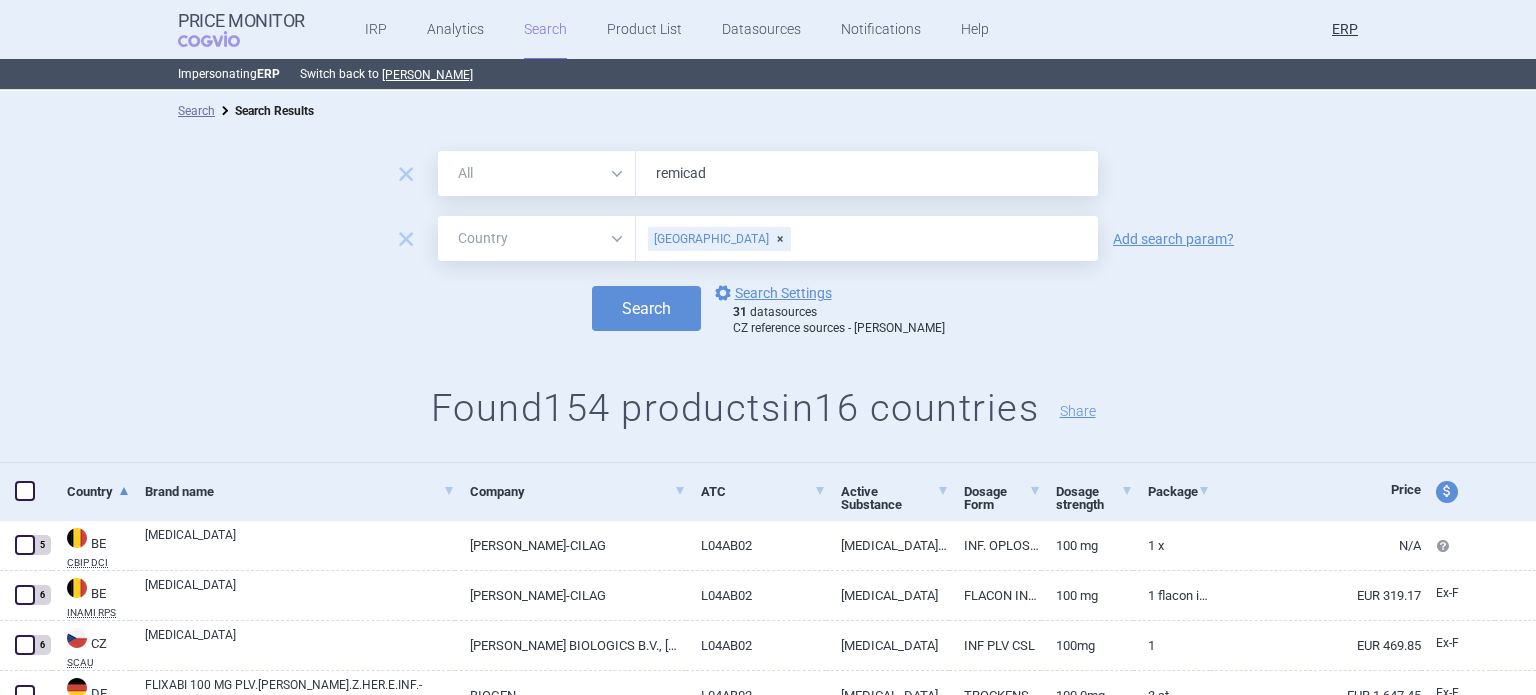 click on "Search" at bounding box center (646, 308) 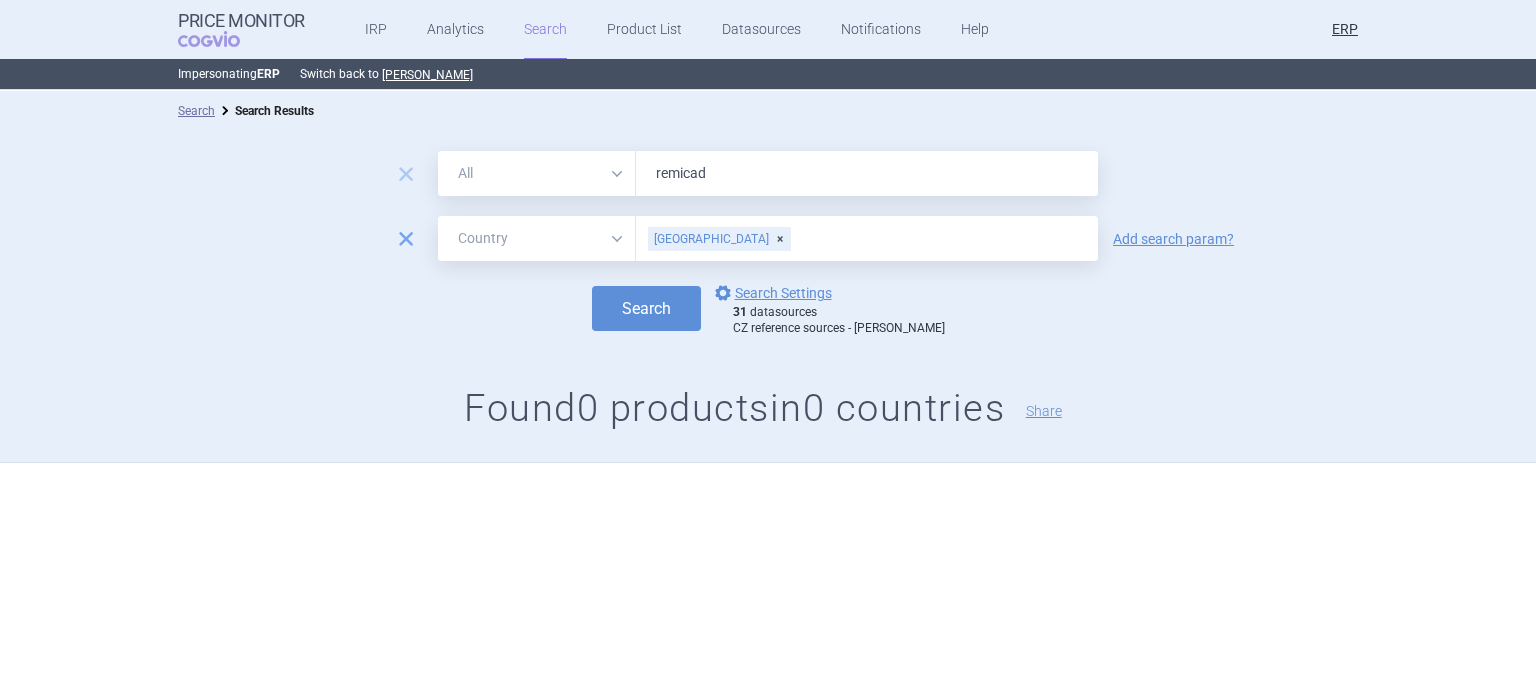 click on "remove" at bounding box center [406, 239] 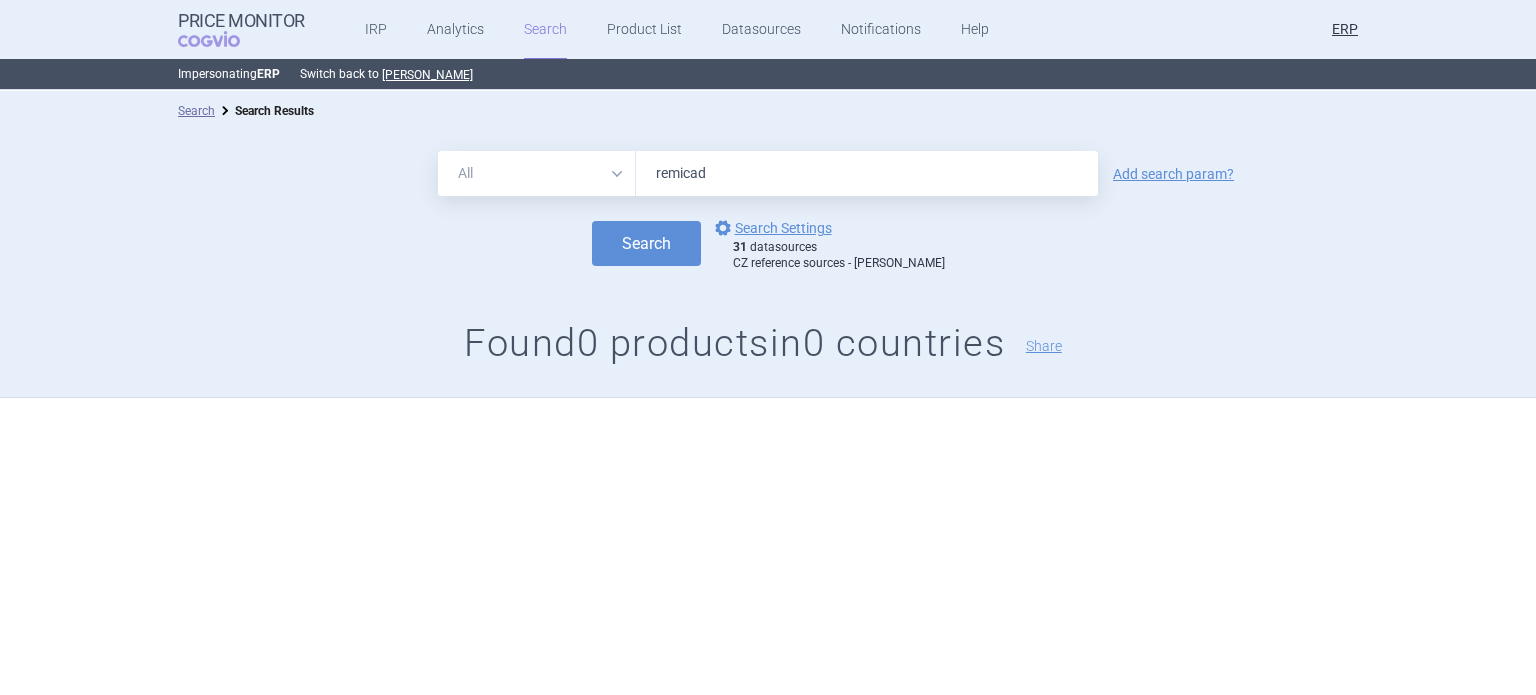 click on "Add search param?" at bounding box center (1173, 174) 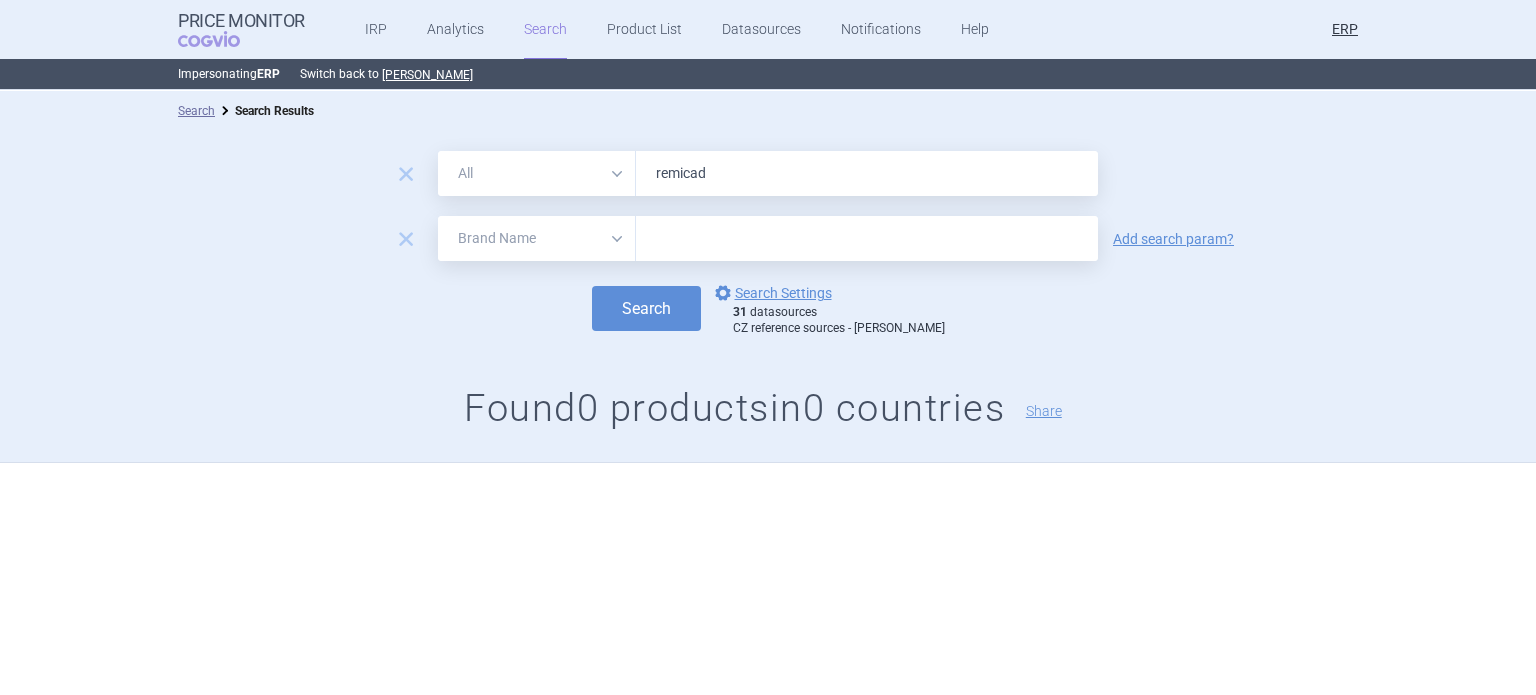 click on "All Brand Name ATC Company Active Substance Country Newer than" at bounding box center (537, 238) 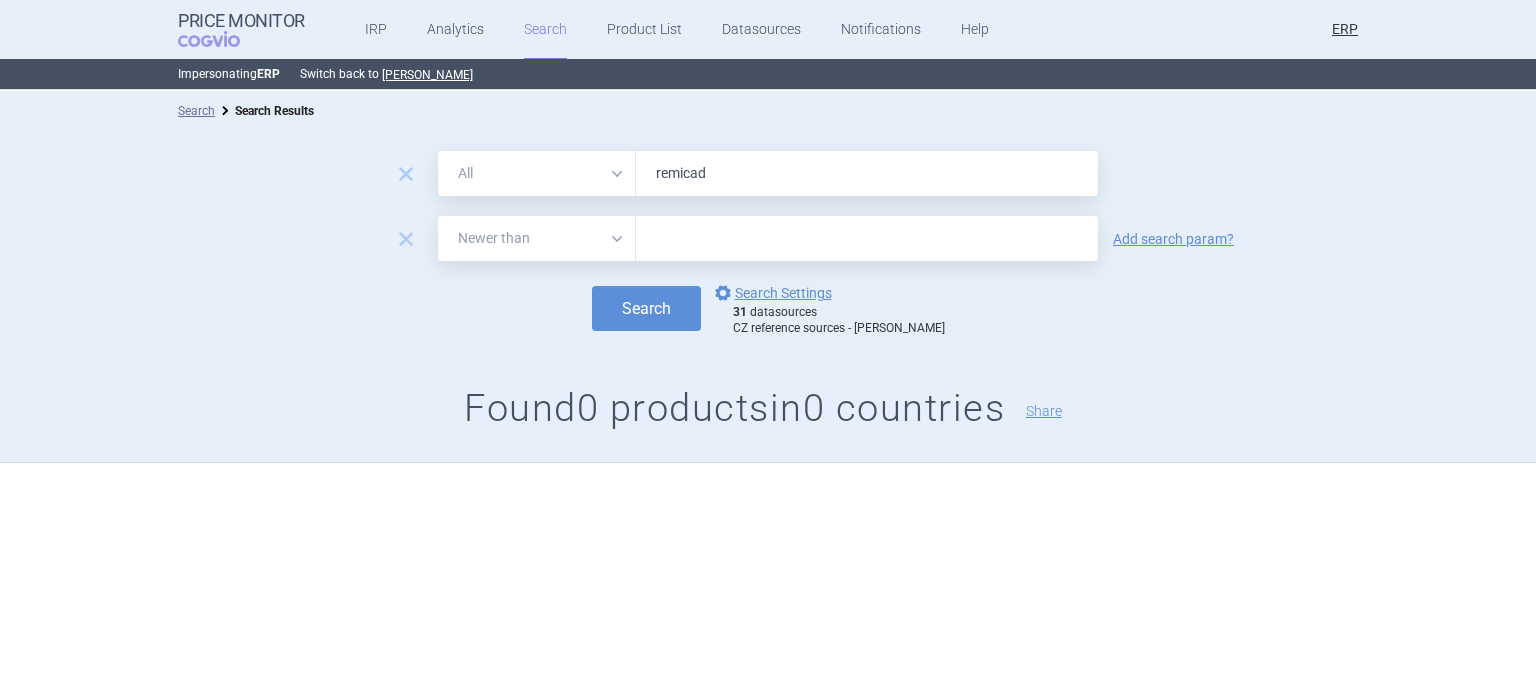 click on "All Brand Name ATC Company Active Substance Country Newer than" at bounding box center (537, 238) 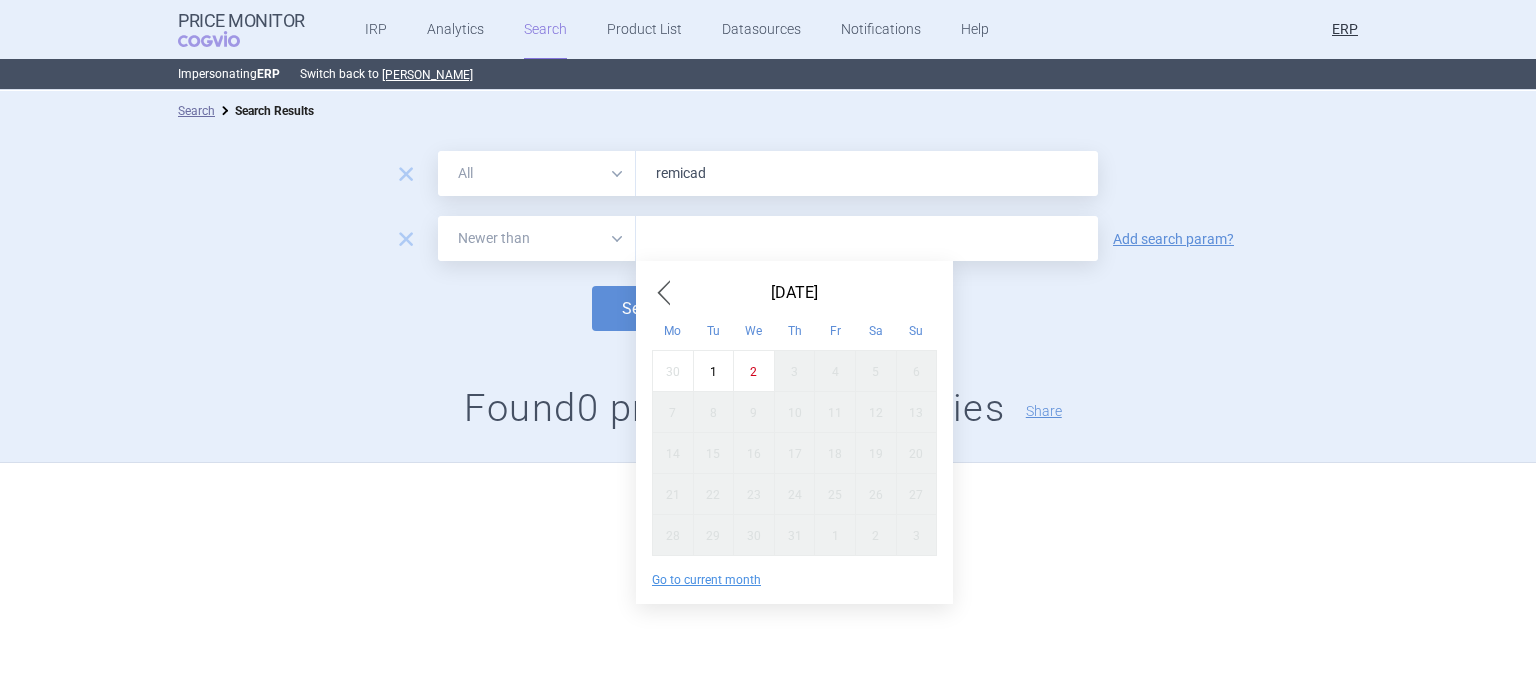 click at bounding box center (664, 293) 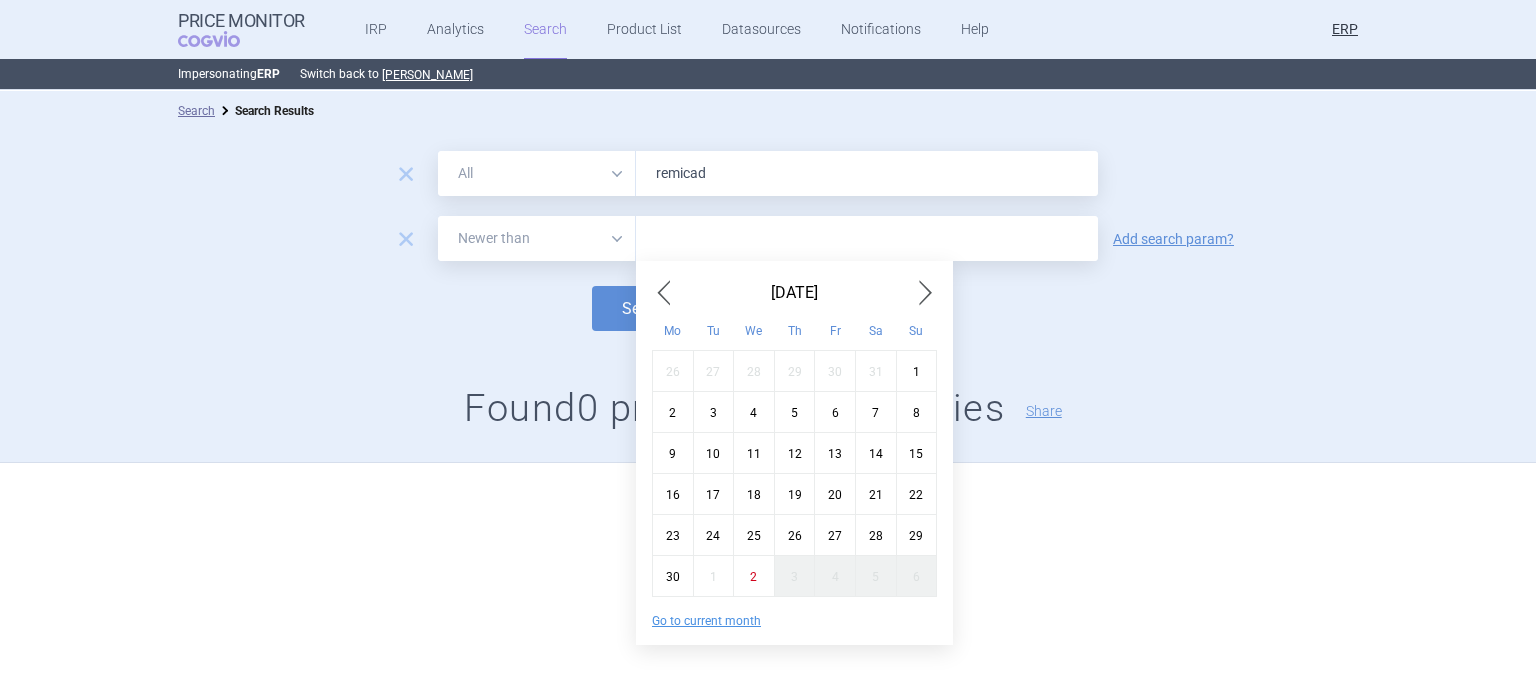click at bounding box center [664, 293] 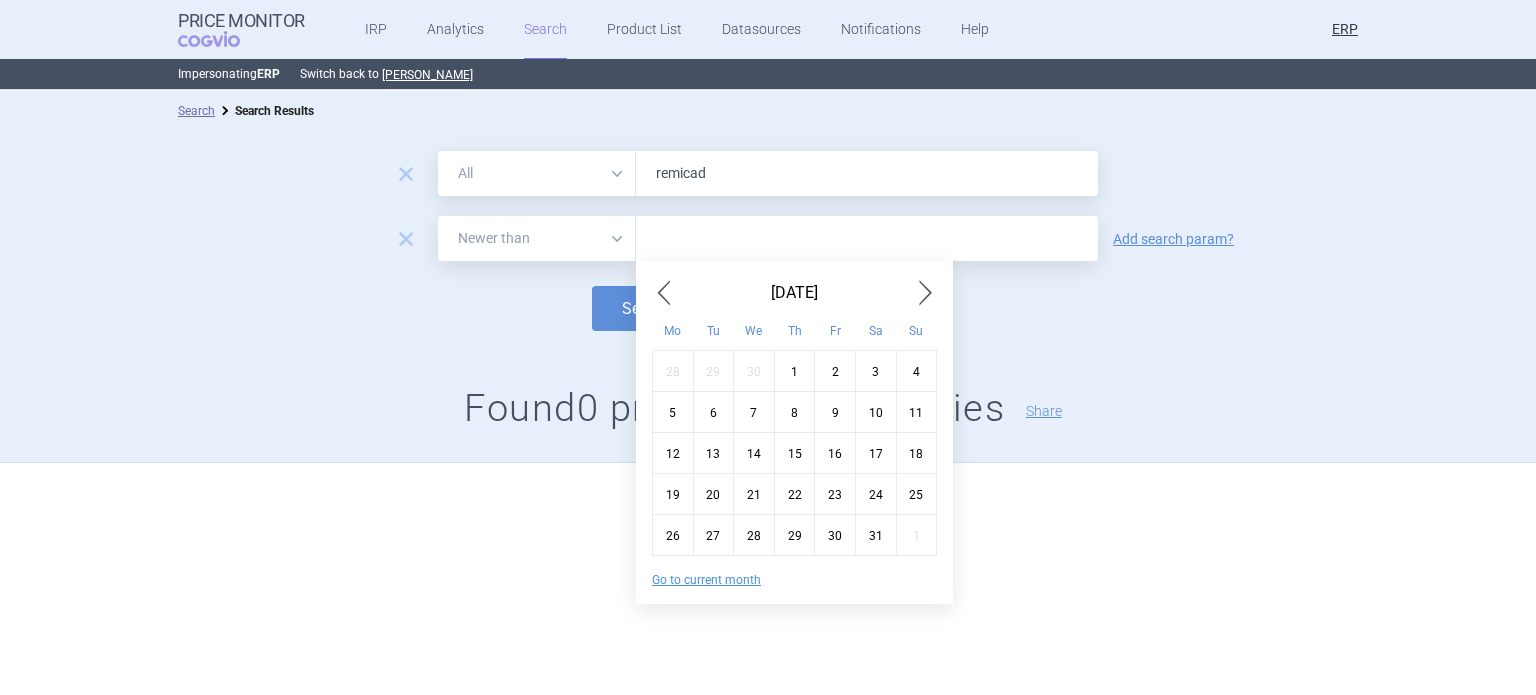 click at bounding box center [664, 293] 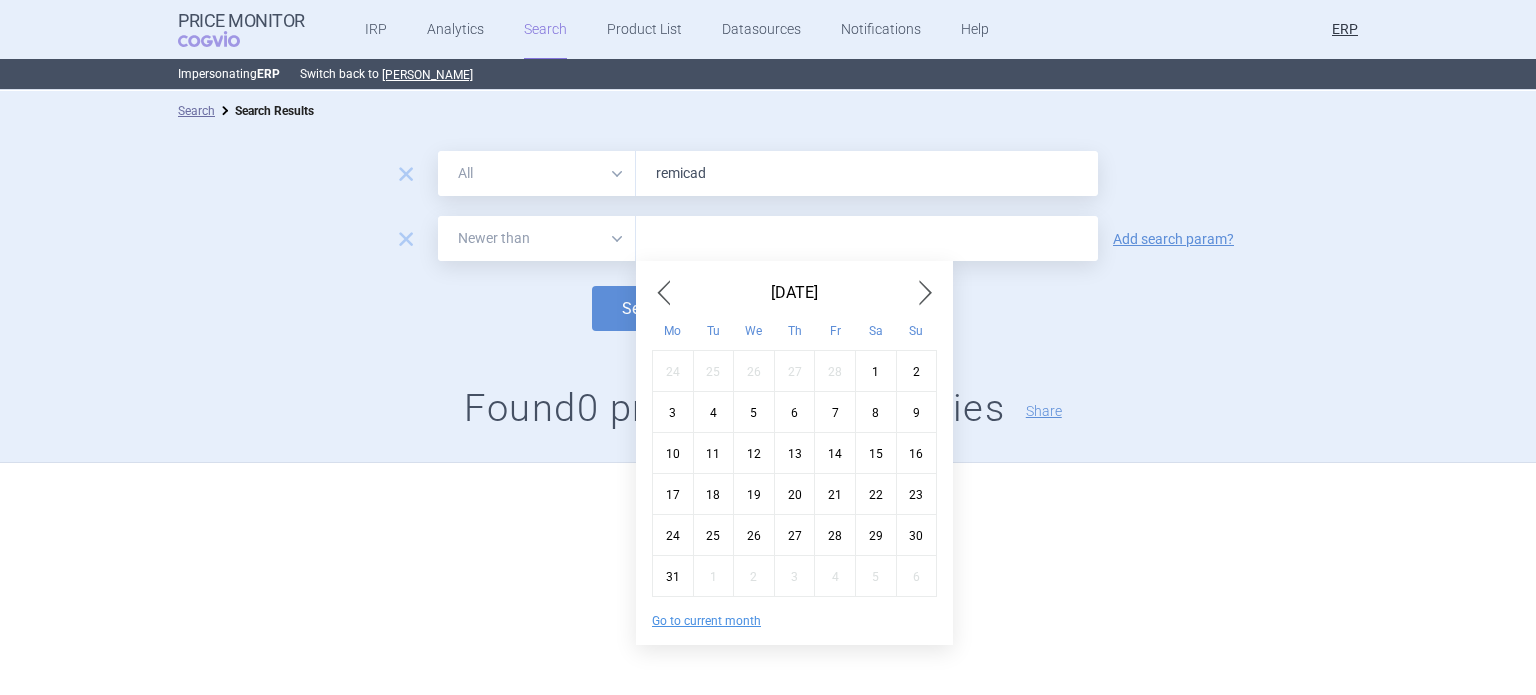 click at bounding box center [664, 293] 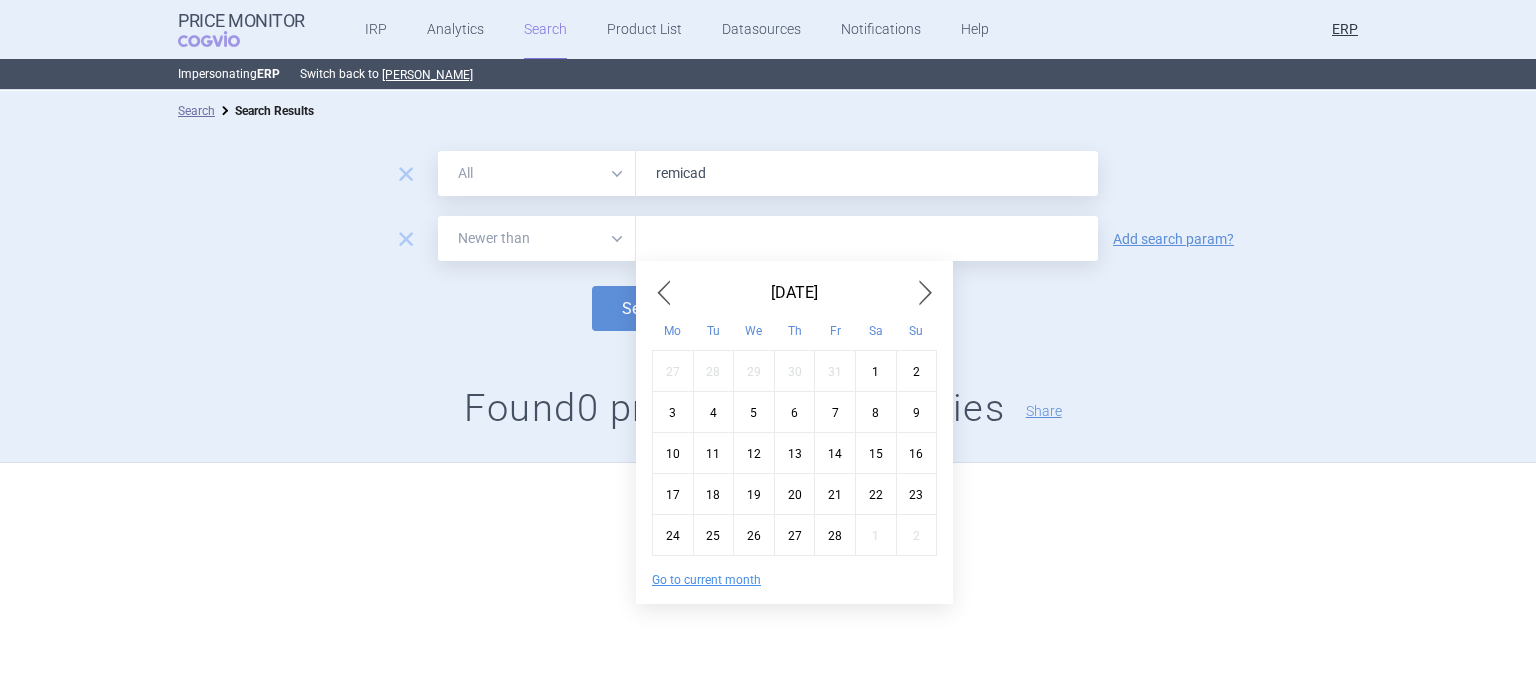 click at bounding box center [664, 293] 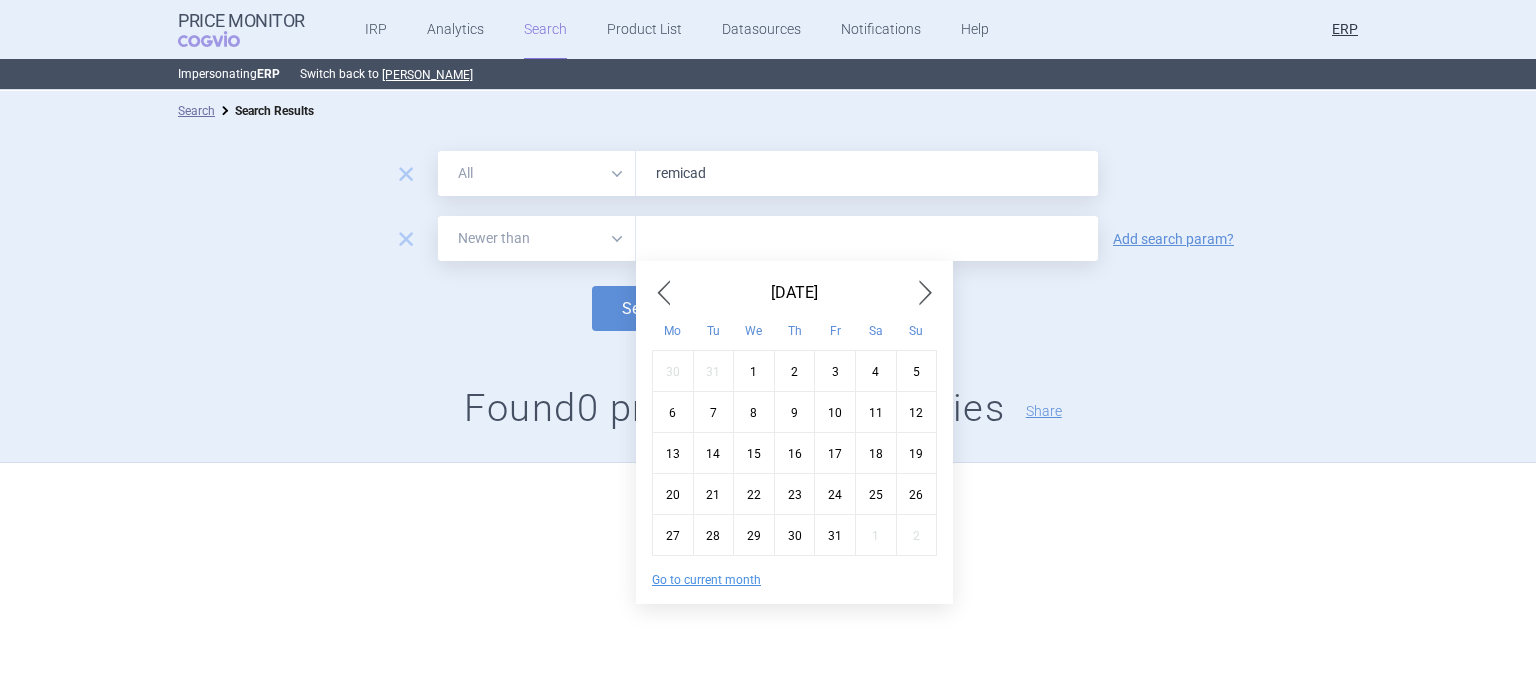 click on "1" at bounding box center (754, 370) 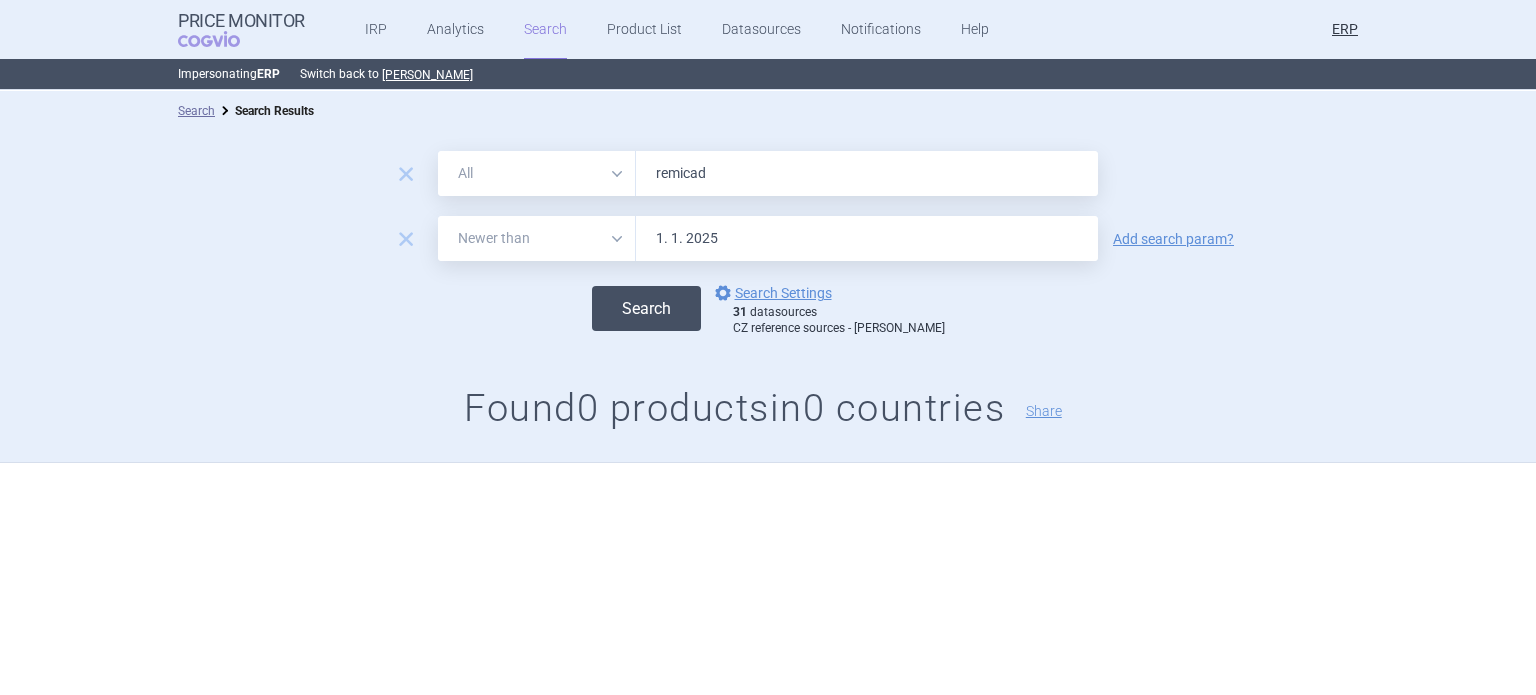 click on "Search" at bounding box center [646, 308] 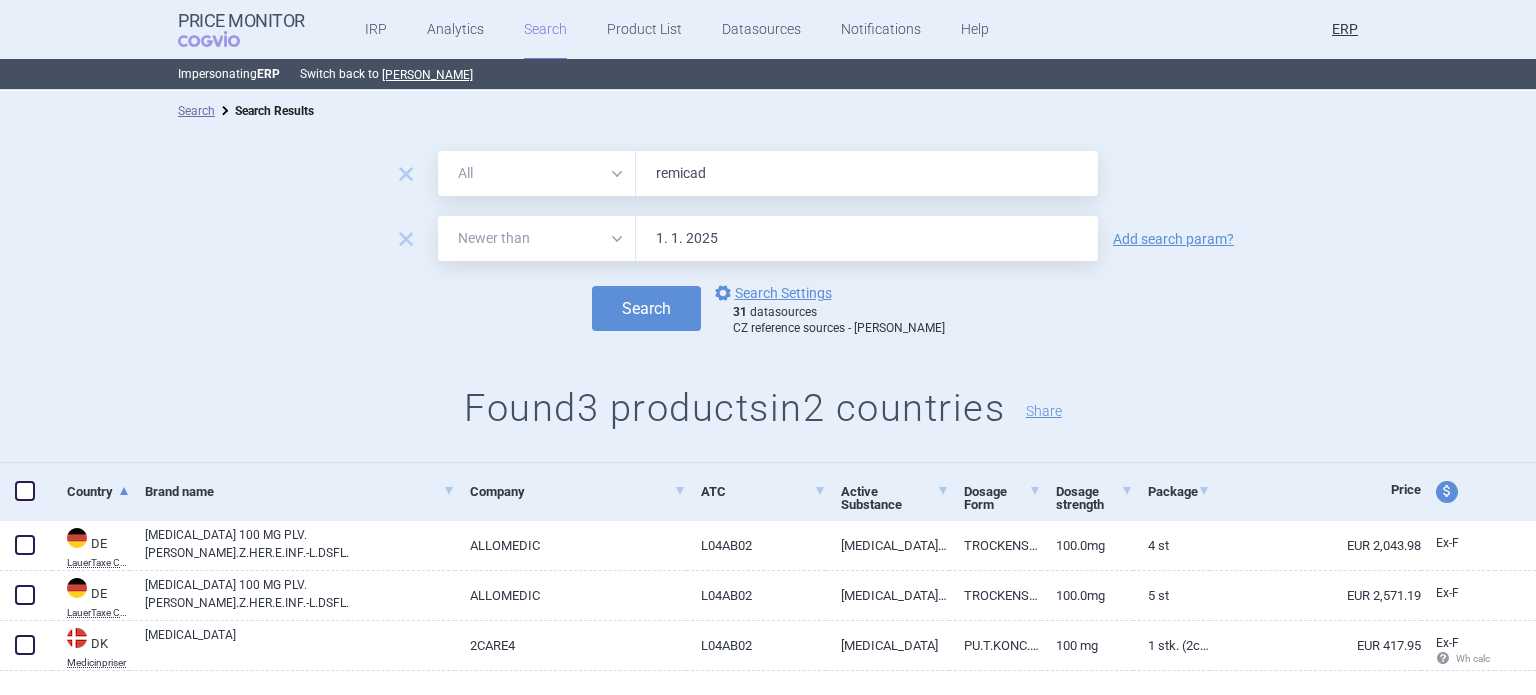 drag, startPoint x: 726, startPoint y: 175, endPoint x: 506, endPoint y: 175, distance: 220 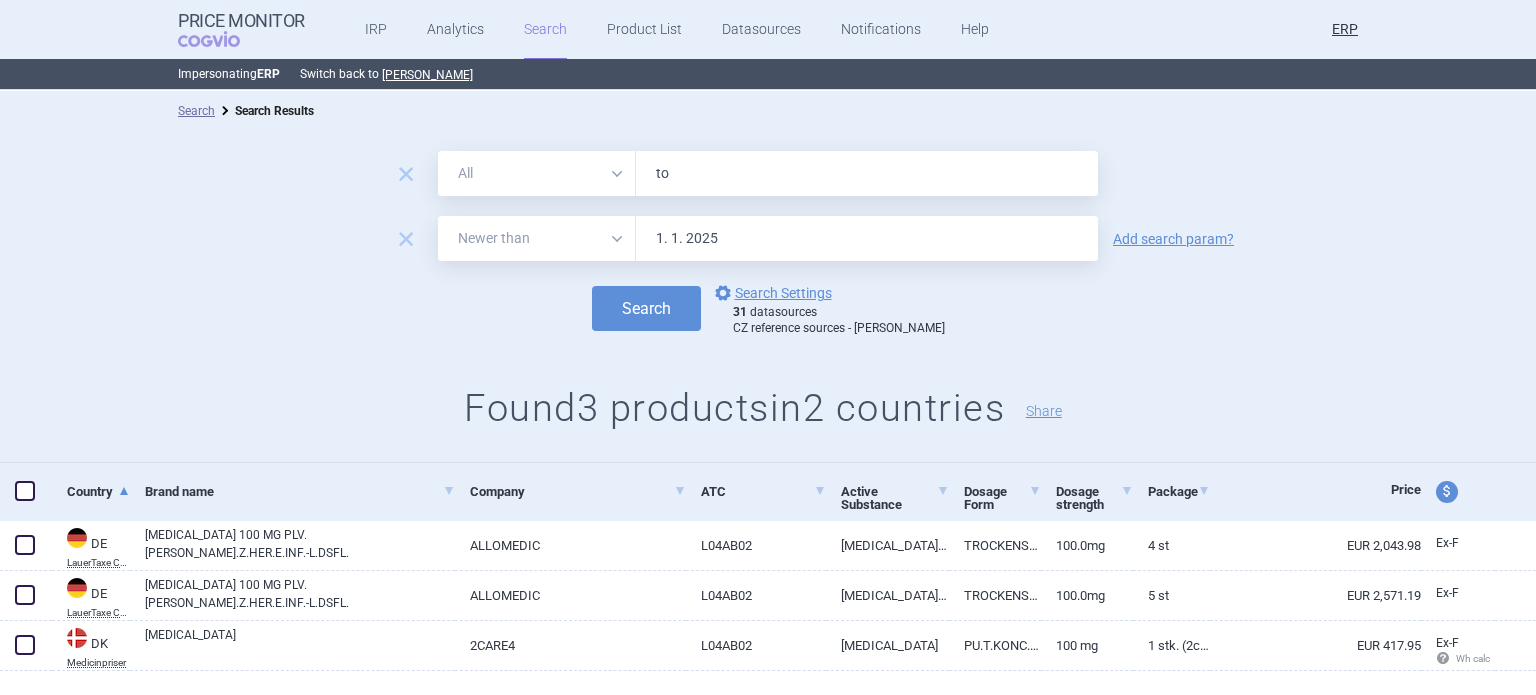 type on "t" 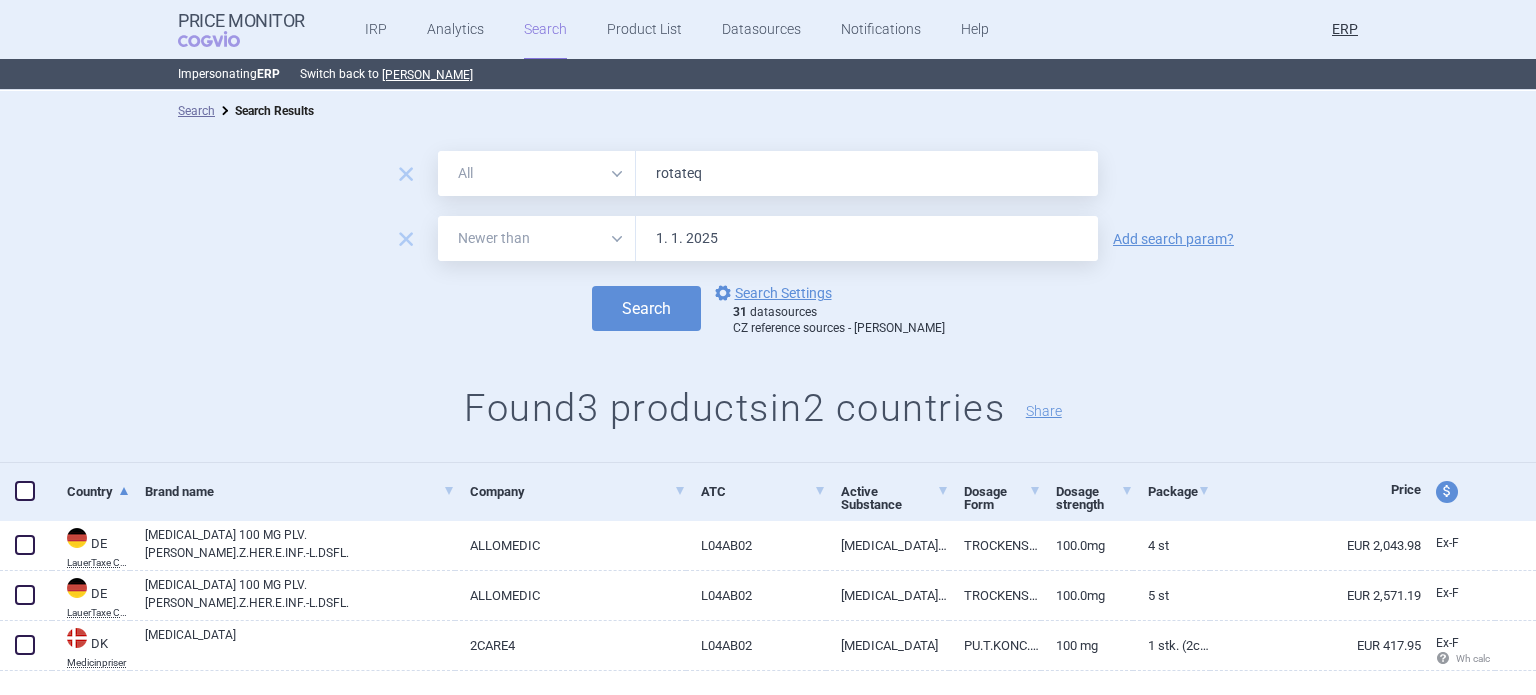 click on "Search" at bounding box center [646, 308] 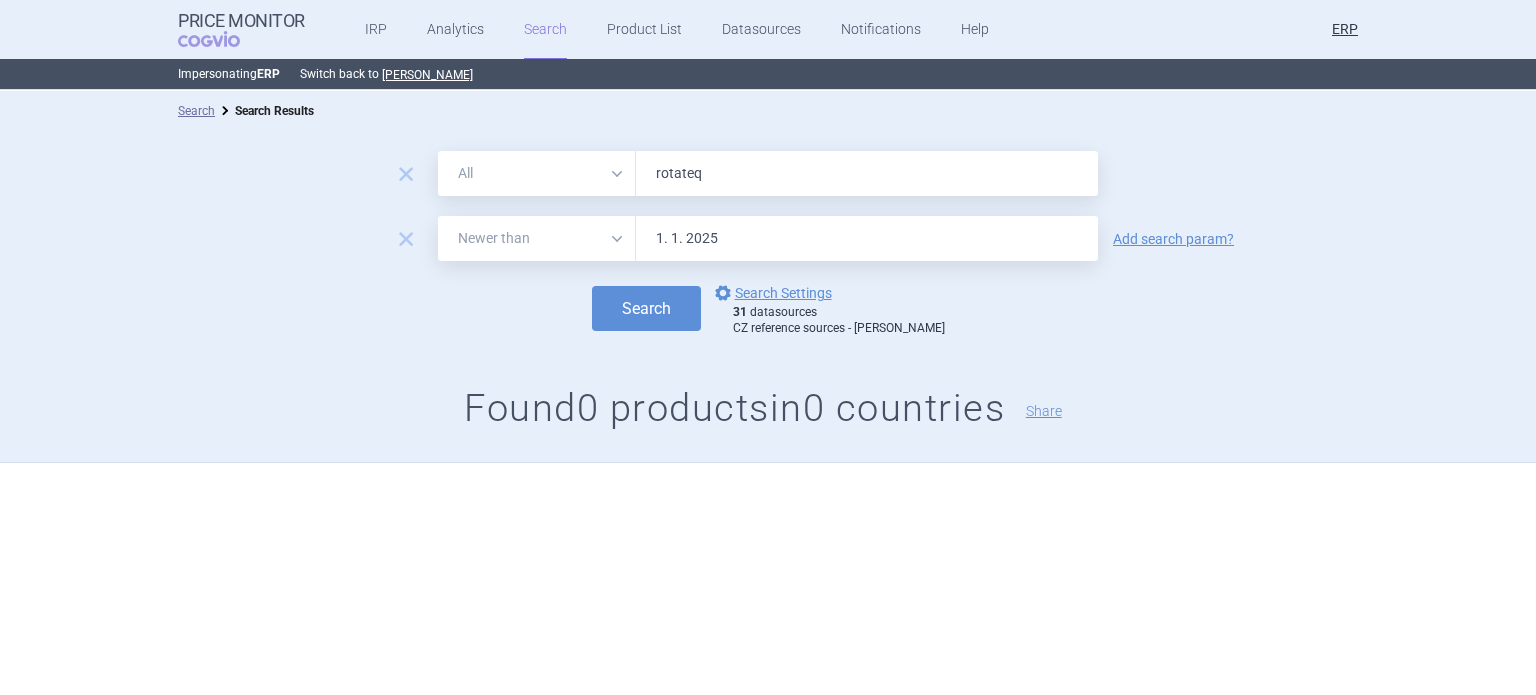 paste on "SEGLUROMET" 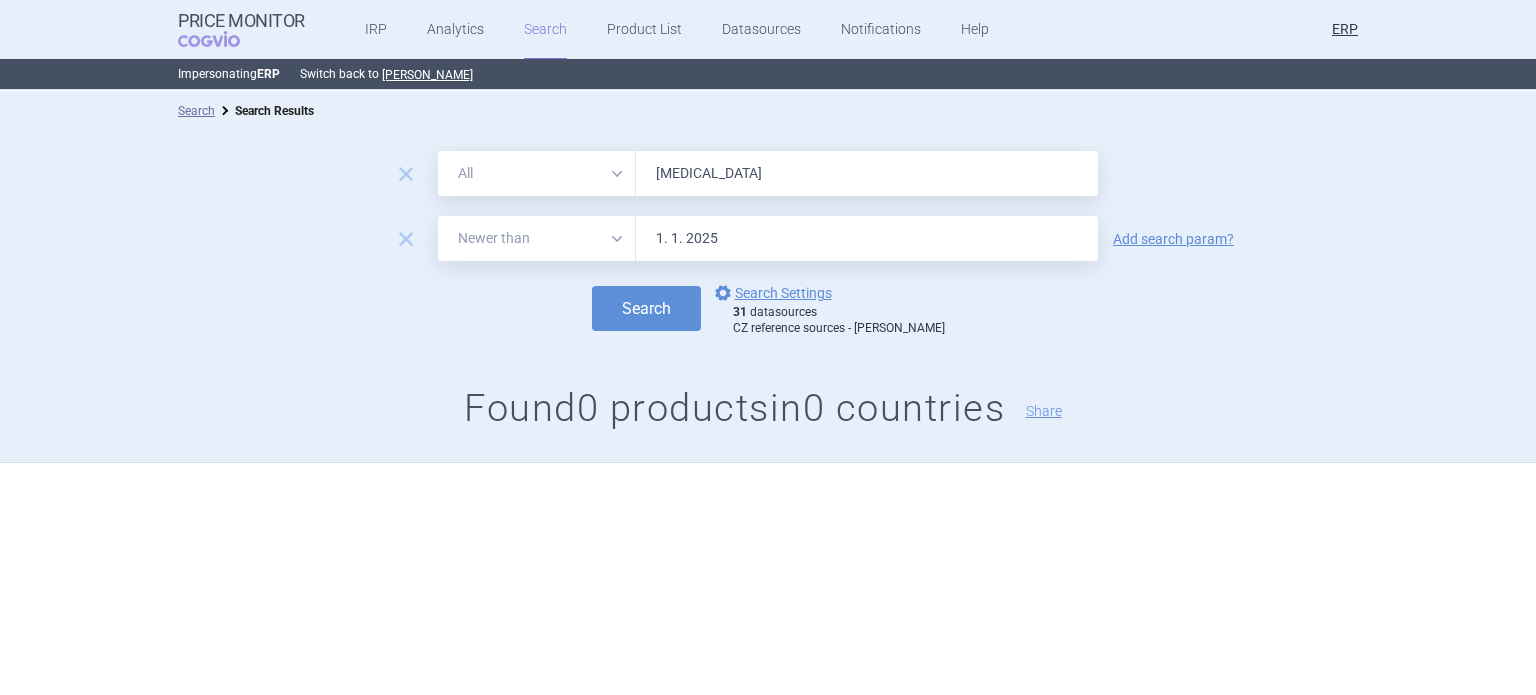 click on "Search" at bounding box center [646, 308] 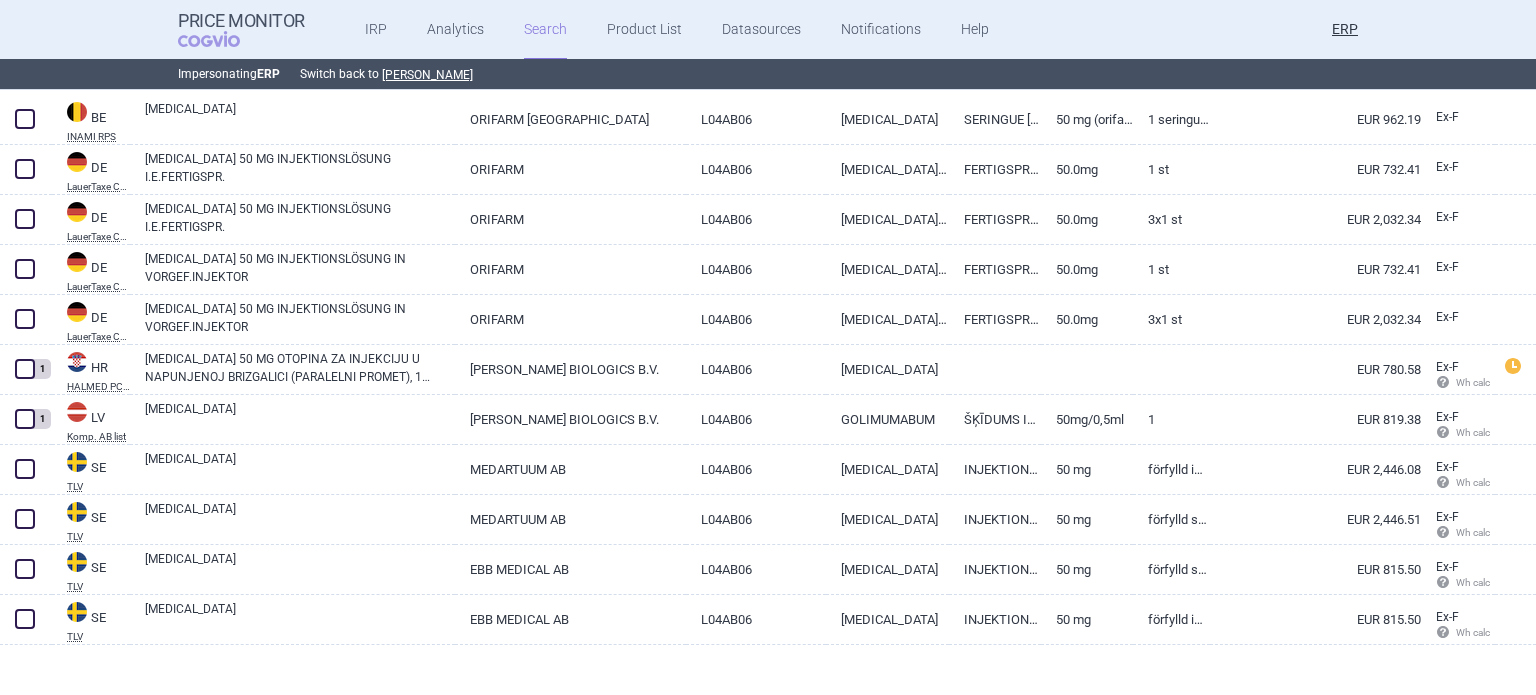 scroll, scrollTop: 440, scrollLeft: 0, axis: vertical 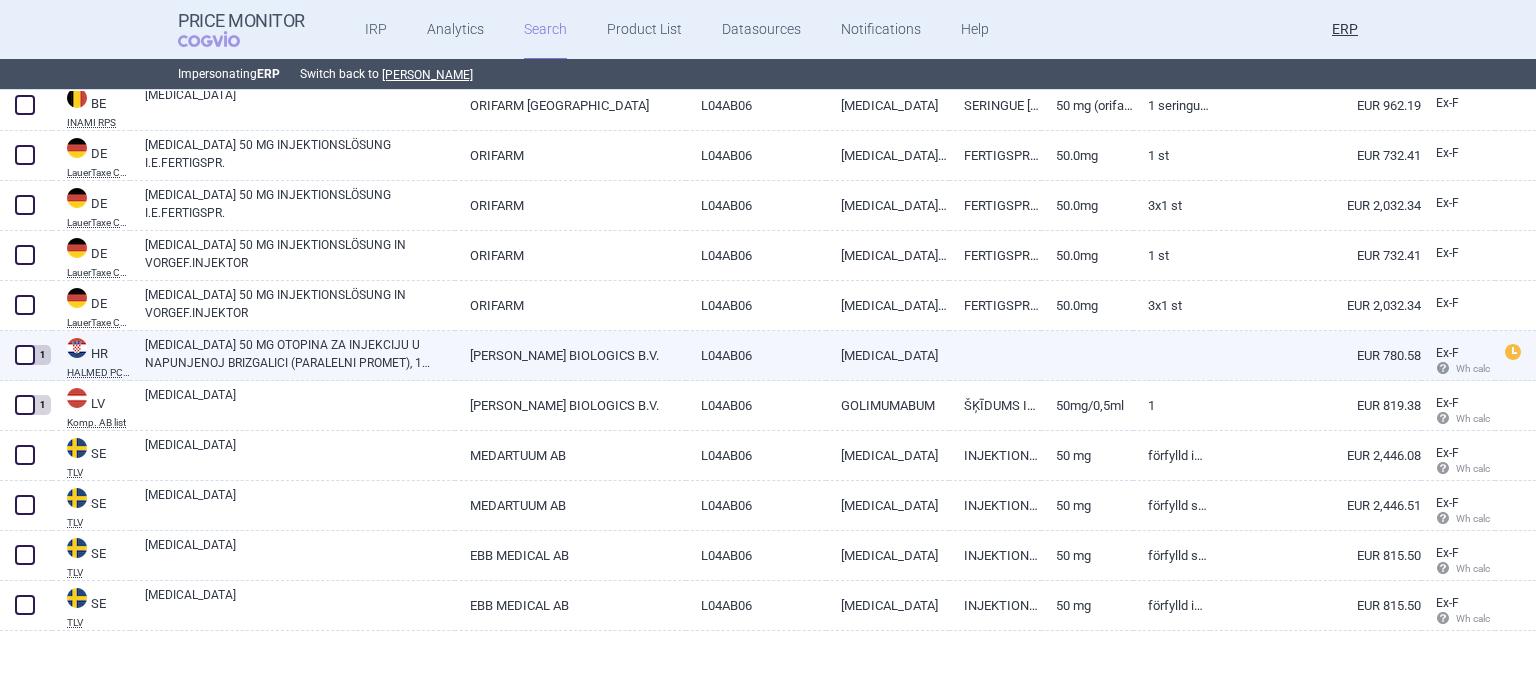 click on "SIMPONI 50 MG OTOPINA ZA INJEKCIJU U NAPUNJENOJ BRIZGALICI (PARALELNI PROMET), 1 NAPUNJENA BRIZGALICA S 0,5 ML OTOPINE" at bounding box center [300, 354] 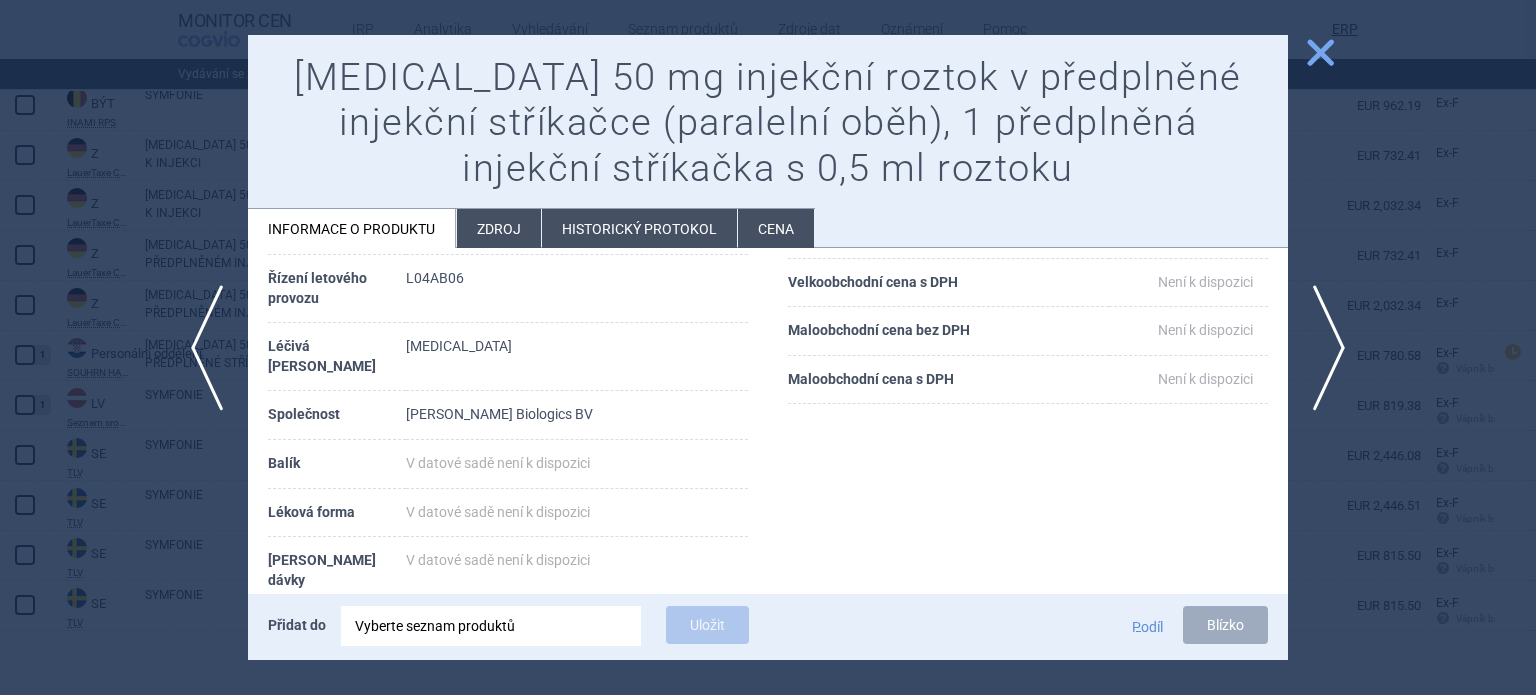 scroll, scrollTop: 300, scrollLeft: 0, axis: vertical 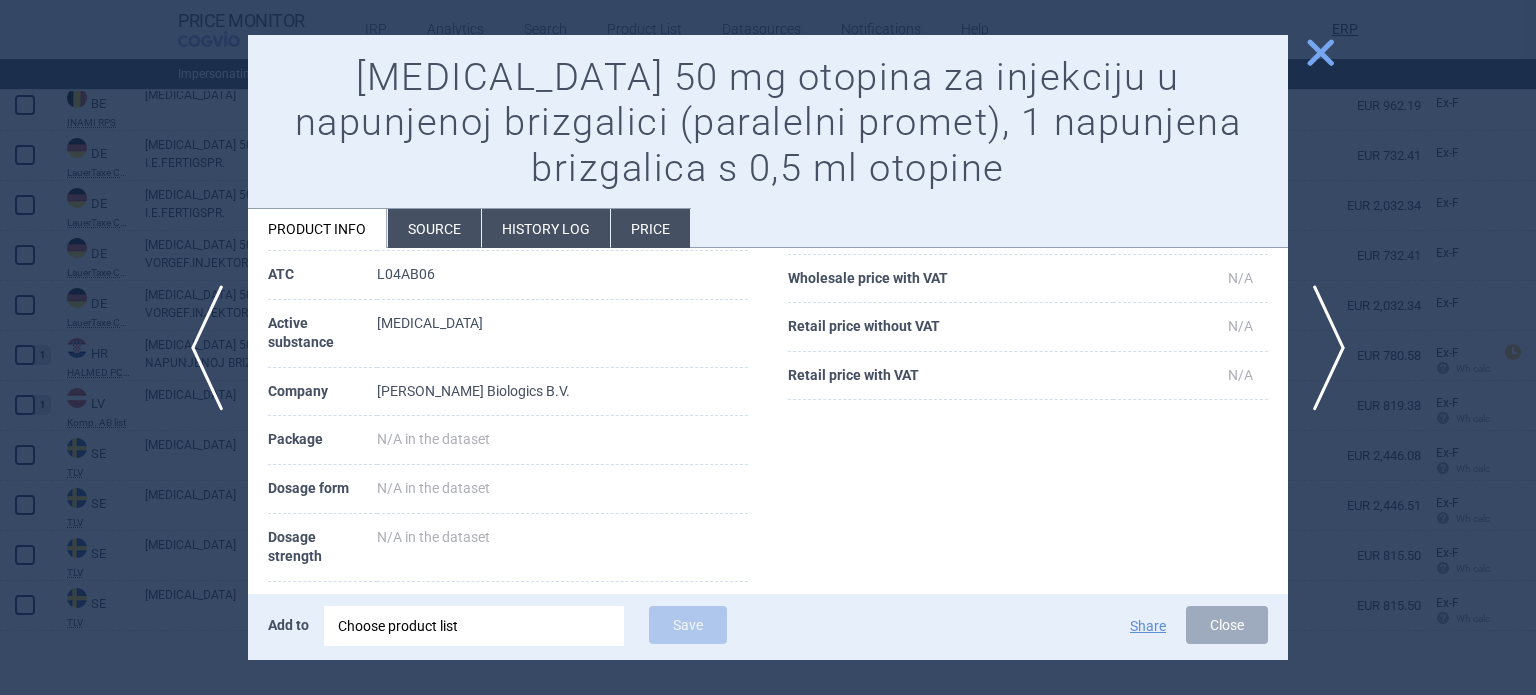 click on "Source" at bounding box center [434, 228] 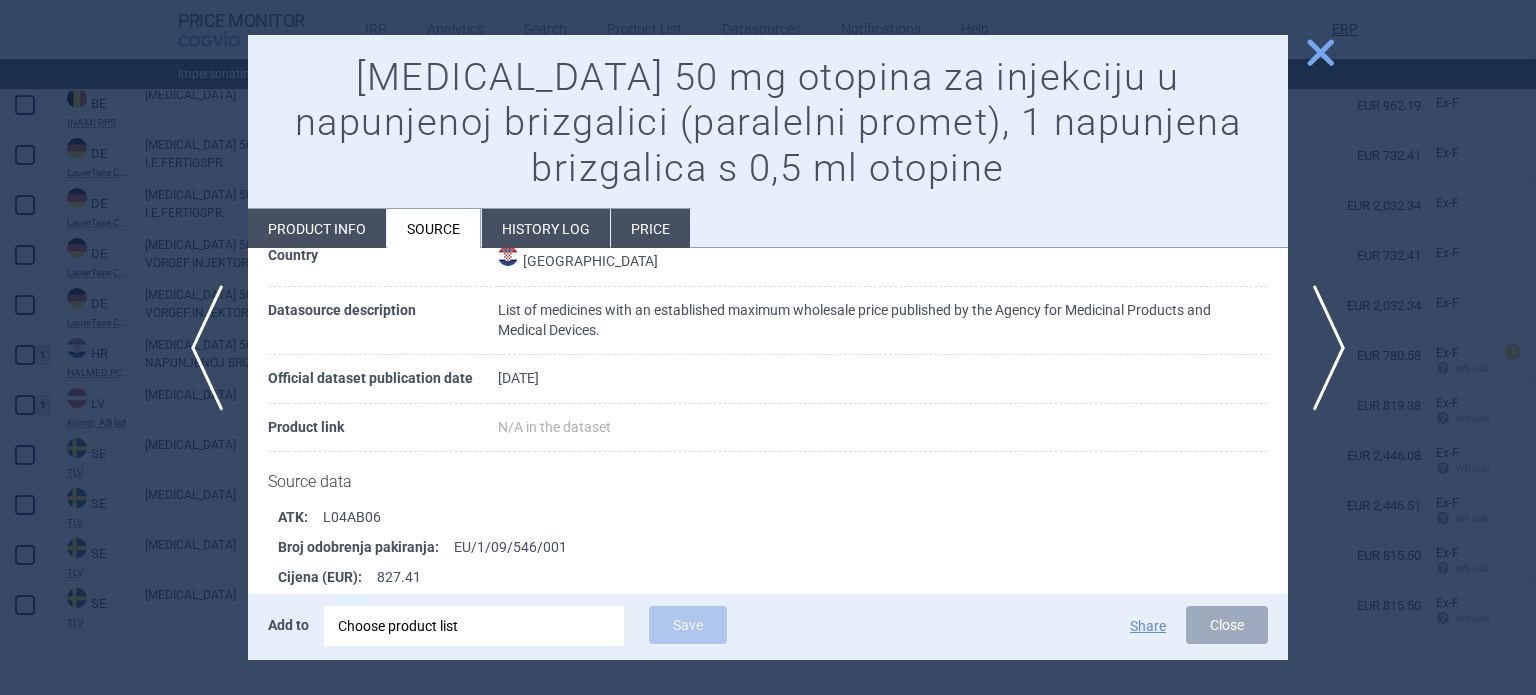 scroll, scrollTop: 200, scrollLeft: 0, axis: vertical 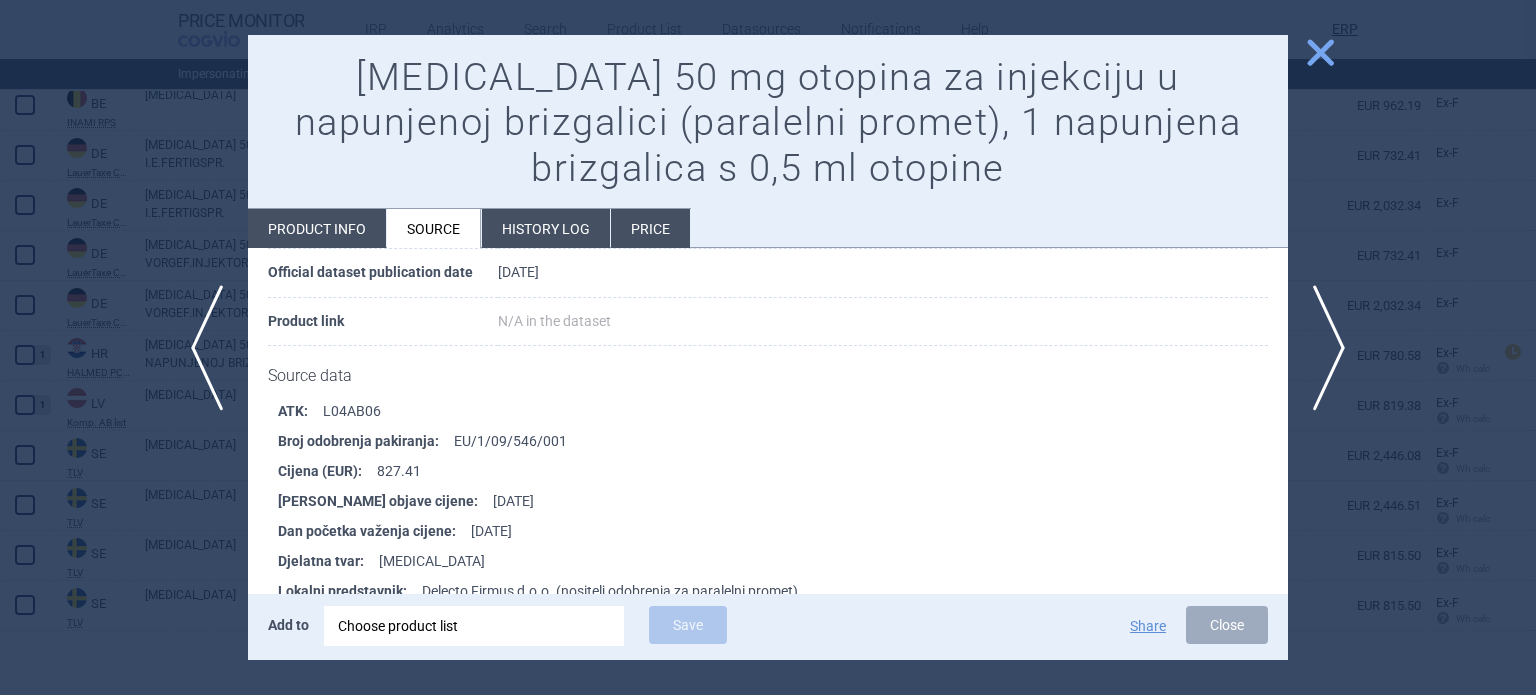click at bounding box center [768, 347] 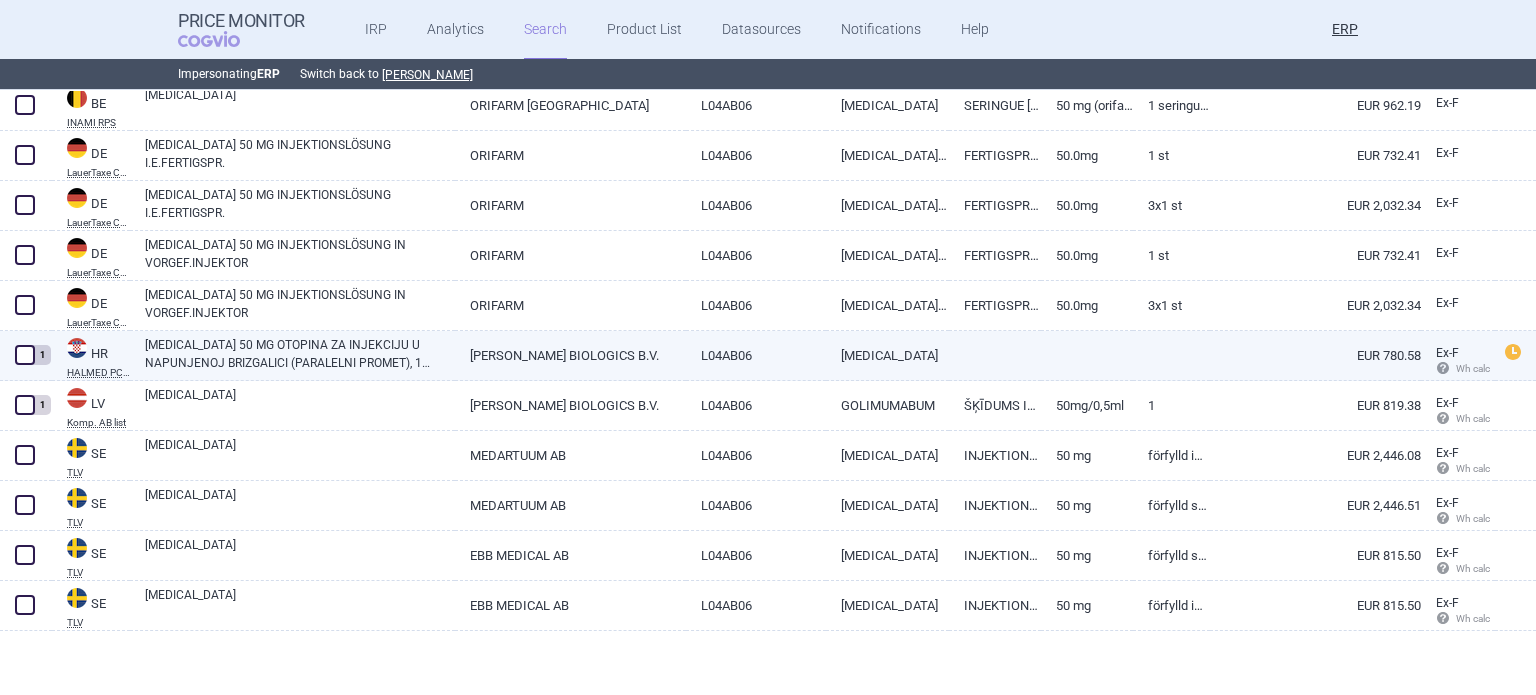 click at bounding box center (25, 355) 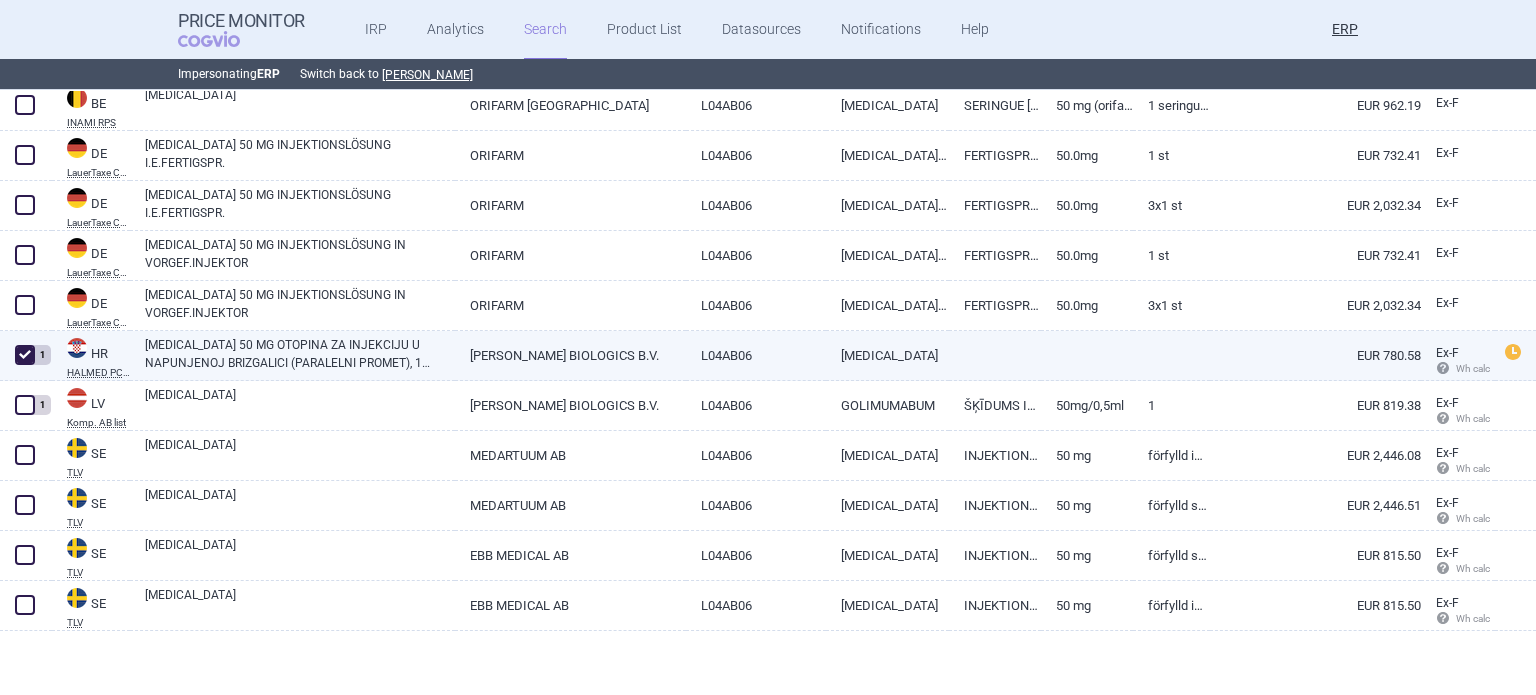 checkbox on "true" 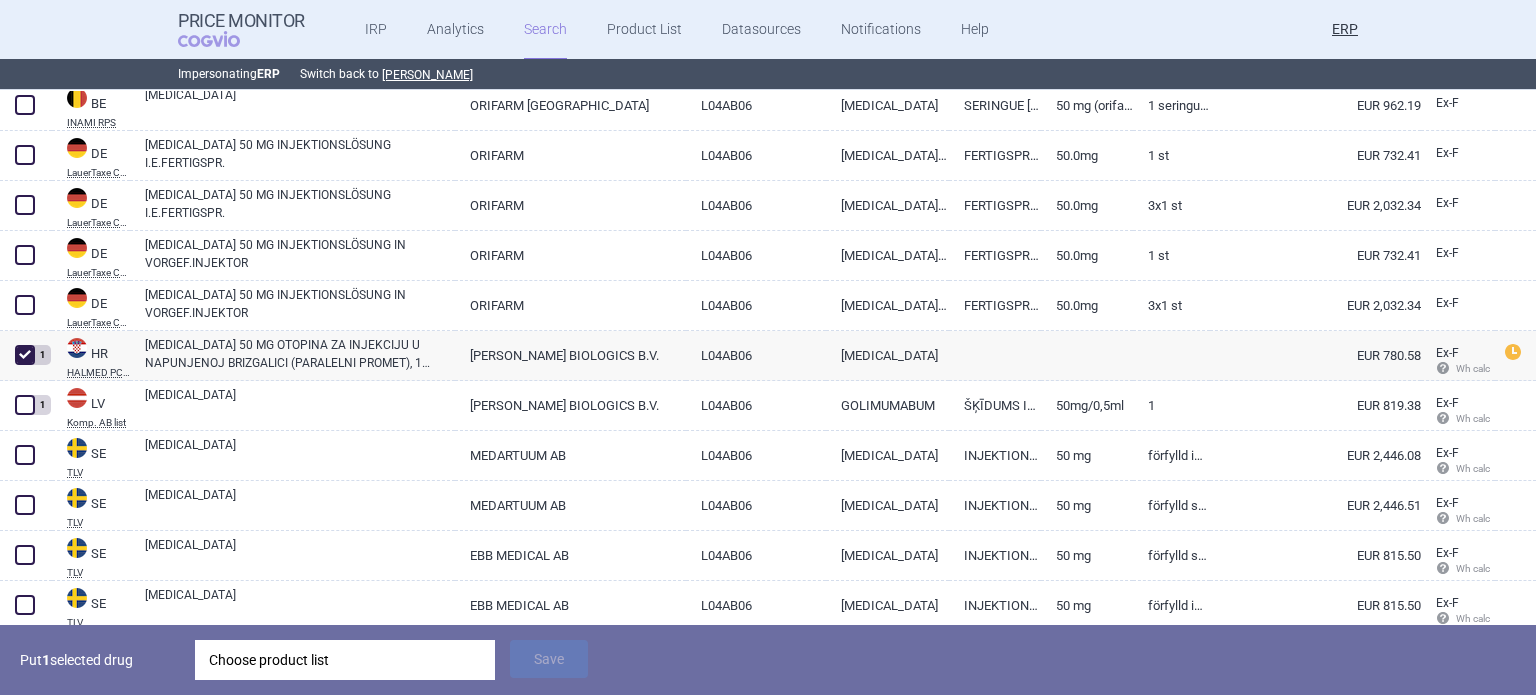 click on "Choose product list" at bounding box center (345, 660) 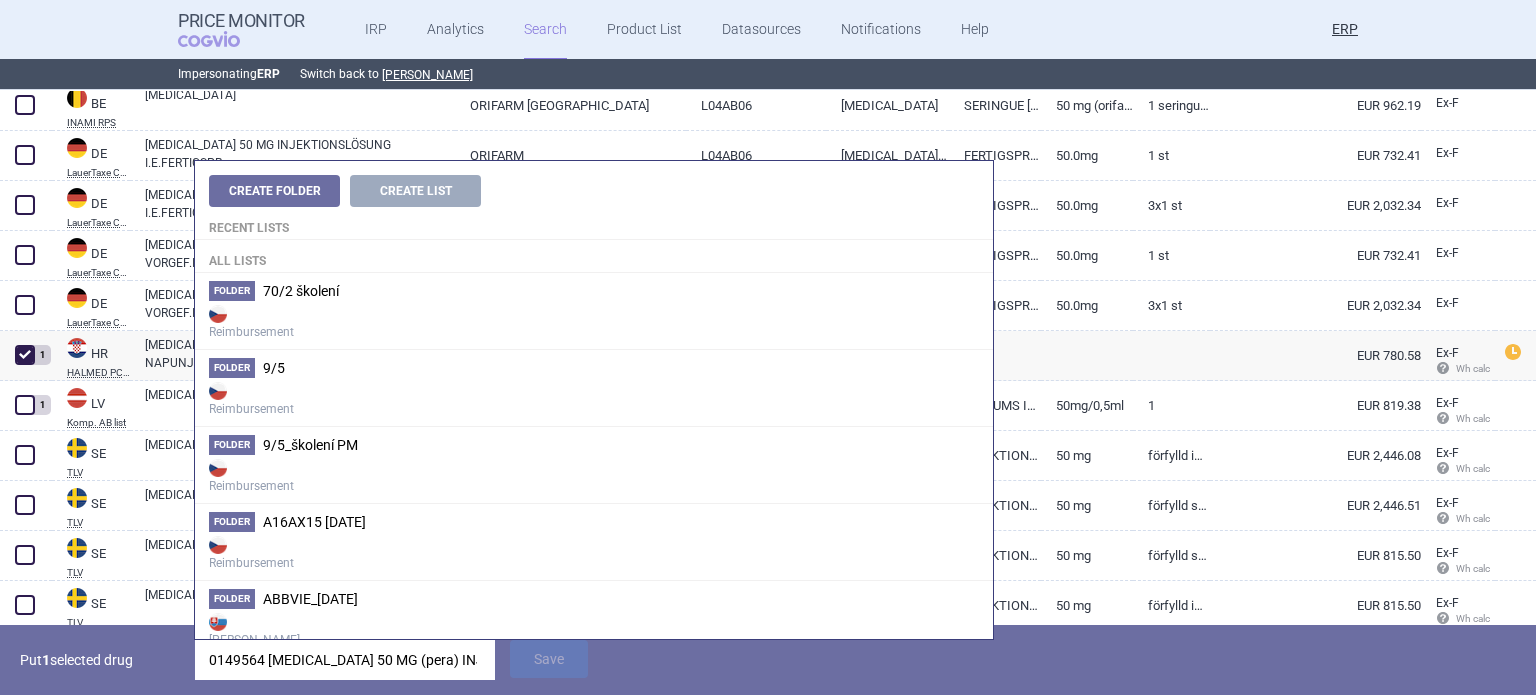 scroll, scrollTop: 0, scrollLeft: 74, axis: horizontal 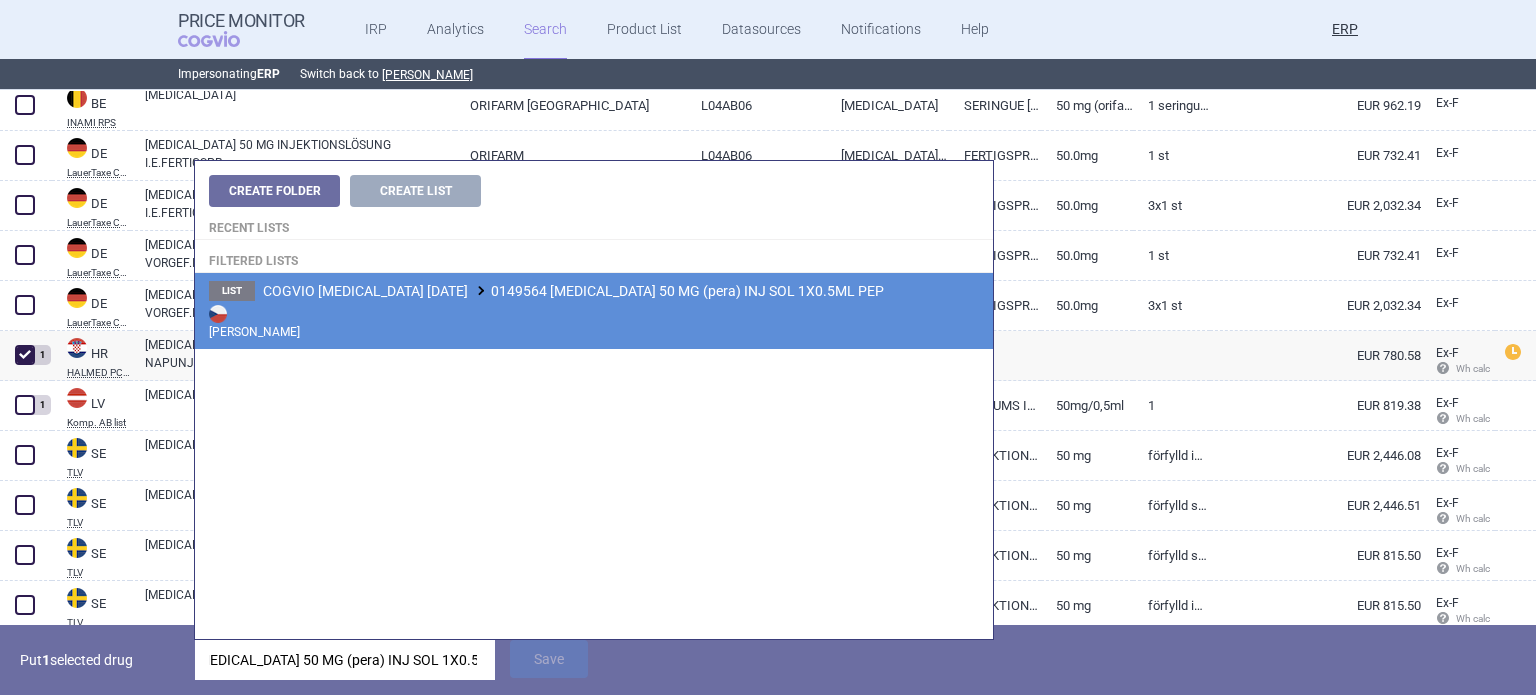type on "0149564 SIMPONI 50 MG (pera) INJ SOL 1X0.5ML PEP" 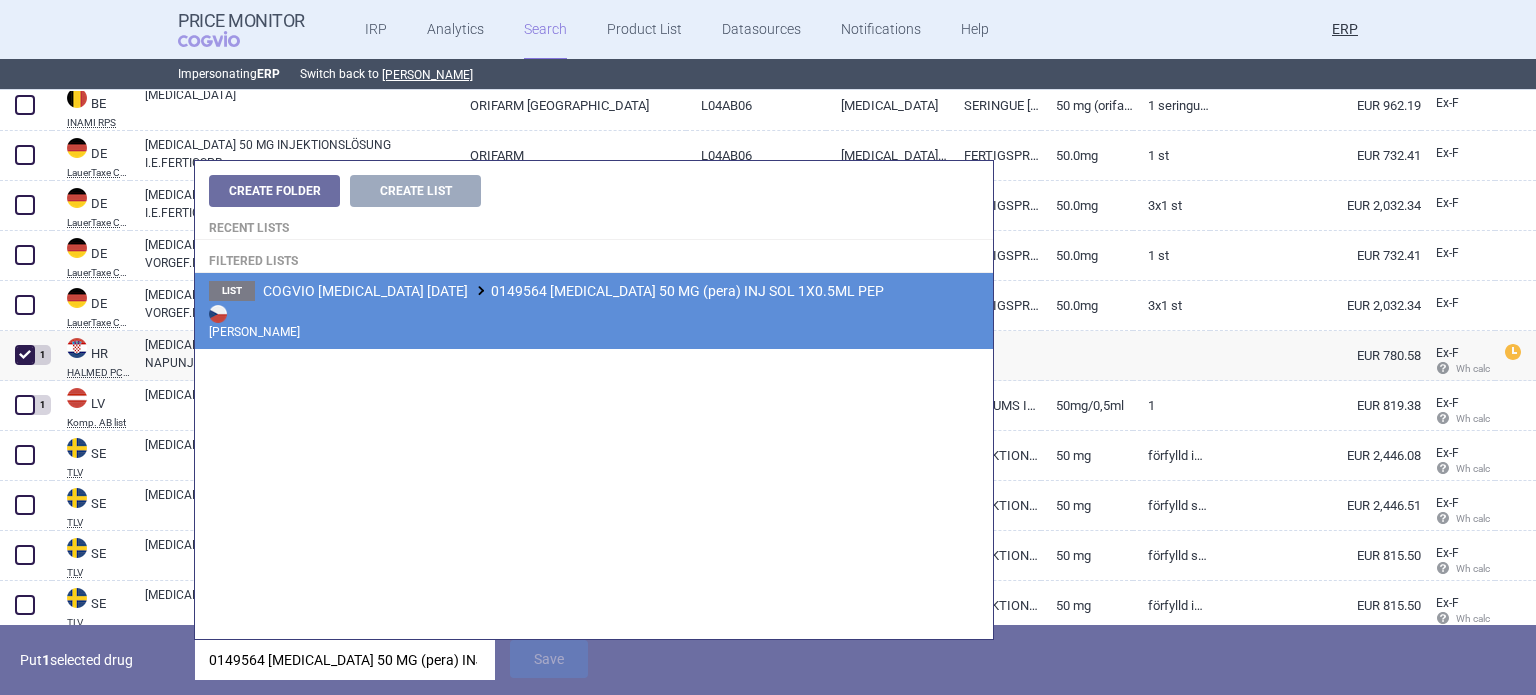 click on "COGVIO Simponi 02.07.2025   0149564 SIMPONI 50 MG (pera) INJ SOL 1X0.5ML PEP" at bounding box center [573, 291] 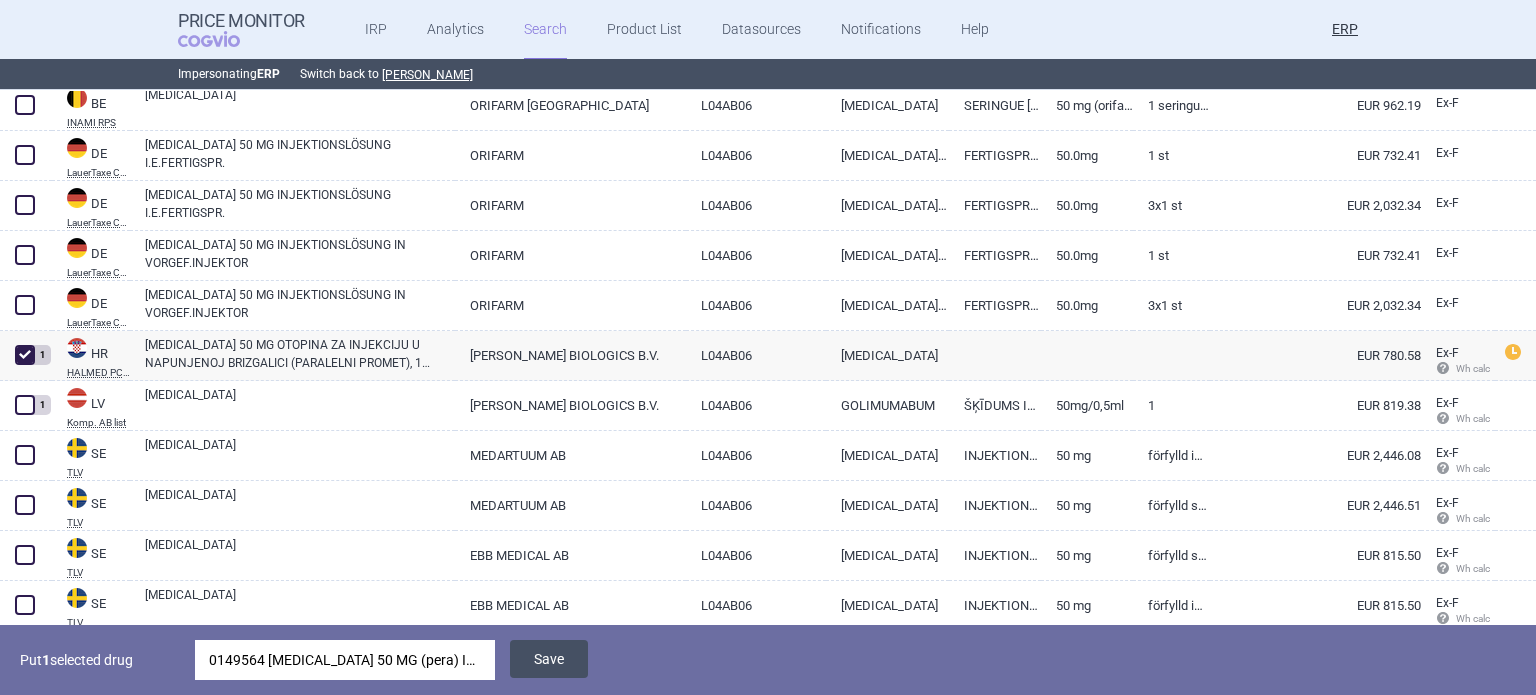 click on "Save" at bounding box center [549, 659] 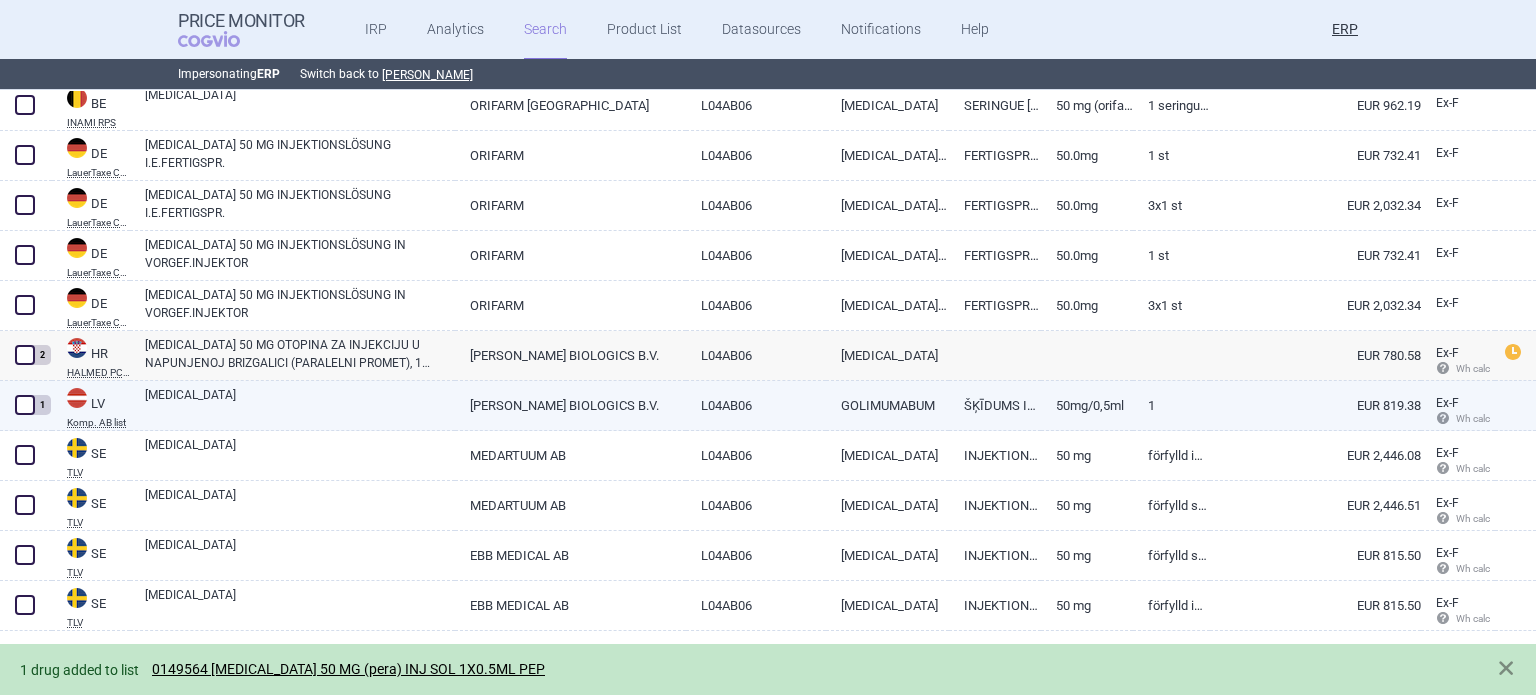 click on "SIMPONI" at bounding box center [300, 404] 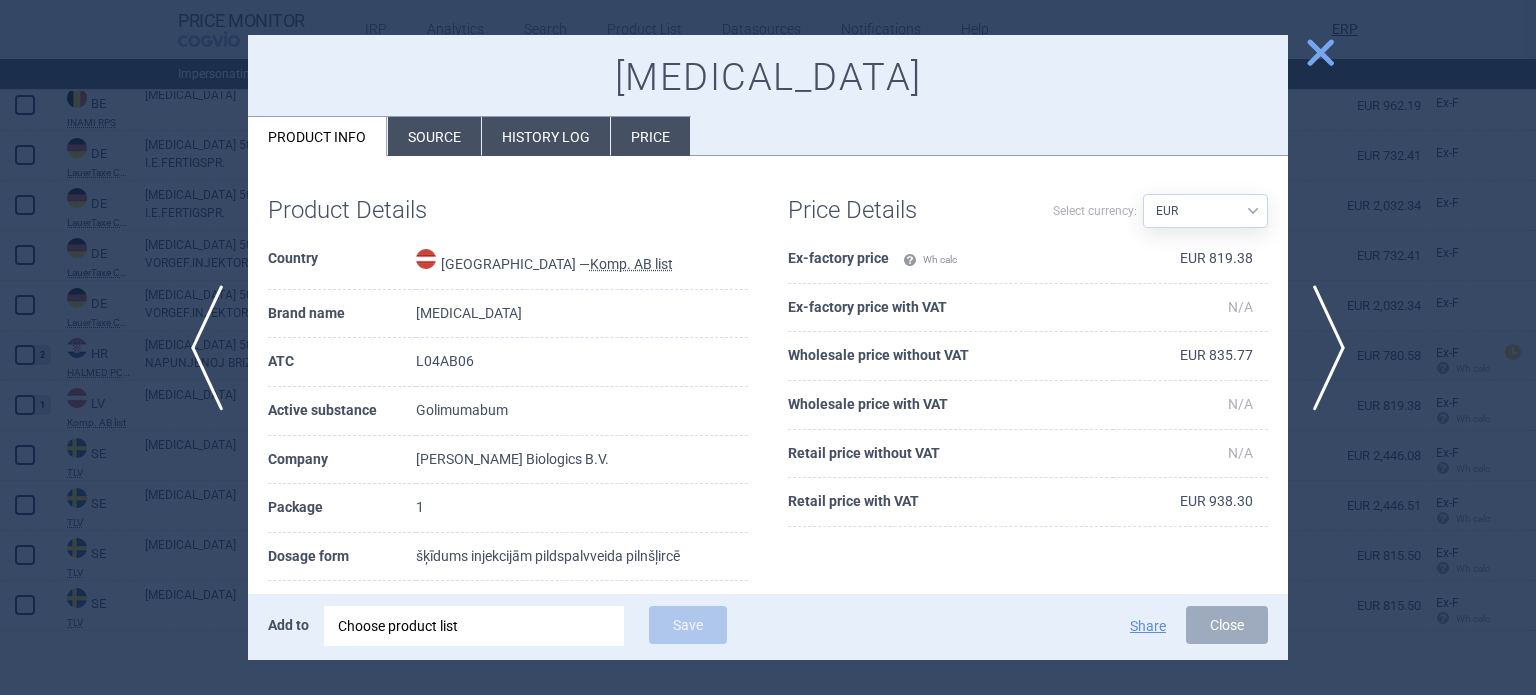 click on "Source" at bounding box center [434, 136] 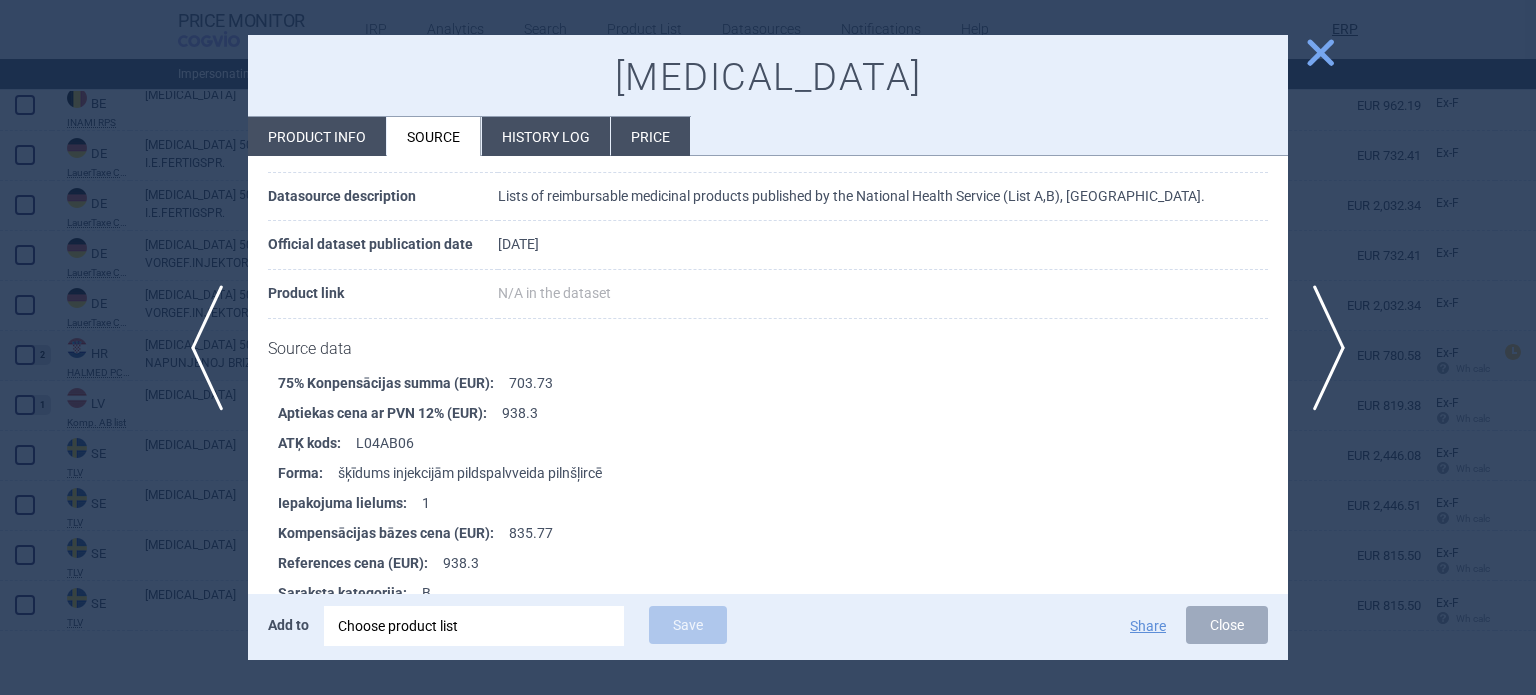 scroll, scrollTop: 300, scrollLeft: 0, axis: vertical 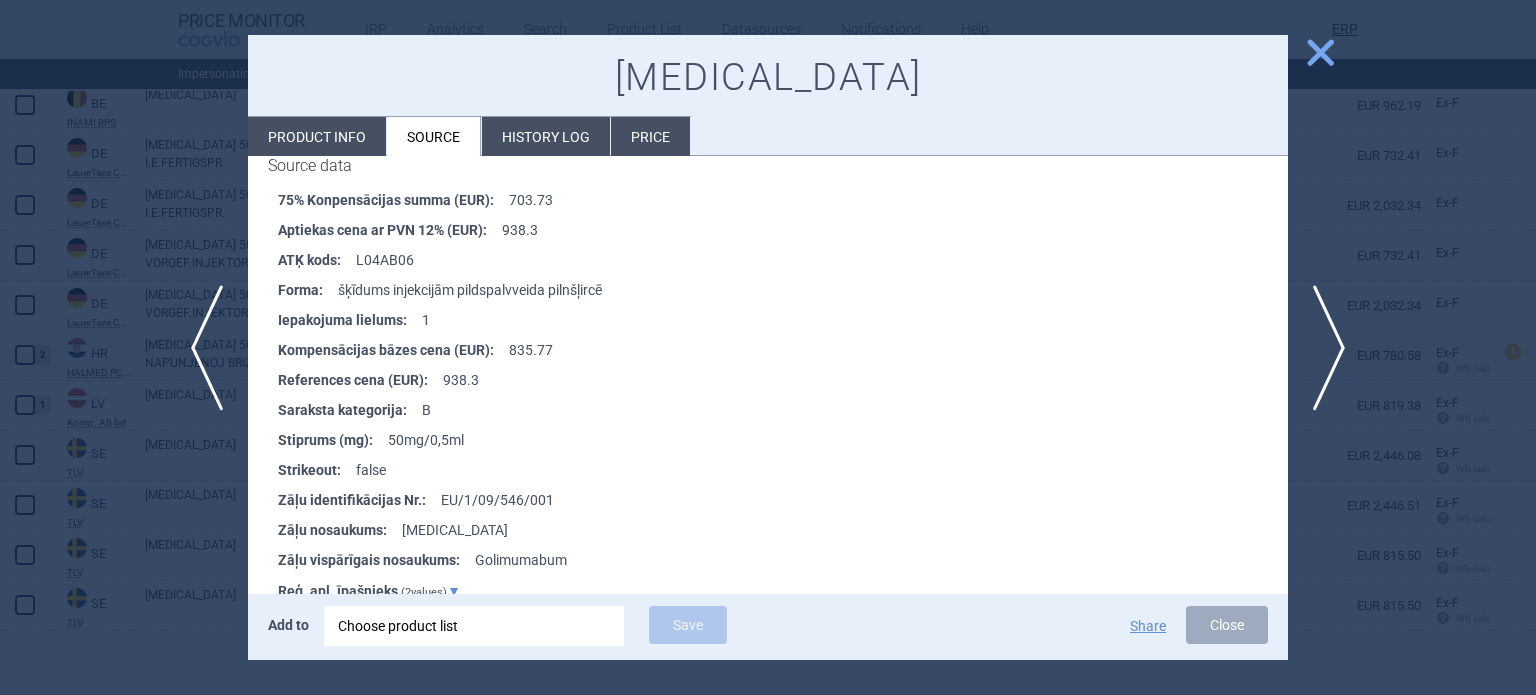 click at bounding box center [768, 347] 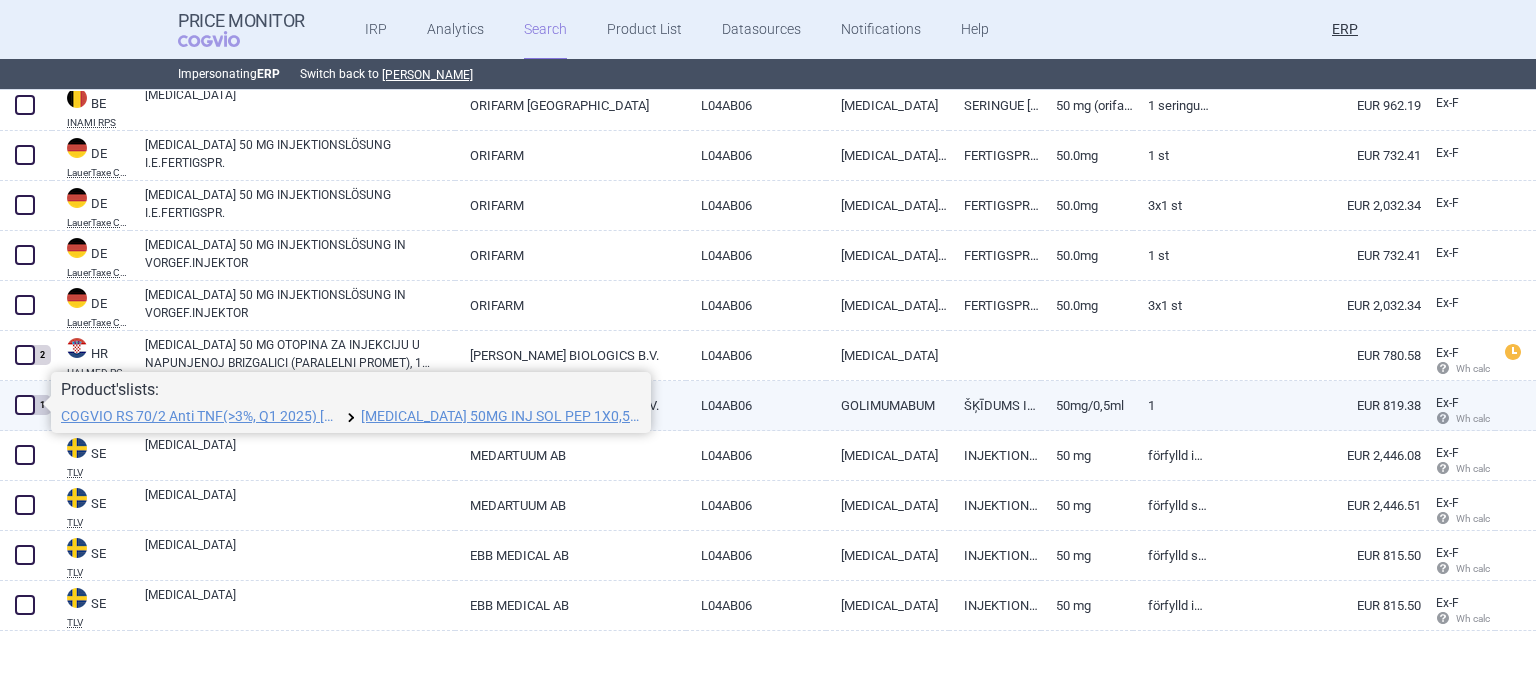 click at bounding box center [25, 405] 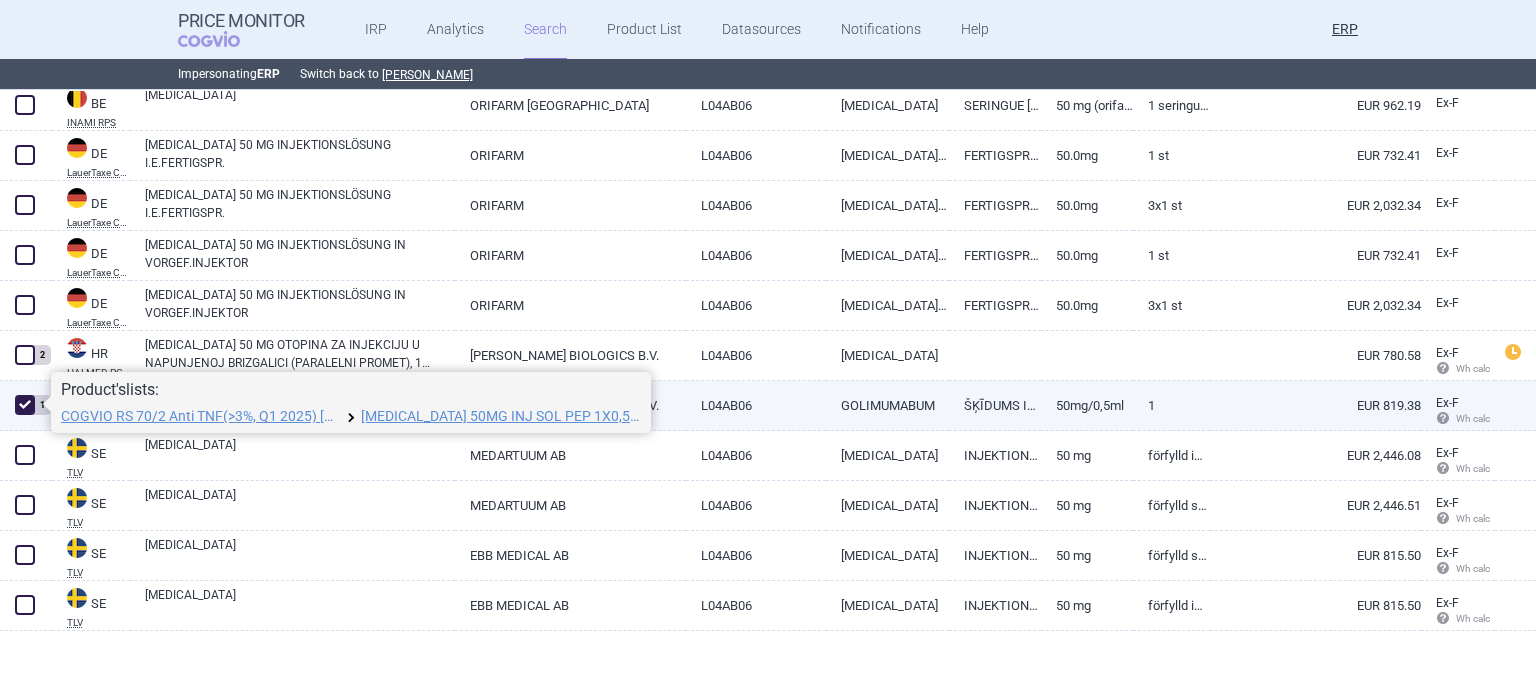 checkbox on "true" 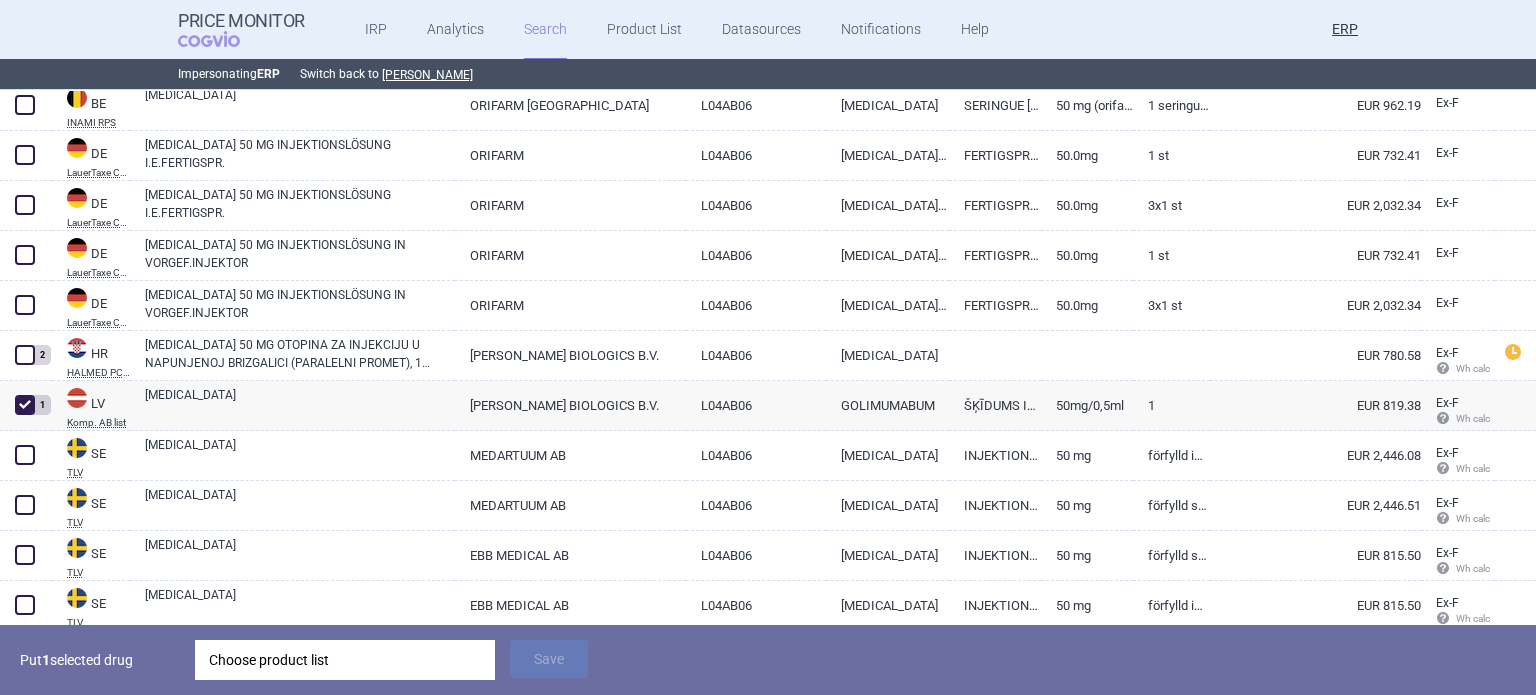 click on "Choose product list" at bounding box center (345, 660) 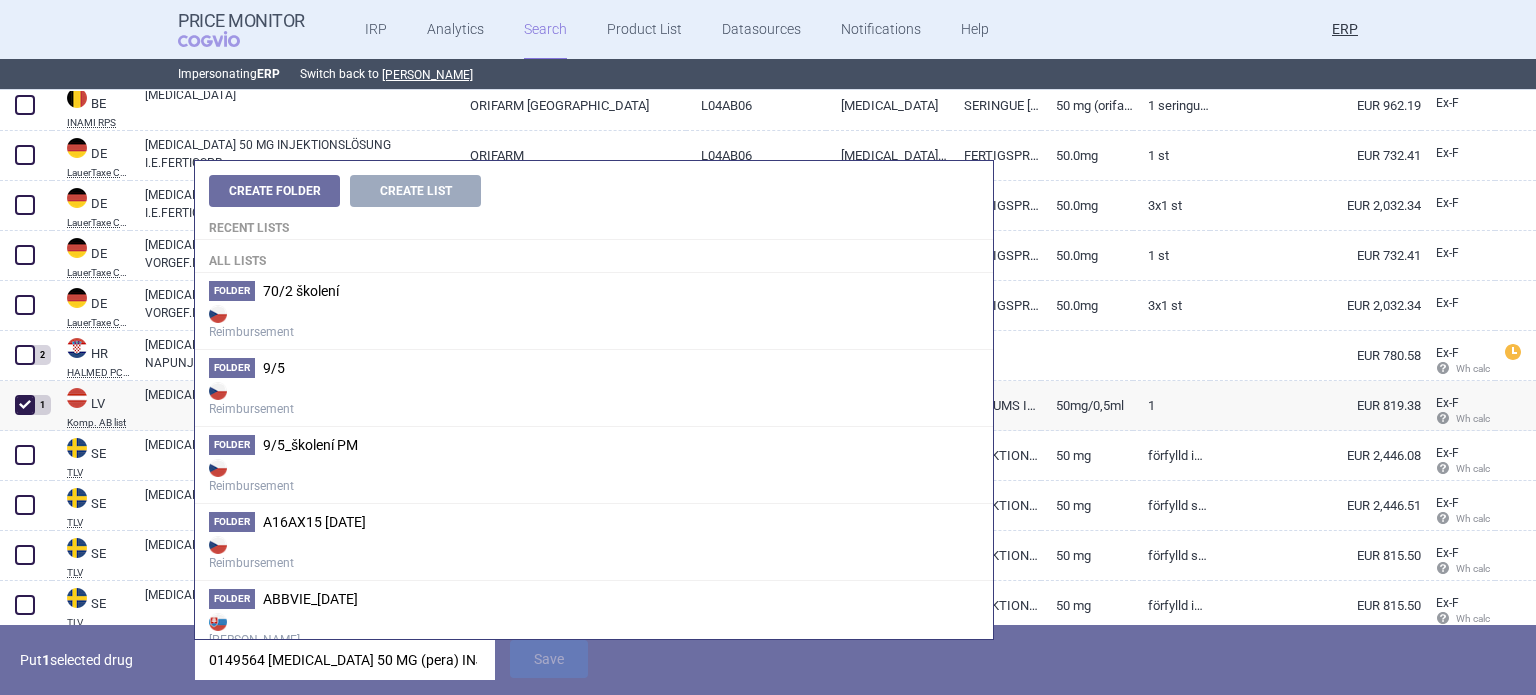 scroll, scrollTop: 0, scrollLeft: 74, axis: horizontal 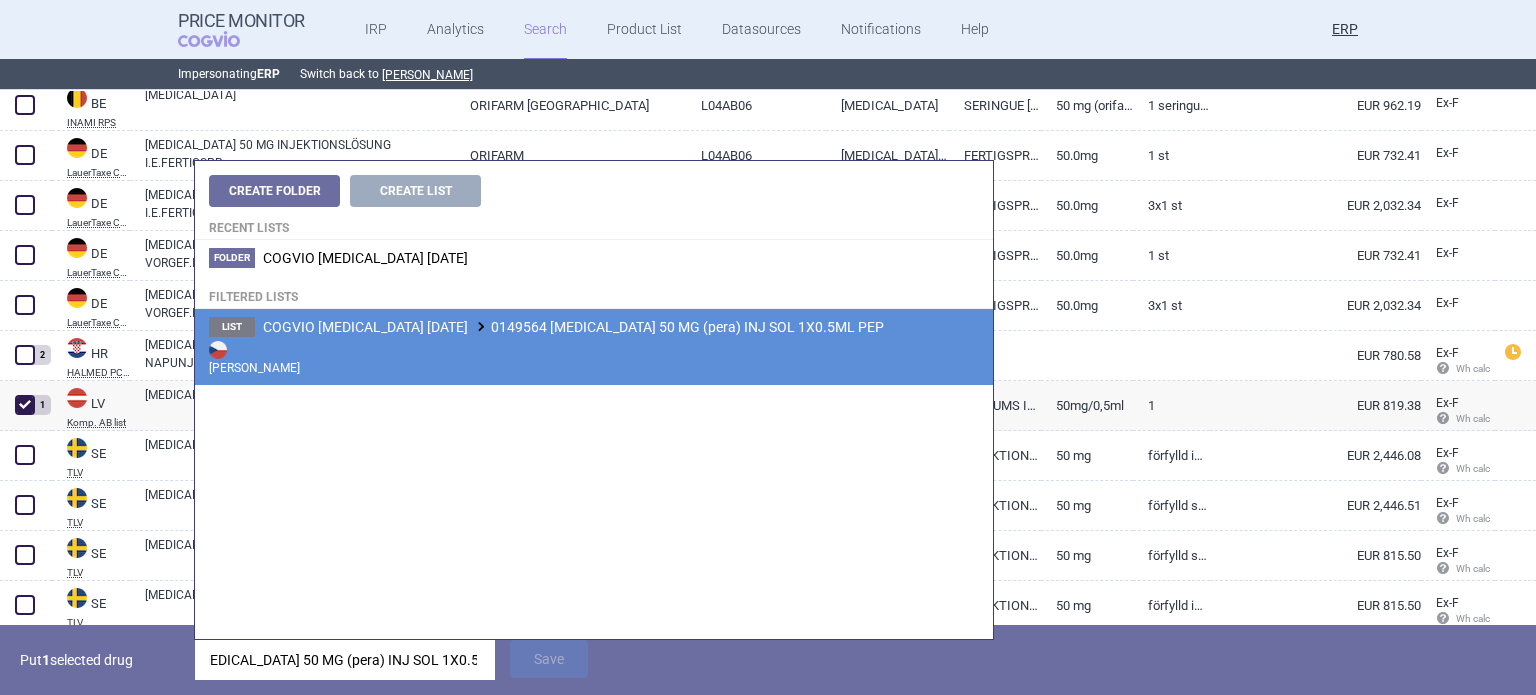 type on "0149564 SIMPONI 50 MG (pera) INJ SOL 1X0.5ML PEP" 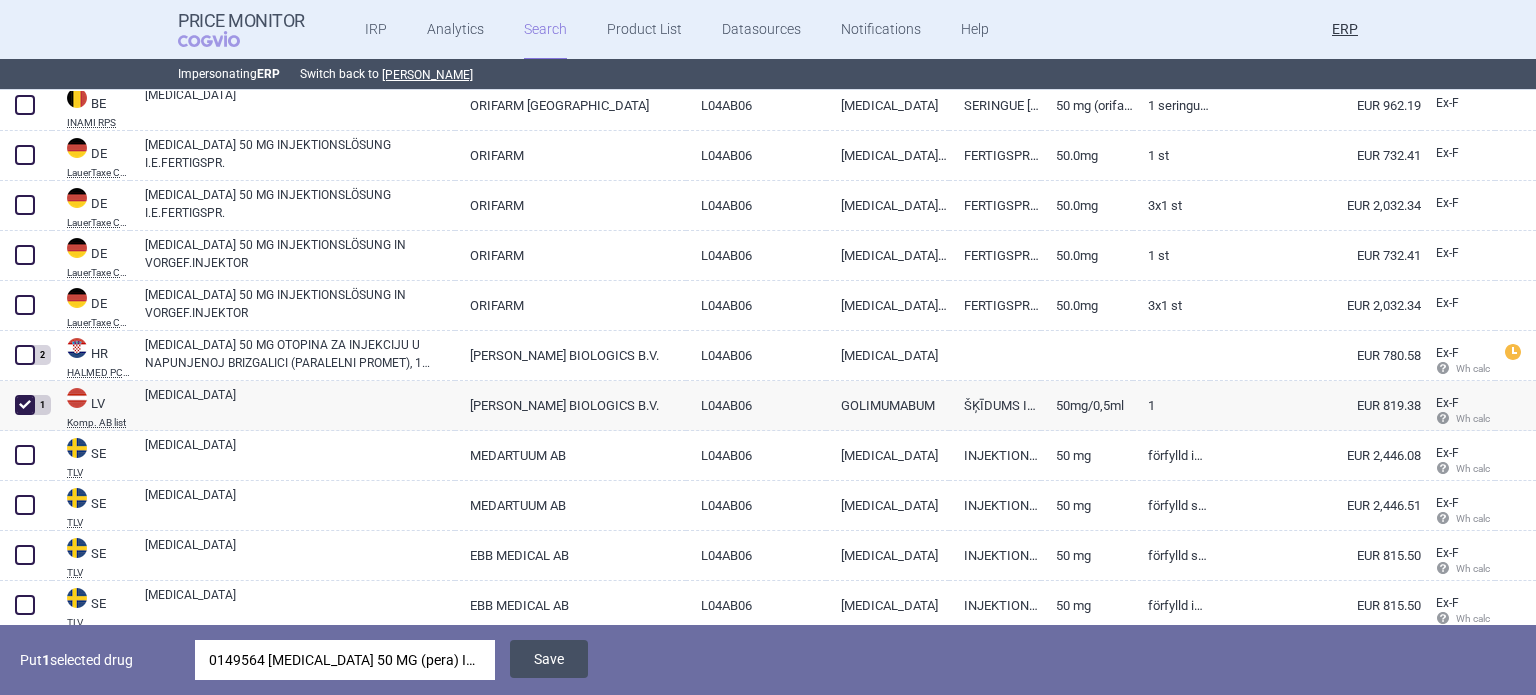 click on "Save" at bounding box center (549, 659) 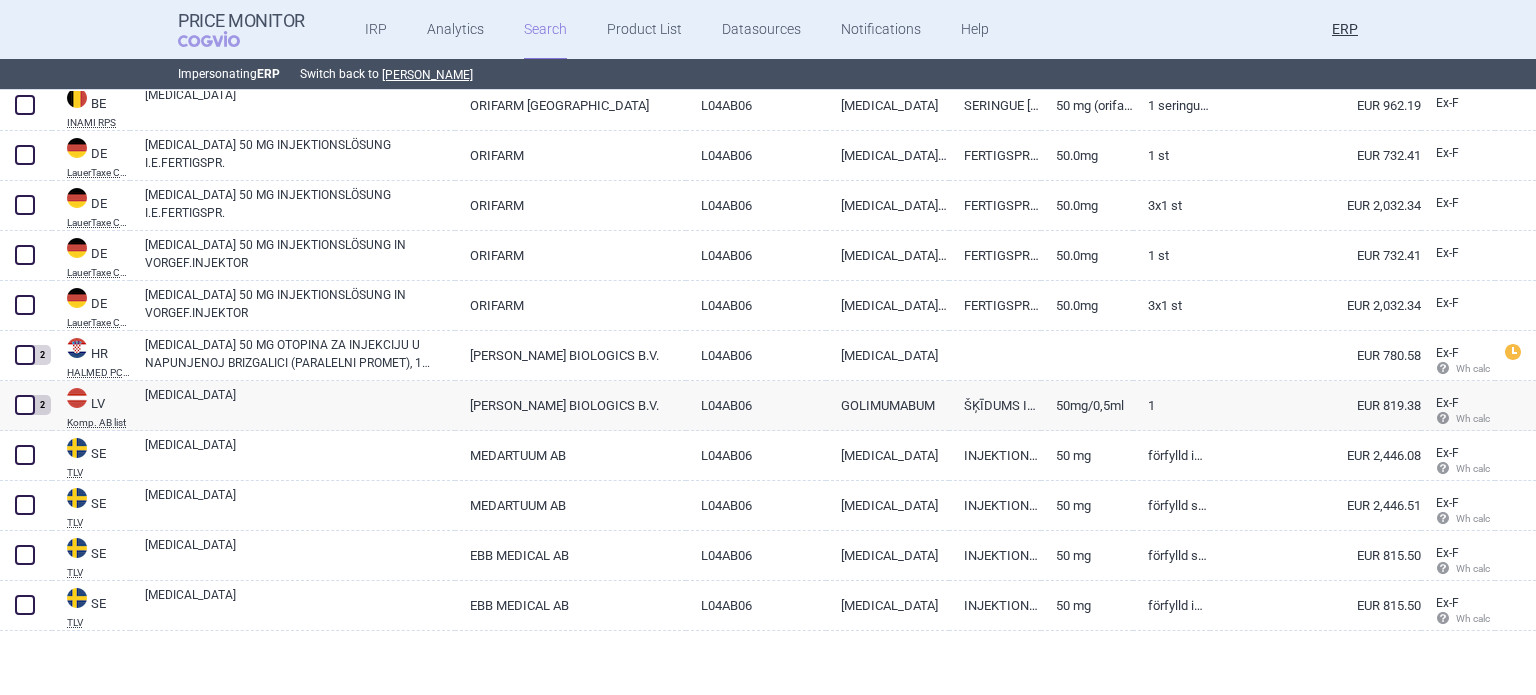 select on "newerThan" 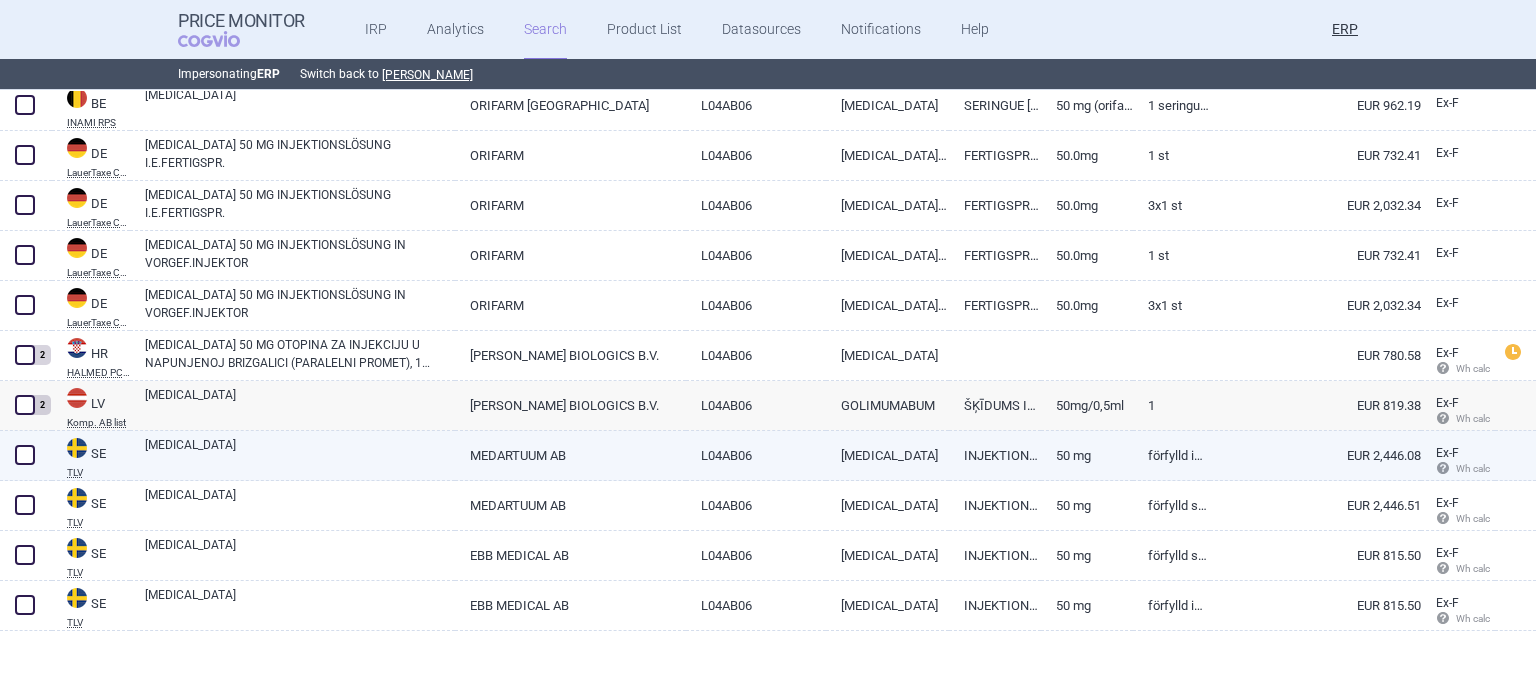 scroll, scrollTop: 7, scrollLeft: 0, axis: vertical 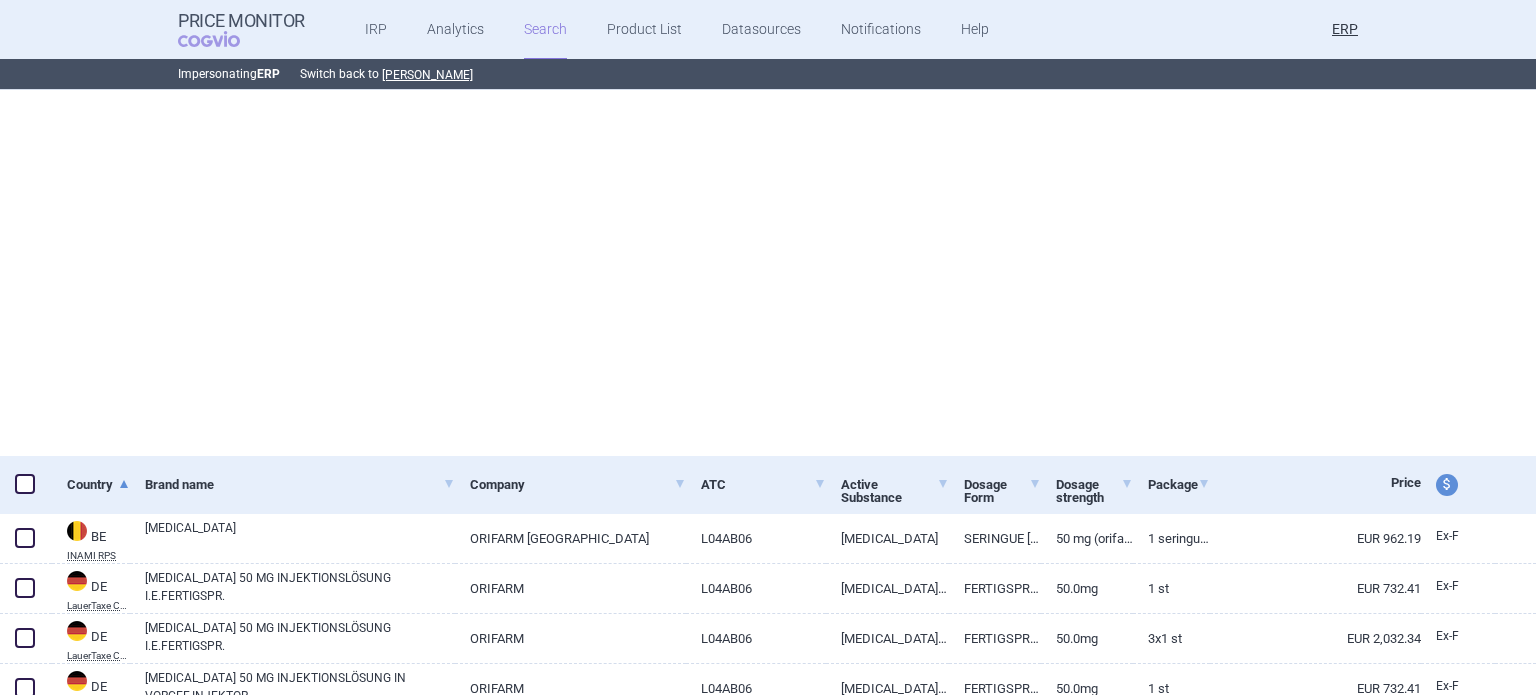 select on "newerThan" 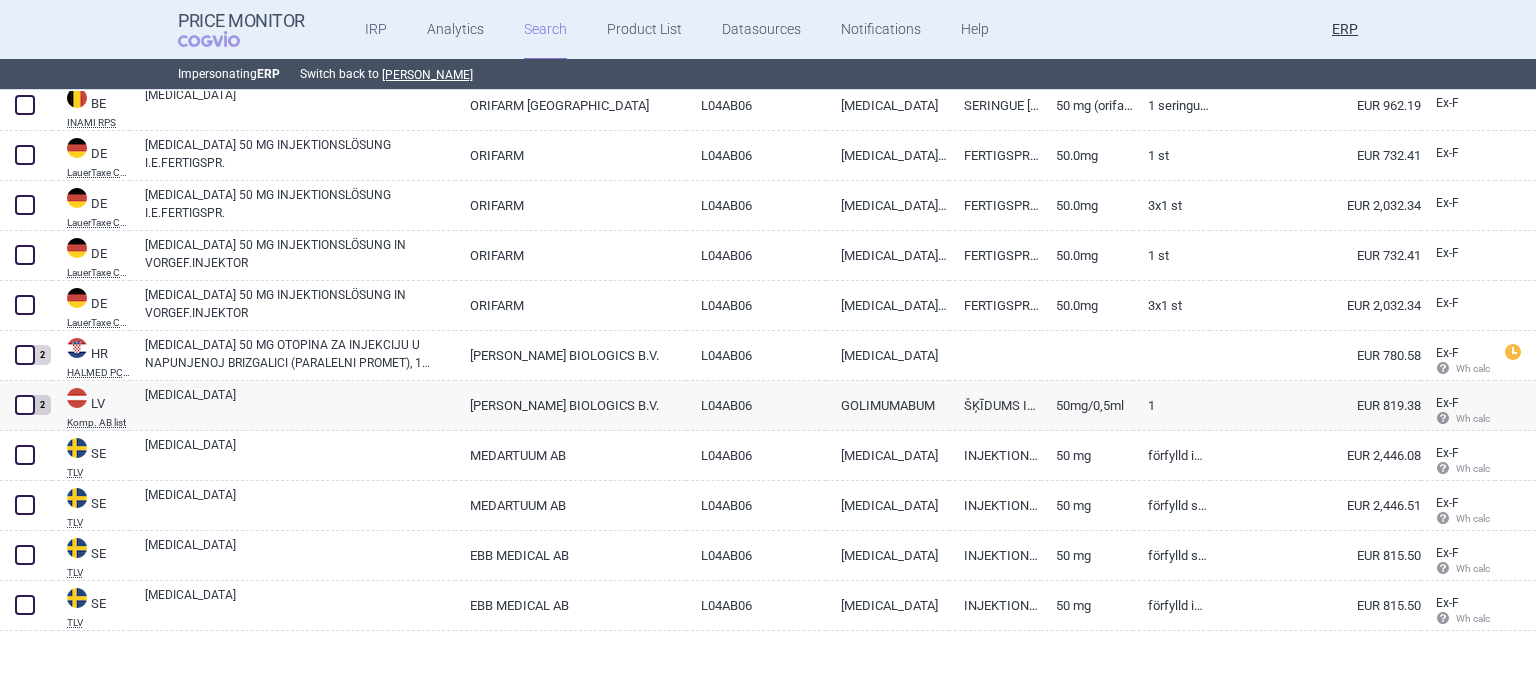 scroll, scrollTop: 246, scrollLeft: 0, axis: vertical 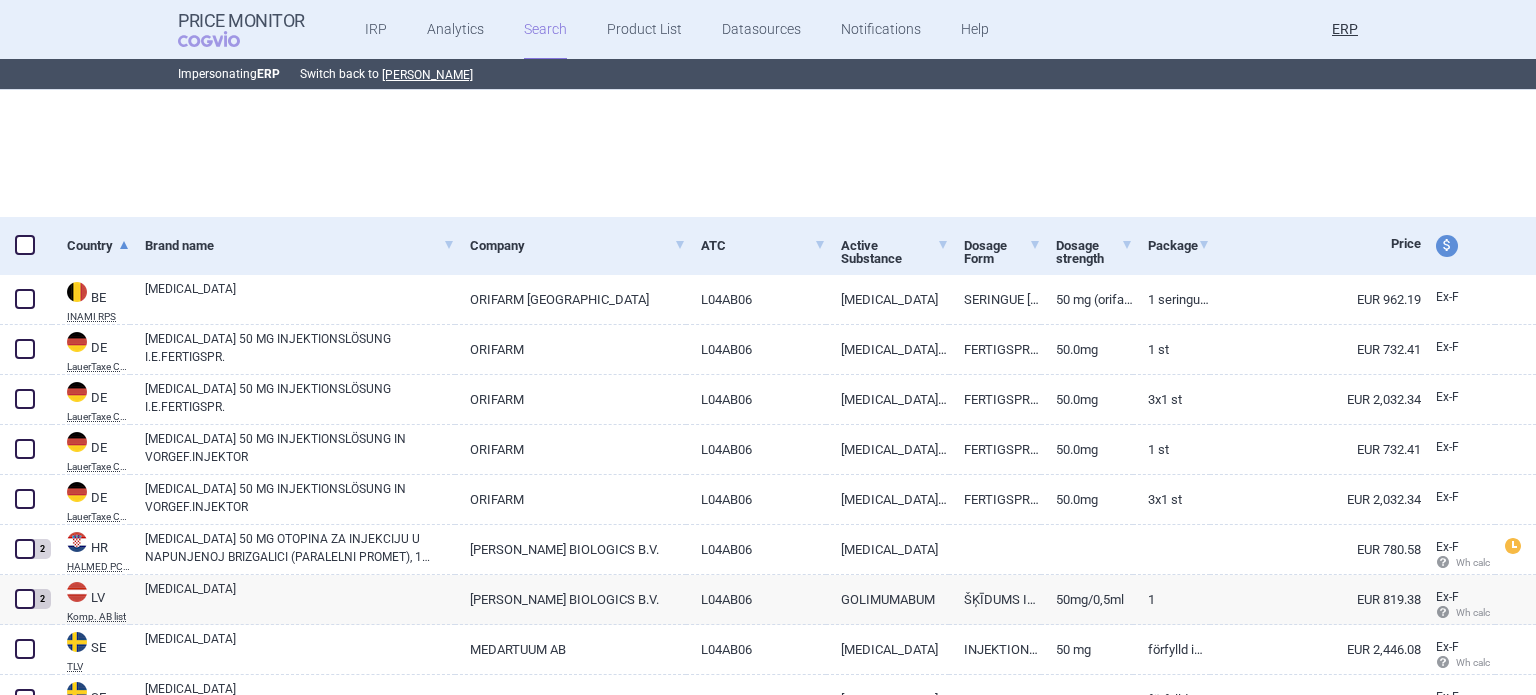 select on "newerThan" 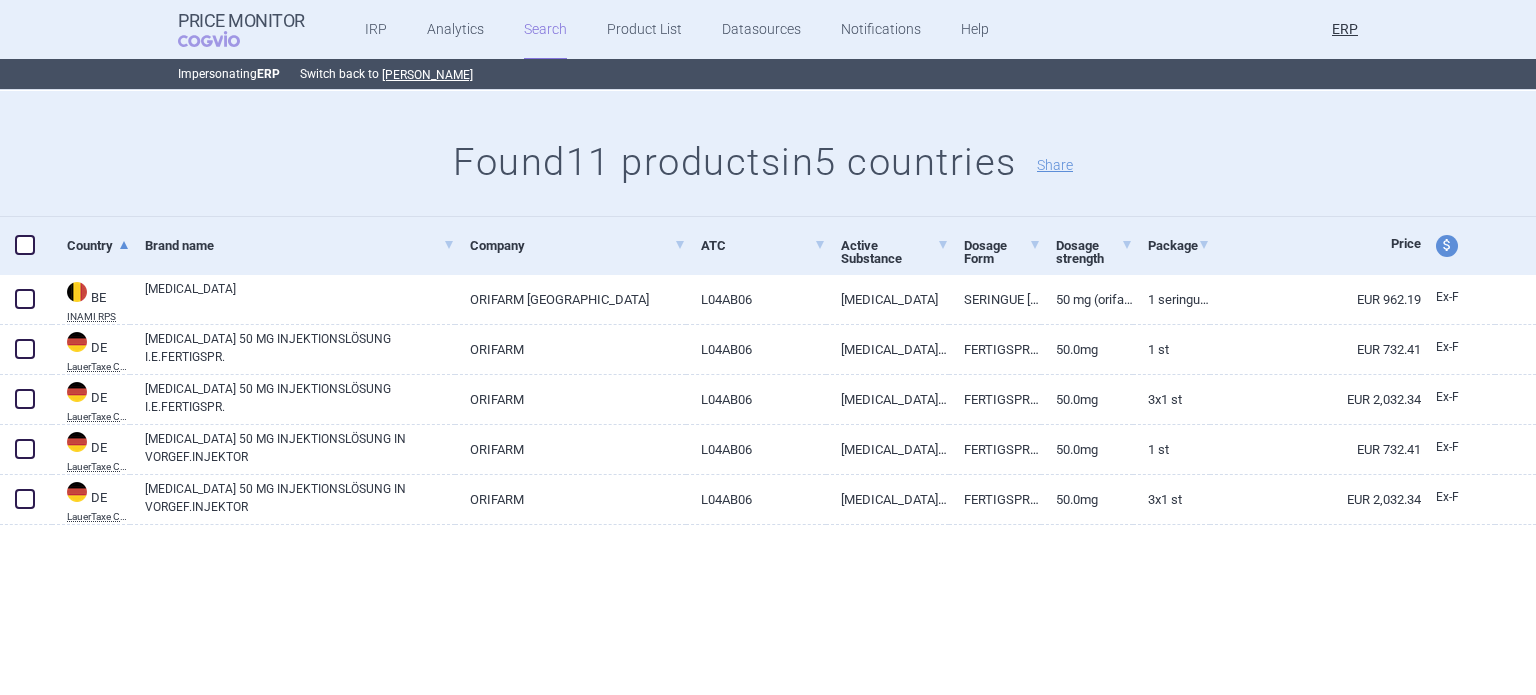 scroll, scrollTop: 0, scrollLeft: 0, axis: both 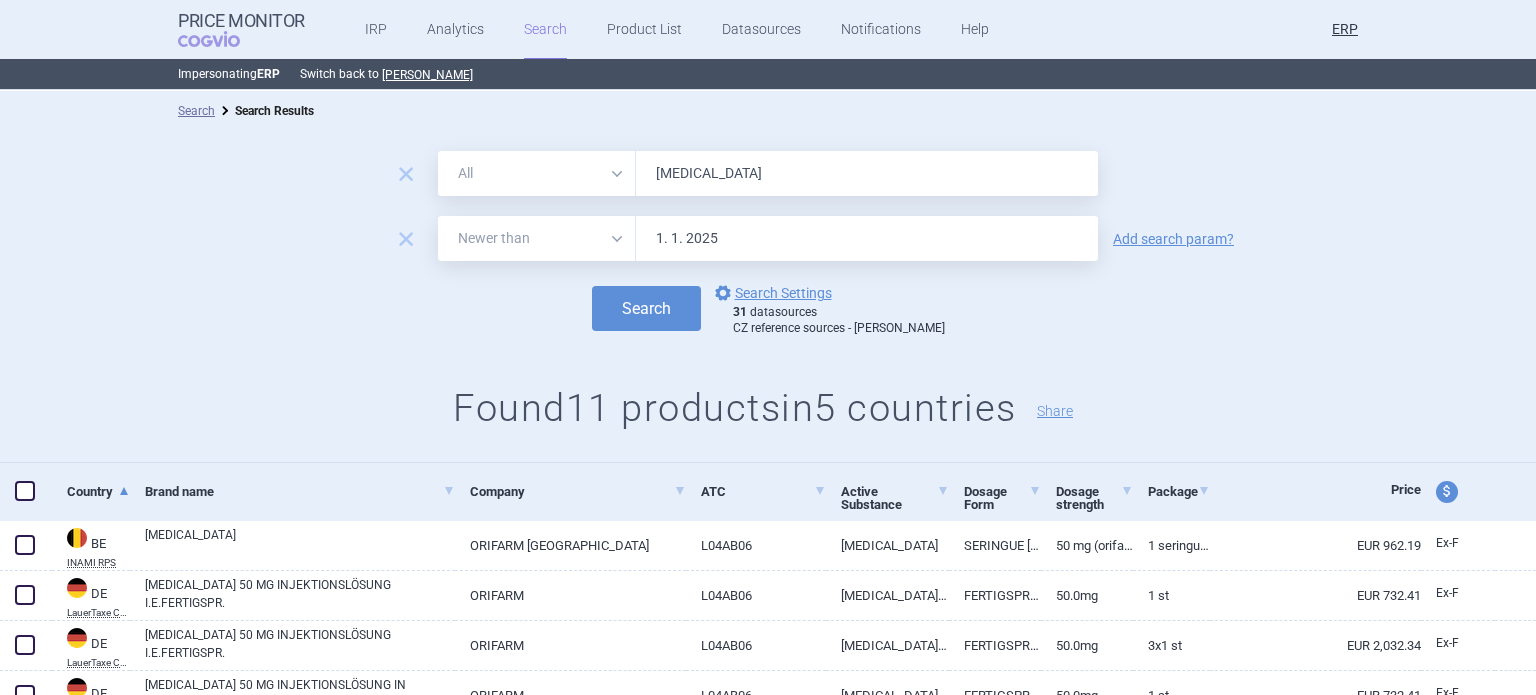 drag, startPoint x: 667, startPoint y: 174, endPoint x: 574, endPoint y: 175, distance: 93.00538 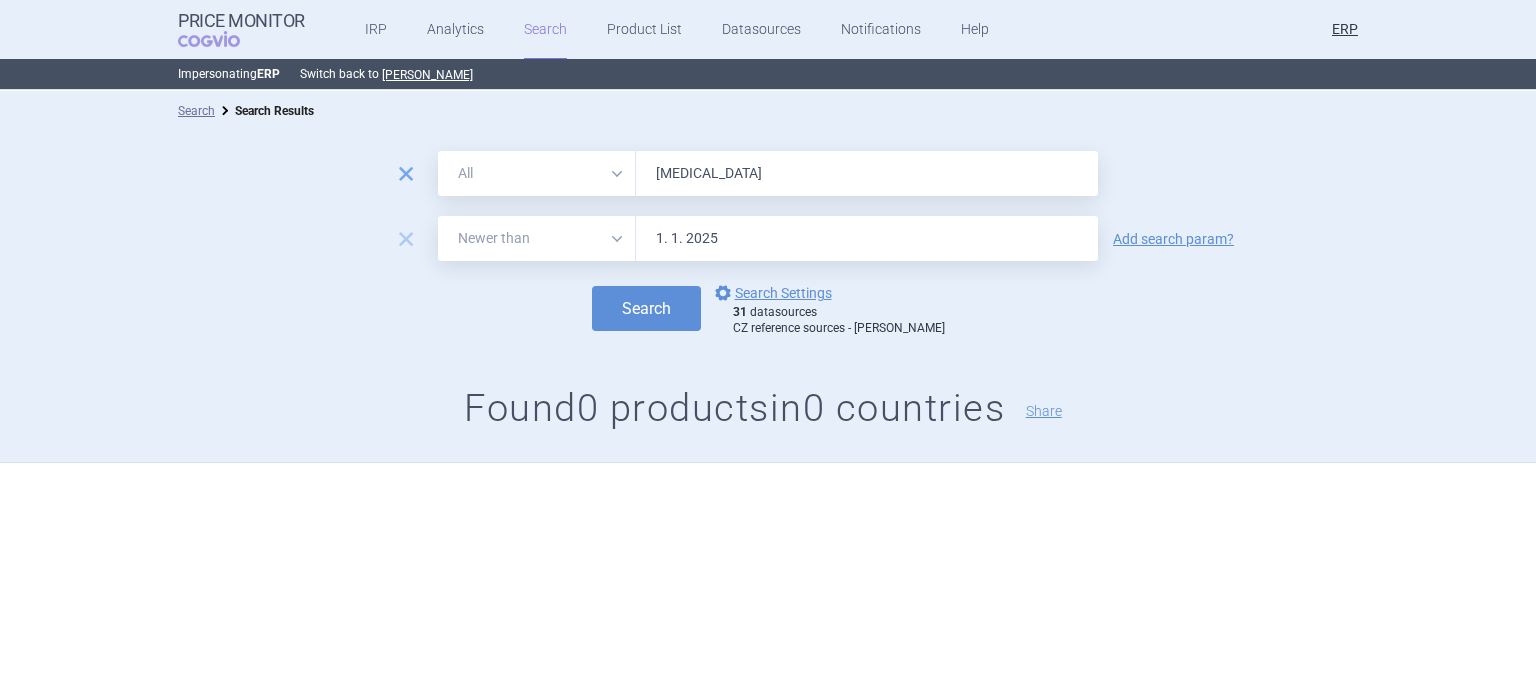 drag, startPoint x: 785, startPoint y: 174, endPoint x: 416, endPoint y: 160, distance: 369.26547 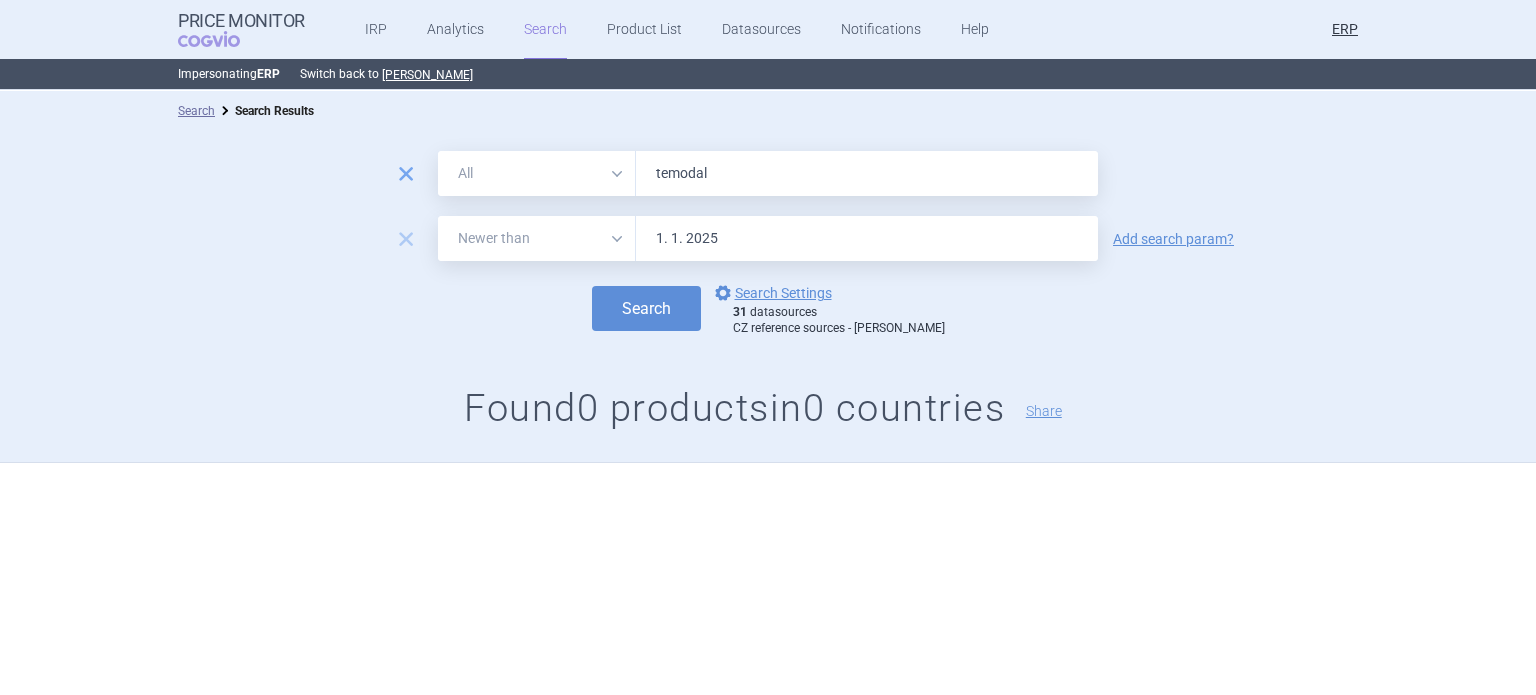 click on "Search" at bounding box center (646, 308) 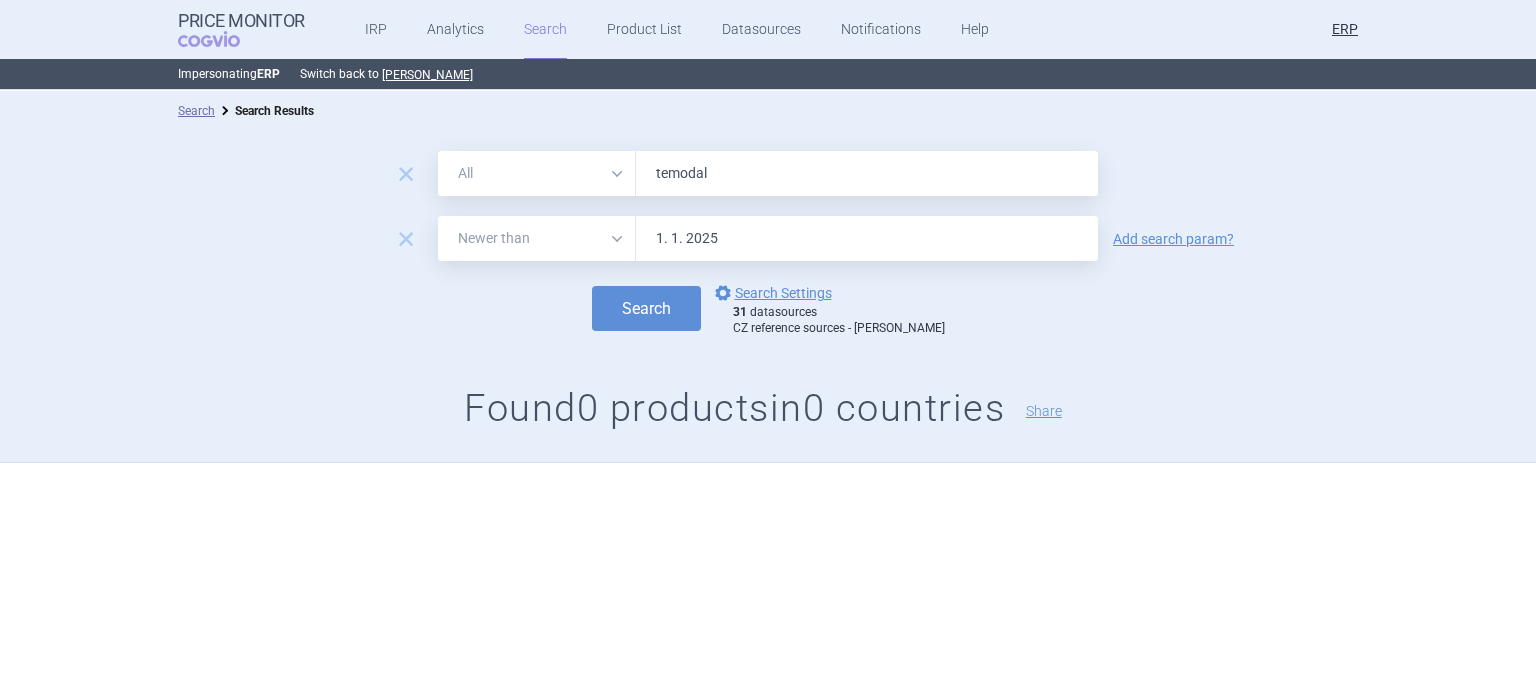 drag, startPoint x: 753, startPoint y: 167, endPoint x: 484, endPoint y: 158, distance: 269.1505 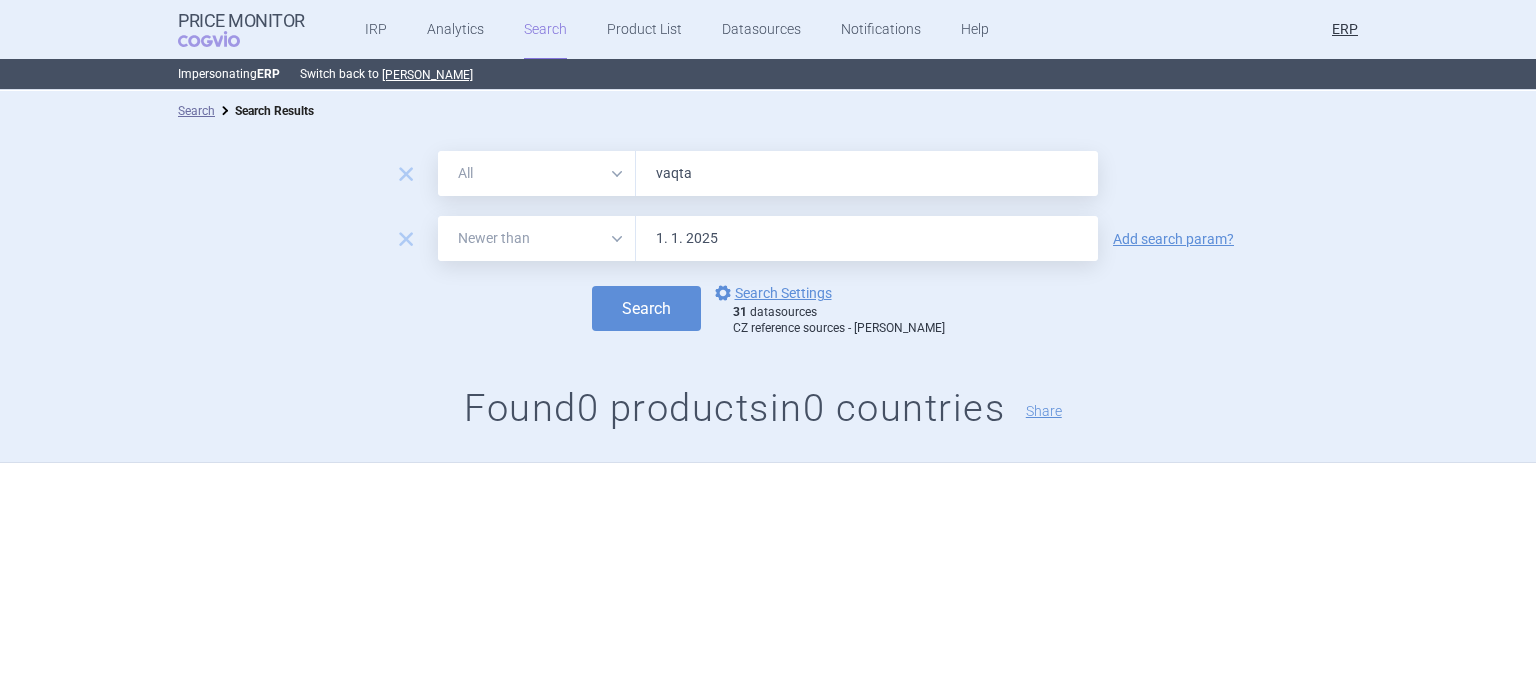 type on "vaqta" 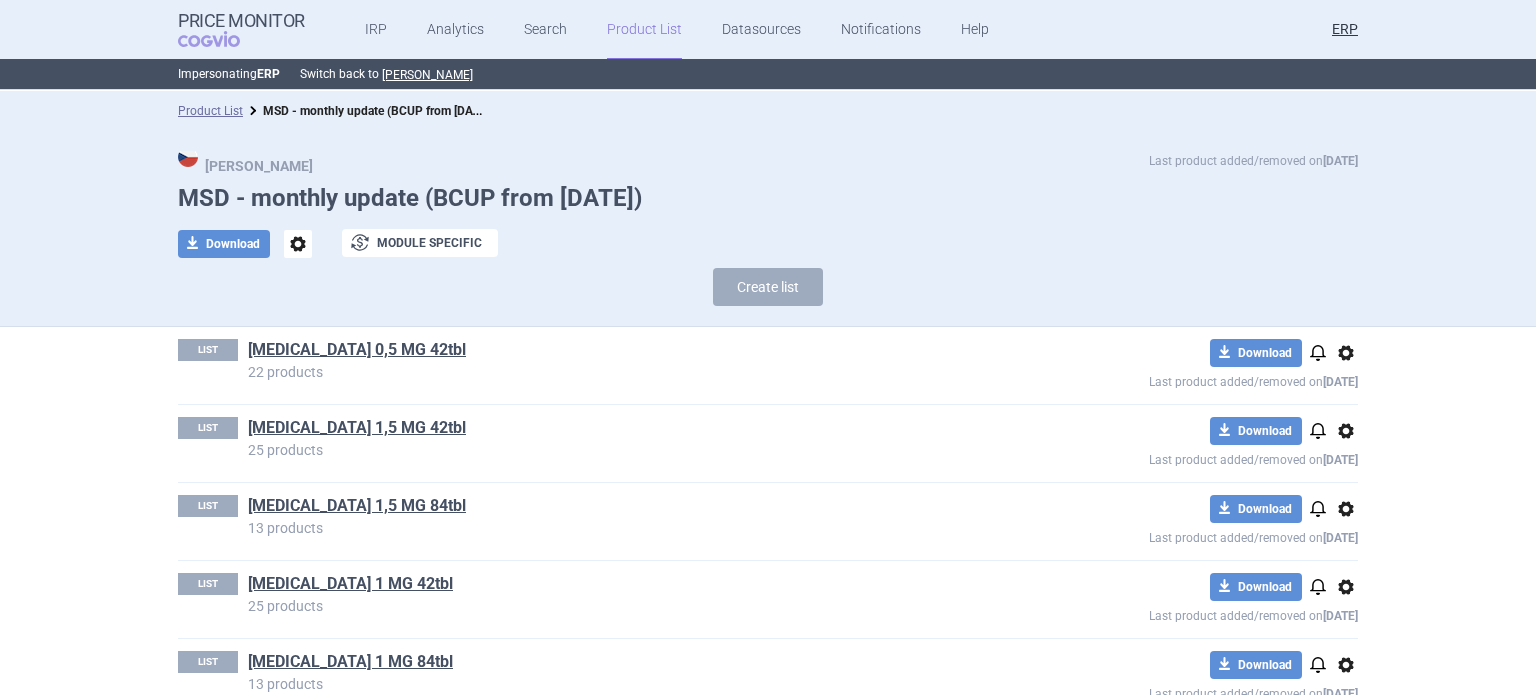 scroll, scrollTop: 0, scrollLeft: 0, axis: both 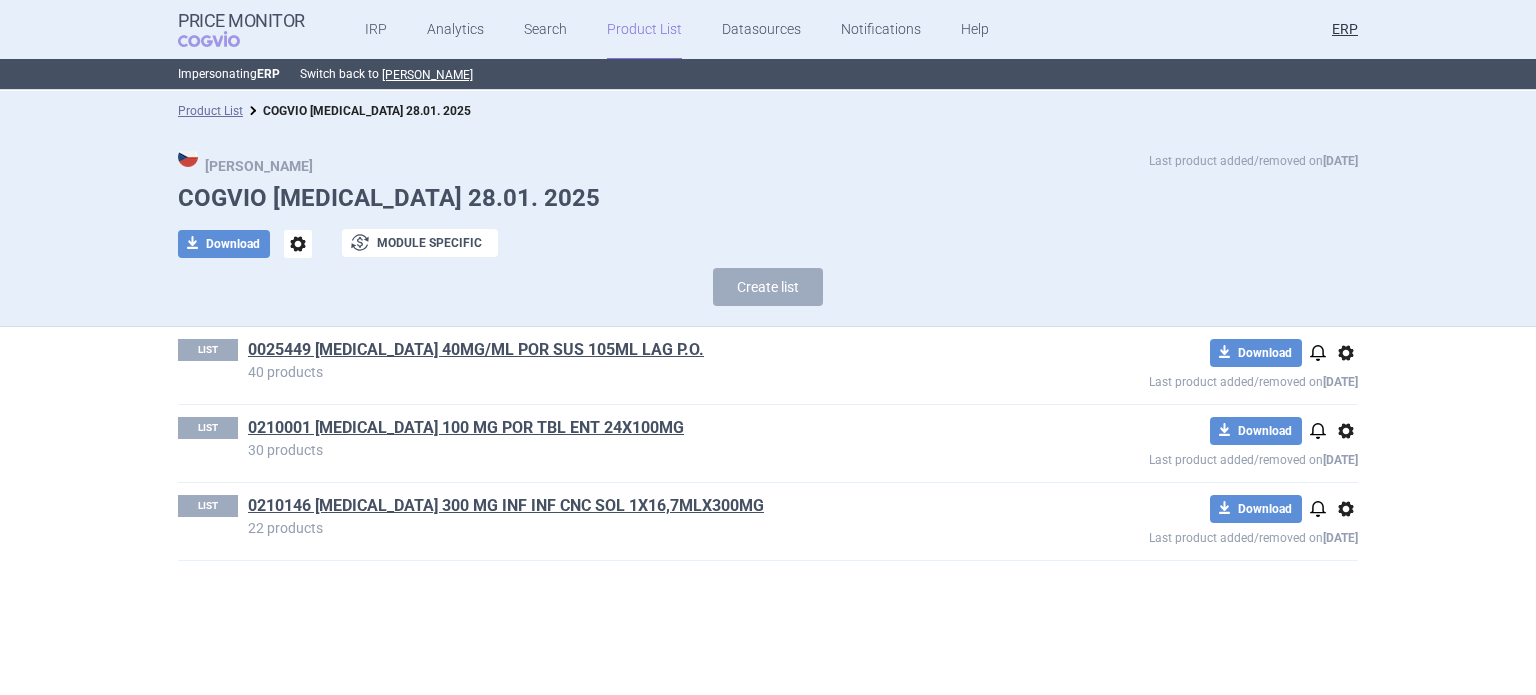 click on "options" at bounding box center [298, 244] 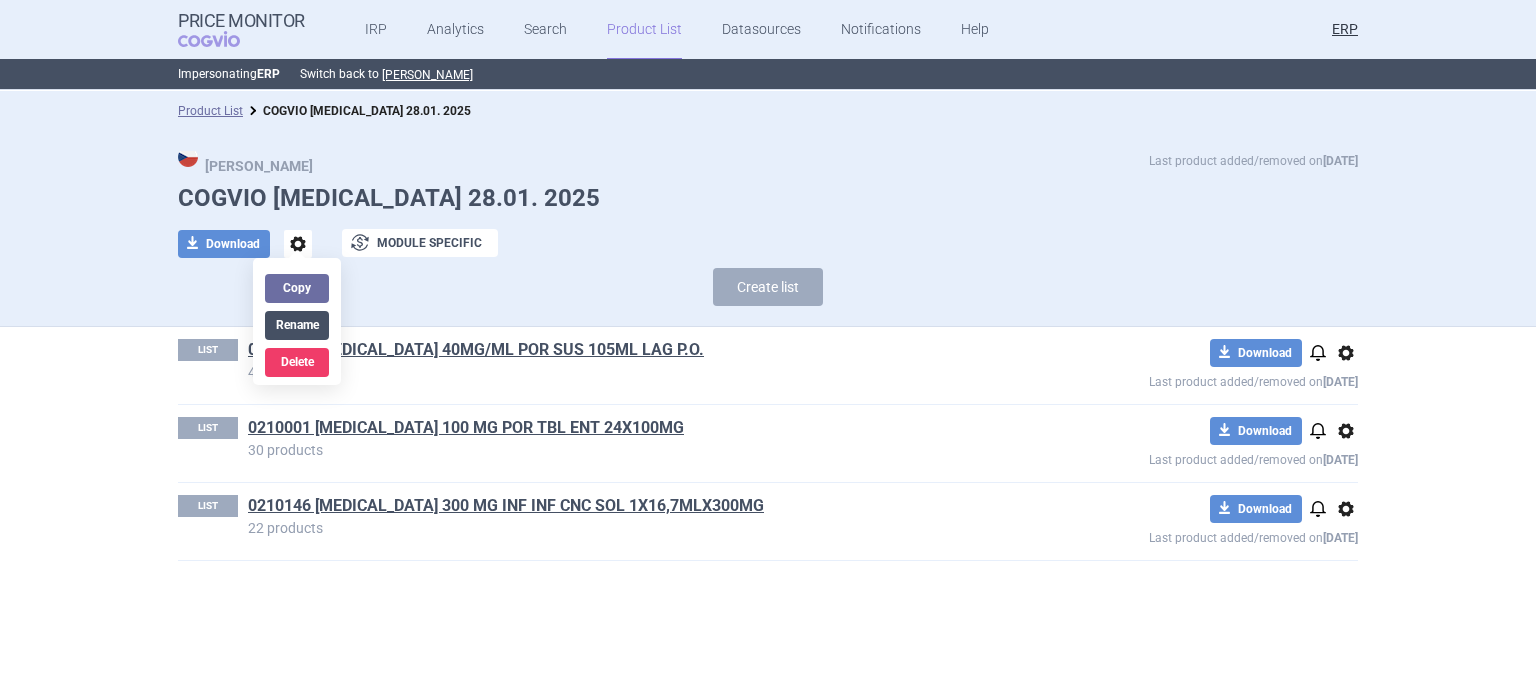 click on "Rename" at bounding box center (297, 325) 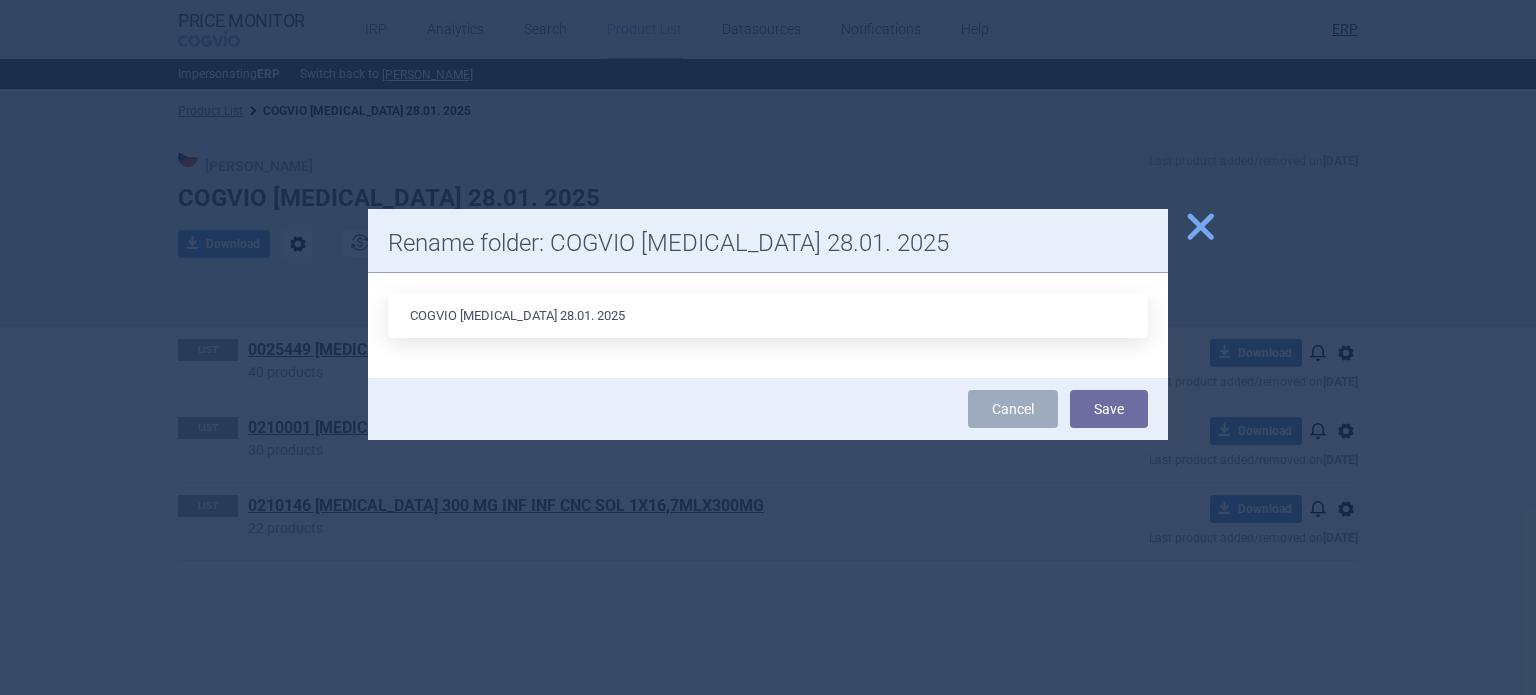 click on "COGVIO [MEDICAL_DATA] 28.01. 2025" at bounding box center [768, 315] 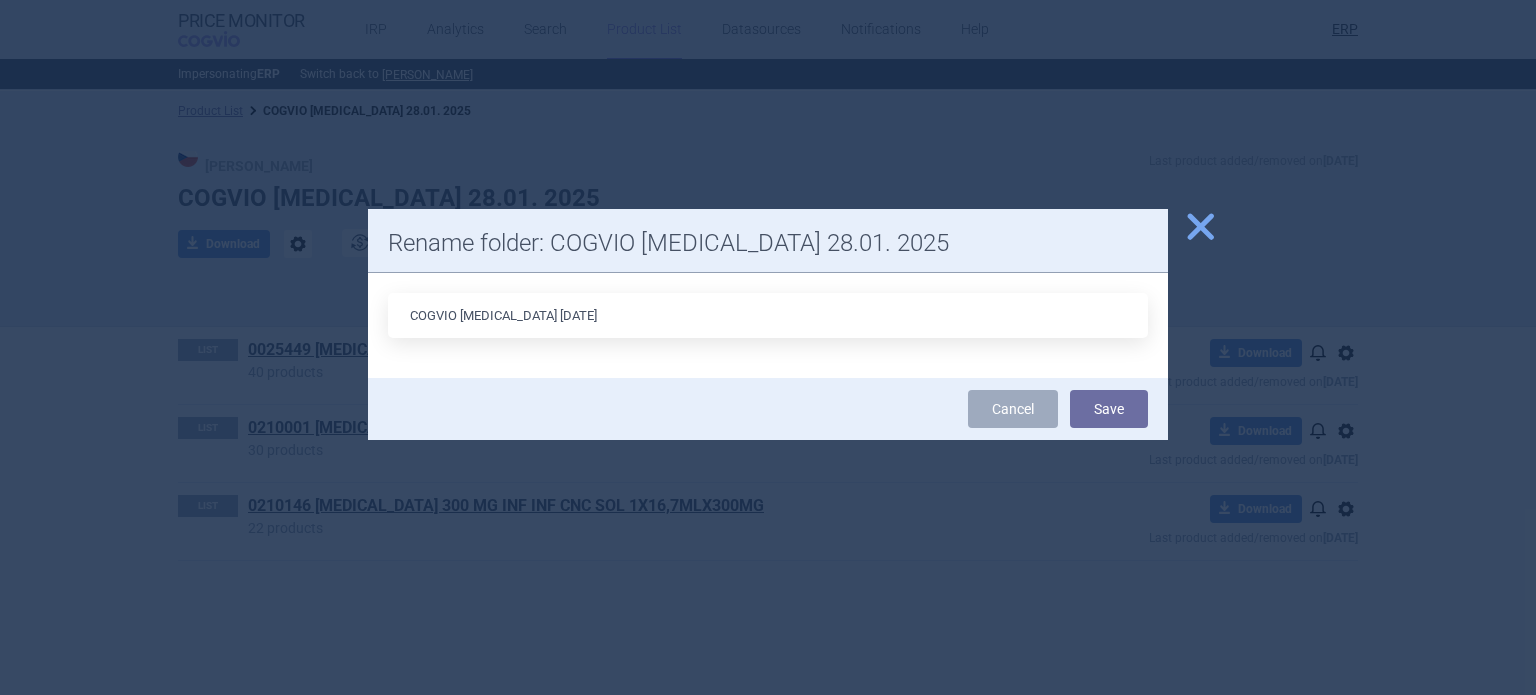 type on "COGVIO Noxafil 28.01.2025" 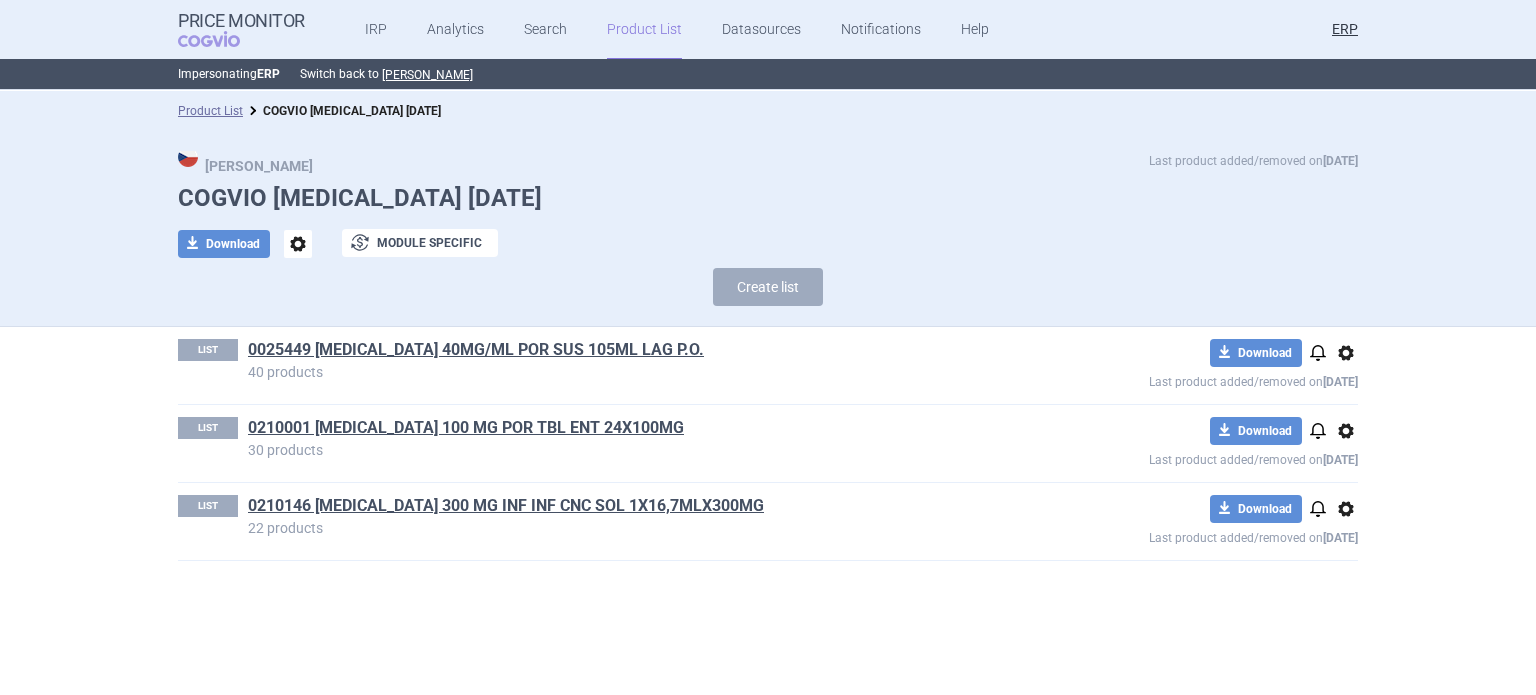 click on "options" at bounding box center (298, 244) 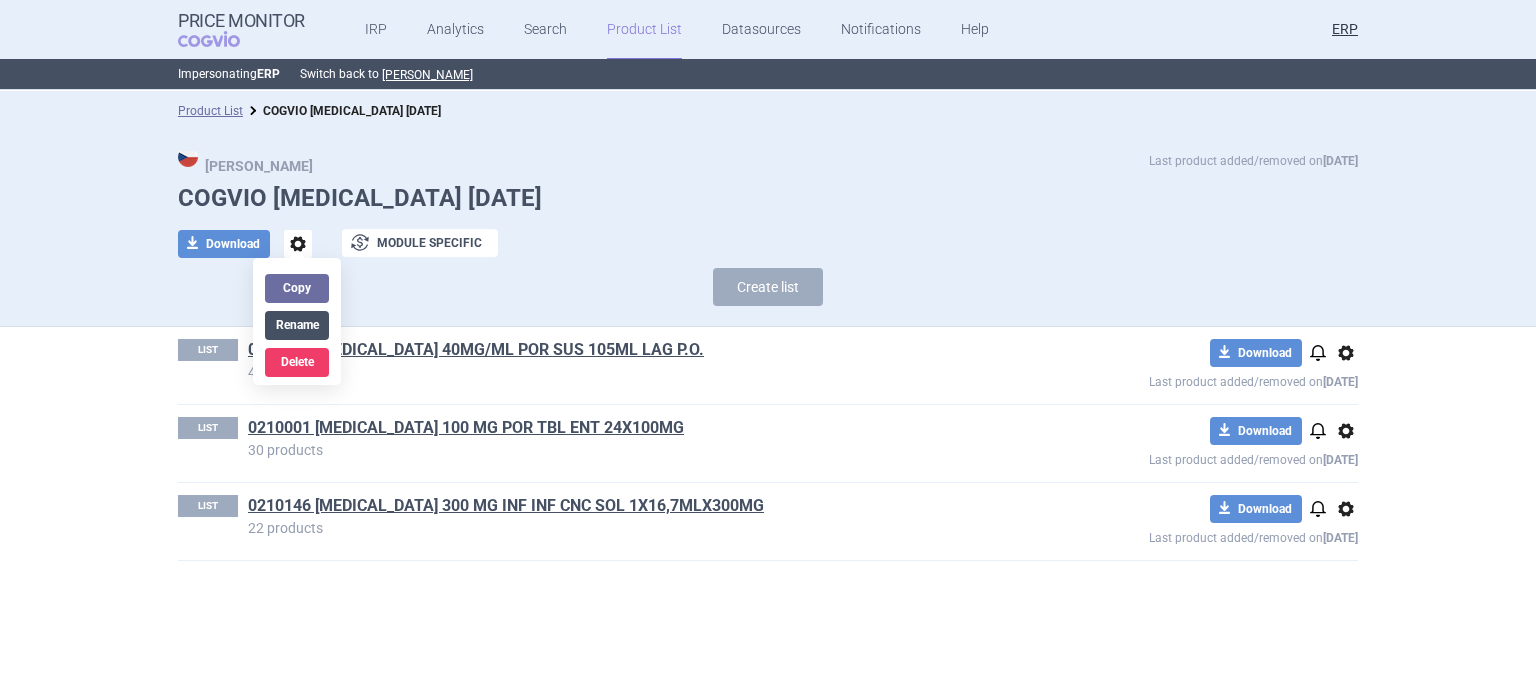 click on "Rename" at bounding box center [297, 325] 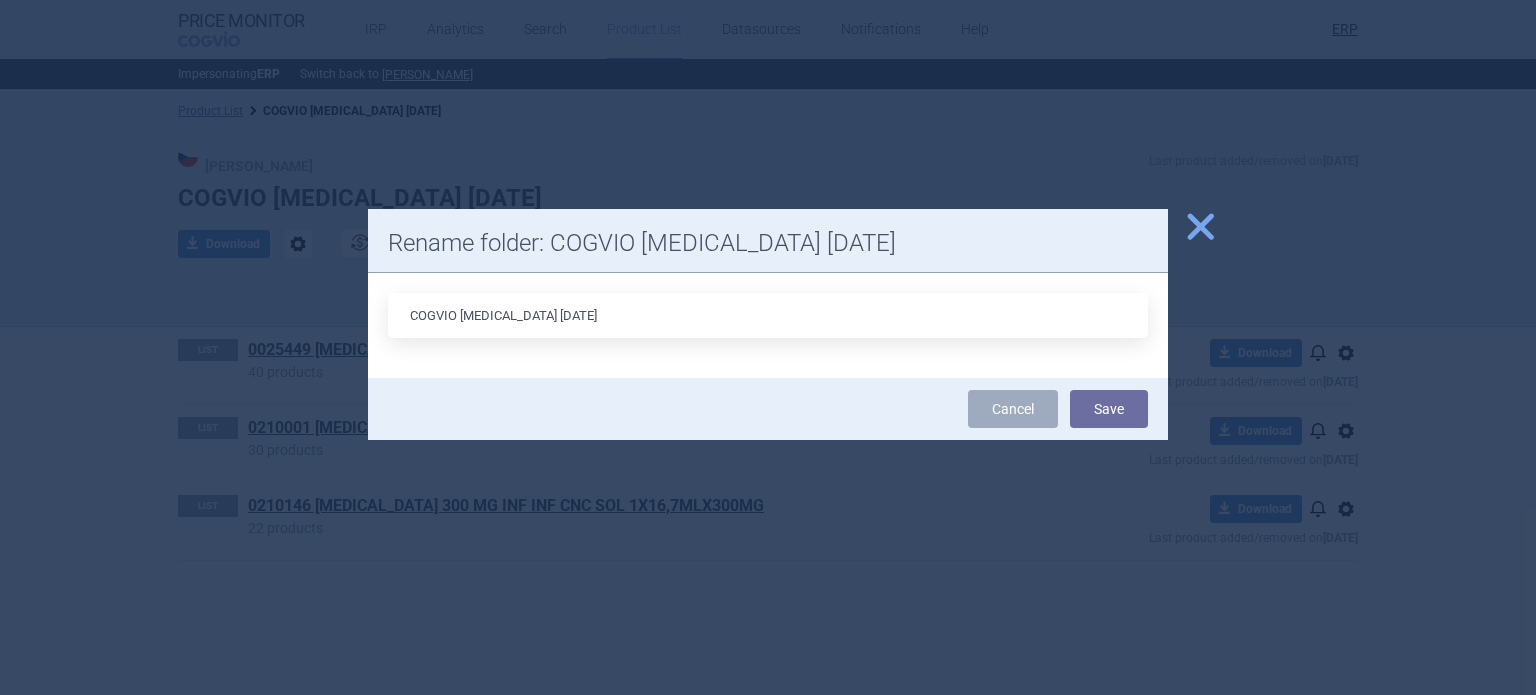 click on "COGVIO [MEDICAL_DATA] [DATE]" at bounding box center (768, 315) 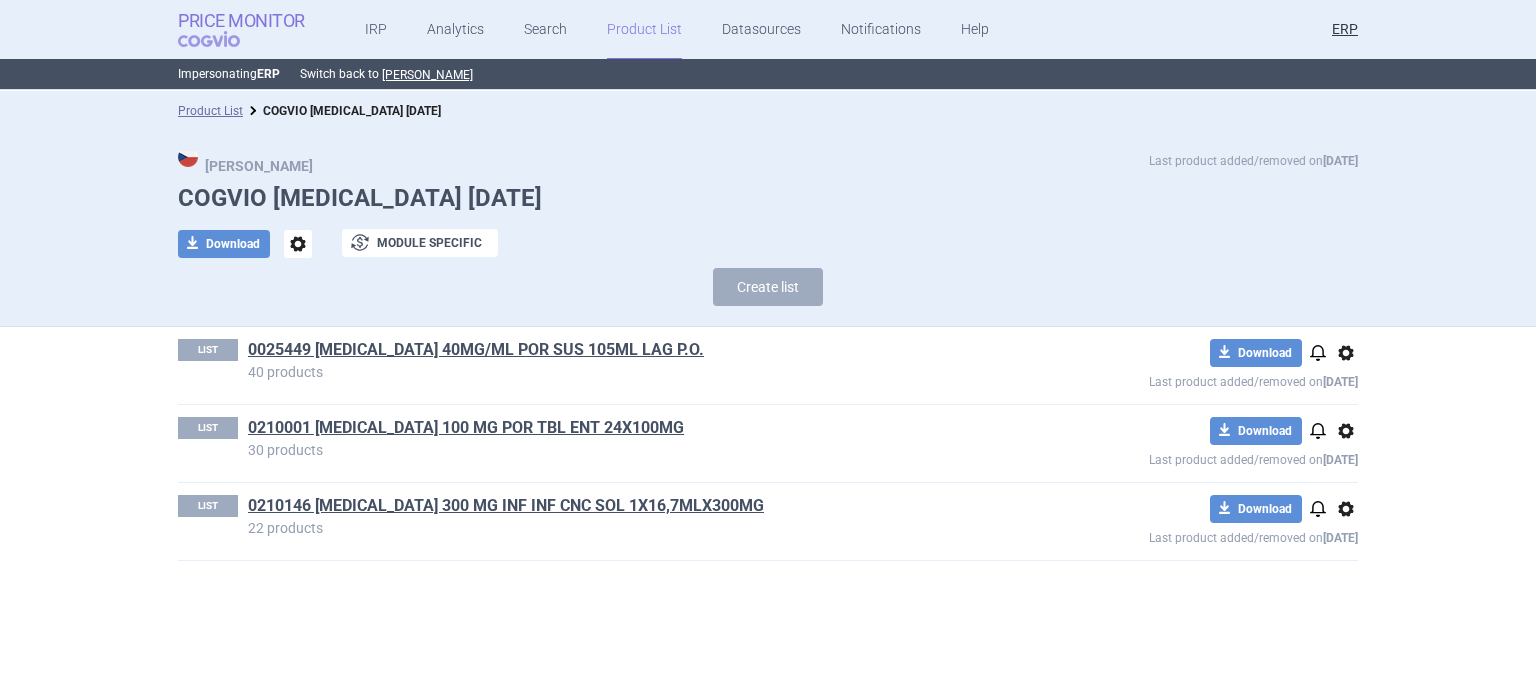 click on "COGVIO" at bounding box center [223, 39] 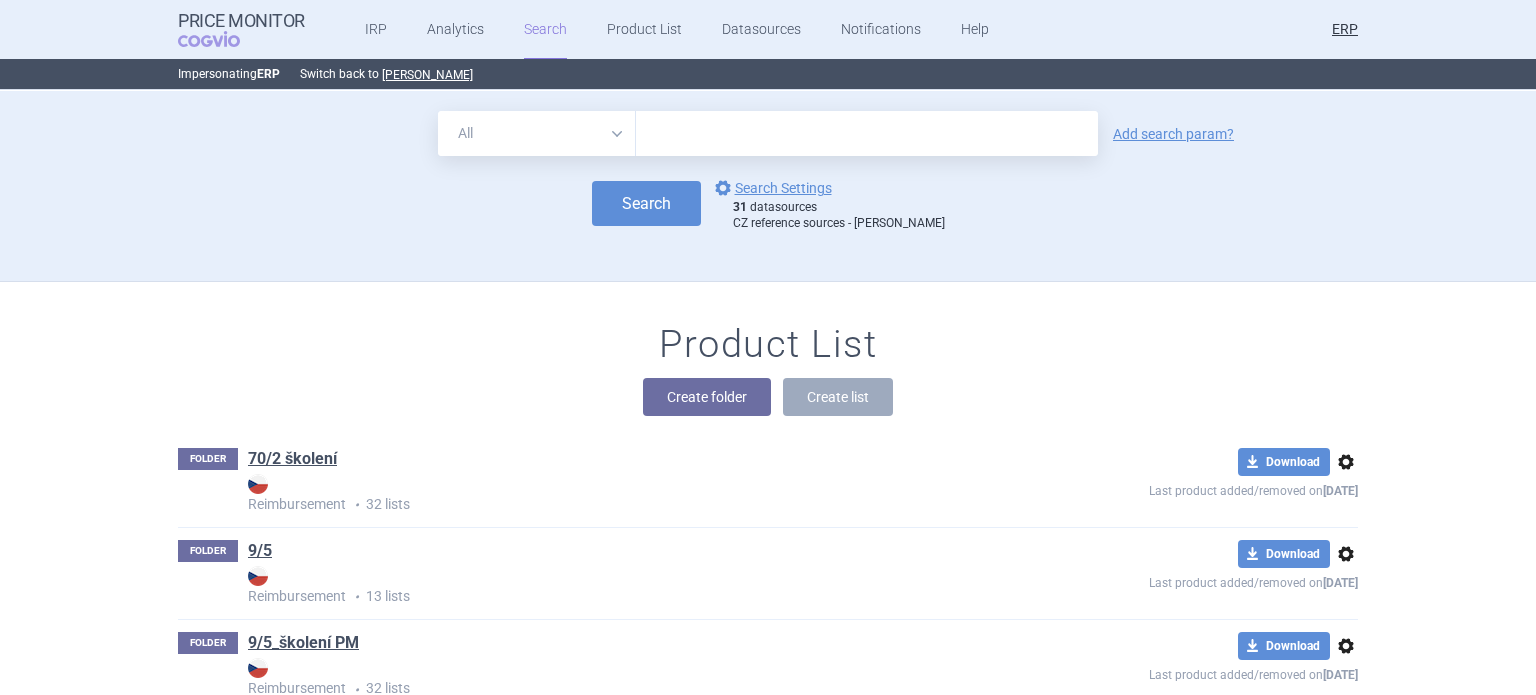 scroll, scrollTop: 57267, scrollLeft: 0, axis: vertical 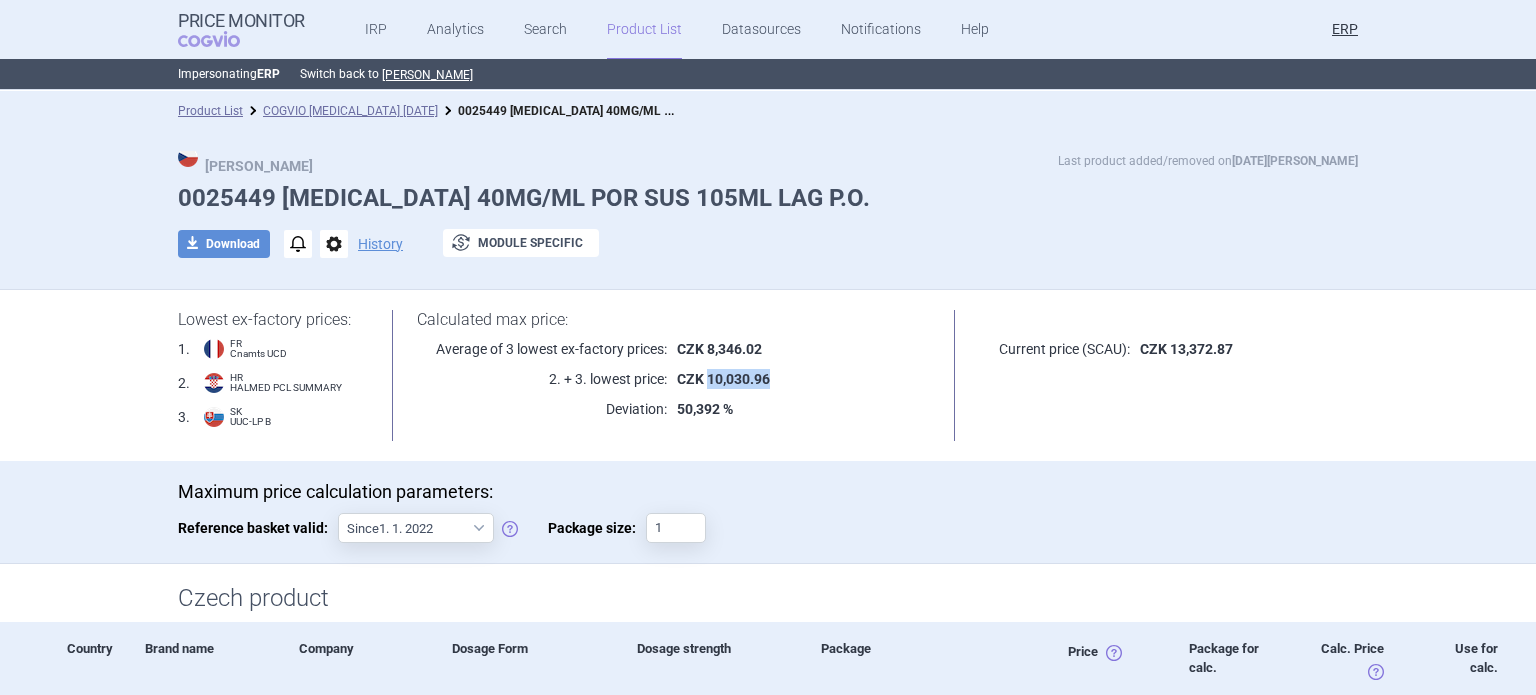 drag, startPoint x: 700, startPoint y: 376, endPoint x: 768, endPoint y: 376, distance: 68 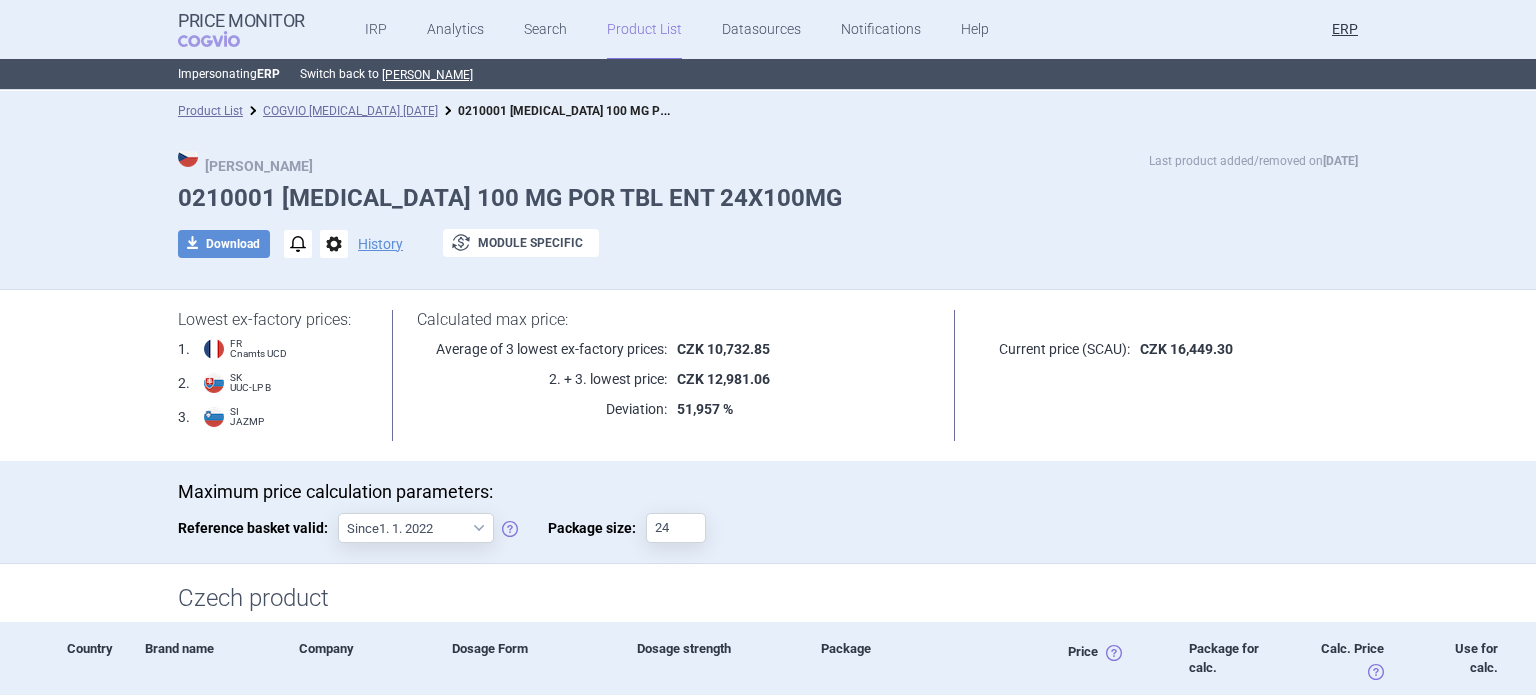 scroll, scrollTop: 0, scrollLeft: 0, axis: both 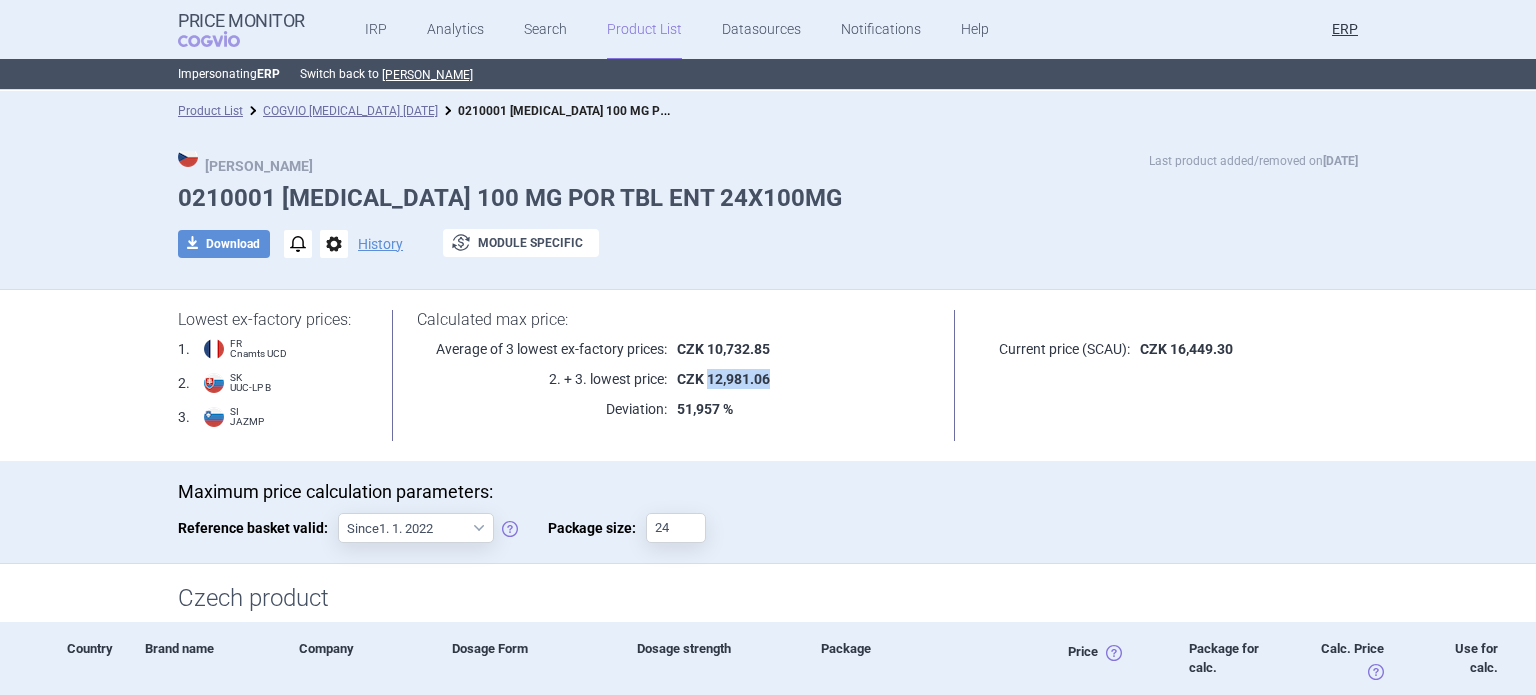 drag, startPoint x: 767, startPoint y: 379, endPoint x: 700, endPoint y: 388, distance: 67.601776 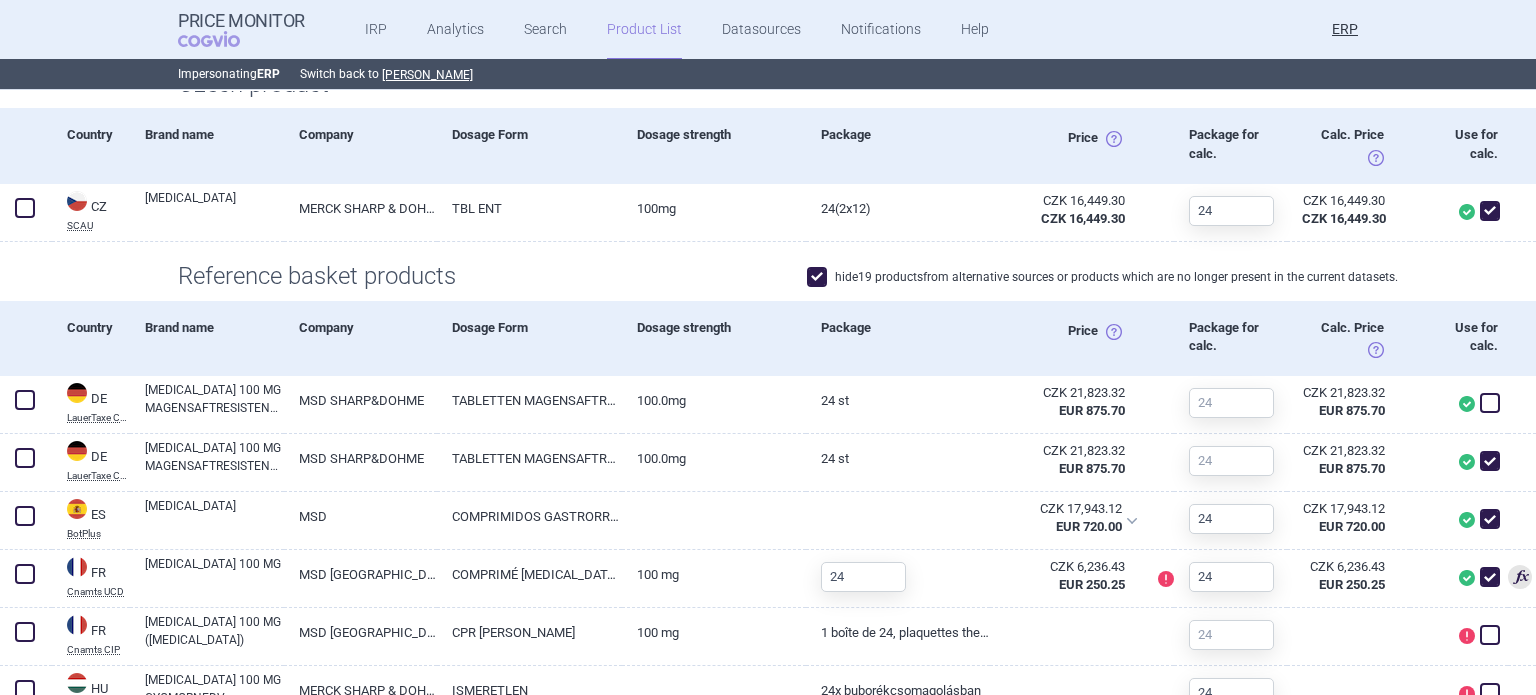 scroll, scrollTop: 0, scrollLeft: 0, axis: both 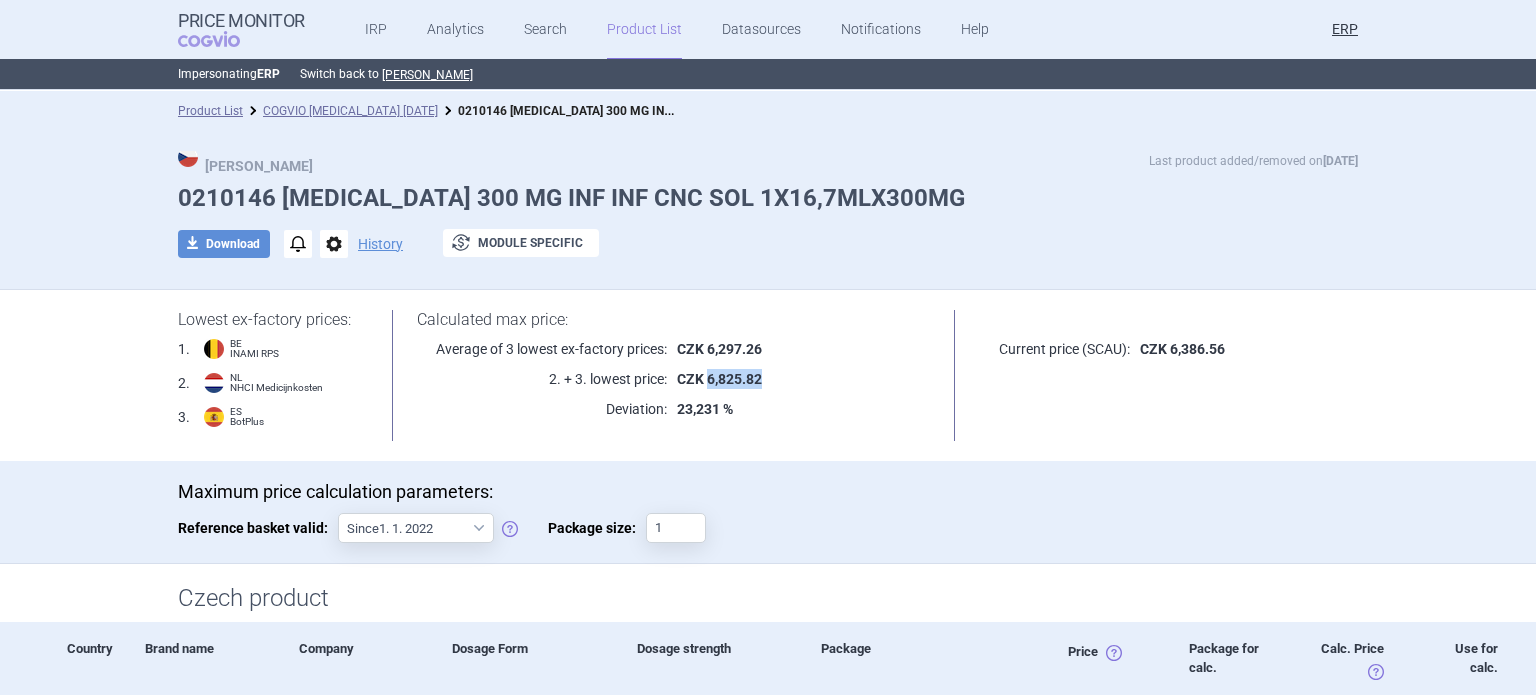 drag, startPoint x: 775, startPoint y: 379, endPoint x: 703, endPoint y: 371, distance: 72.443085 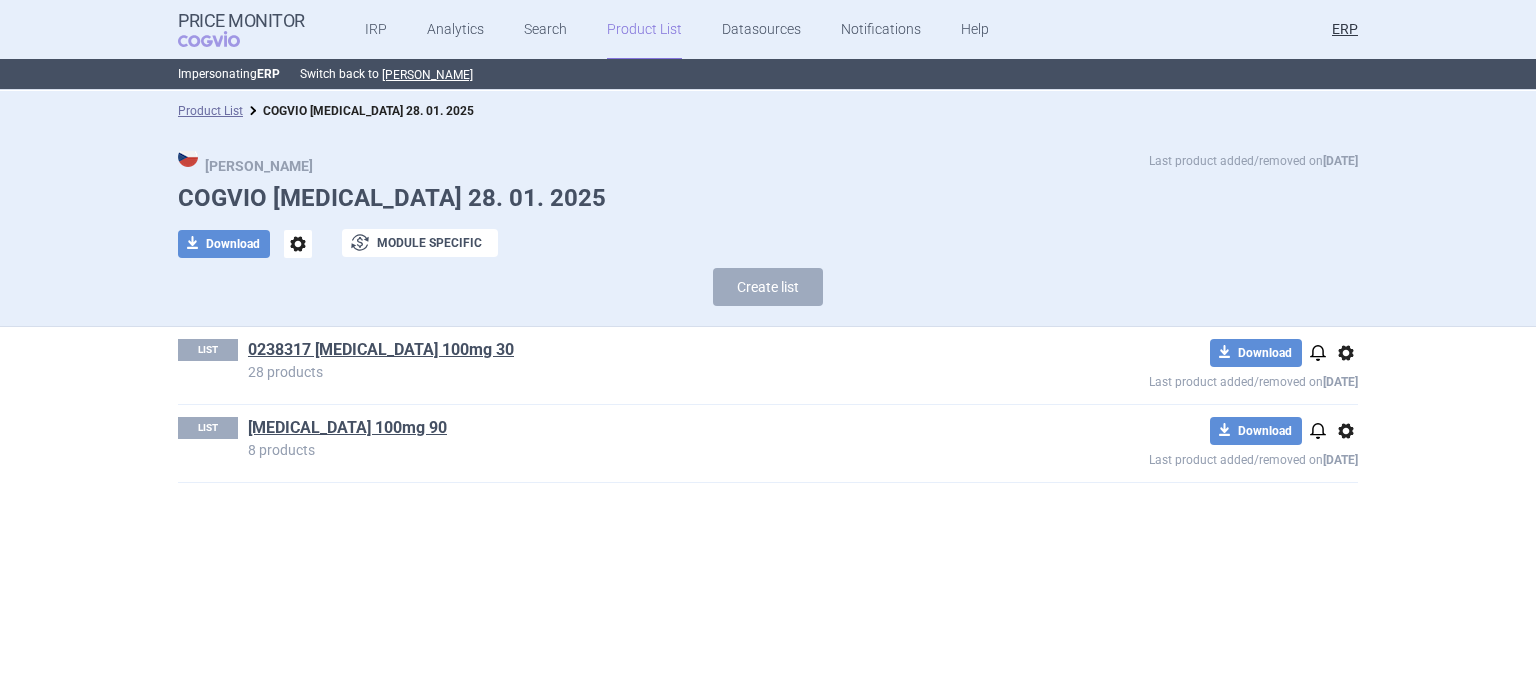 scroll, scrollTop: 0, scrollLeft: 0, axis: both 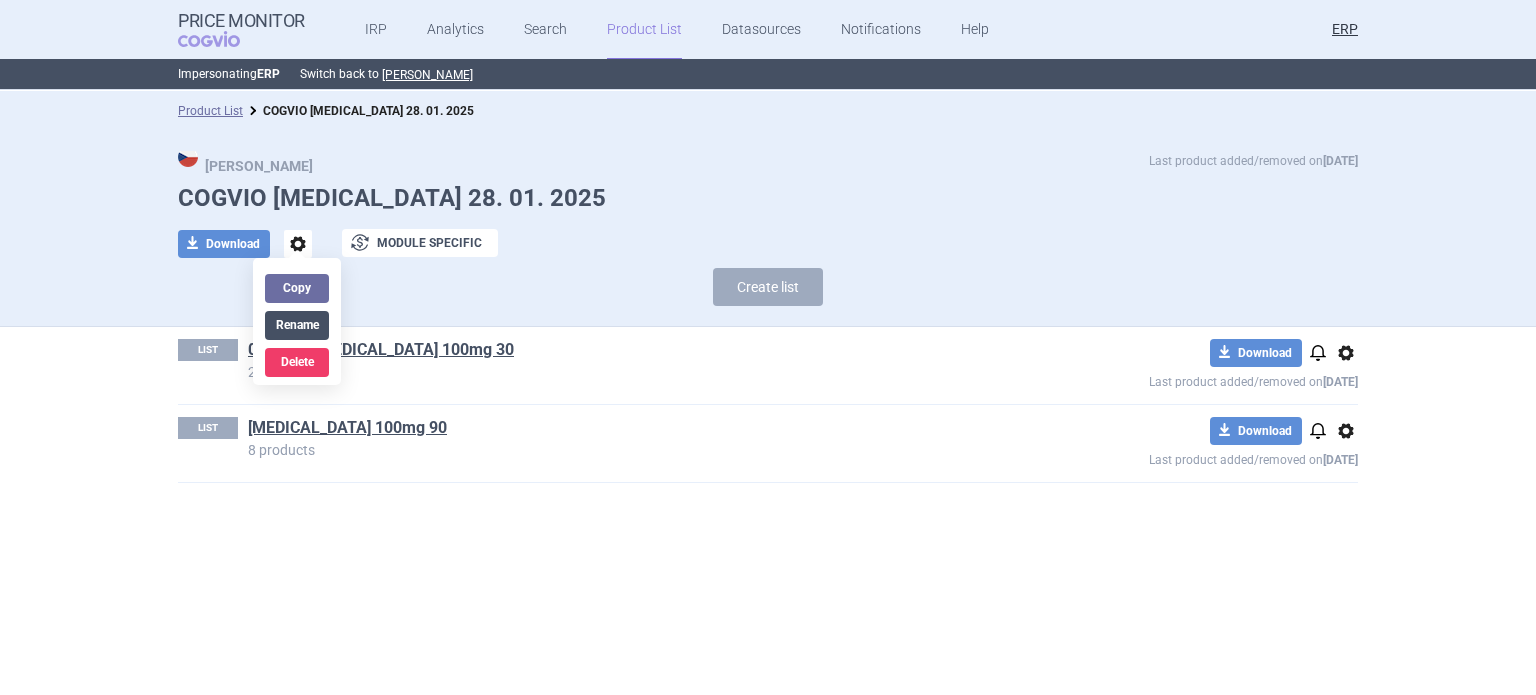 click on "Rename" at bounding box center (297, 325) 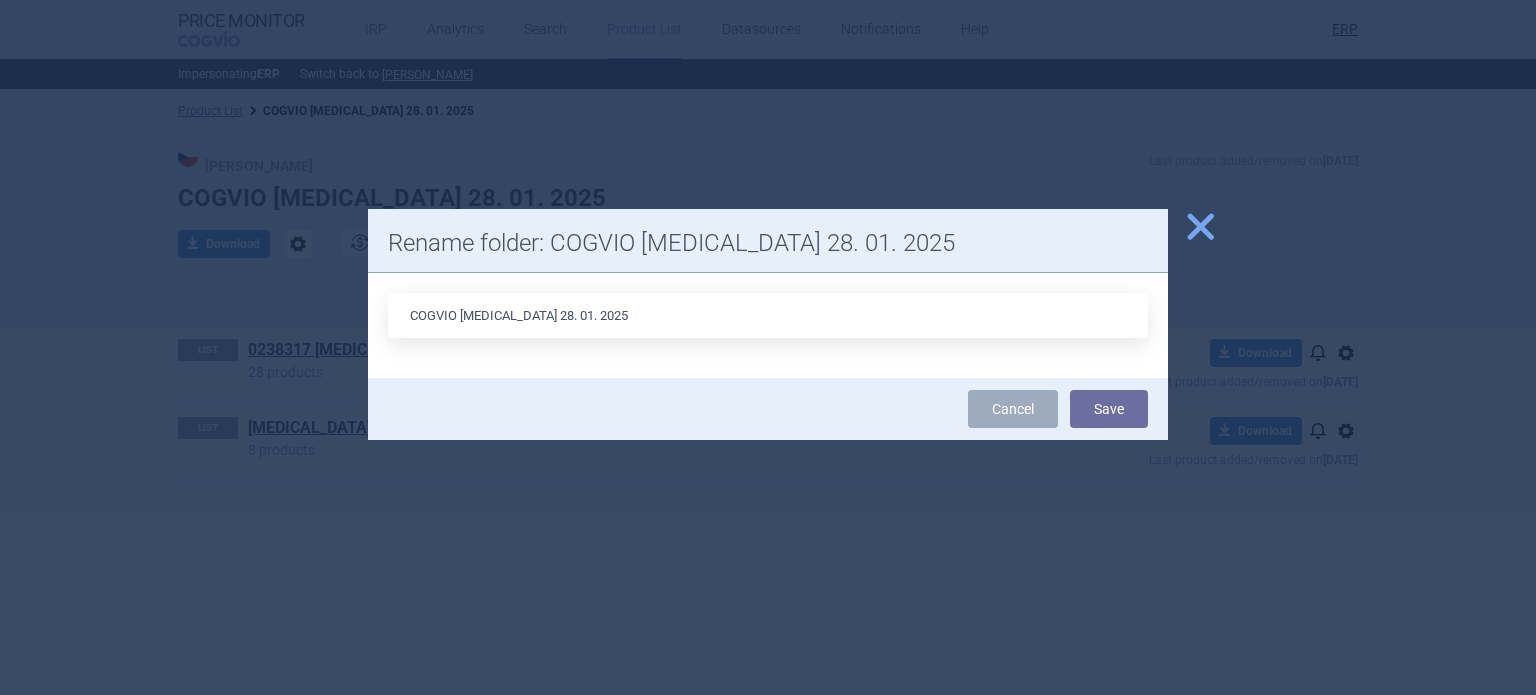 click on "COGVIO [MEDICAL_DATA] 28. 01. 2025" at bounding box center [768, 315] 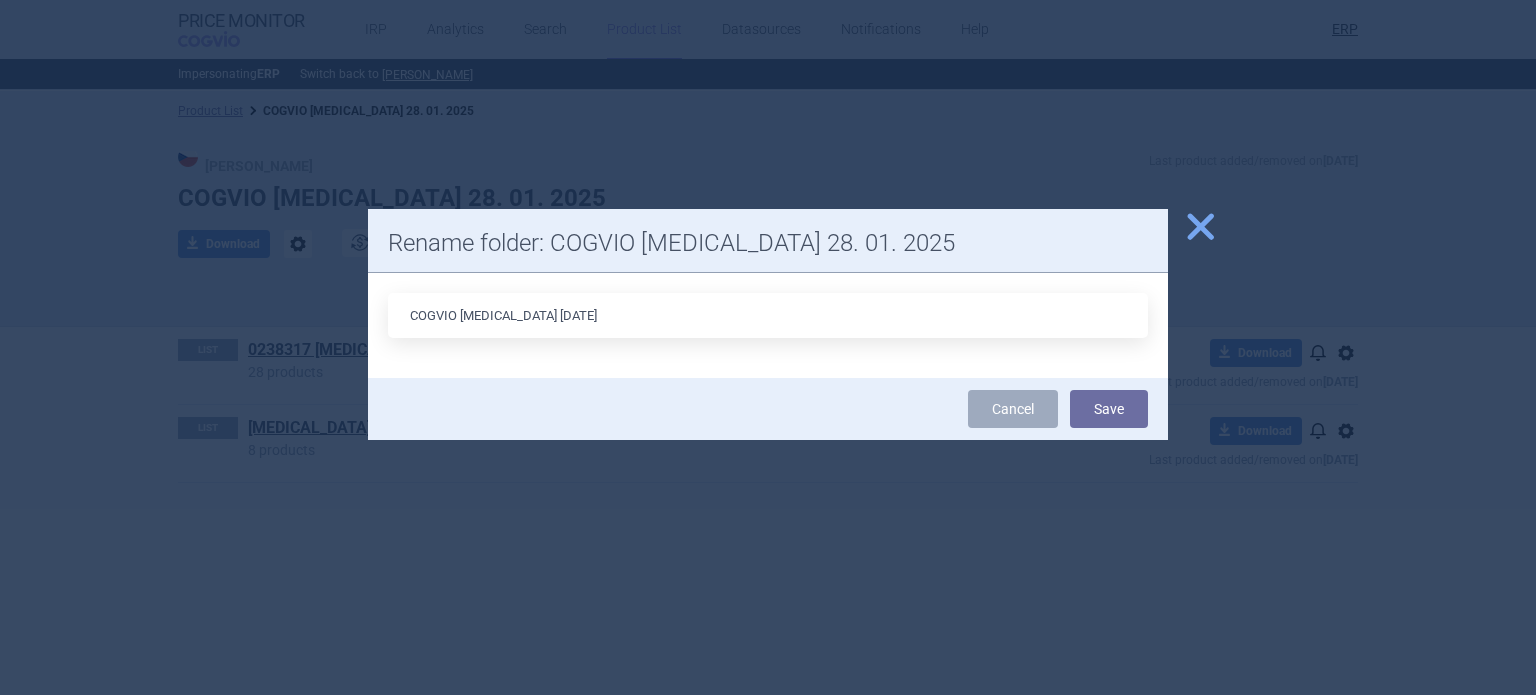 type on "COGVIO Pifeltro 02.07.2025" 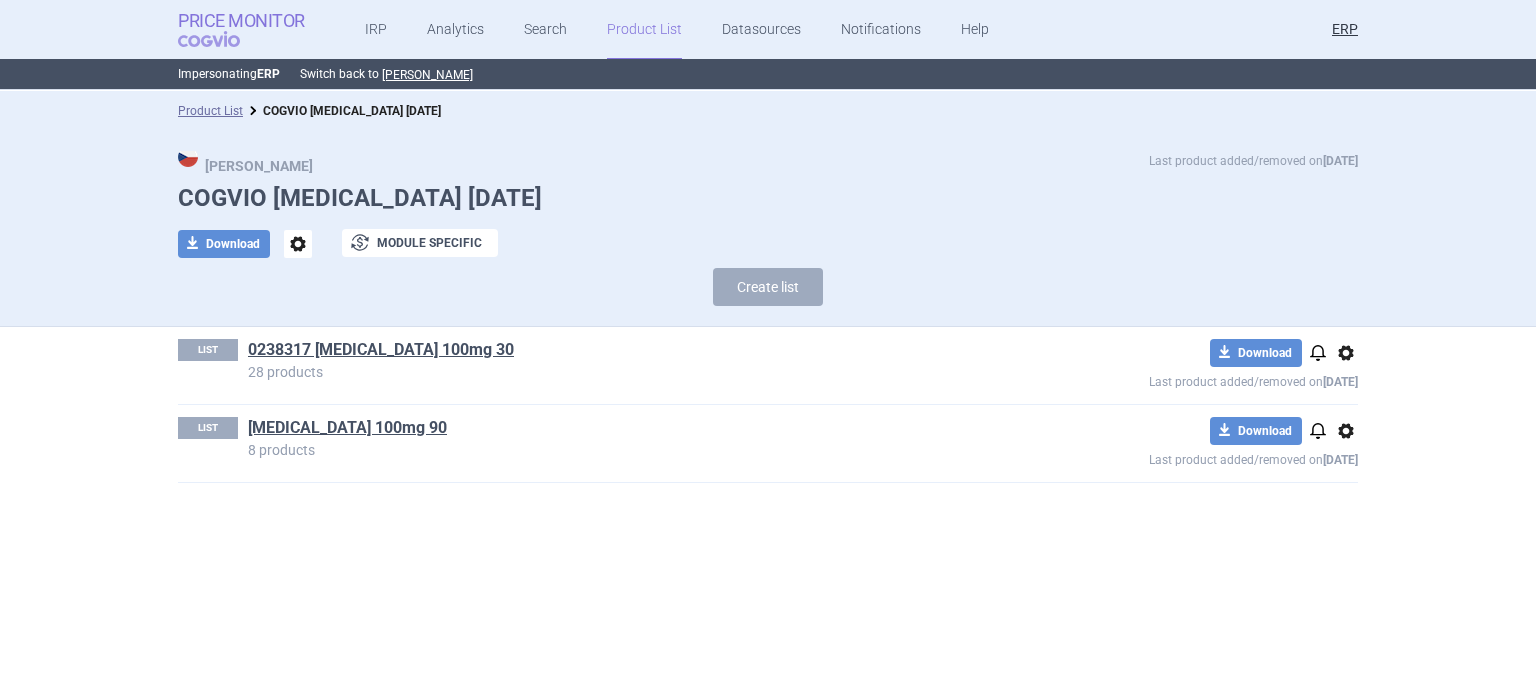 click on "COGVIO" at bounding box center (223, 39) 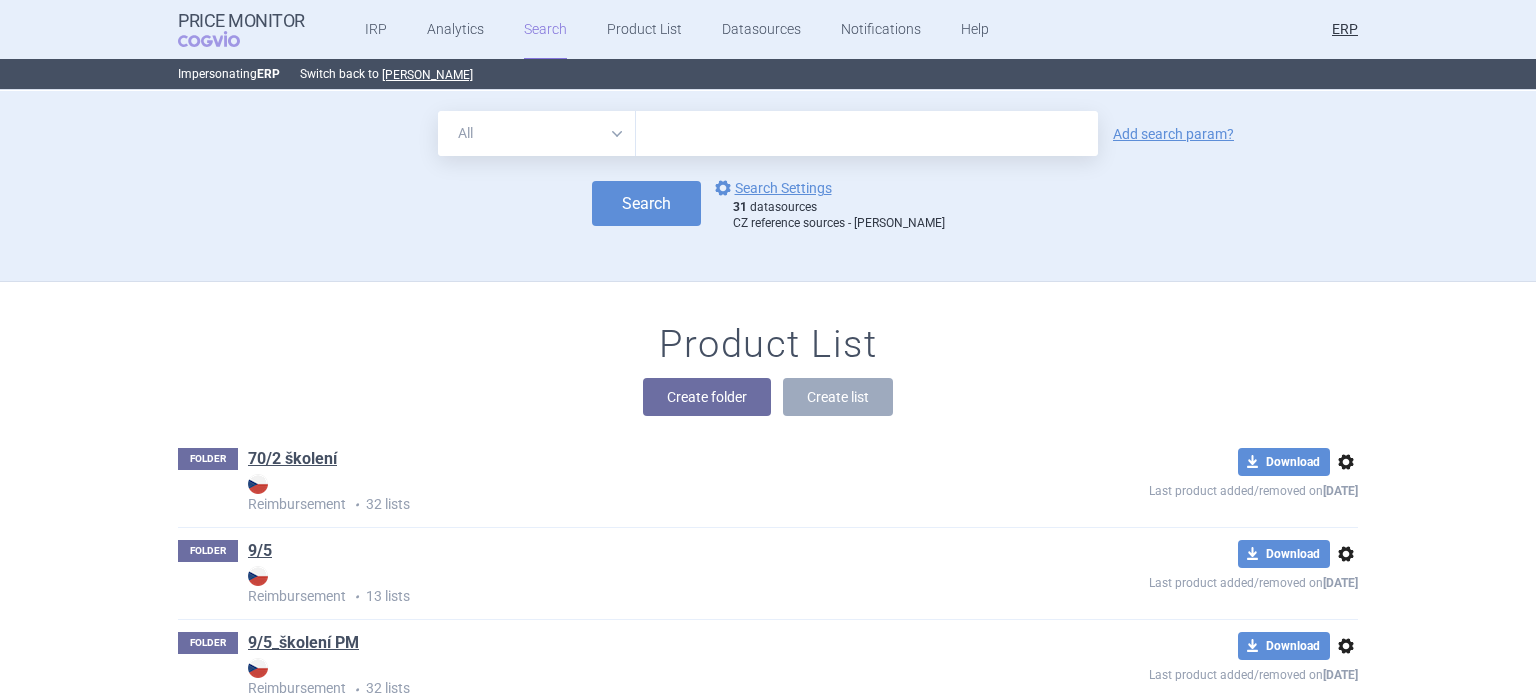 scroll, scrollTop: 57806, scrollLeft: 0, axis: vertical 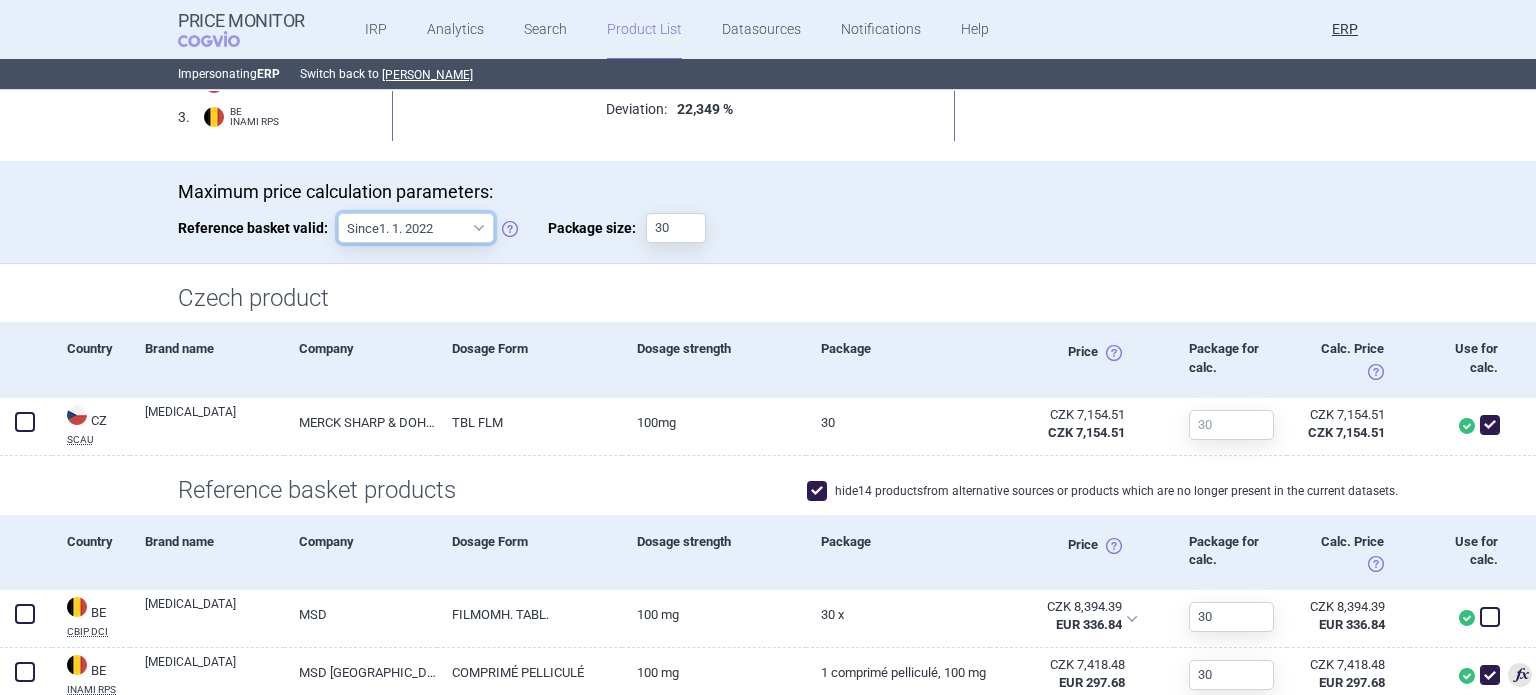 click on "Since  1. 1. 2022 Since  1. 2. 2020 Since  1. 1. 2018 Since  1. 4. 2012" at bounding box center [416, 228] 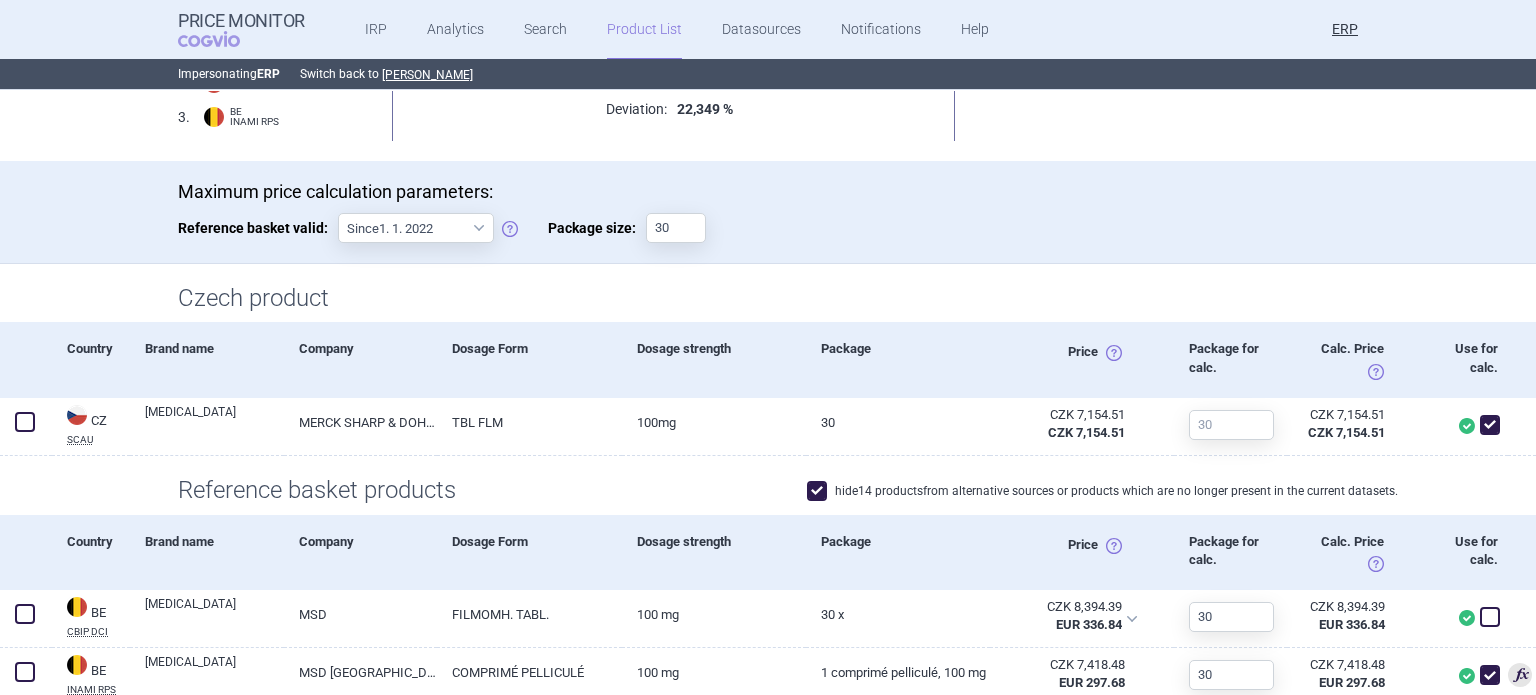 click on "Lowest ex-factory prices: 1 . FR Cnamts CIP 2 . SI JAZMP 3 . BE INAMI RPS Calculated max price: Average of 3 lowest ex-factory prices: CZK 5,611.72 2. + 3. lowest price: CZK 6,063.42 Deviation: 22,349 %   Current price (SCAU): CZK 7,154.51" at bounding box center [768, 75] 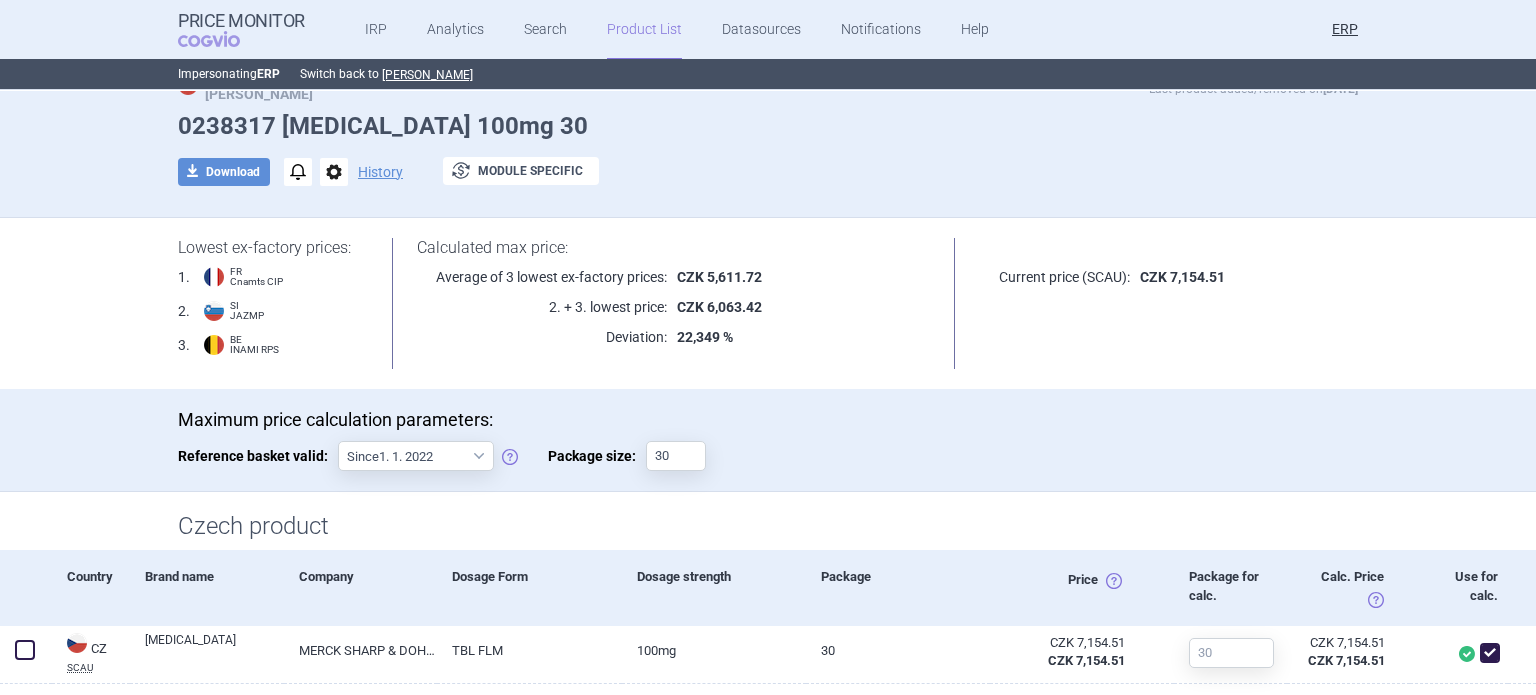 scroll, scrollTop: 0, scrollLeft: 0, axis: both 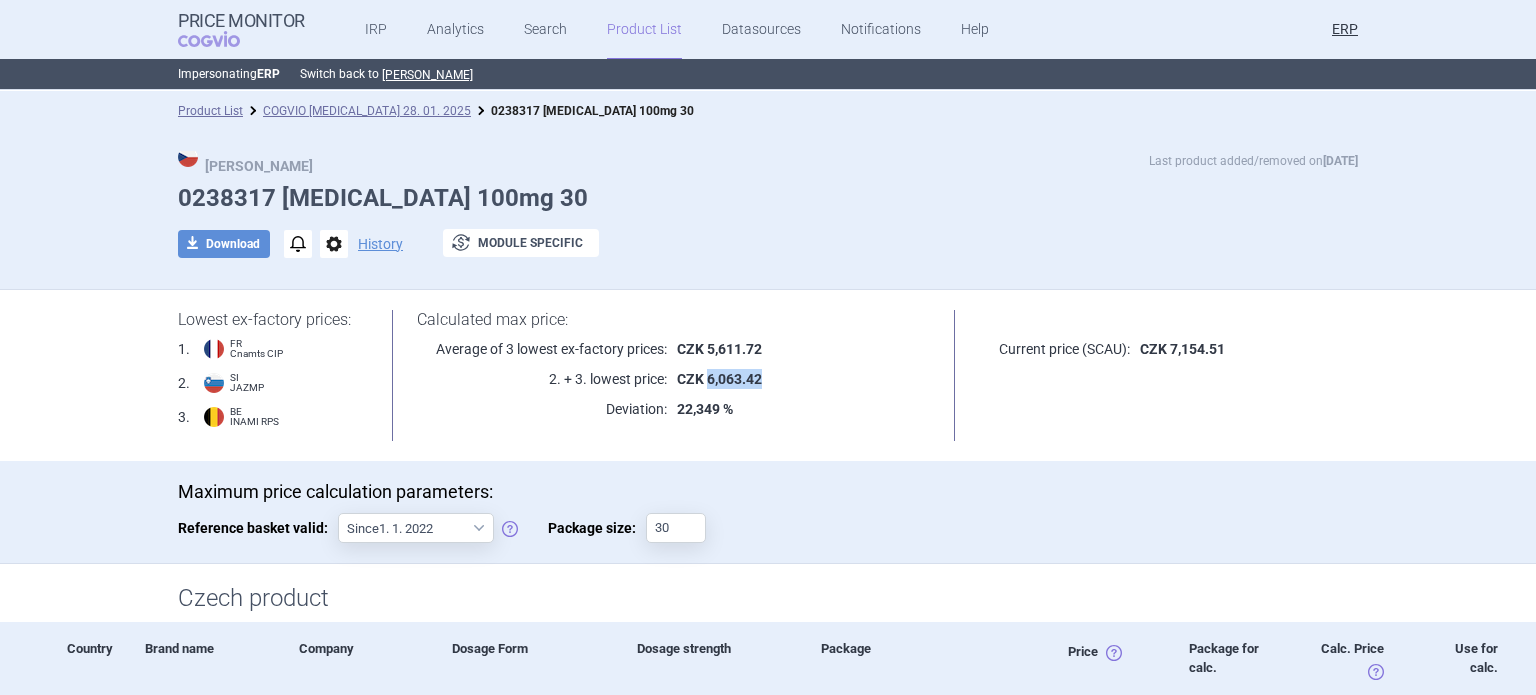 drag, startPoint x: 732, startPoint y: 379, endPoint x: 700, endPoint y: 379, distance: 32 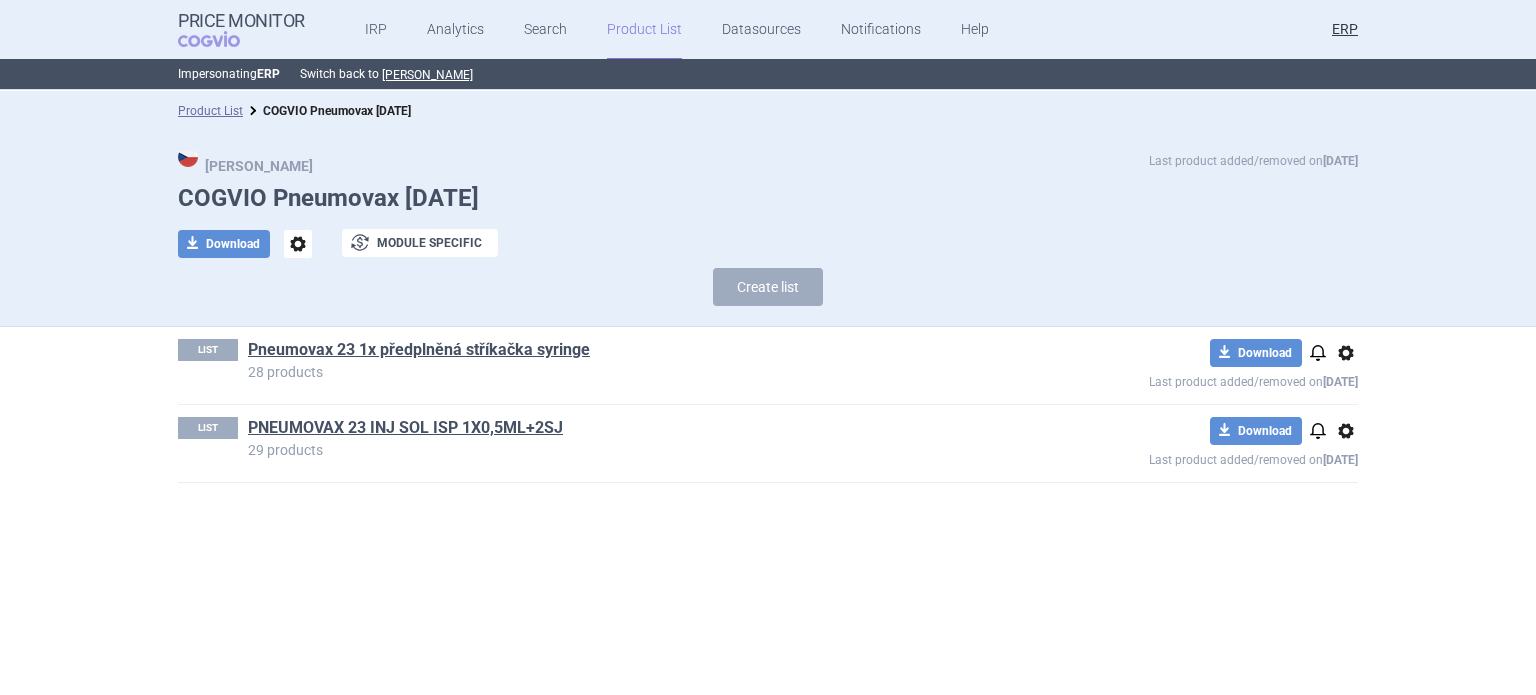 scroll, scrollTop: 0, scrollLeft: 0, axis: both 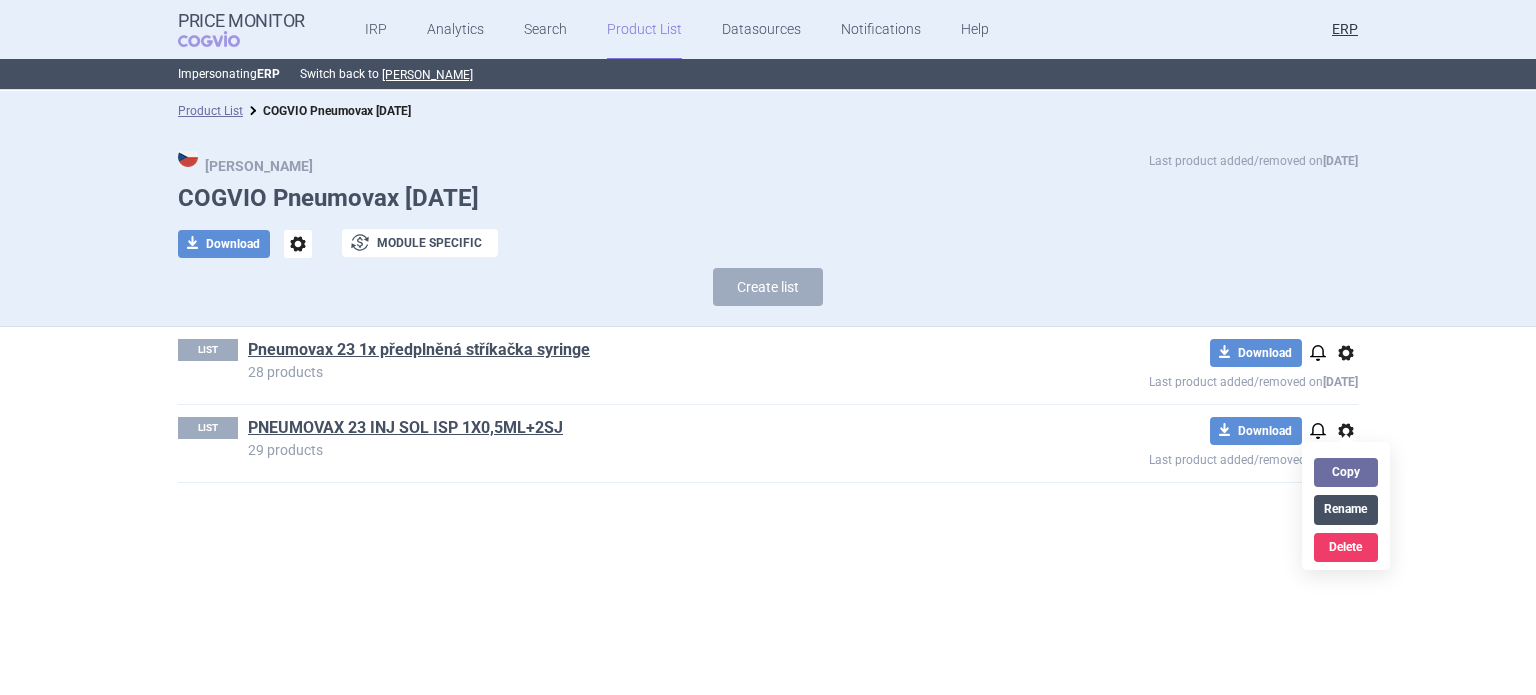 click on "Rename" at bounding box center (1346, 509) 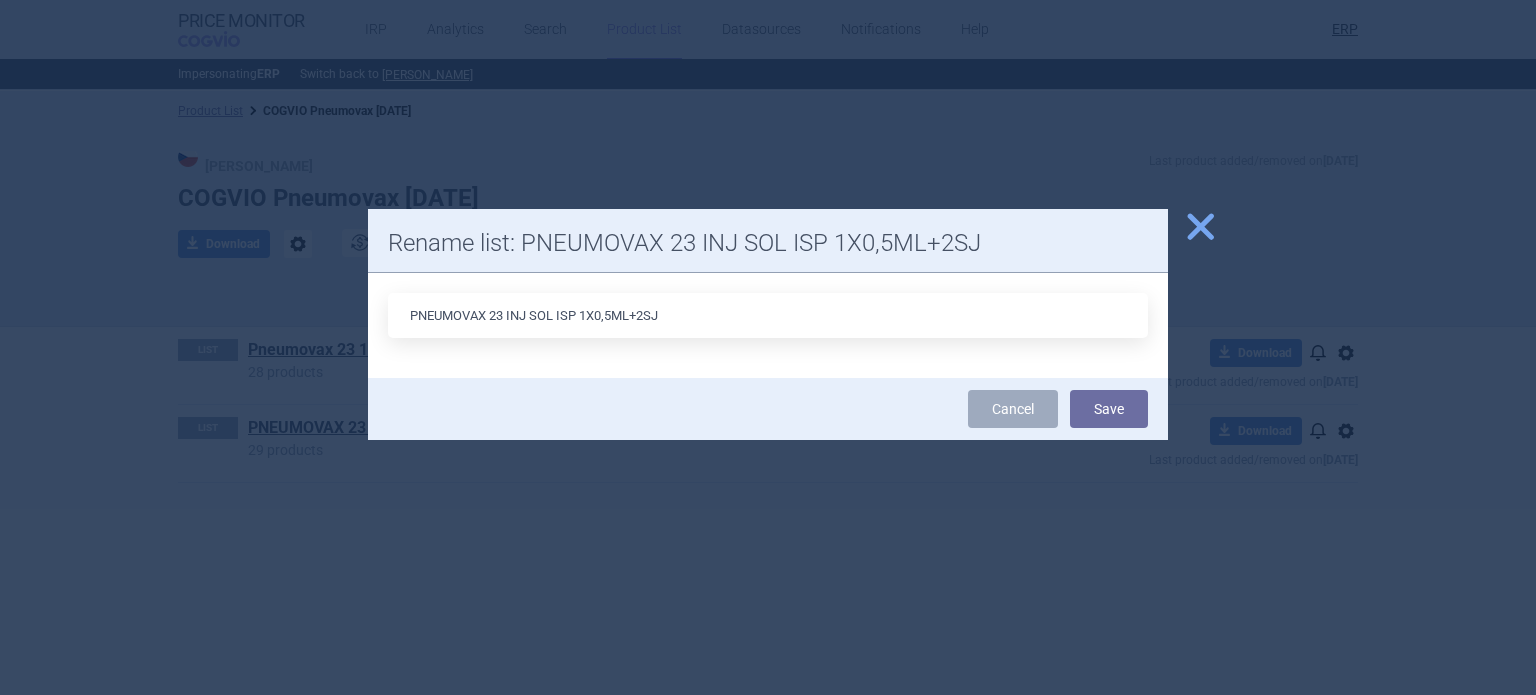 click on "PNEUMOVAX 23 INJ SOL ISP 1X0,5ML+2SJ" at bounding box center [768, 315] 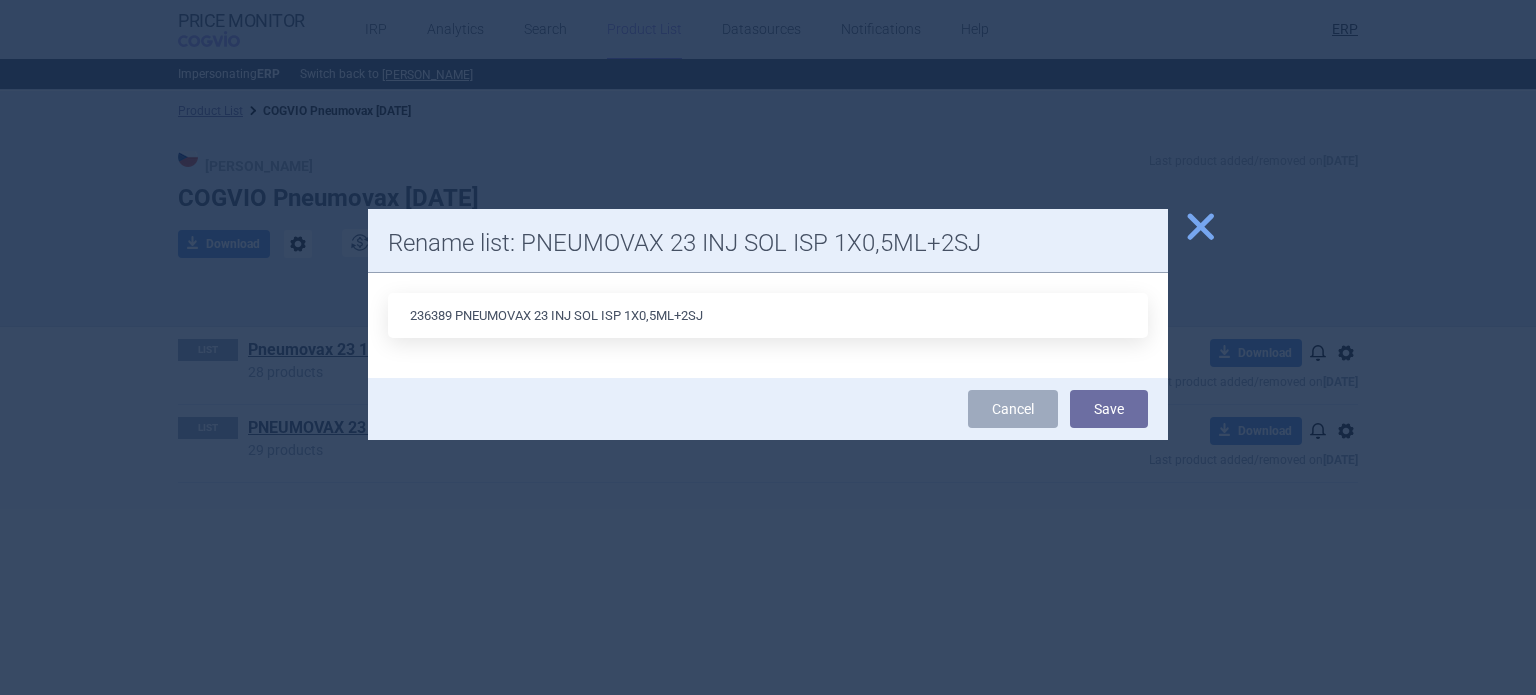 type on "236389 PNEUMOVAX 23 INJ SOL ISP 1X0,5ML+2SJ" 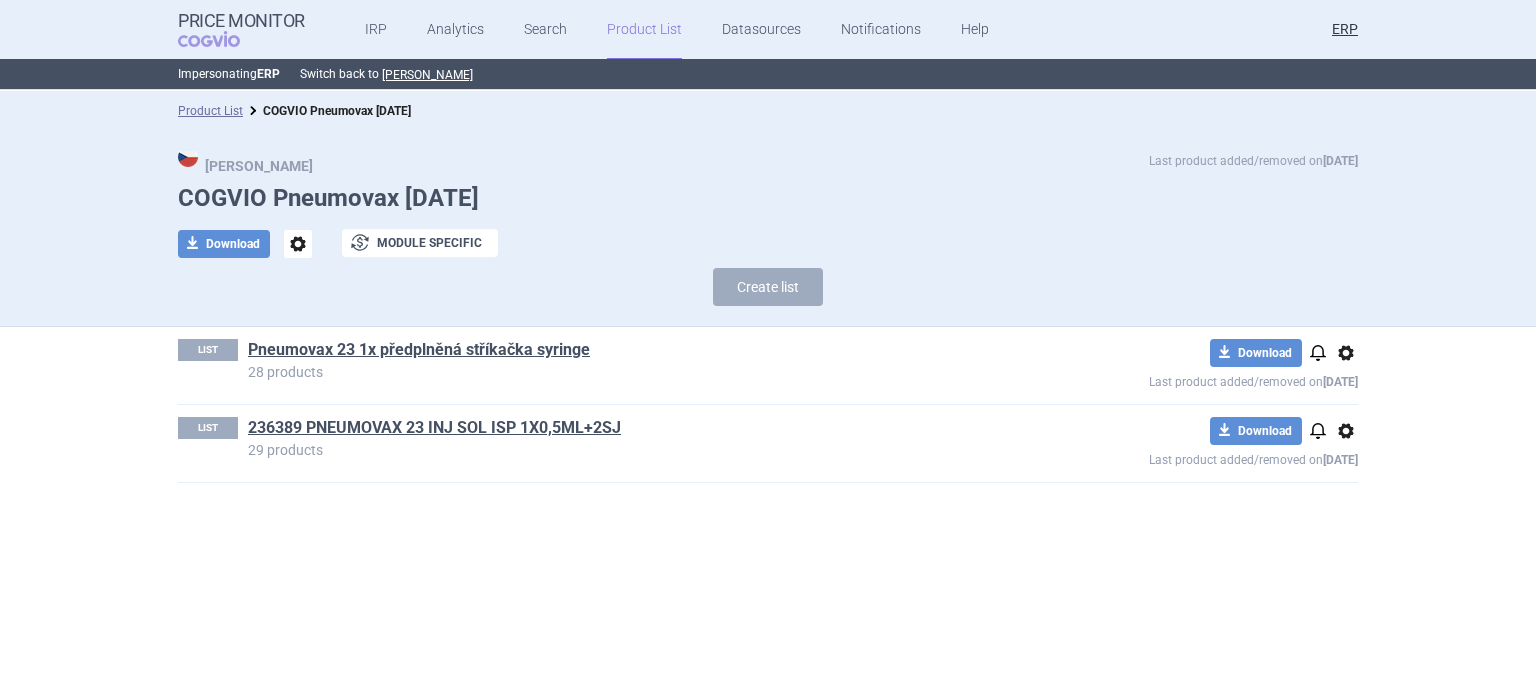 click on "Pneumovax 23 1x předplněná stříkačka syringe" at bounding box center [419, 350] 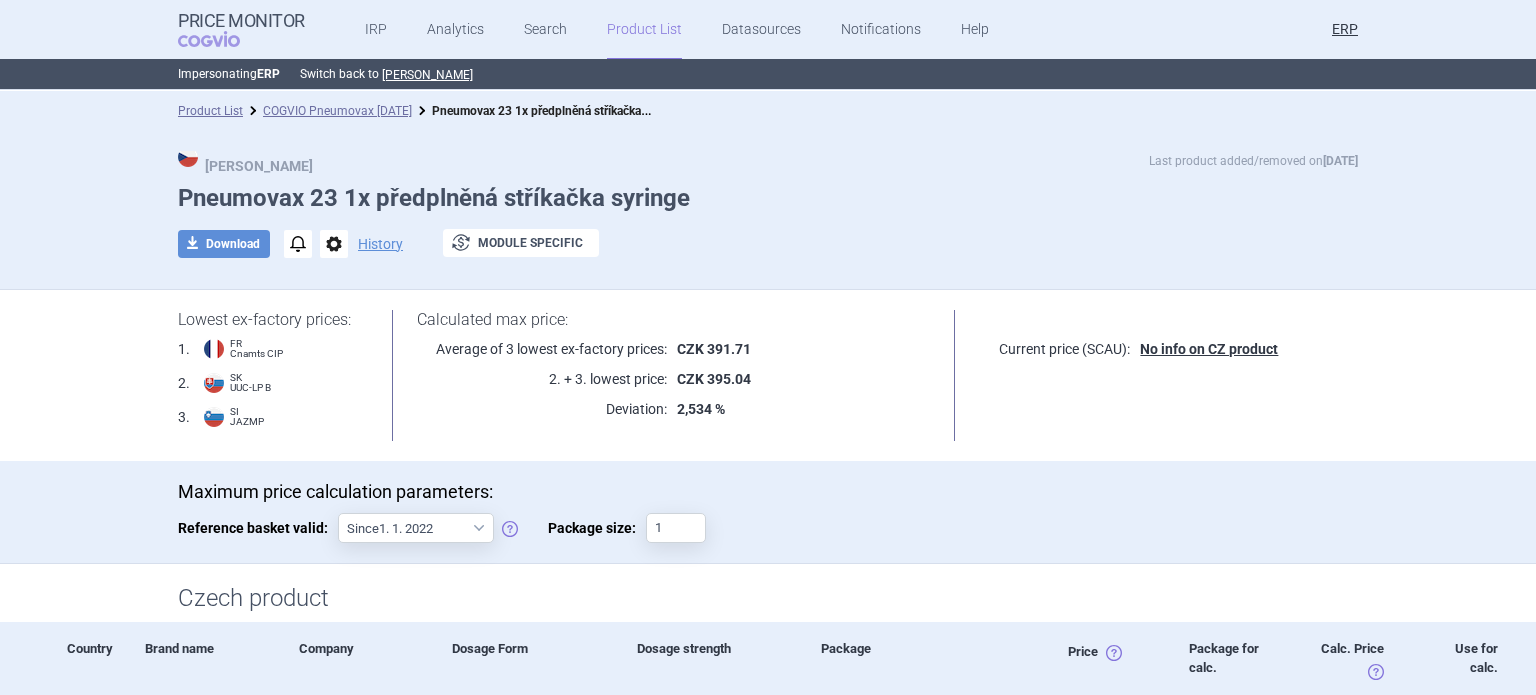 scroll, scrollTop: 0, scrollLeft: 0, axis: both 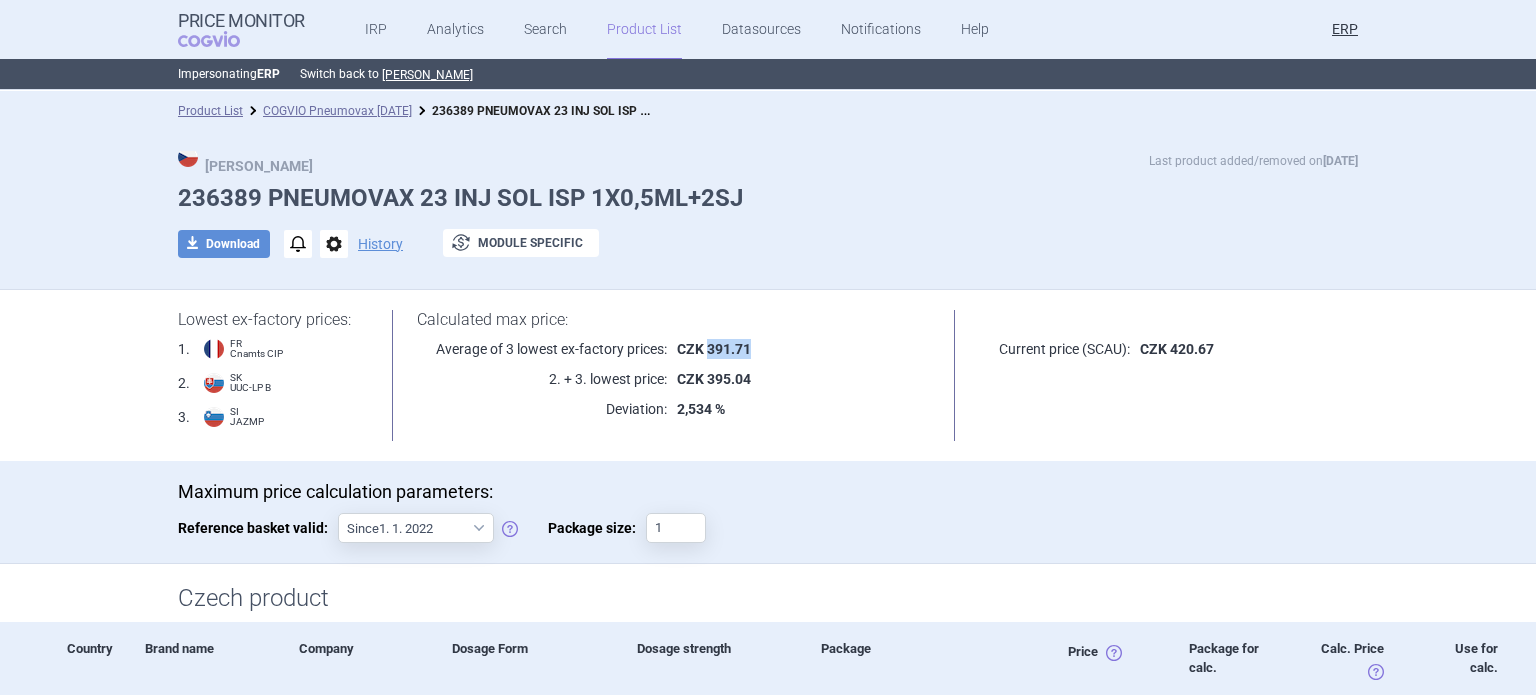 drag, startPoint x: 752, startPoint y: 347, endPoint x: 701, endPoint y: 349, distance: 51.0392 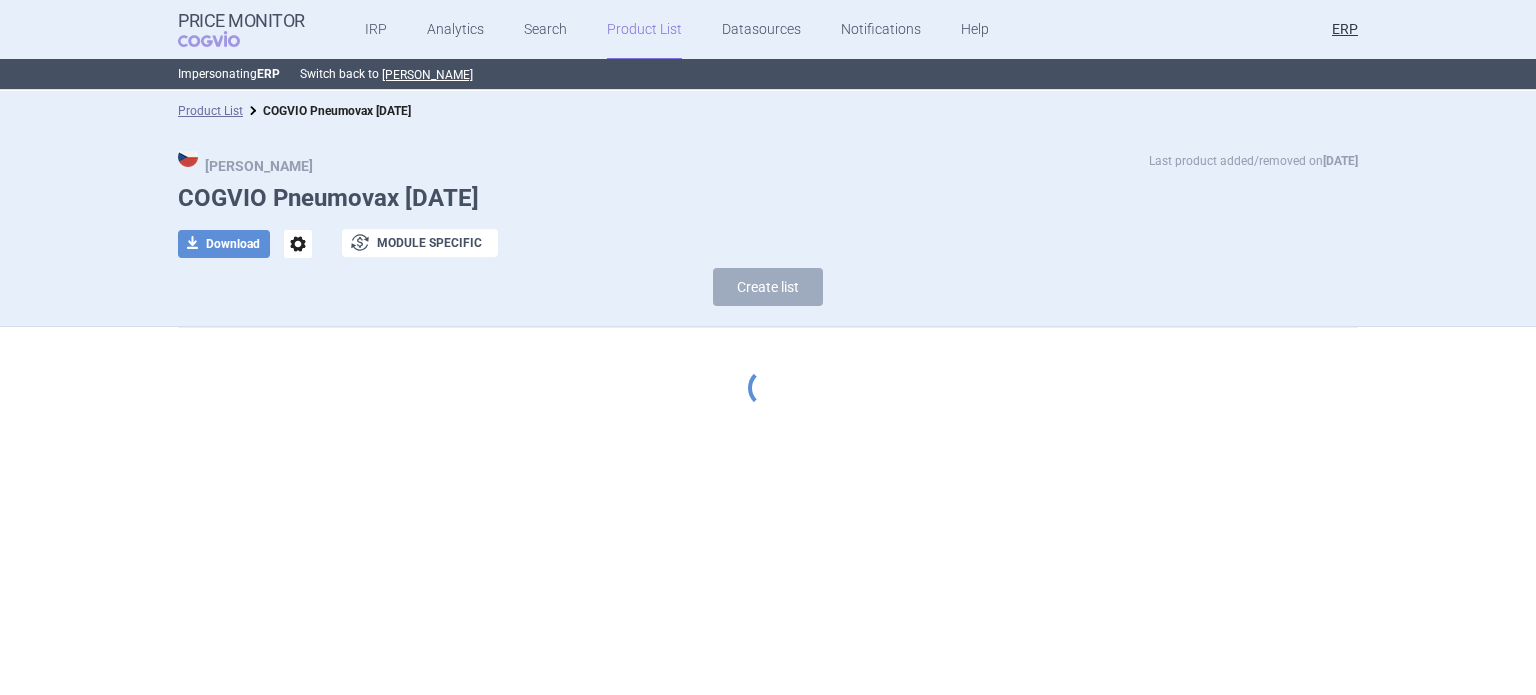 scroll, scrollTop: 0, scrollLeft: 0, axis: both 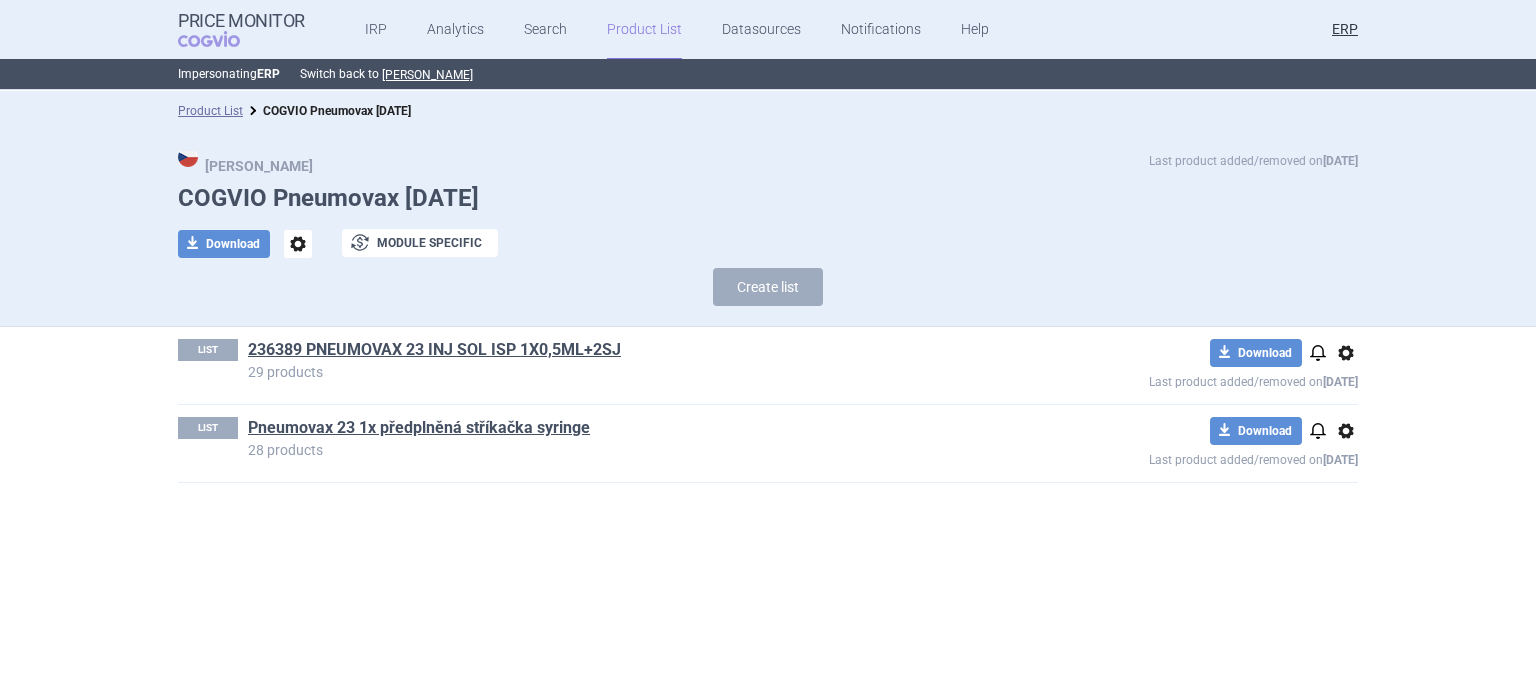 click on "options" at bounding box center (298, 244) 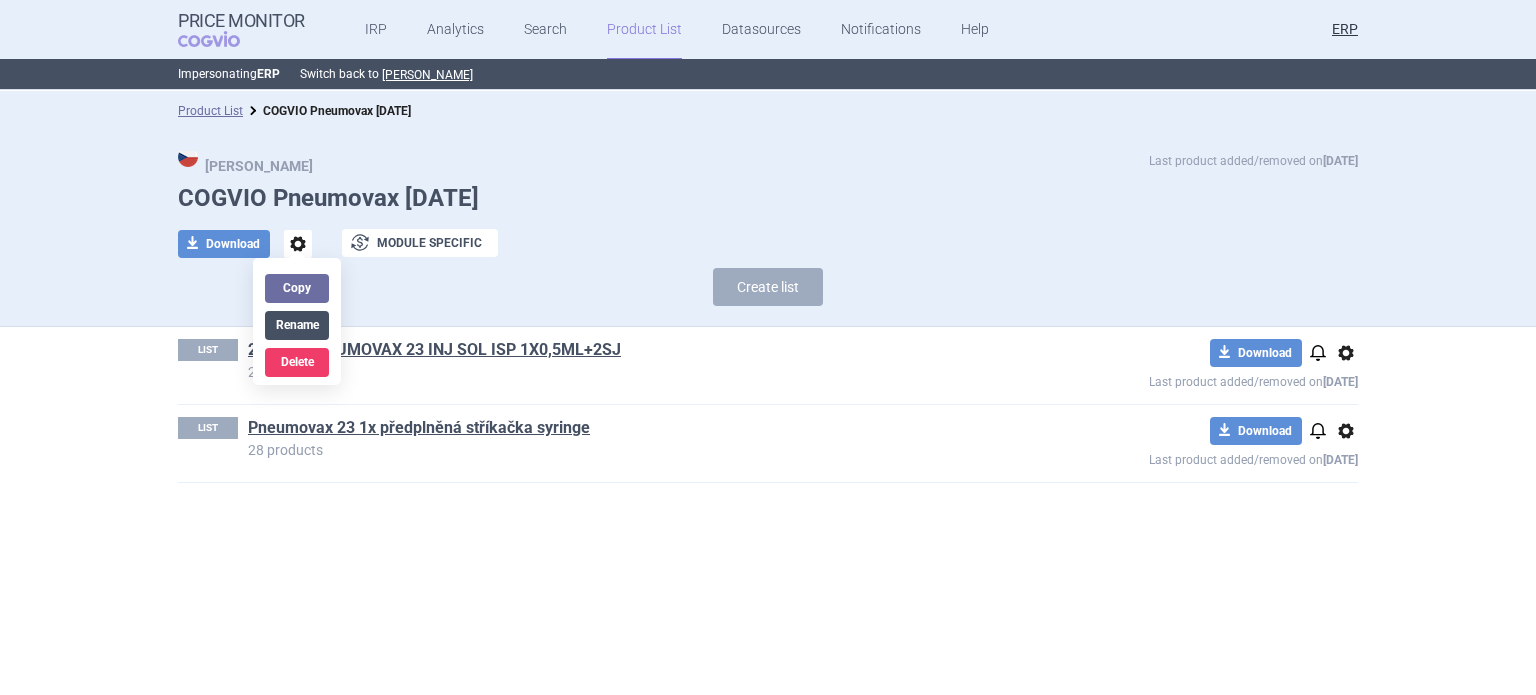 click on "Rename" at bounding box center [297, 325] 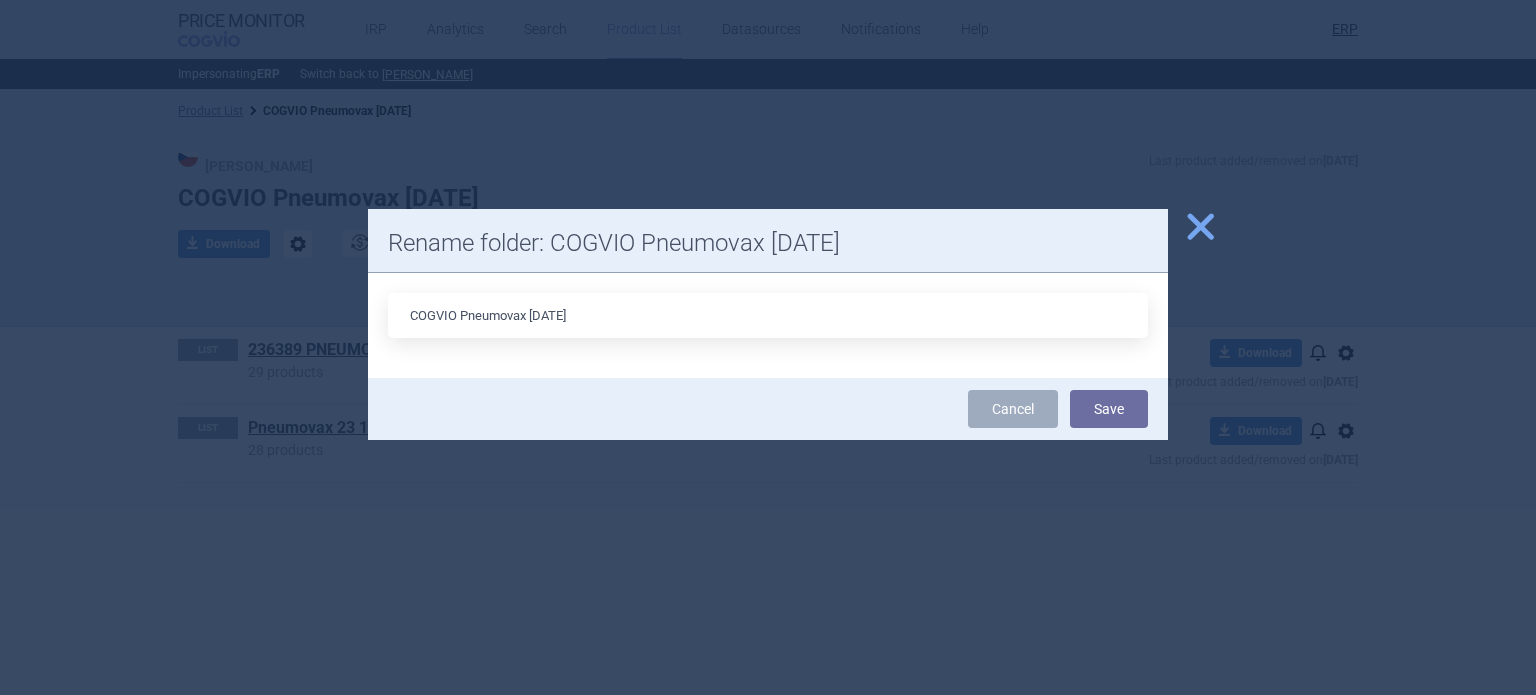 click on "COGVIO Pneumovax 29.01.2025" at bounding box center [768, 315] 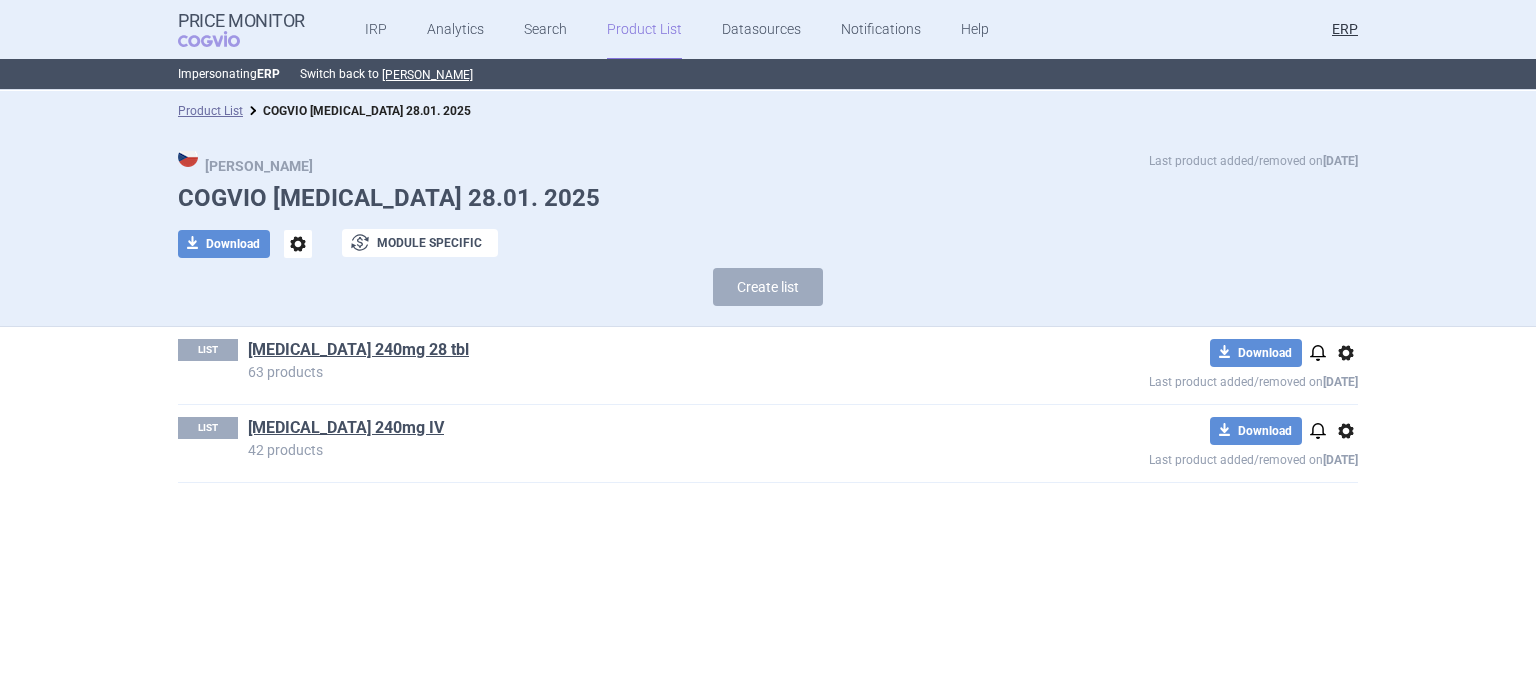scroll, scrollTop: 0, scrollLeft: 0, axis: both 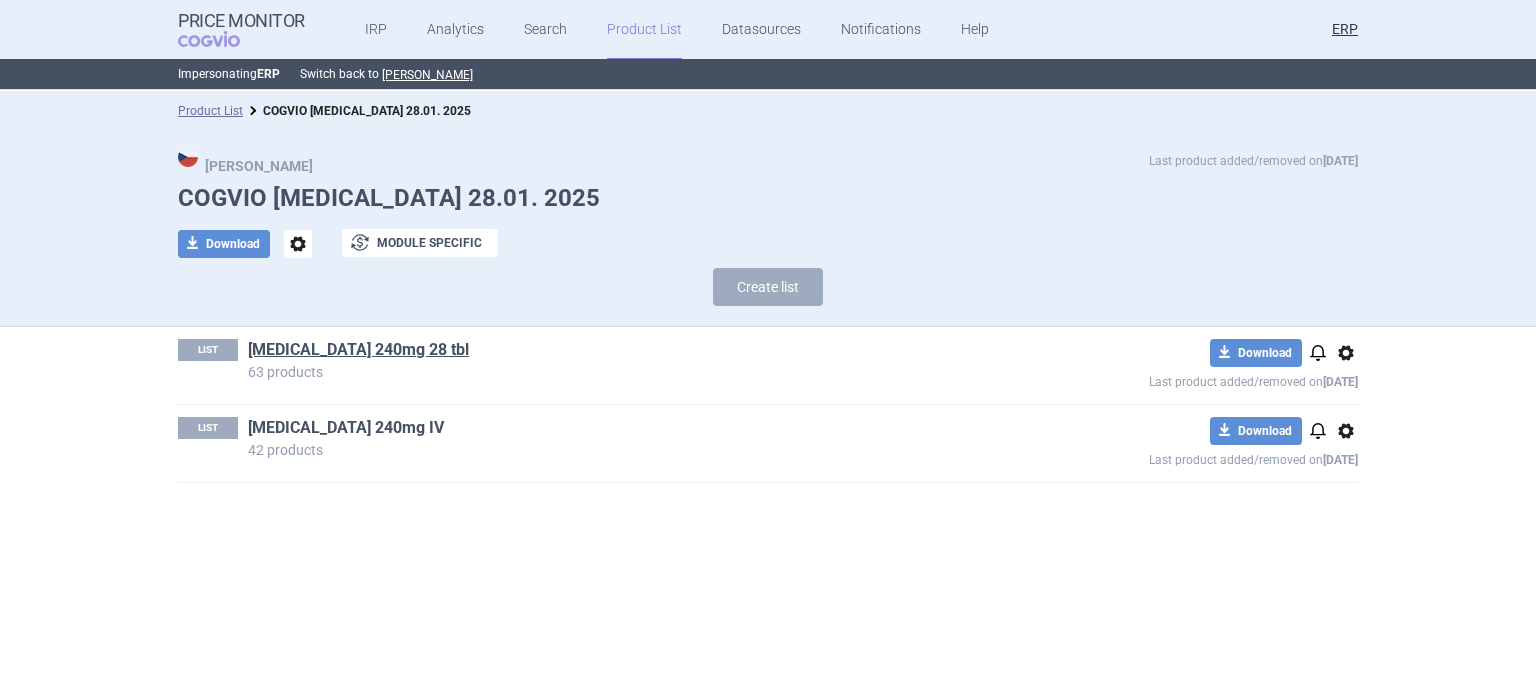 click on "[MEDICAL_DATA] 240mg IV" at bounding box center [346, 428] 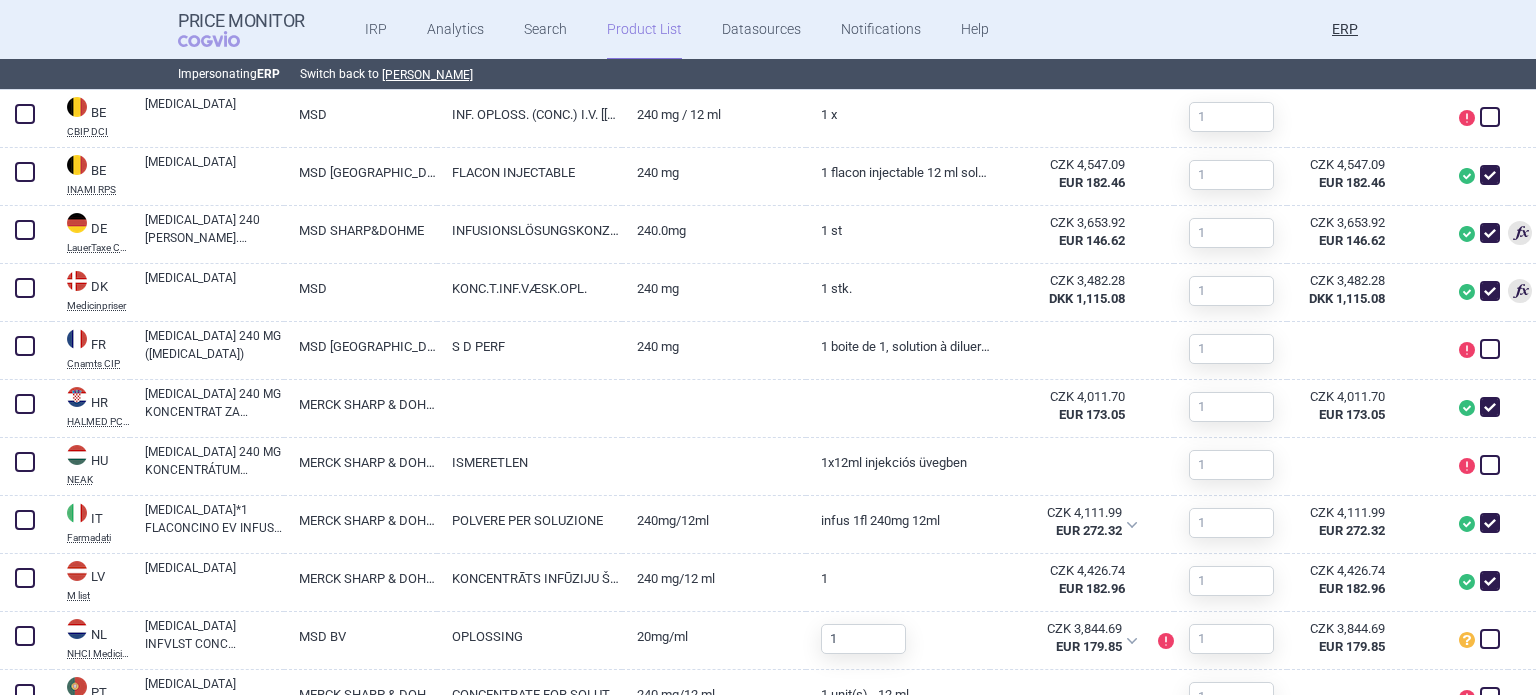 scroll, scrollTop: 900, scrollLeft: 0, axis: vertical 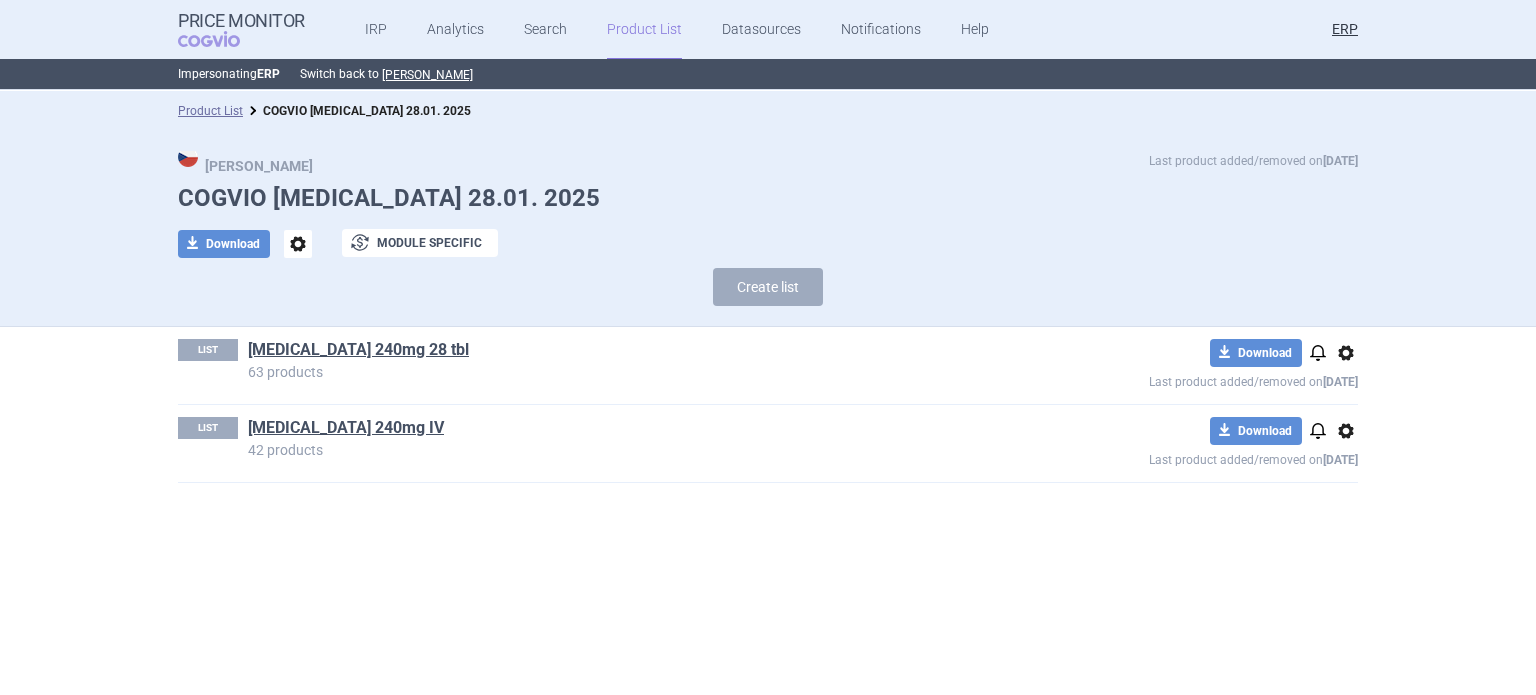 click on "options" at bounding box center (1346, 431) 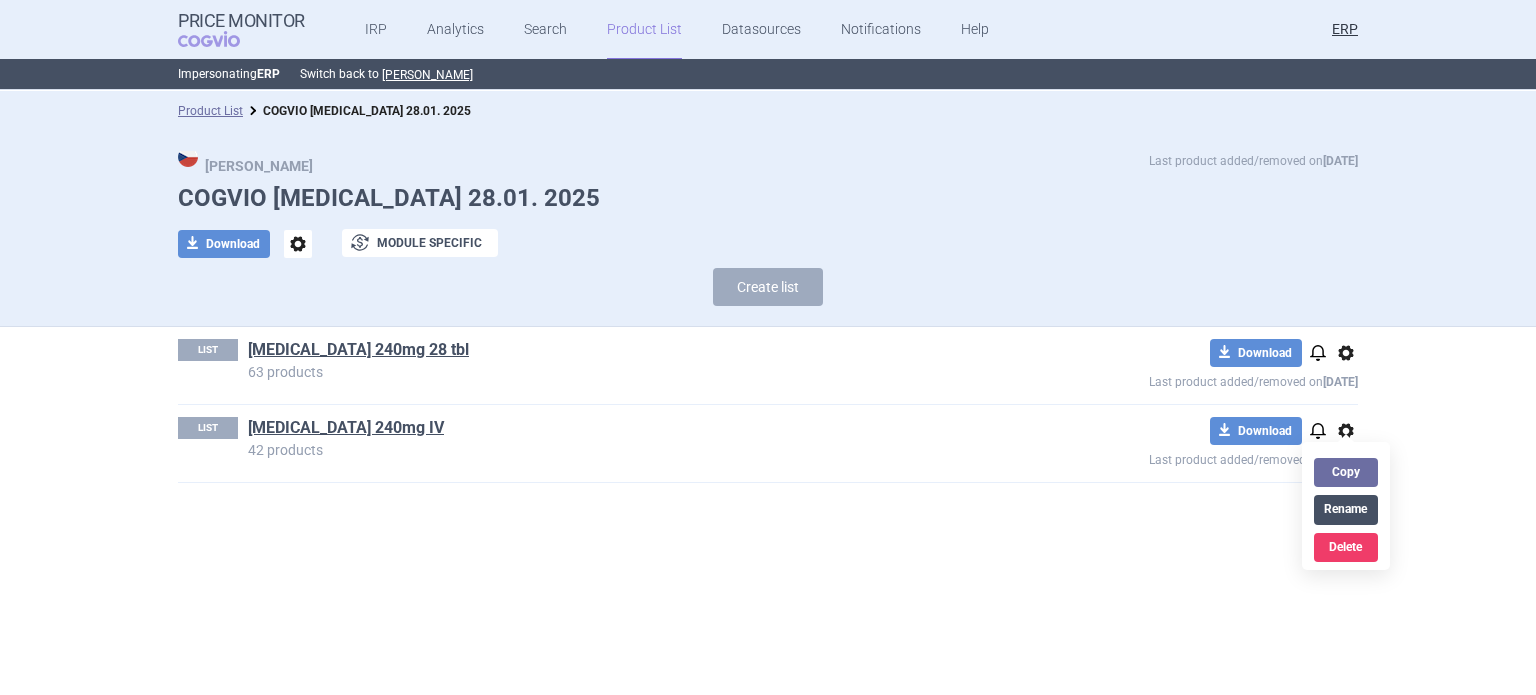click on "Rename" at bounding box center (1346, 509) 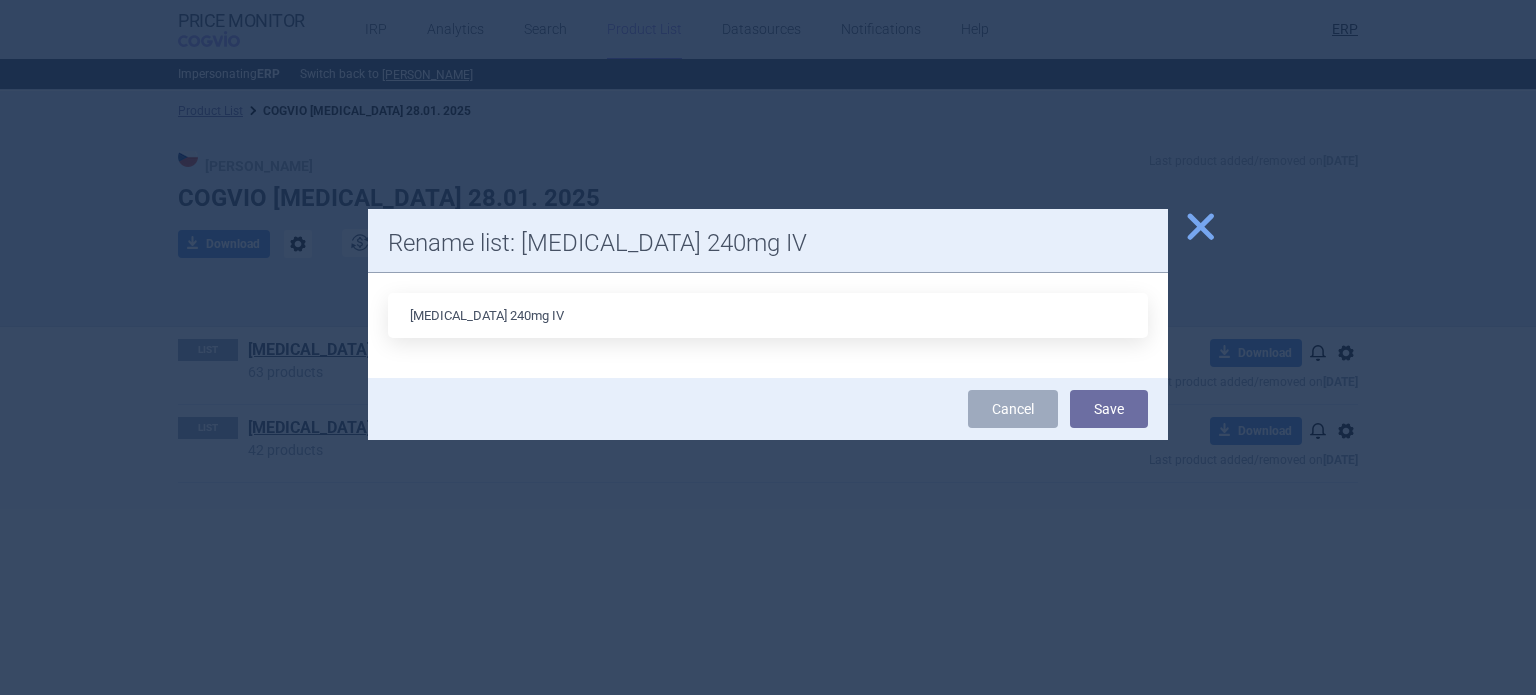 click on "Prevymis 240mg IV" at bounding box center (768, 315) 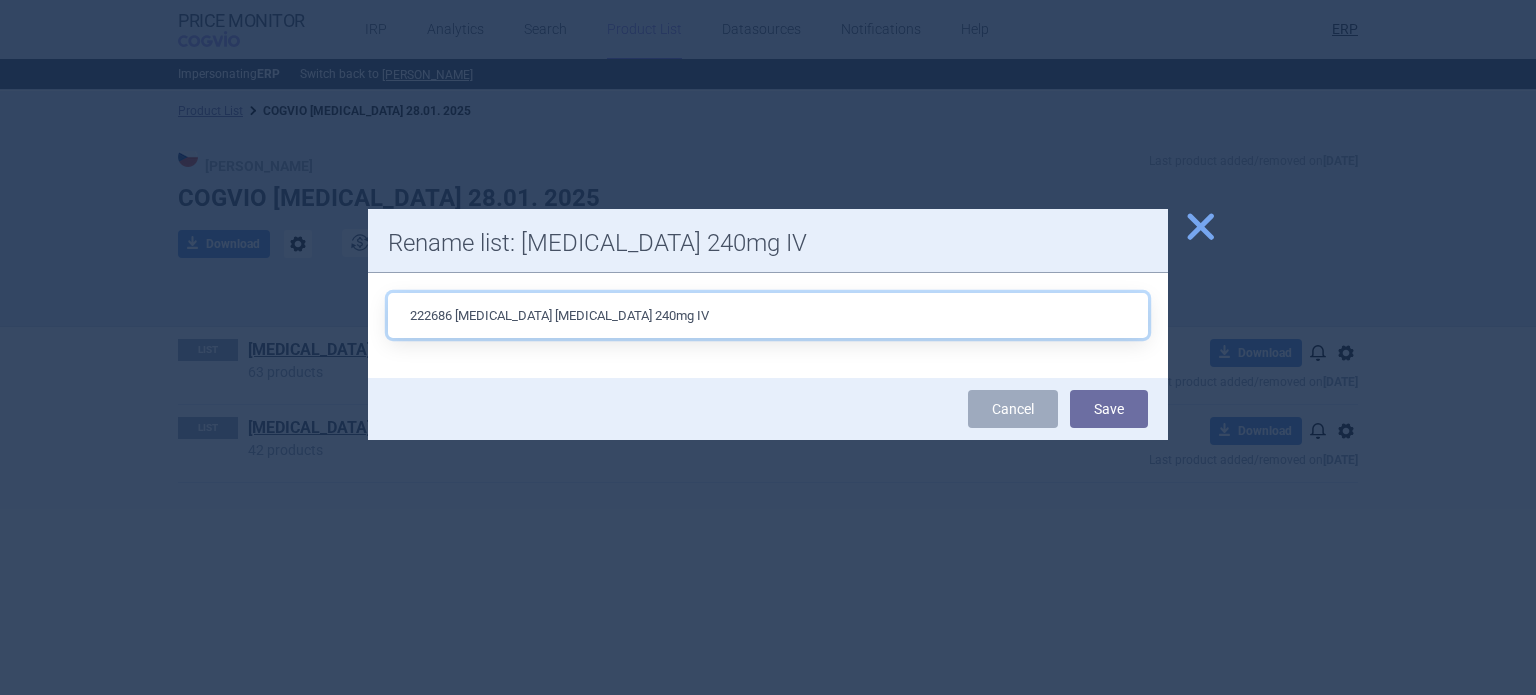 paste on "240MG INF CNC SOL 1X12ML" 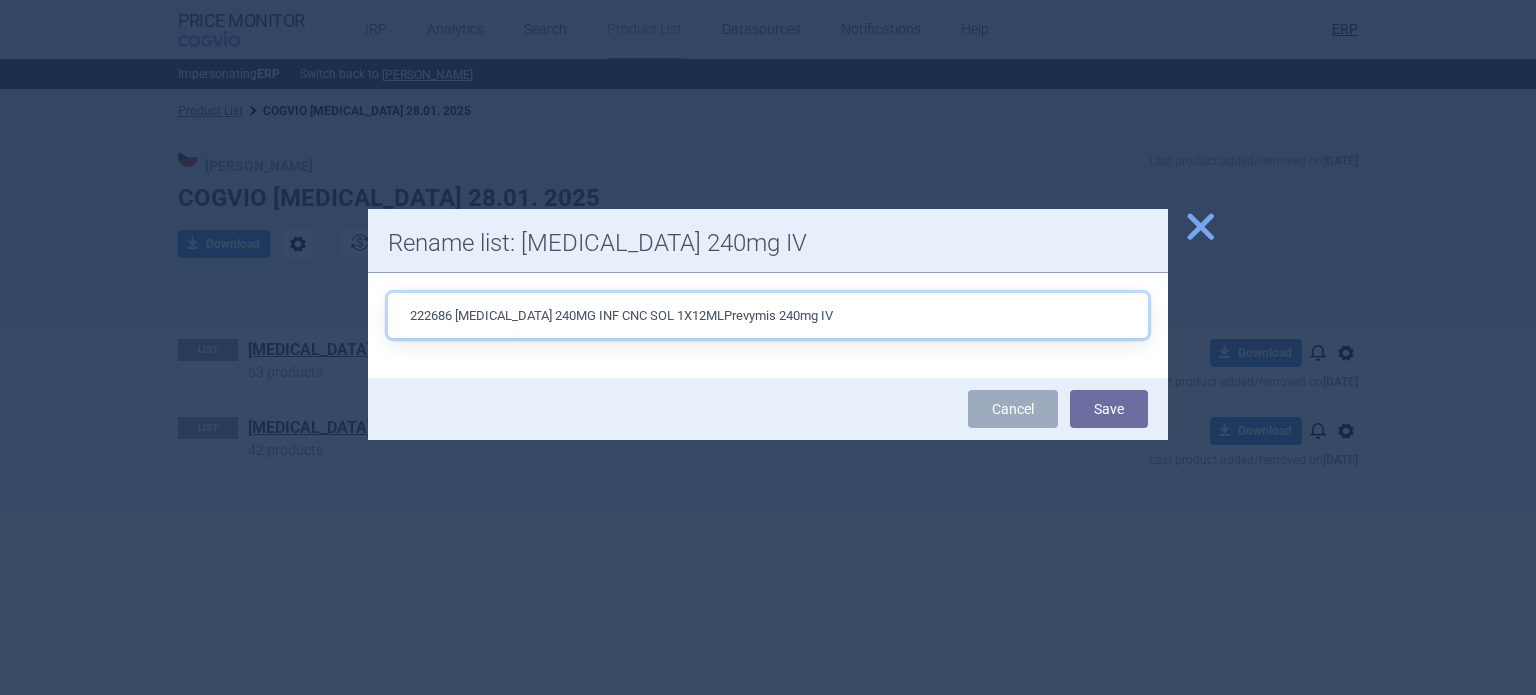 drag, startPoint x: 779, startPoint y: 319, endPoint x: 896, endPoint y: 319, distance: 117 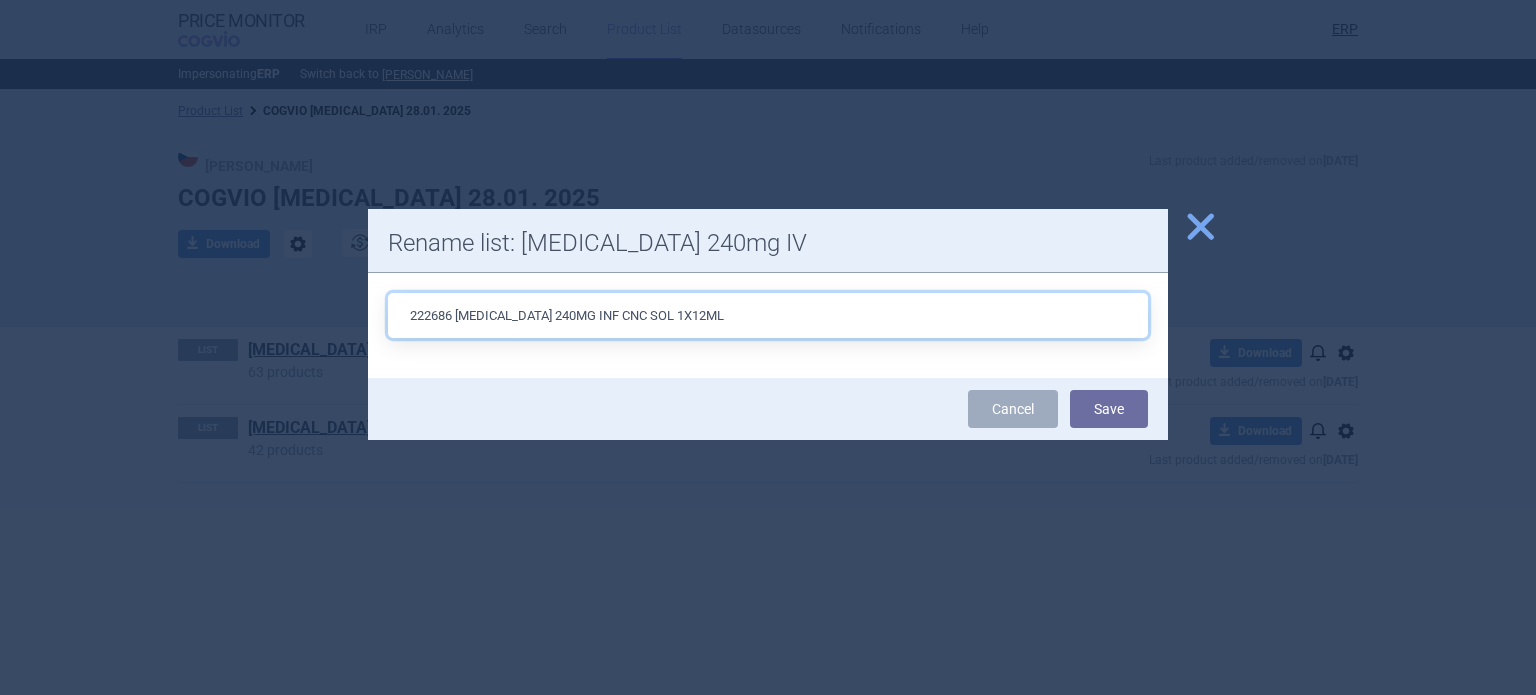 type on "222686 PREVYMIS 240MG INF CNC SOL 1X12ML" 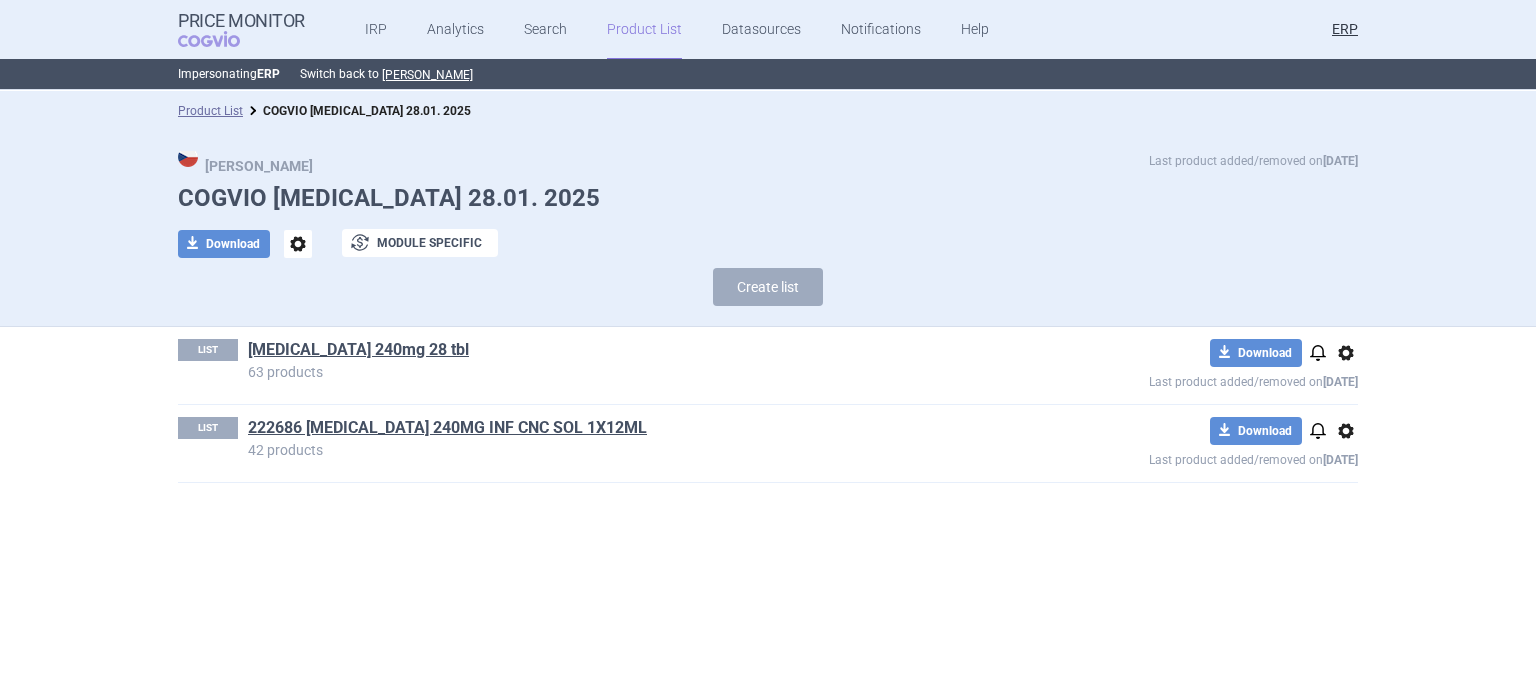click on "LIST Prevymis 240mg 28 tbl 63   products download  Download notifications options Last product added/removed on  4 Sept 2024 LIST 222686 PREVYMIS 240MG INF CNC SOL 1X12ML 42   products download  Download notifications options Last product added/removed on  28 Jan" at bounding box center (768, 415) 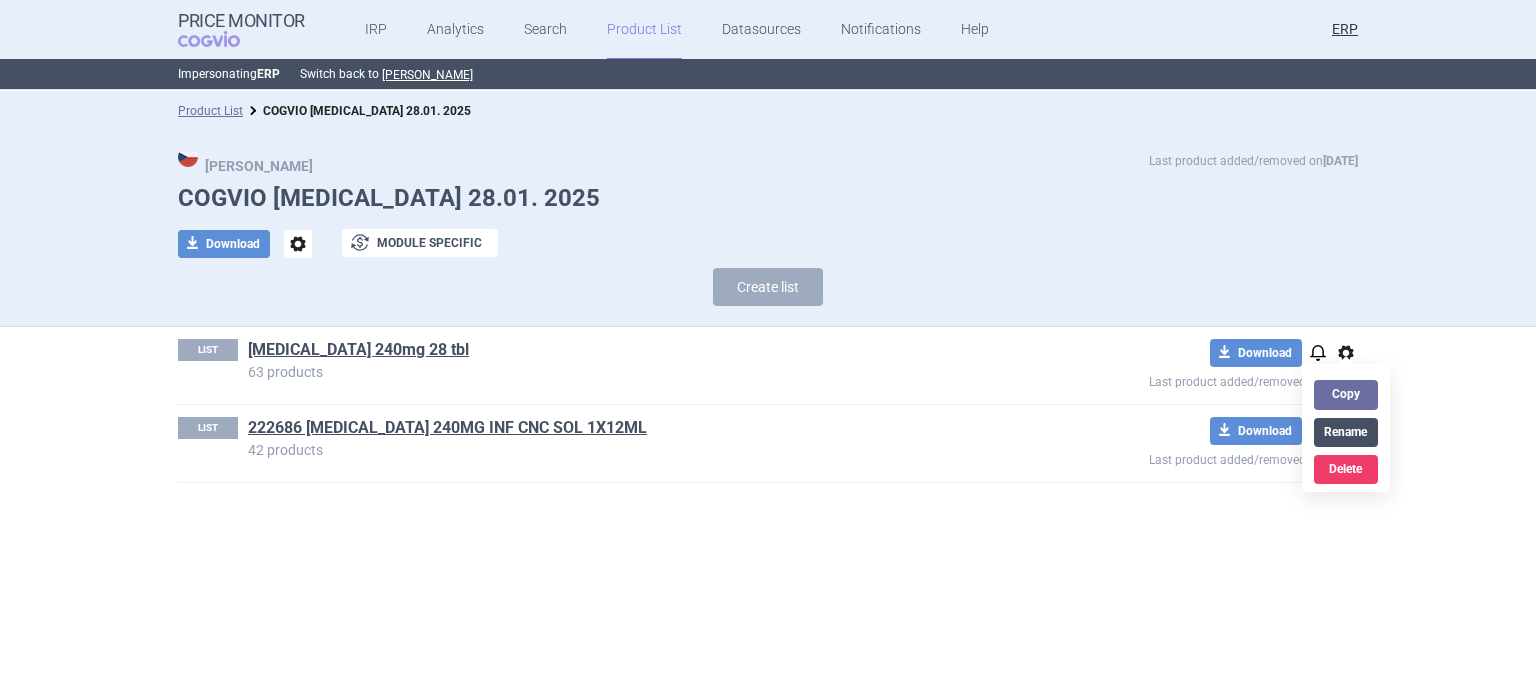 click on "Rename" at bounding box center [1346, 432] 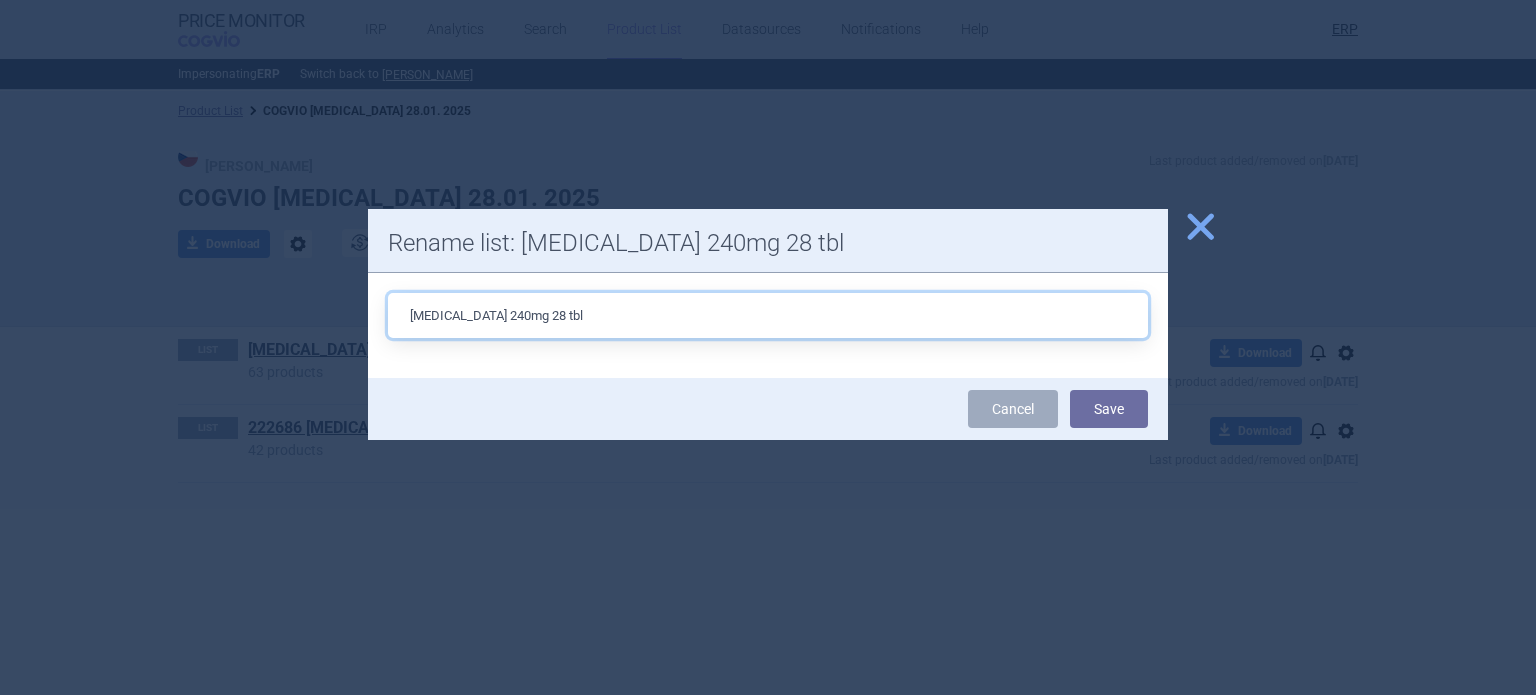 click on "Prevymis 240mg 28 tbl" at bounding box center [768, 315] 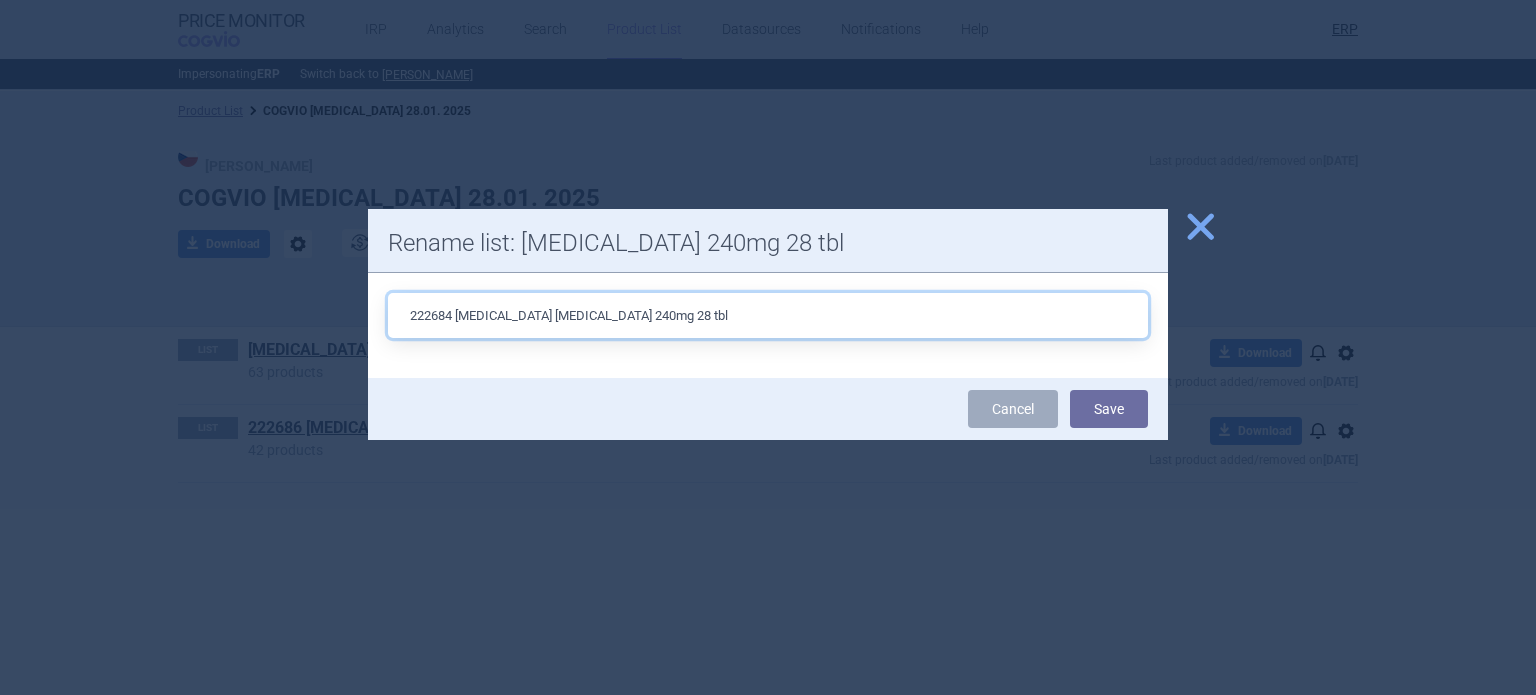 paste on "240MG TBL FLM 28X1" 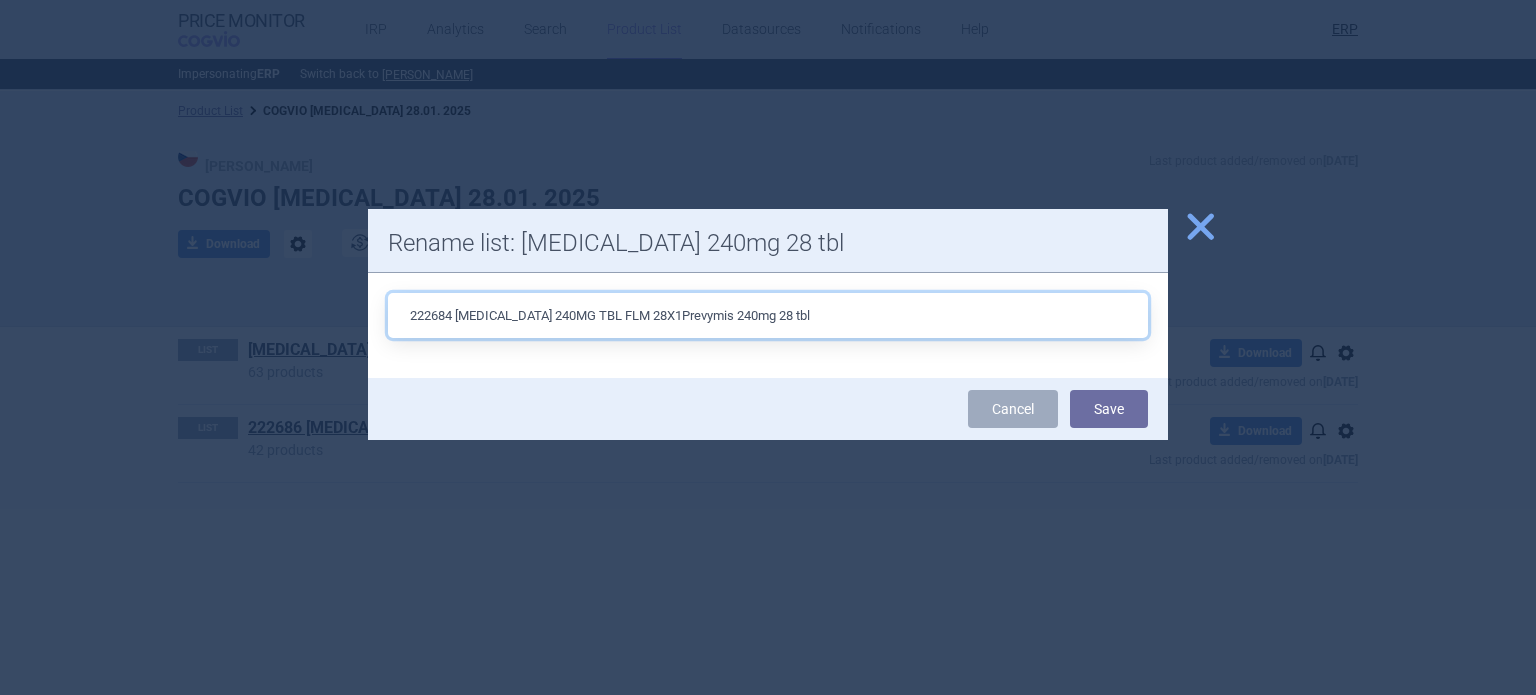 drag, startPoint x: 650, startPoint y: 319, endPoint x: 997, endPoint y: 278, distance: 349.4138 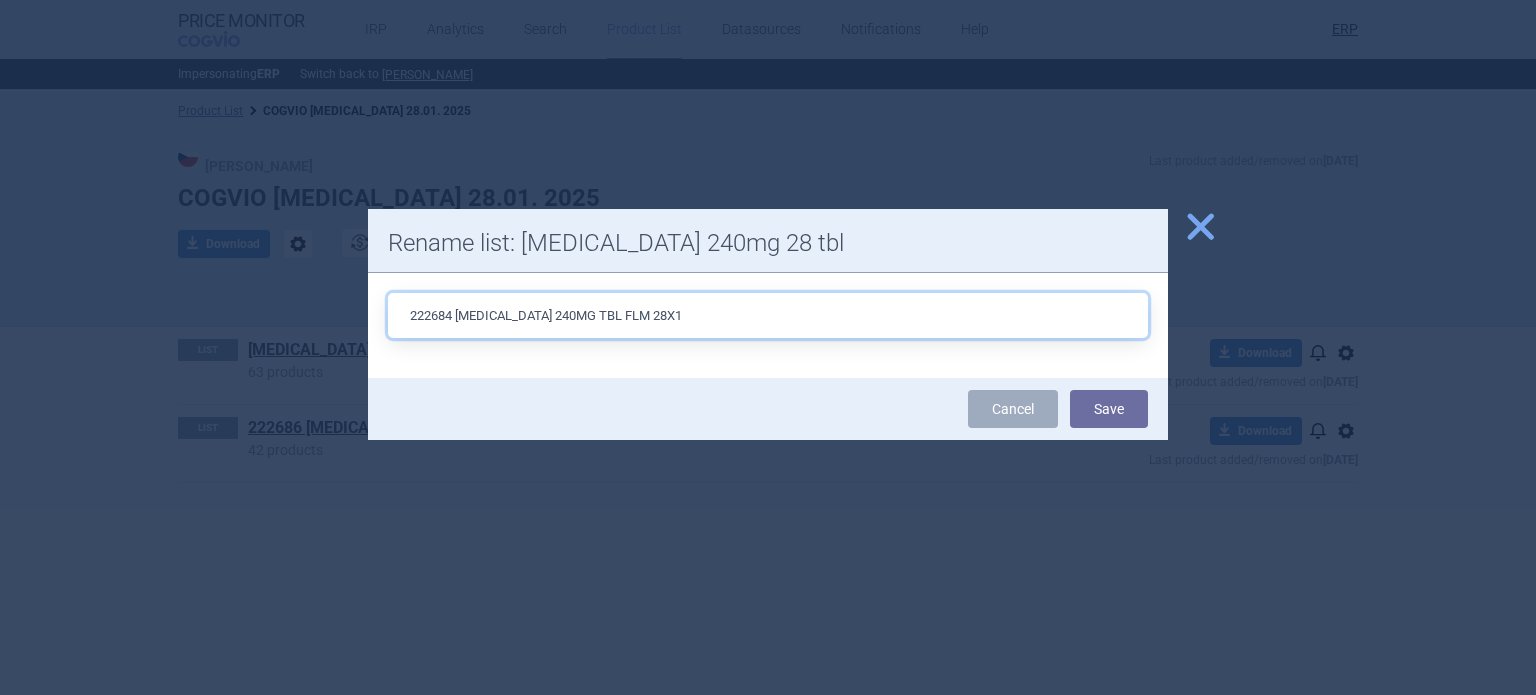 type on "222684 [MEDICAL_DATA] 240MG TBL FLM 28X1" 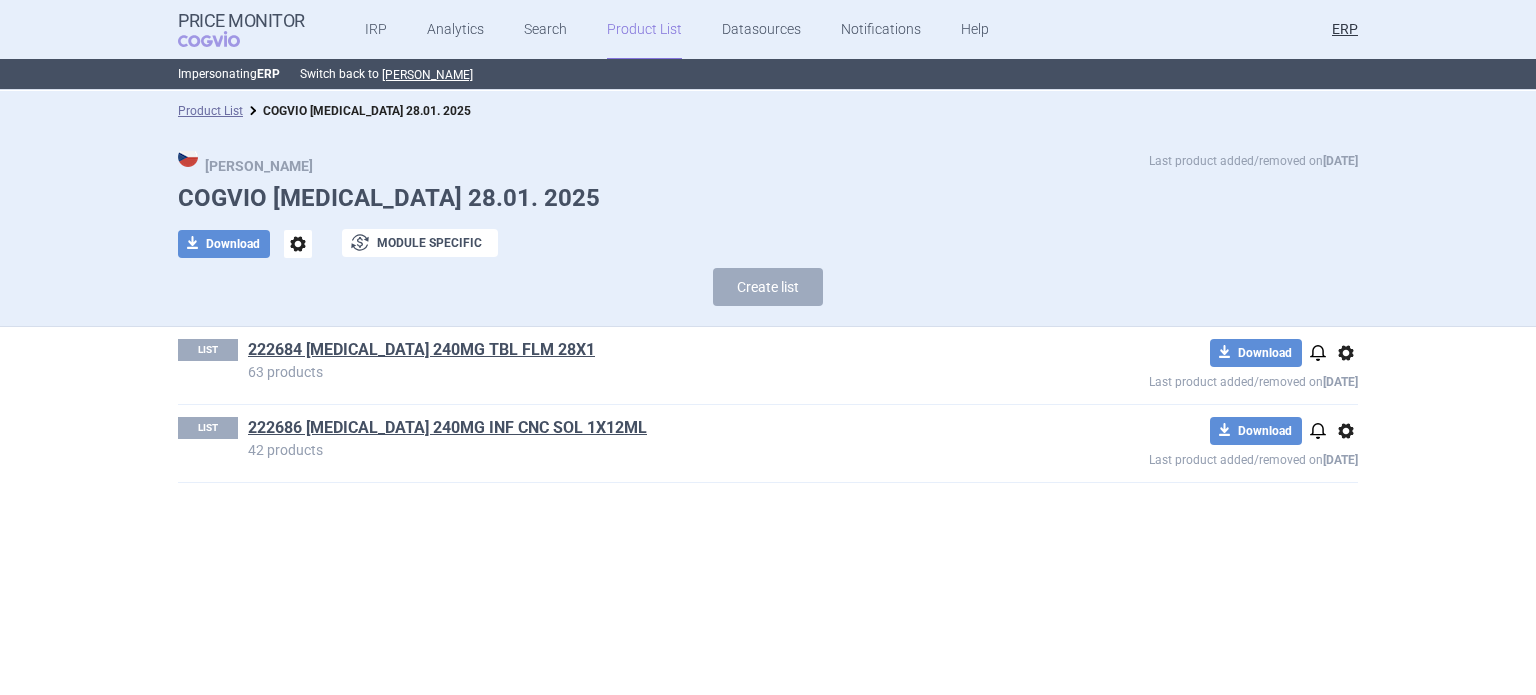 click on "options" at bounding box center (298, 244) 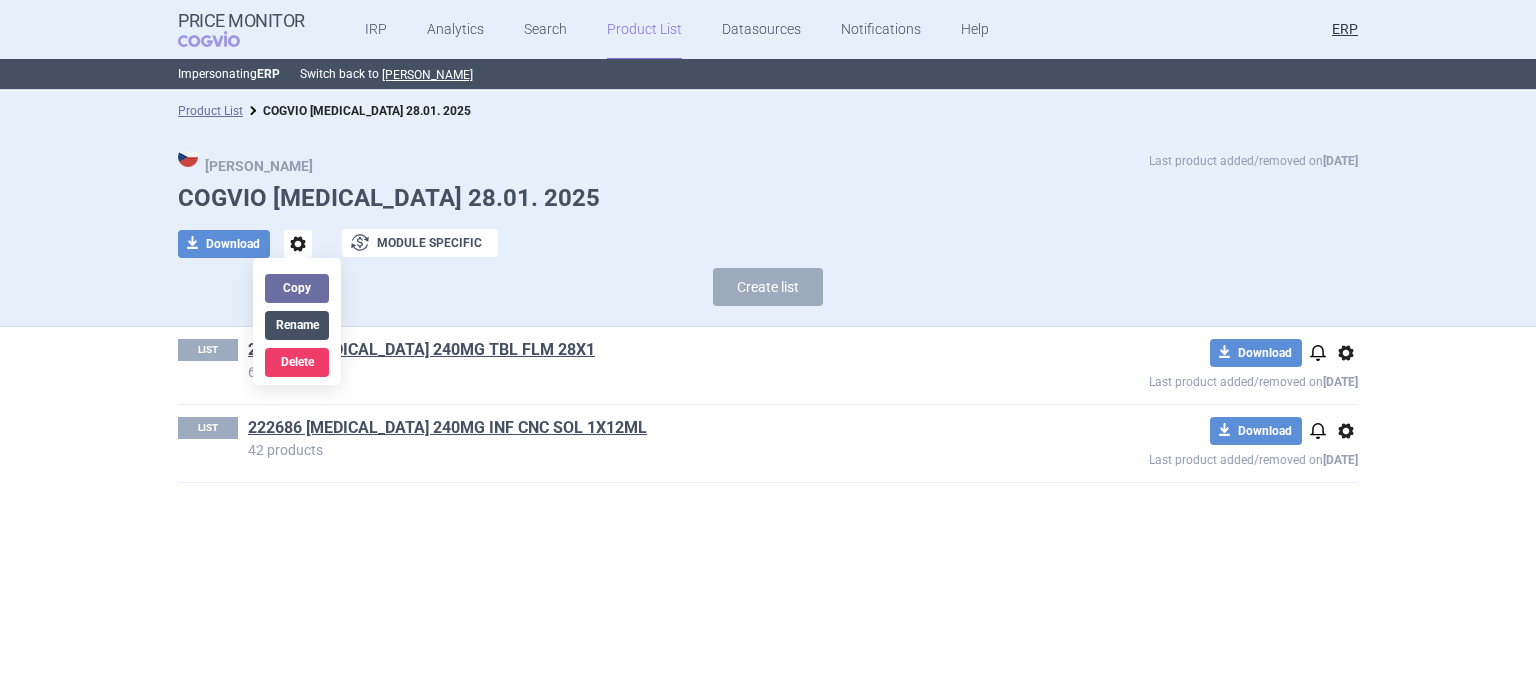 click on "Rename" at bounding box center (297, 325) 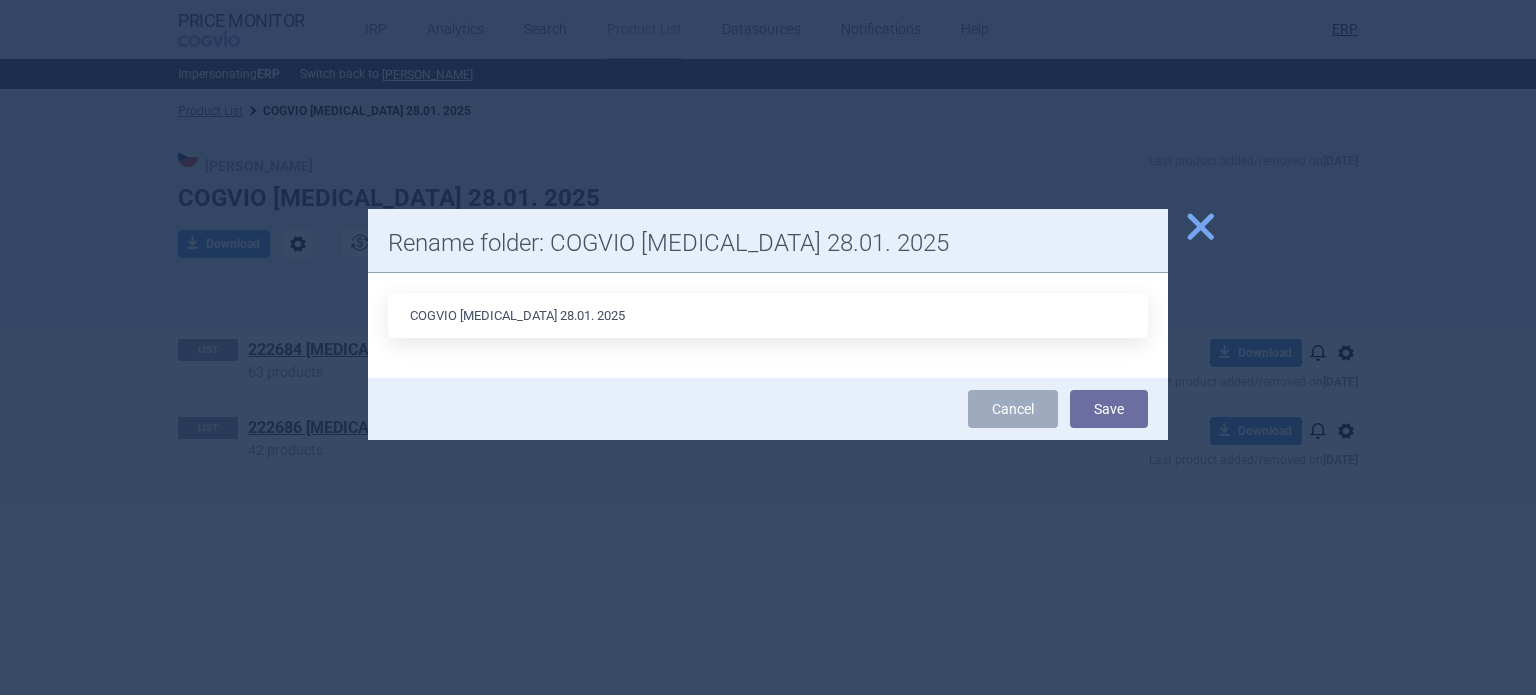 click on "COGVIO Prevymis 28.01. 2025" at bounding box center [768, 315] 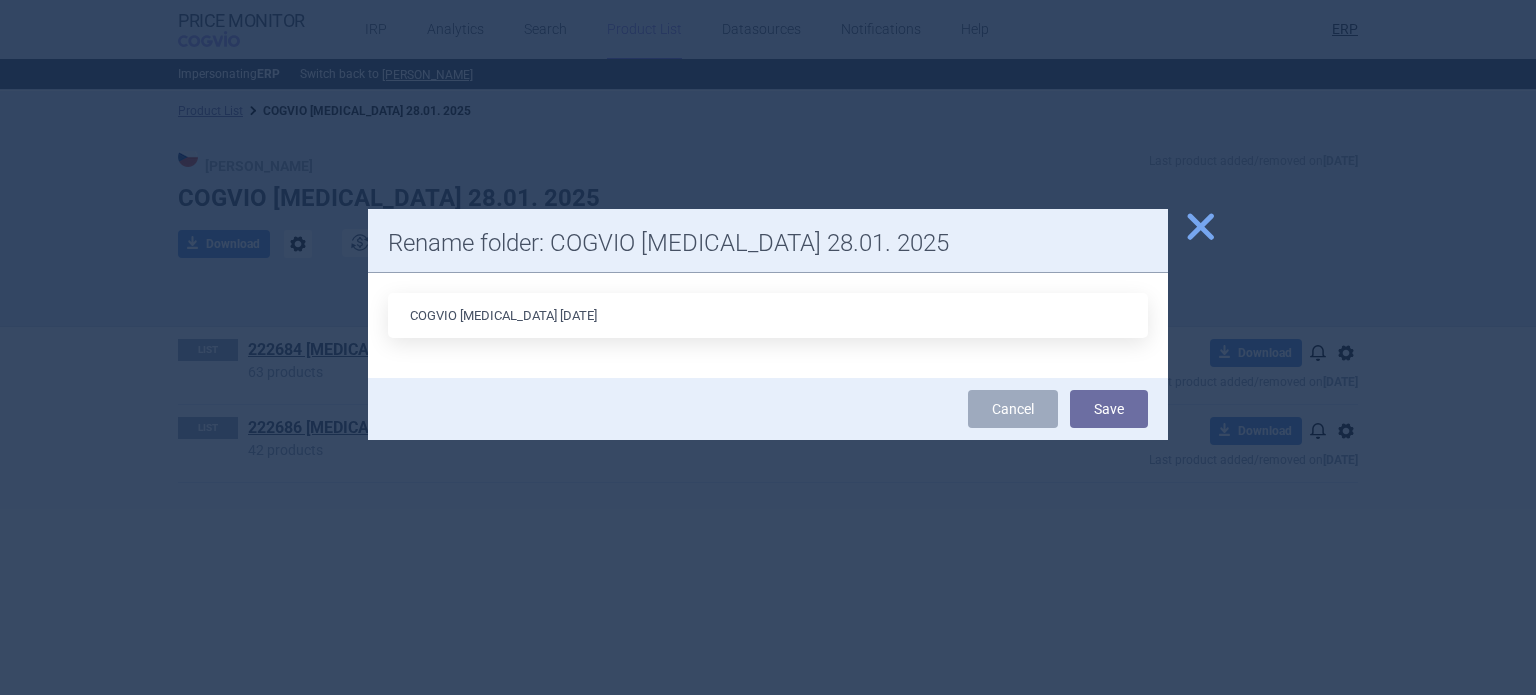 type on "COGVIO [MEDICAL_DATA] [DATE]" 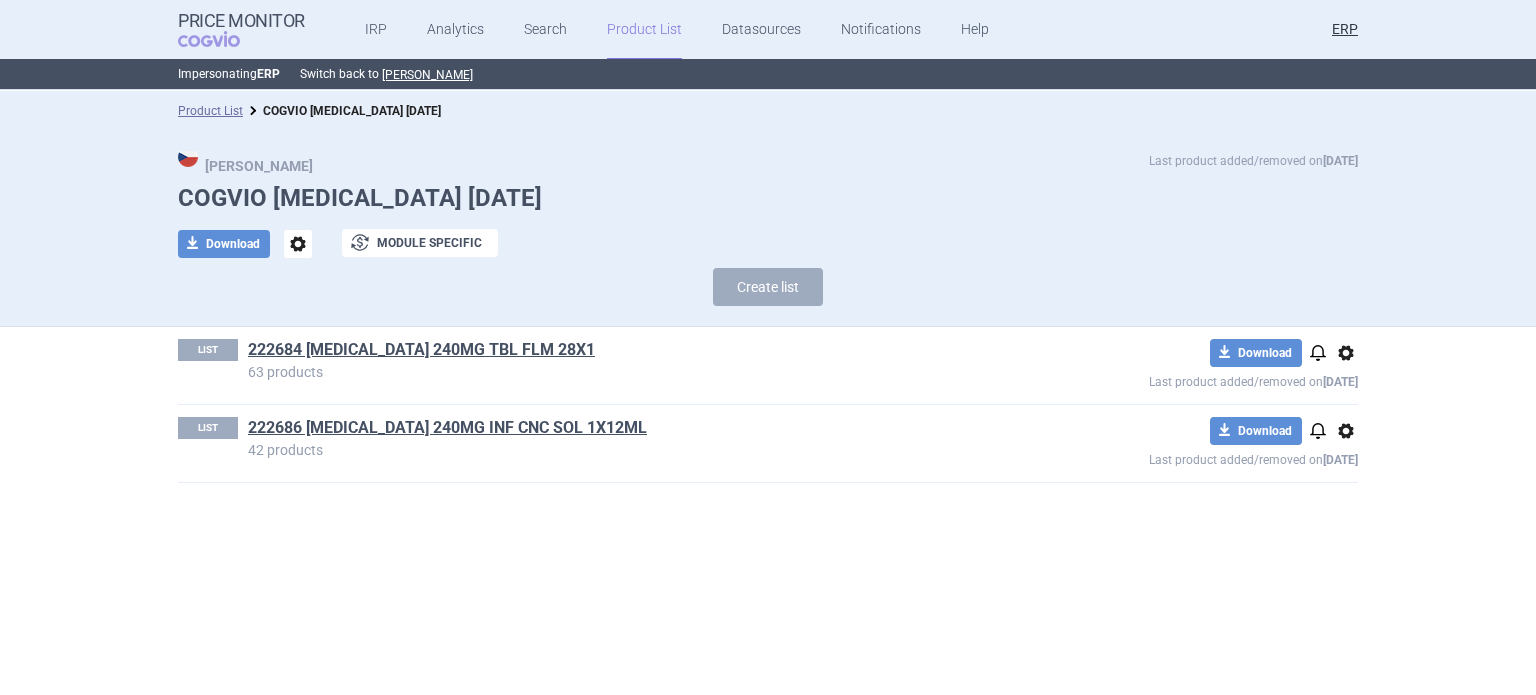 click on "222686 PREVYMIS 240MG INF CNC SOL 1X12ML" at bounding box center (447, 428) 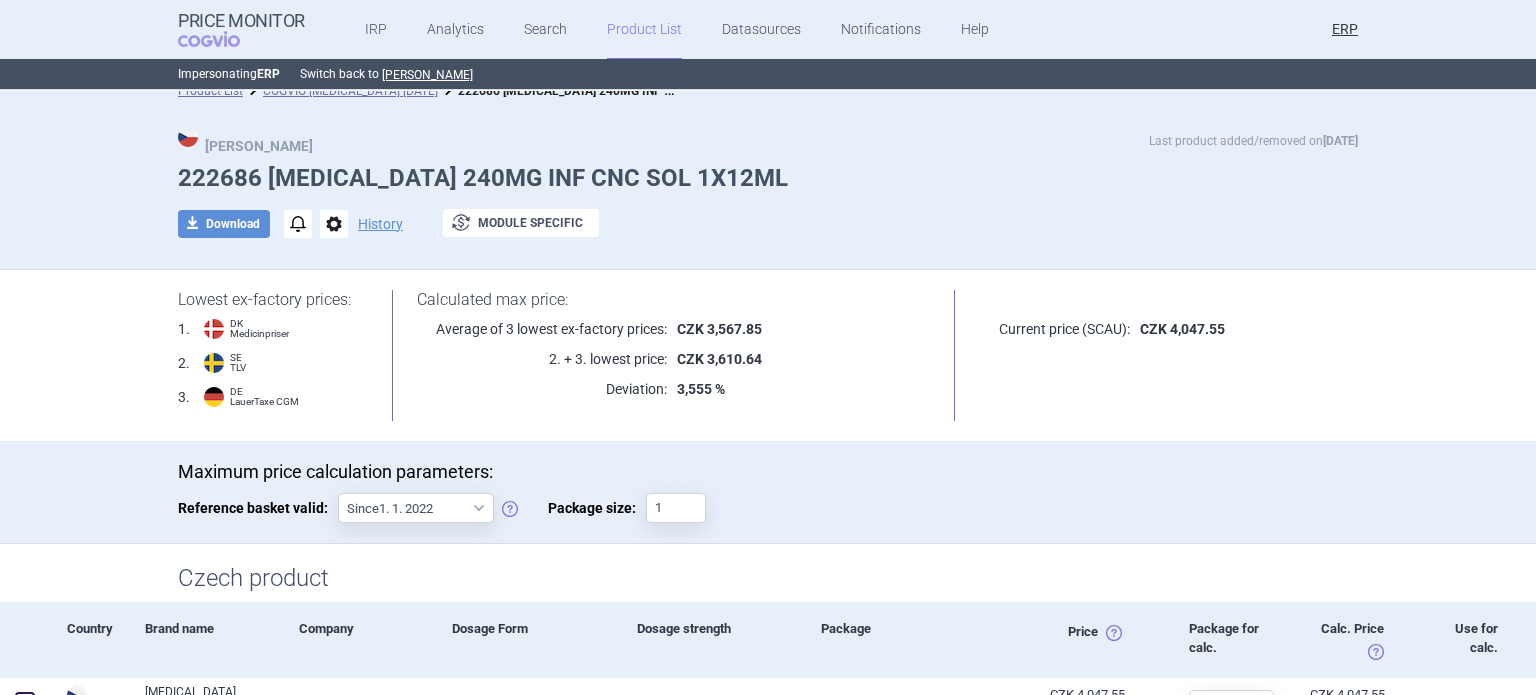 scroll, scrollTop: 0, scrollLeft: 0, axis: both 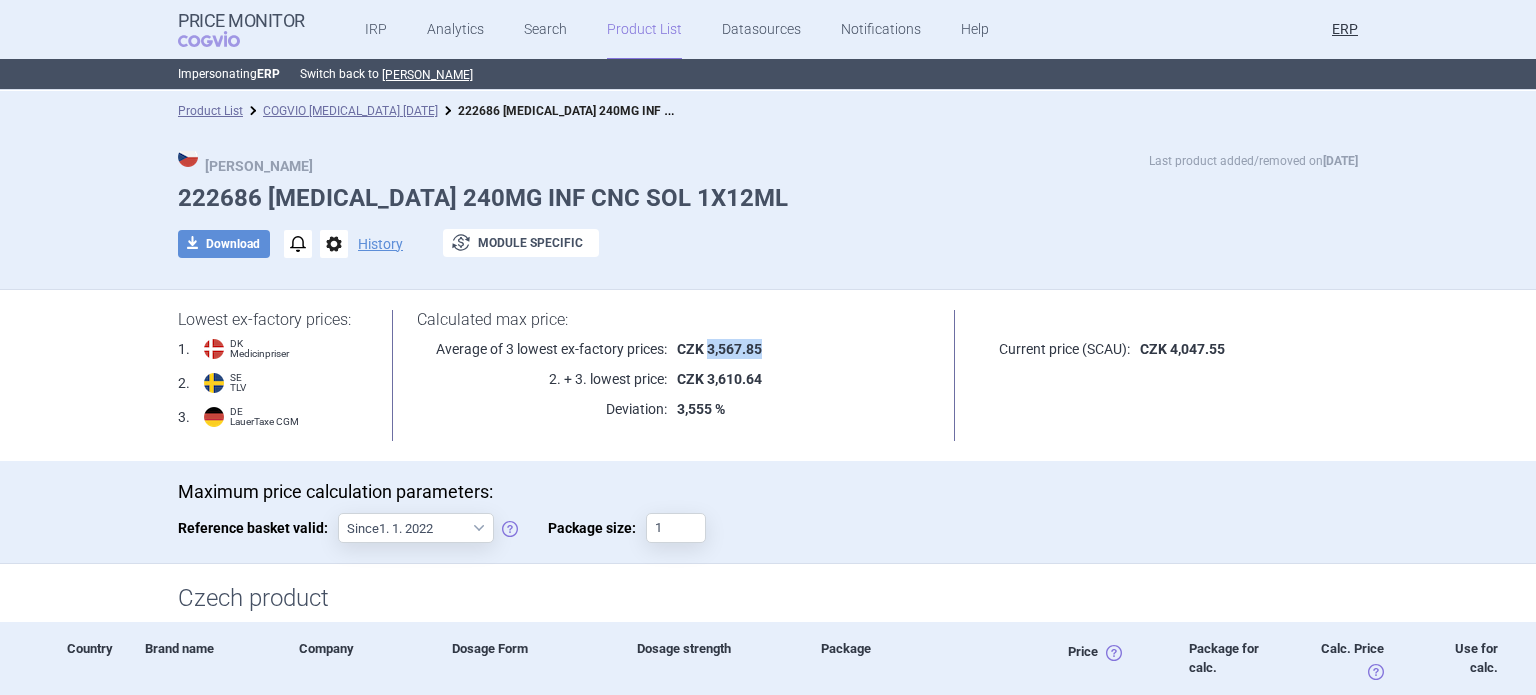 drag, startPoint x: 763, startPoint y: 348, endPoint x: 700, endPoint y: 347, distance: 63.007935 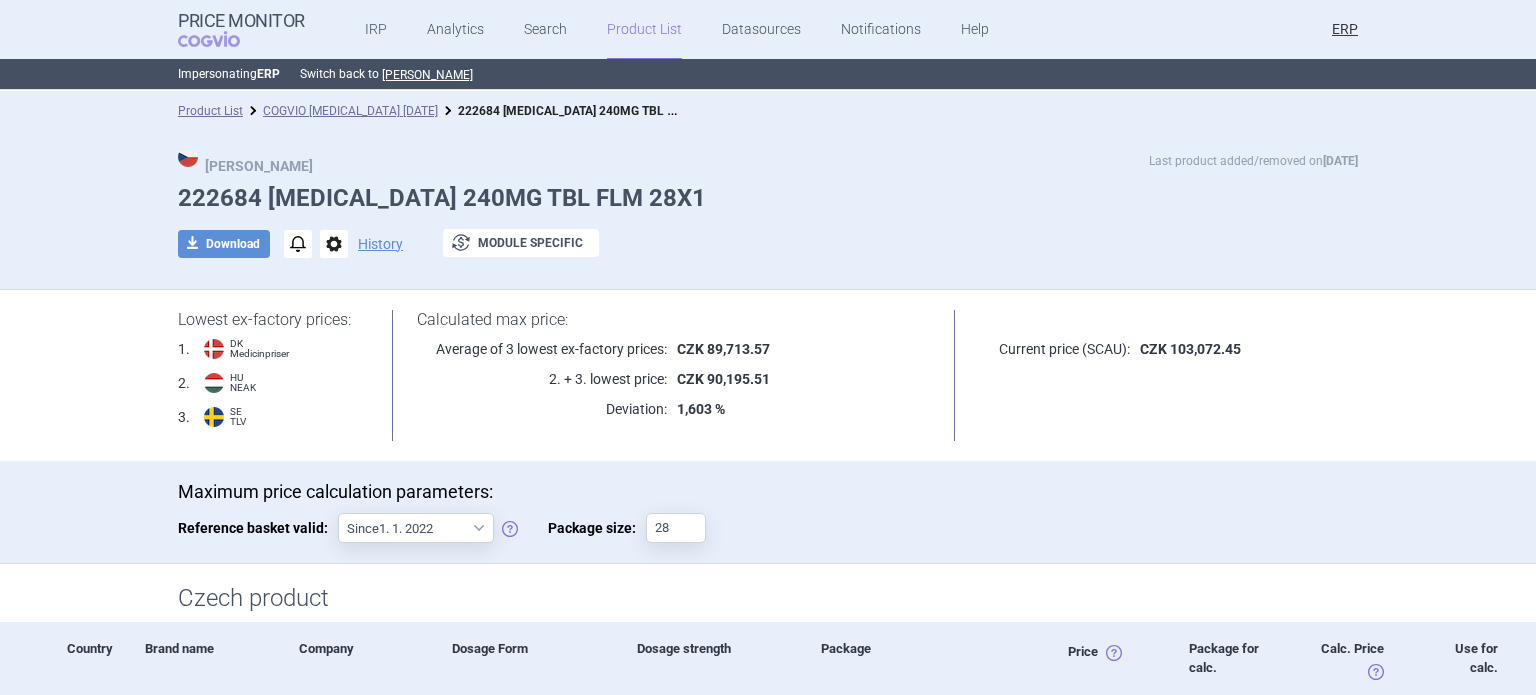 scroll, scrollTop: 0, scrollLeft: 0, axis: both 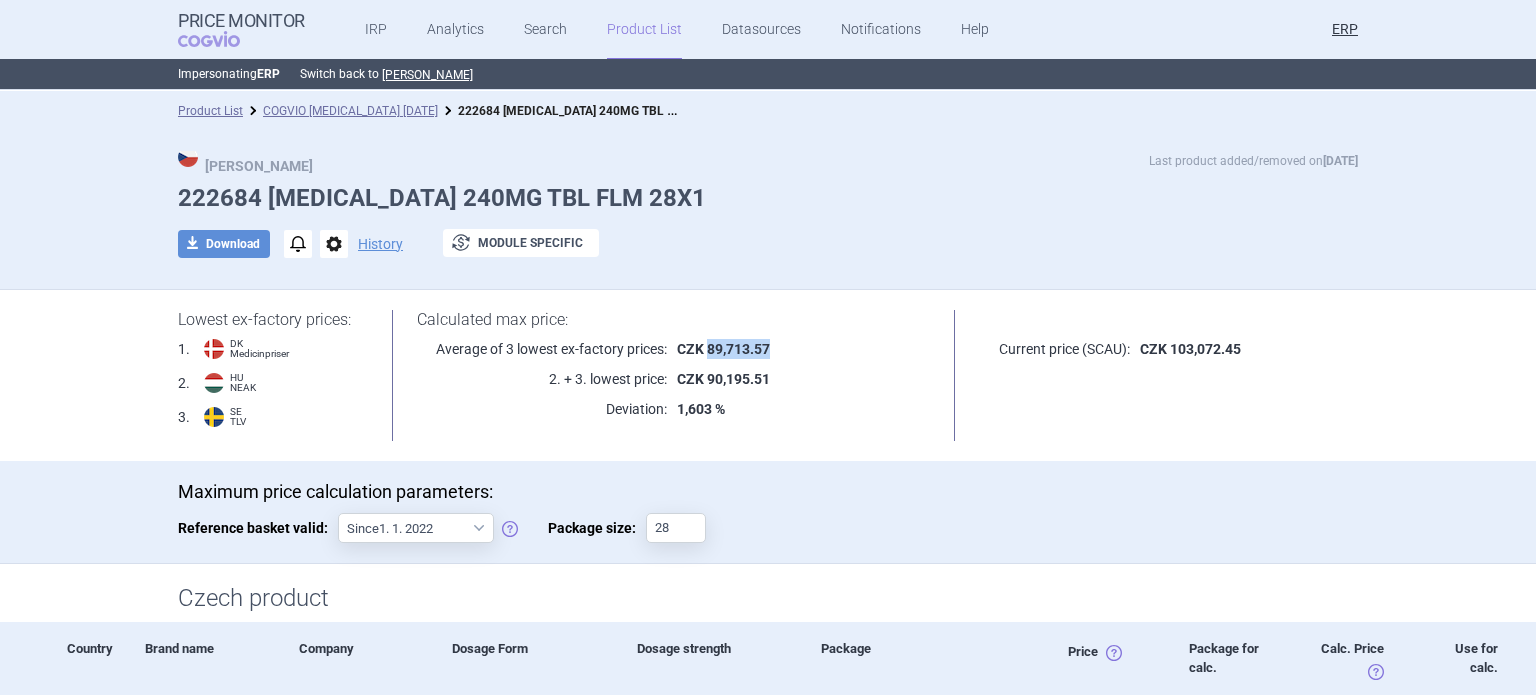 drag, startPoint x: 753, startPoint y: 347, endPoint x: 699, endPoint y: 346, distance: 54.00926 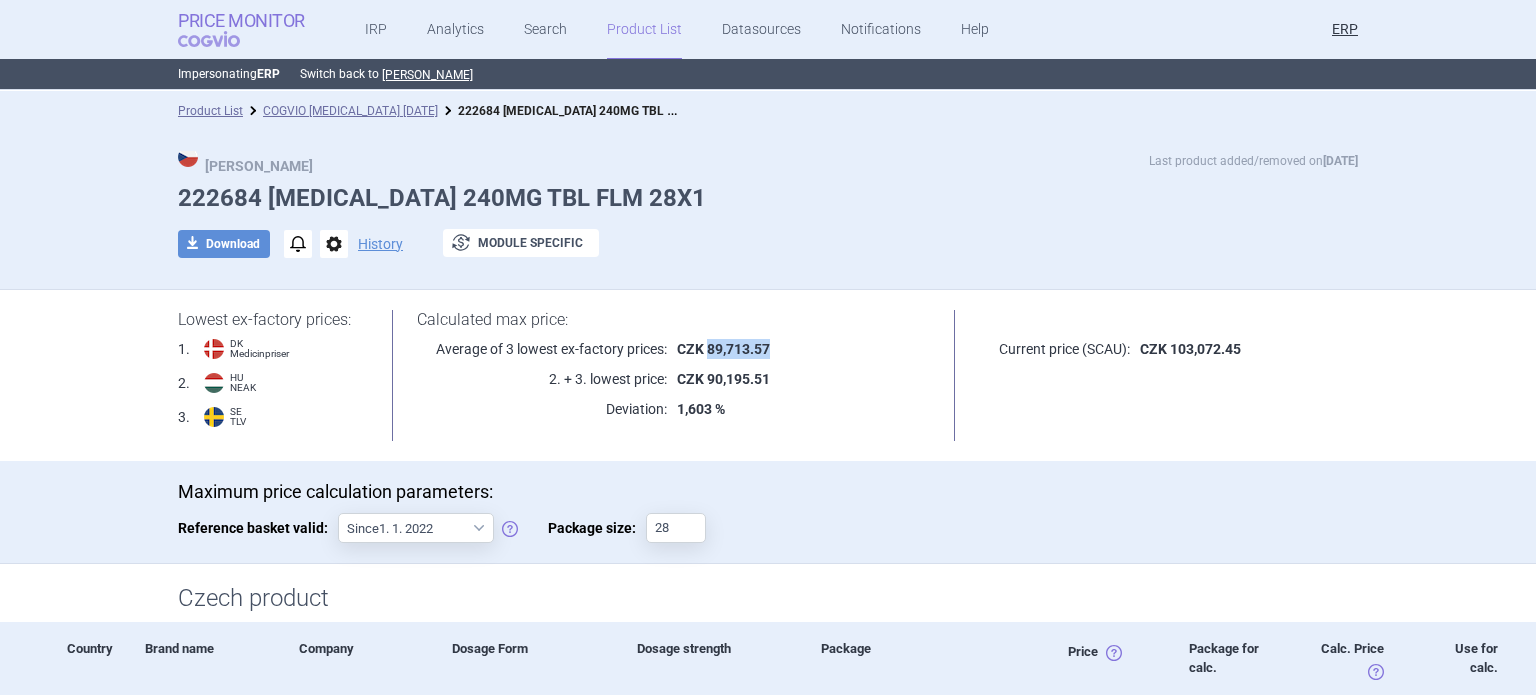 click on "COGVIO" at bounding box center (223, 39) 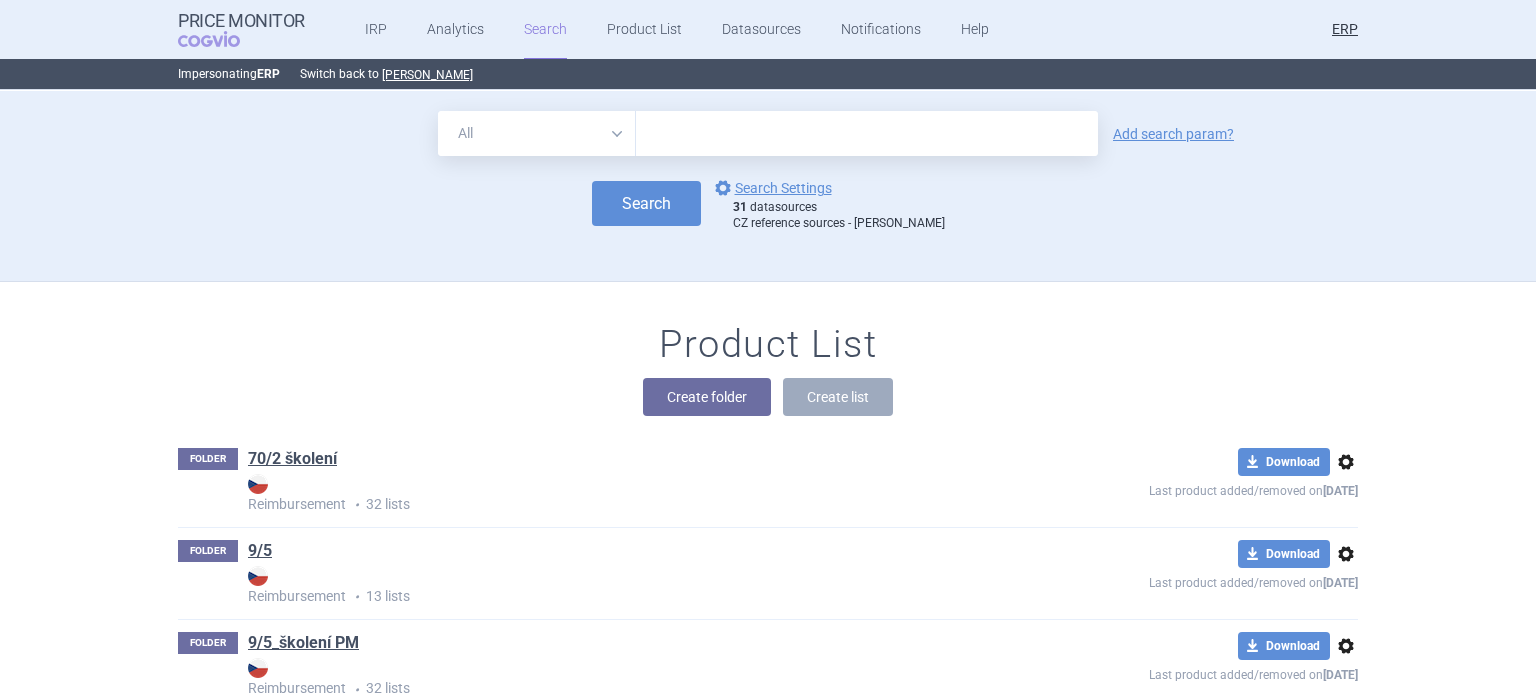 scroll, scrollTop: 60483, scrollLeft: 0, axis: vertical 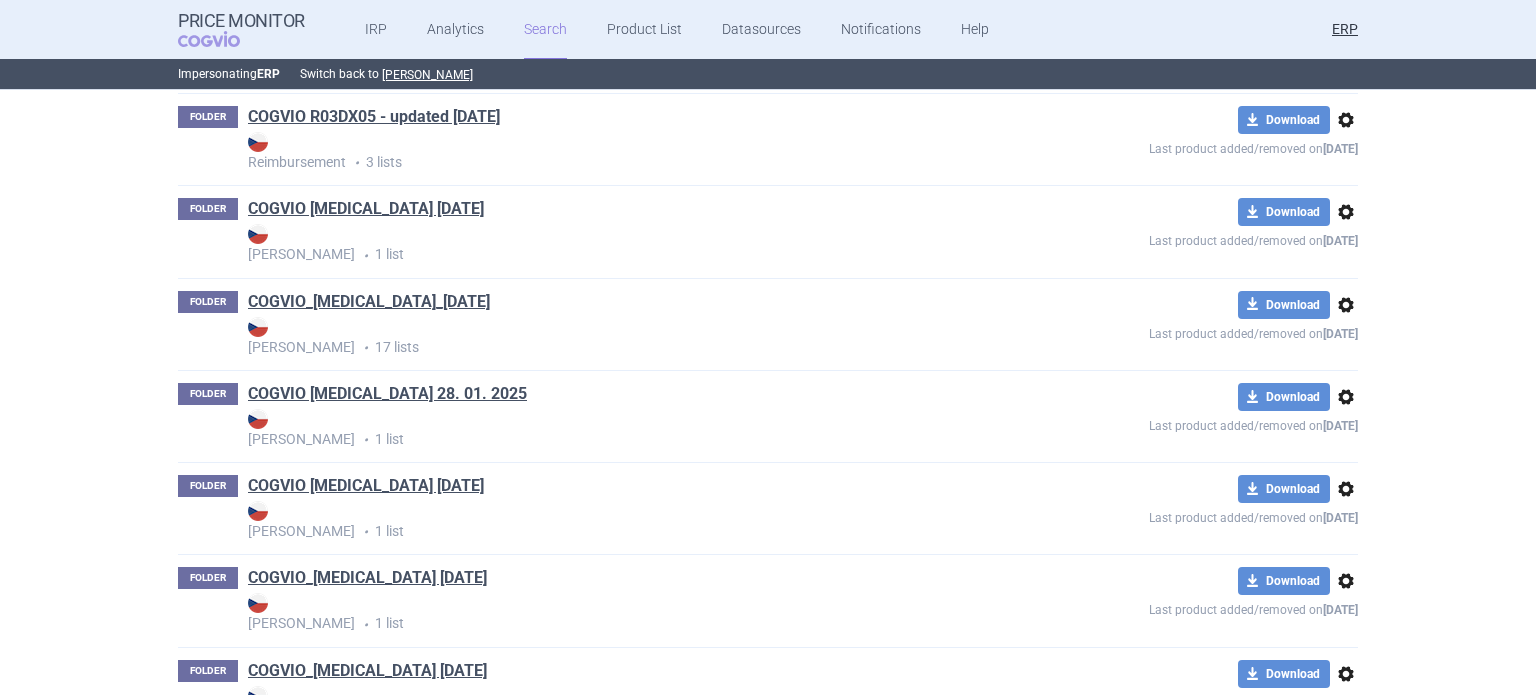 drag, startPoint x: 339, startPoint y: 395, endPoint x: 380, endPoint y: 391, distance: 41.19466 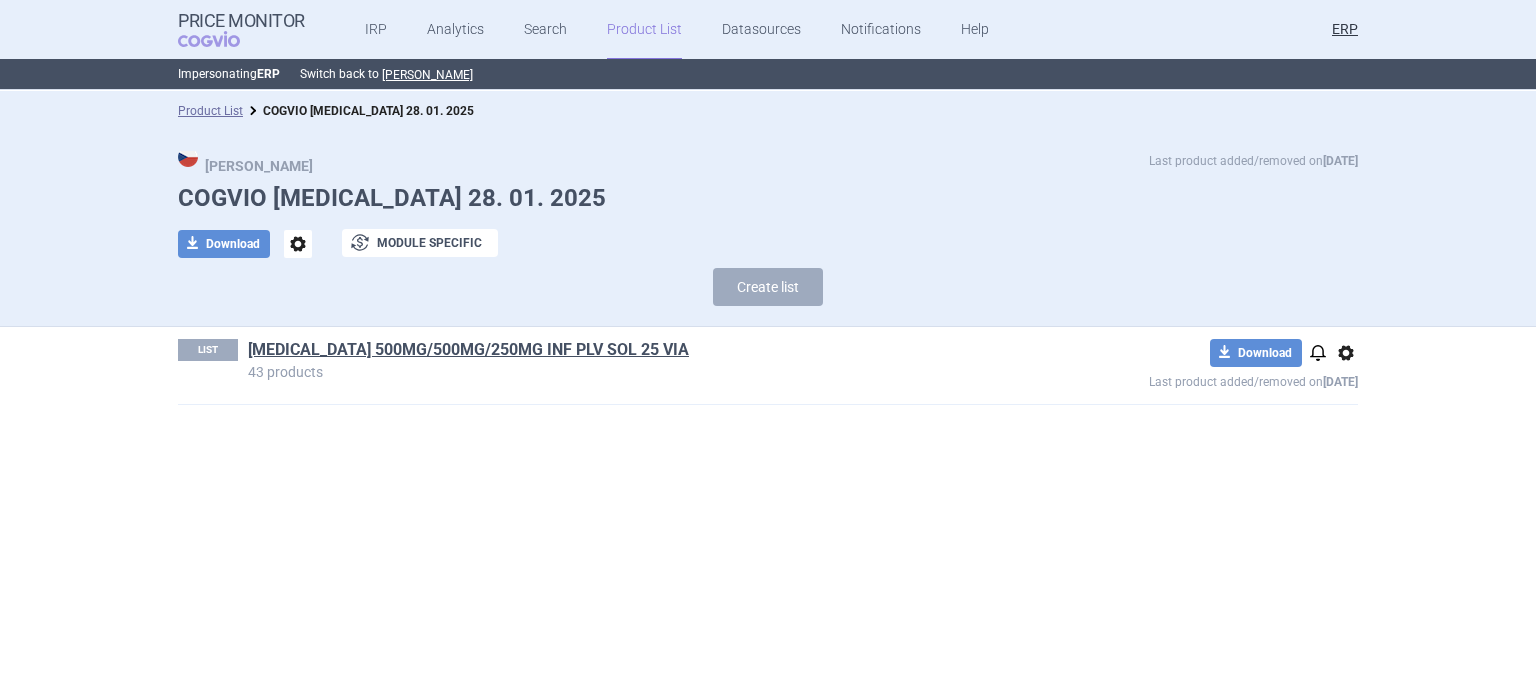 click on "options" at bounding box center (298, 244) 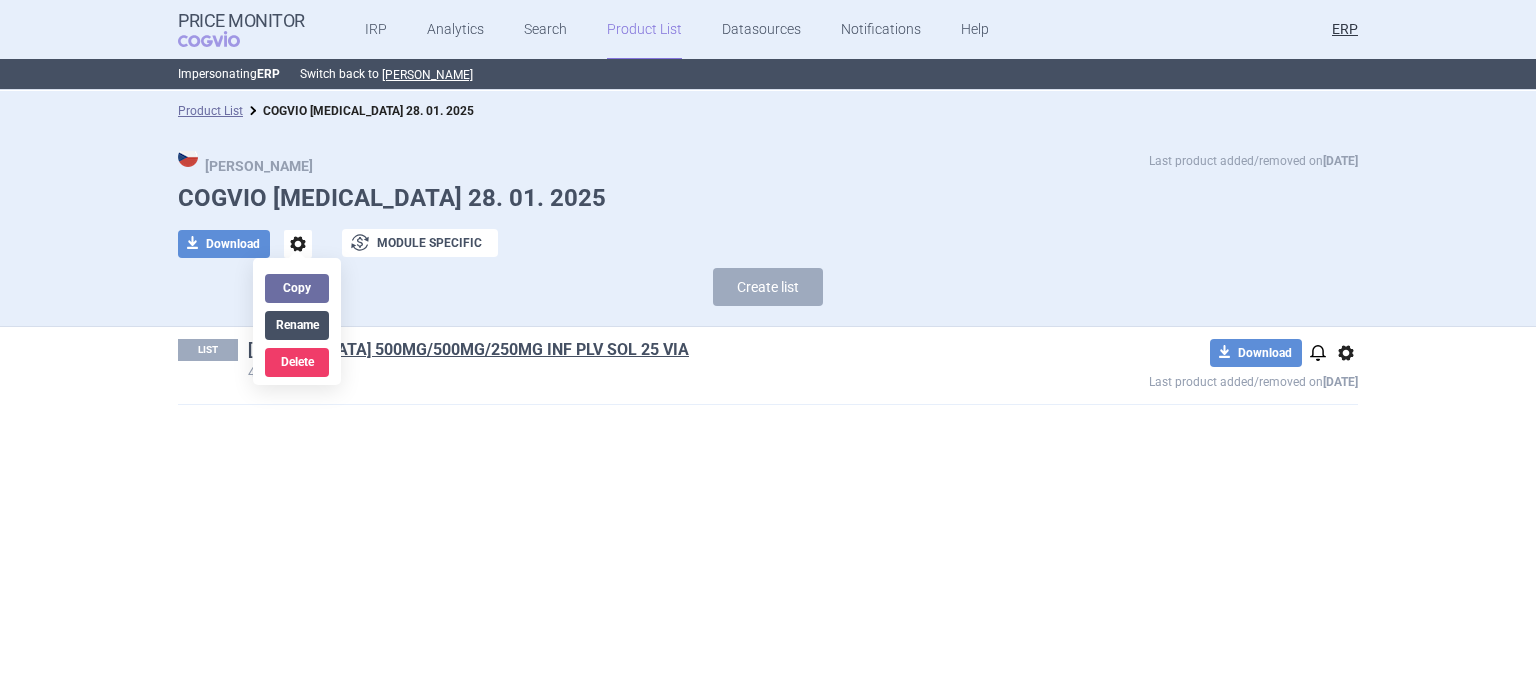 click on "Rename" at bounding box center (297, 325) 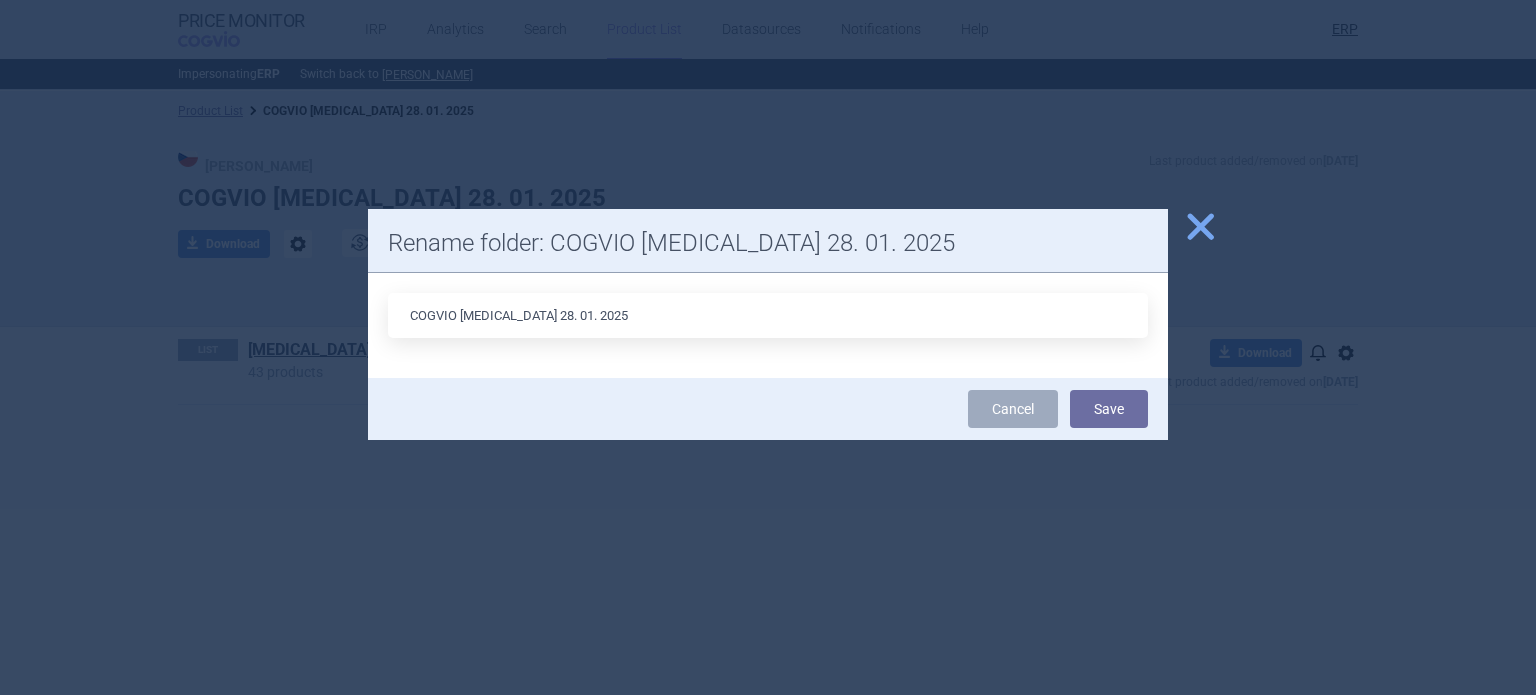 click on "COGVIO Recarbrio 28. 01. 2025" at bounding box center (768, 315) 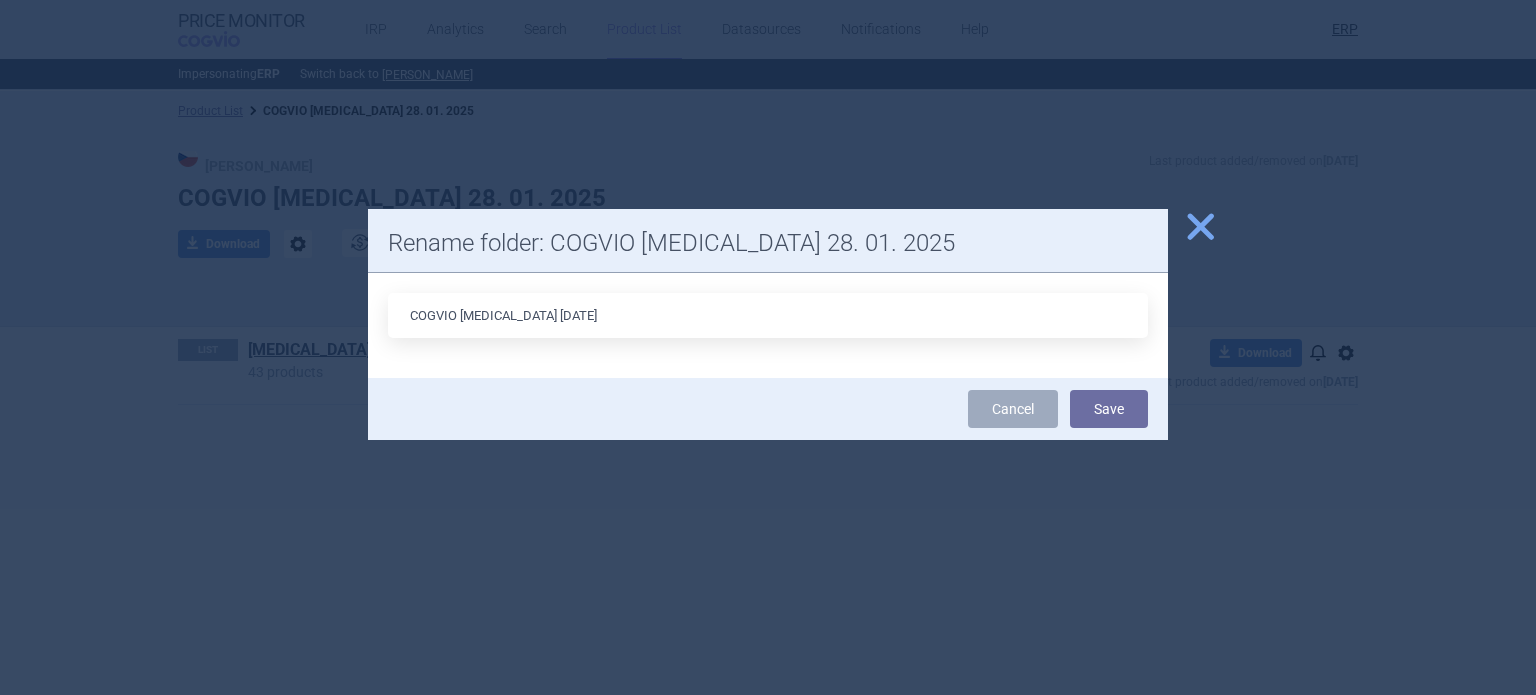 type on "COGVIO [MEDICAL_DATA] [DATE]" 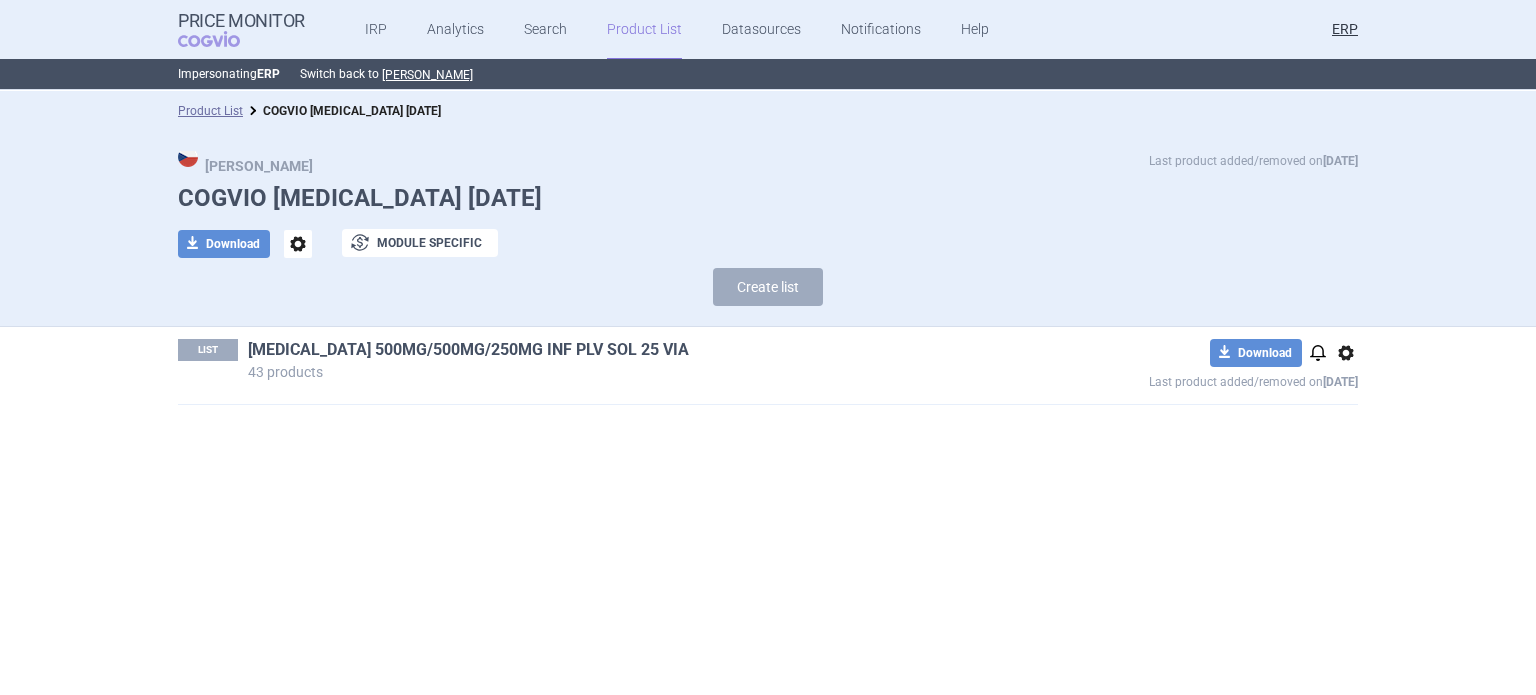 click on "RECARBRIO 500MG/500MG/250MG INF PLV SOL 25 VIA" at bounding box center [468, 350] 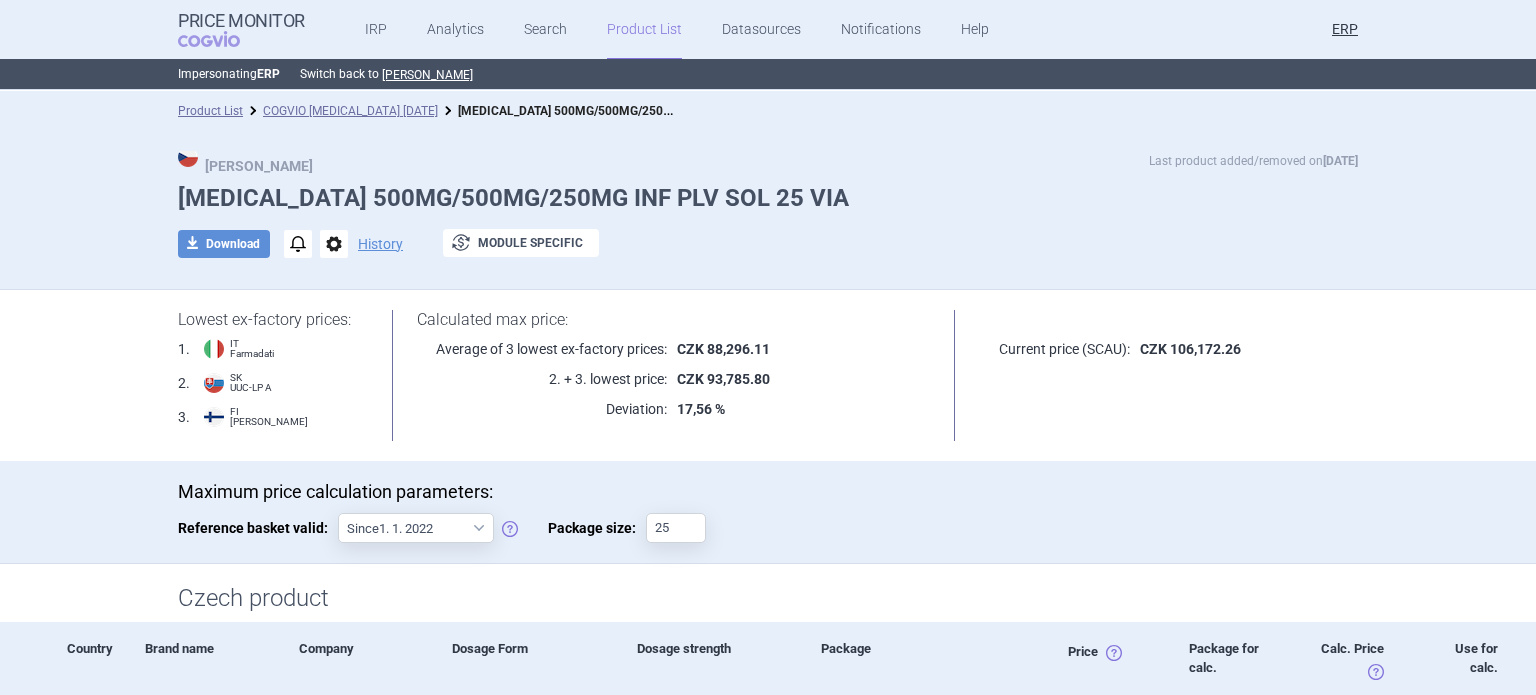 click on "options" at bounding box center [334, 244] 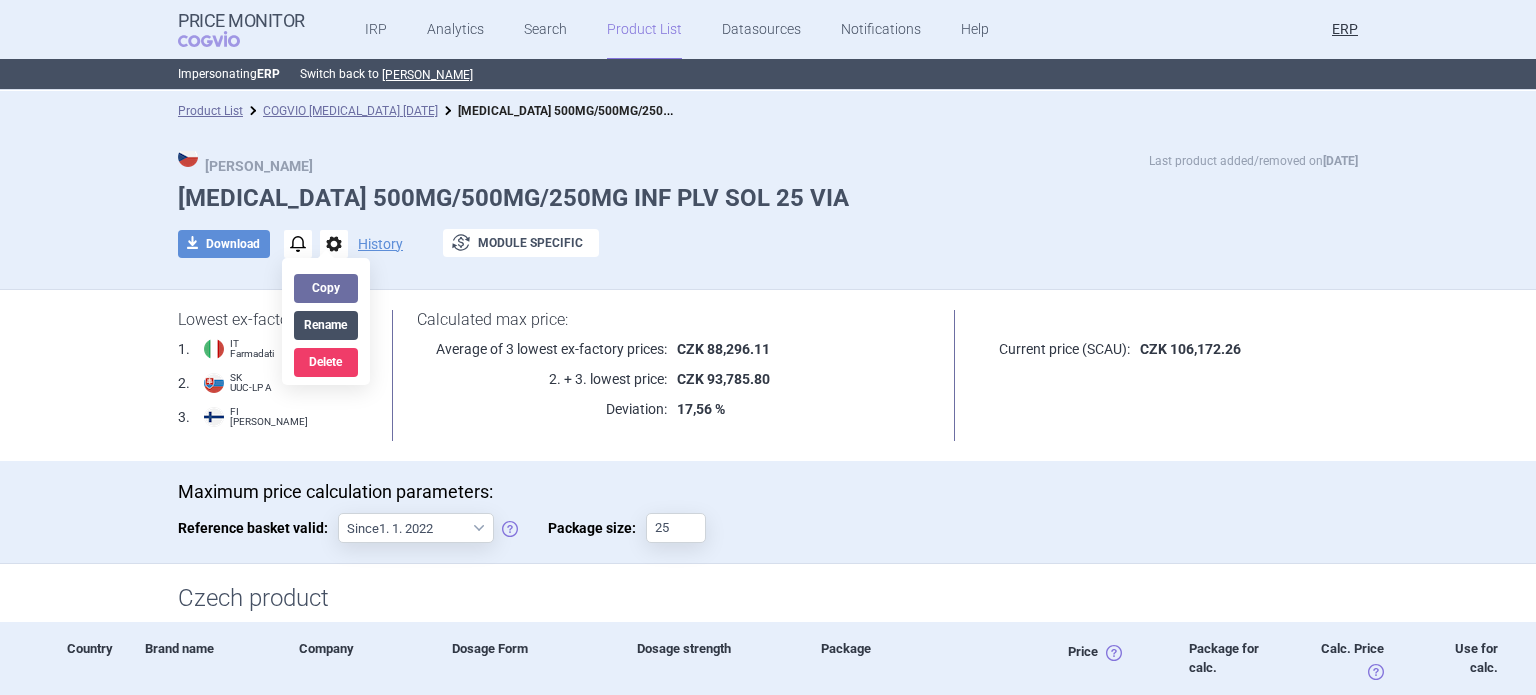click on "Rename" at bounding box center [326, 325] 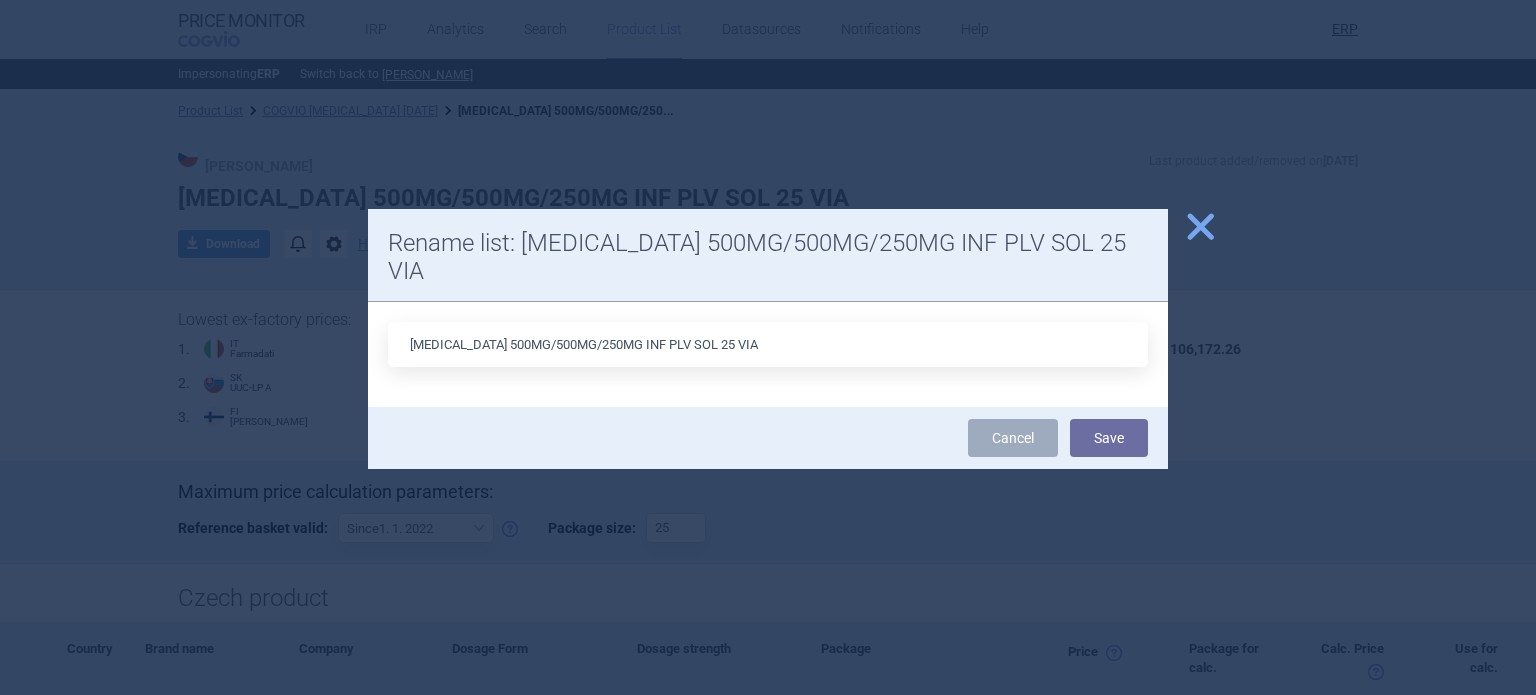 click on "RECARBRIO 500MG/500MG/250MG INF PLV SOL 25 VIA" at bounding box center (768, 344) 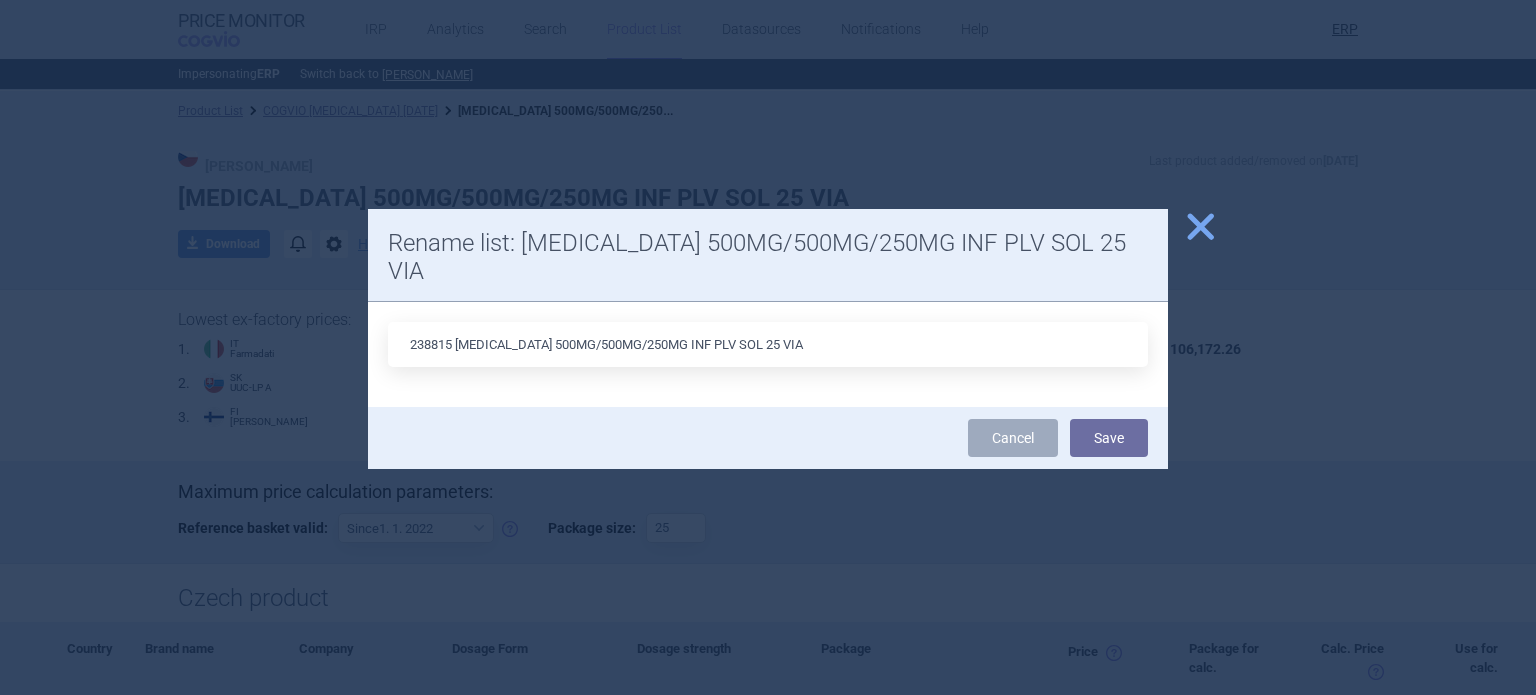 type on "238815 RECARBRIO 500MG/500MG/250MG INF PLV SOL 25 VIA" 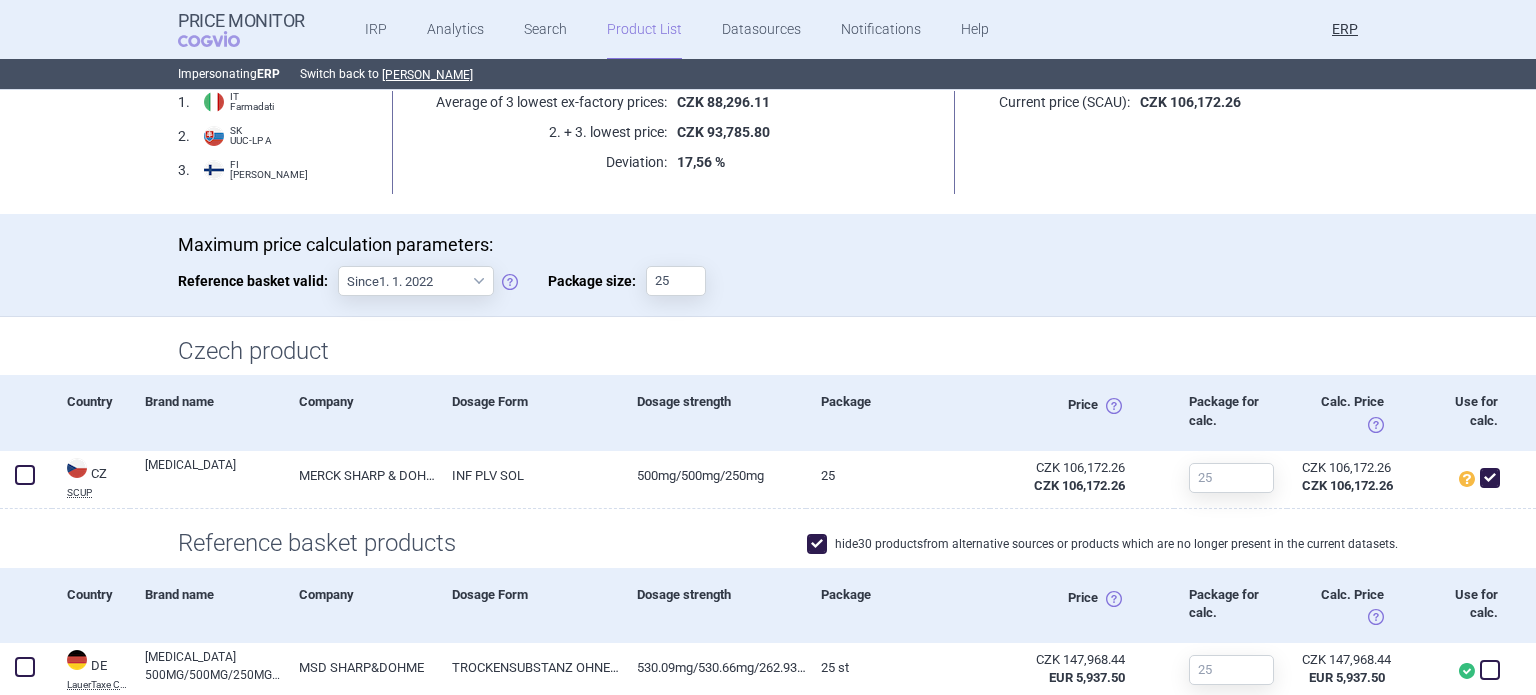 scroll, scrollTop: 300, scrollLeft: 0, axis: vertical 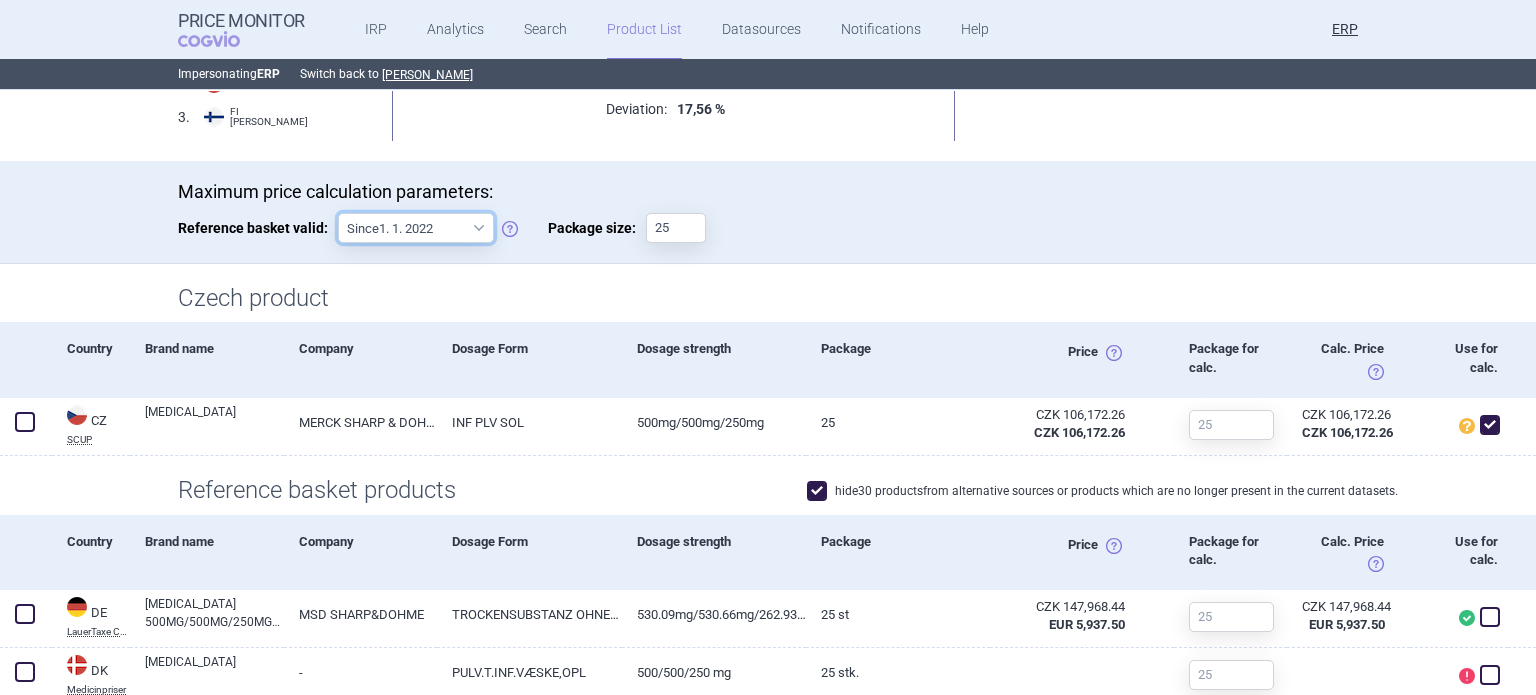 click on "Since  1. 1. 2022 Since  1. 2. 2020 Since  1. 1. 2018 Since  1. 4. 2012" at bounding box center [416, 228] 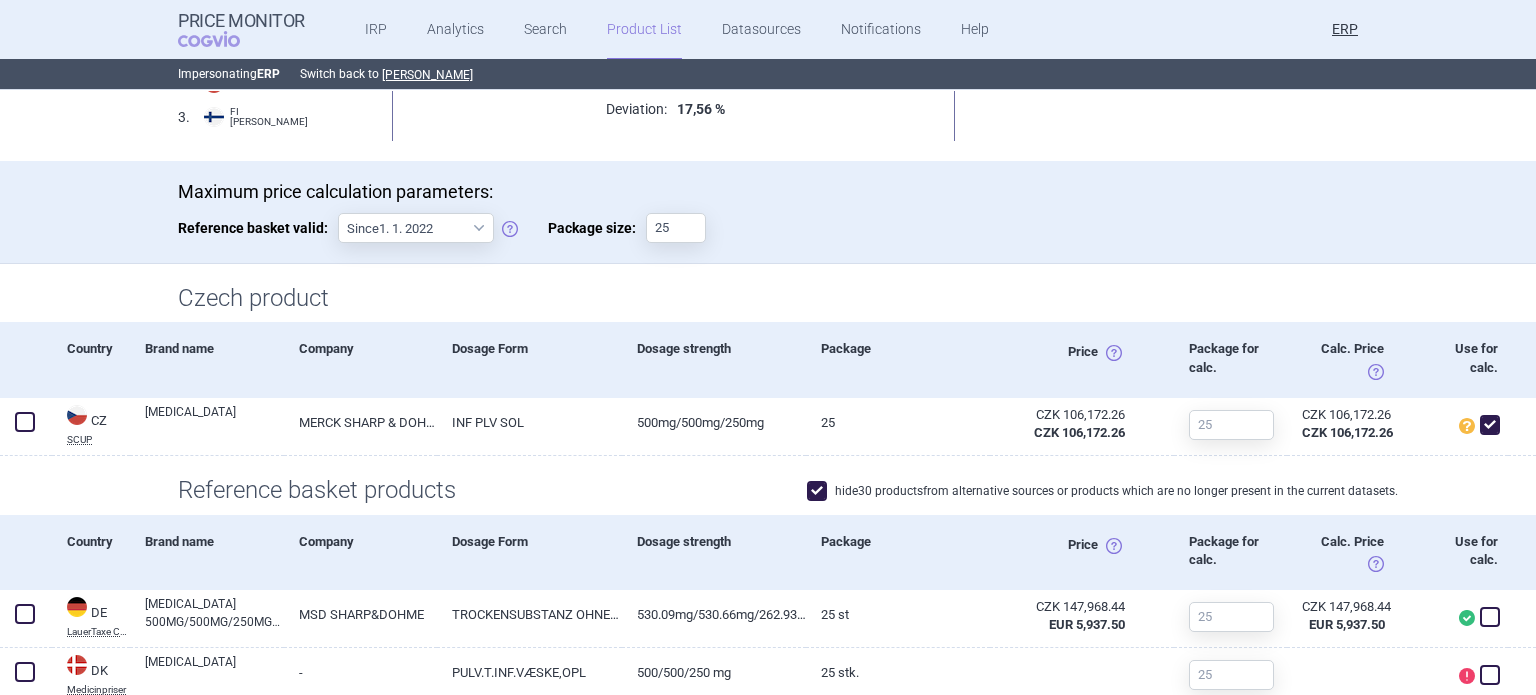 click on "Maximum price calculation parameters: Reference basket valid: Since  1. 1. 2022 Since  1. 2. 2020 Since  1. 1. 2018 Since  1. 4. 2012 Package size: 25" at bounding box center [768, 212] 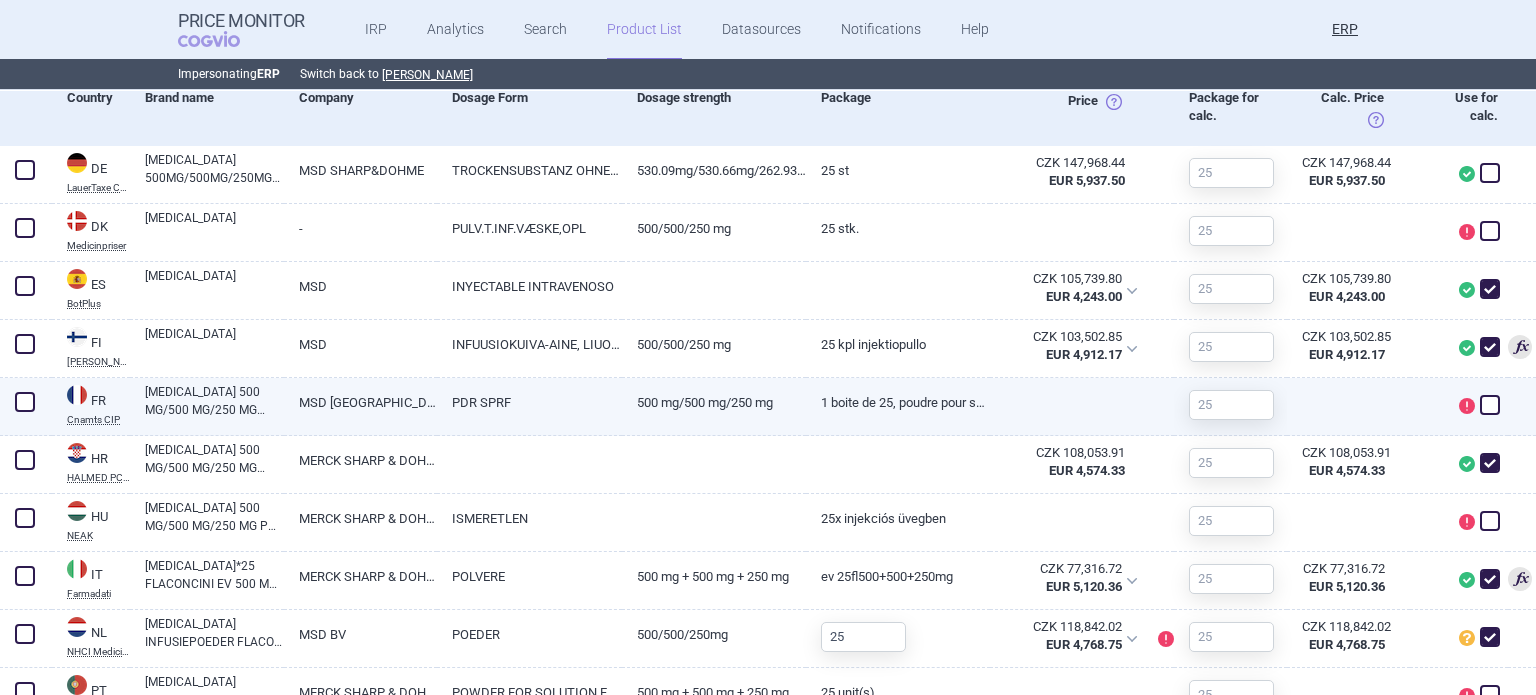 scroll, scrollTop: 700, scrollLeft: 0, axis: vertical 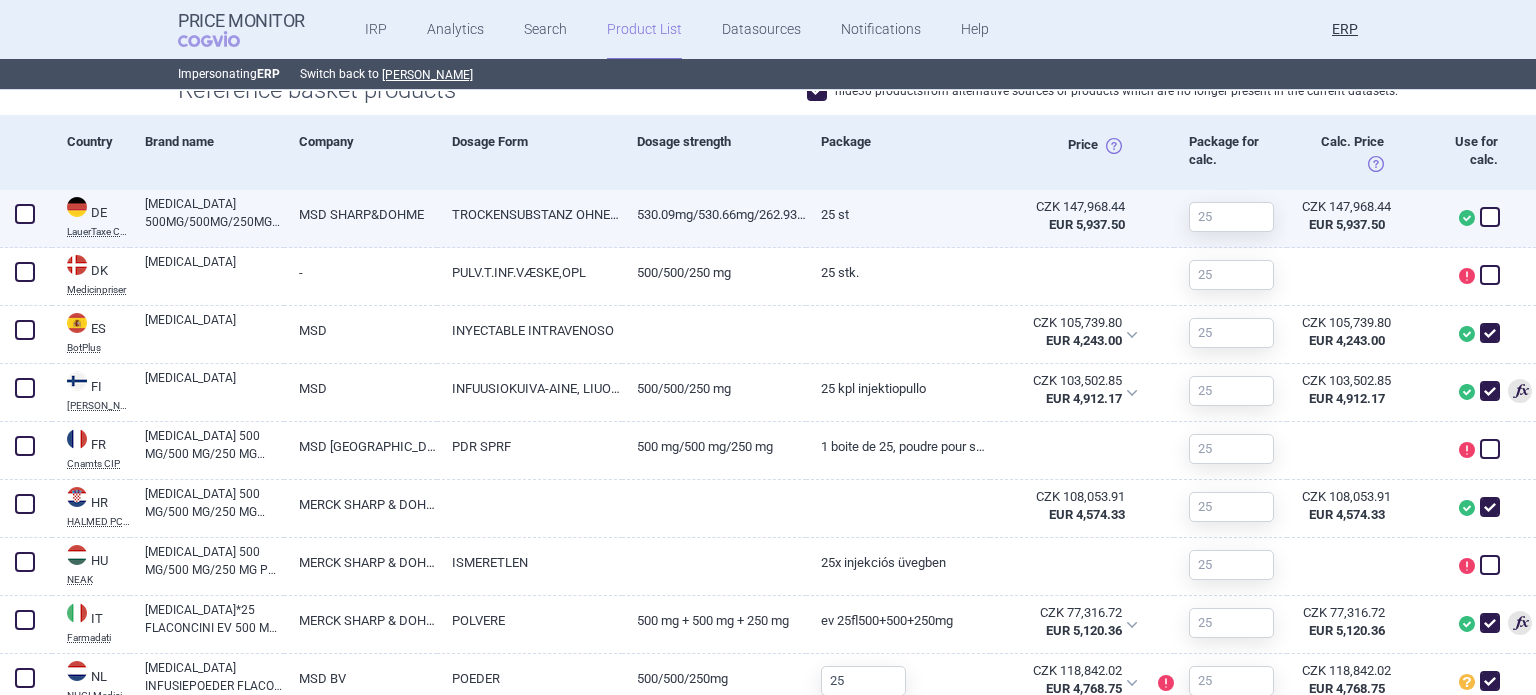 click at bounding box center (1490, 217) 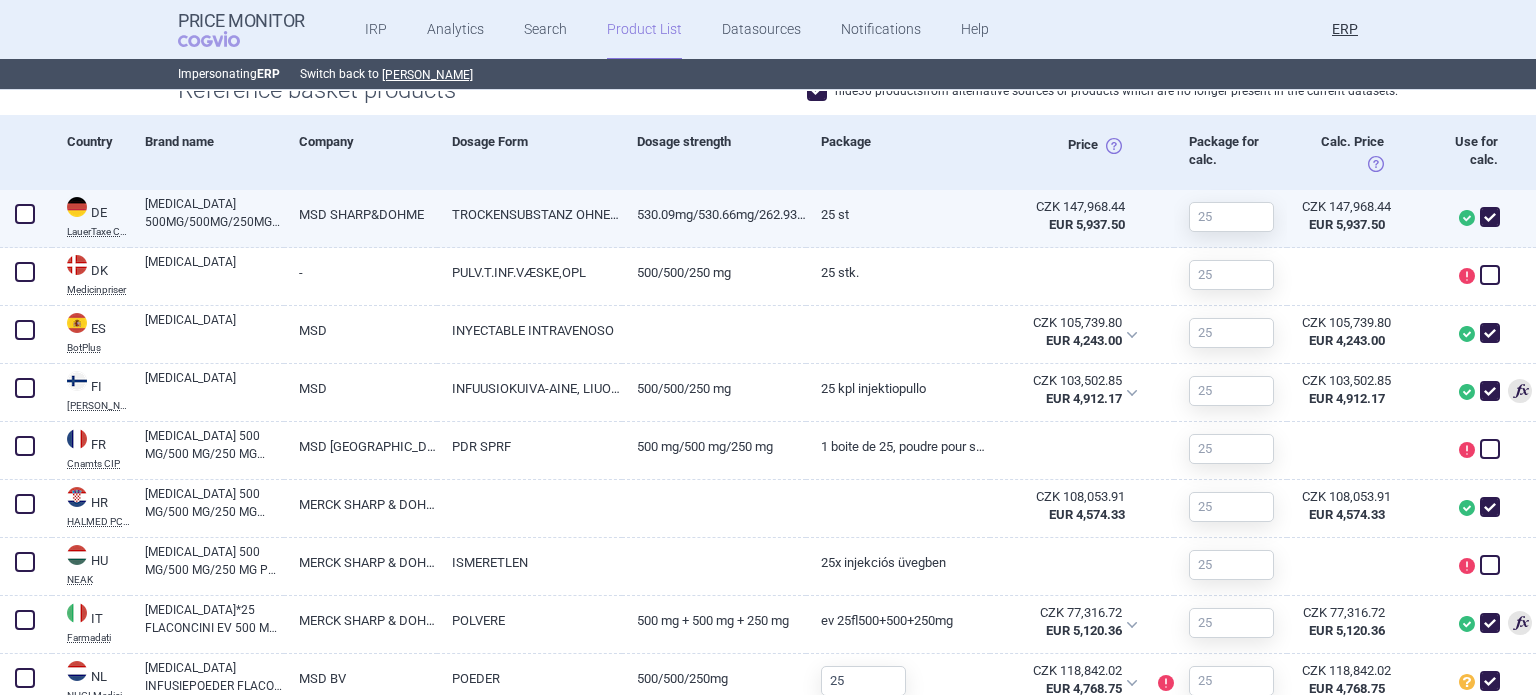 checkbox on "true" 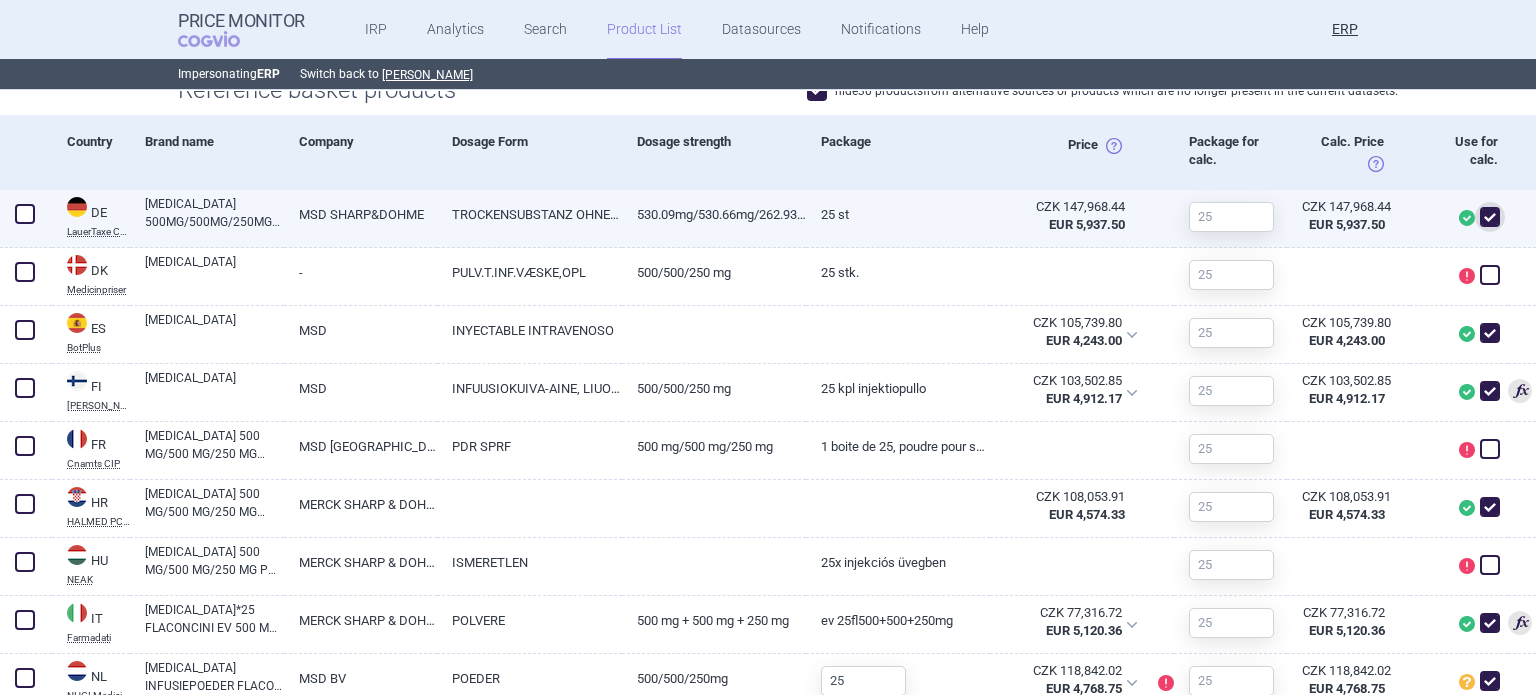 click on "MSD SHARP&DOHME" at bounding box center (361, 214) 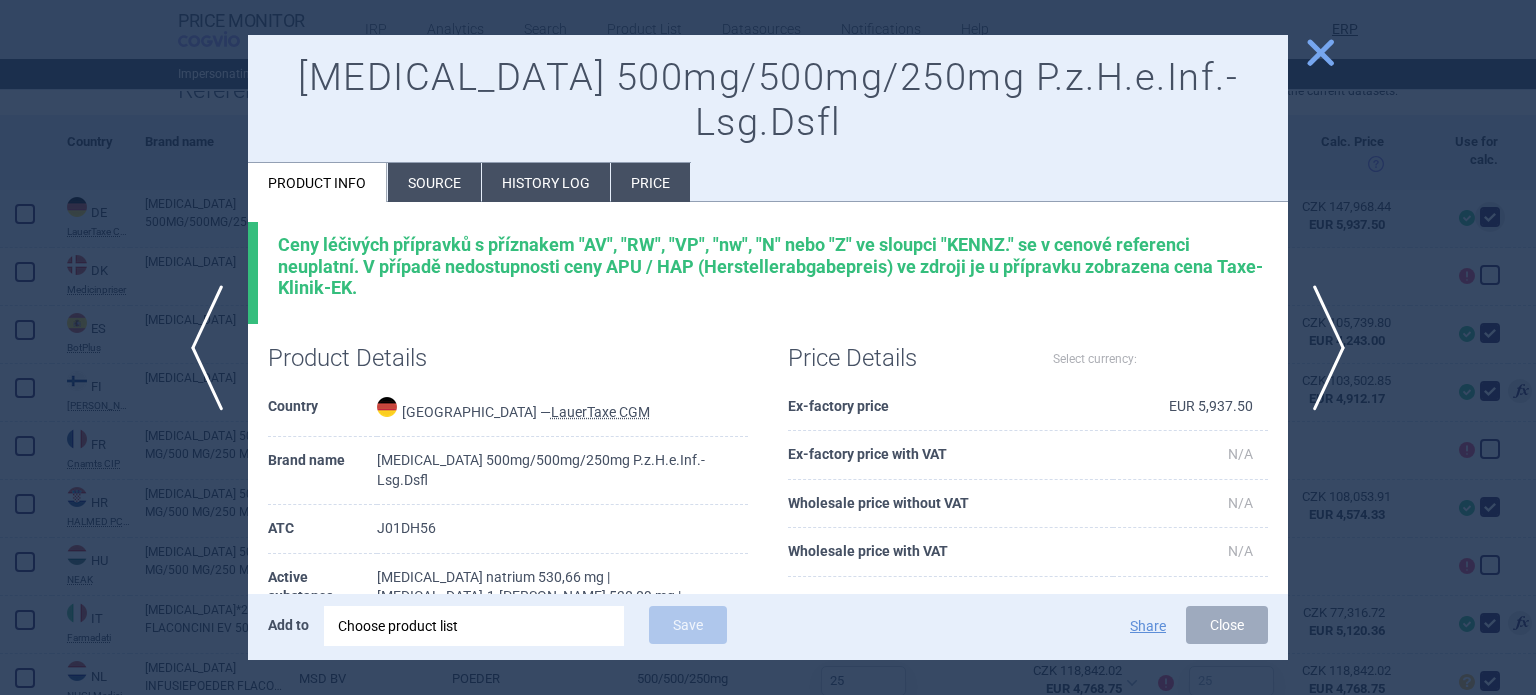 select on "EUR" 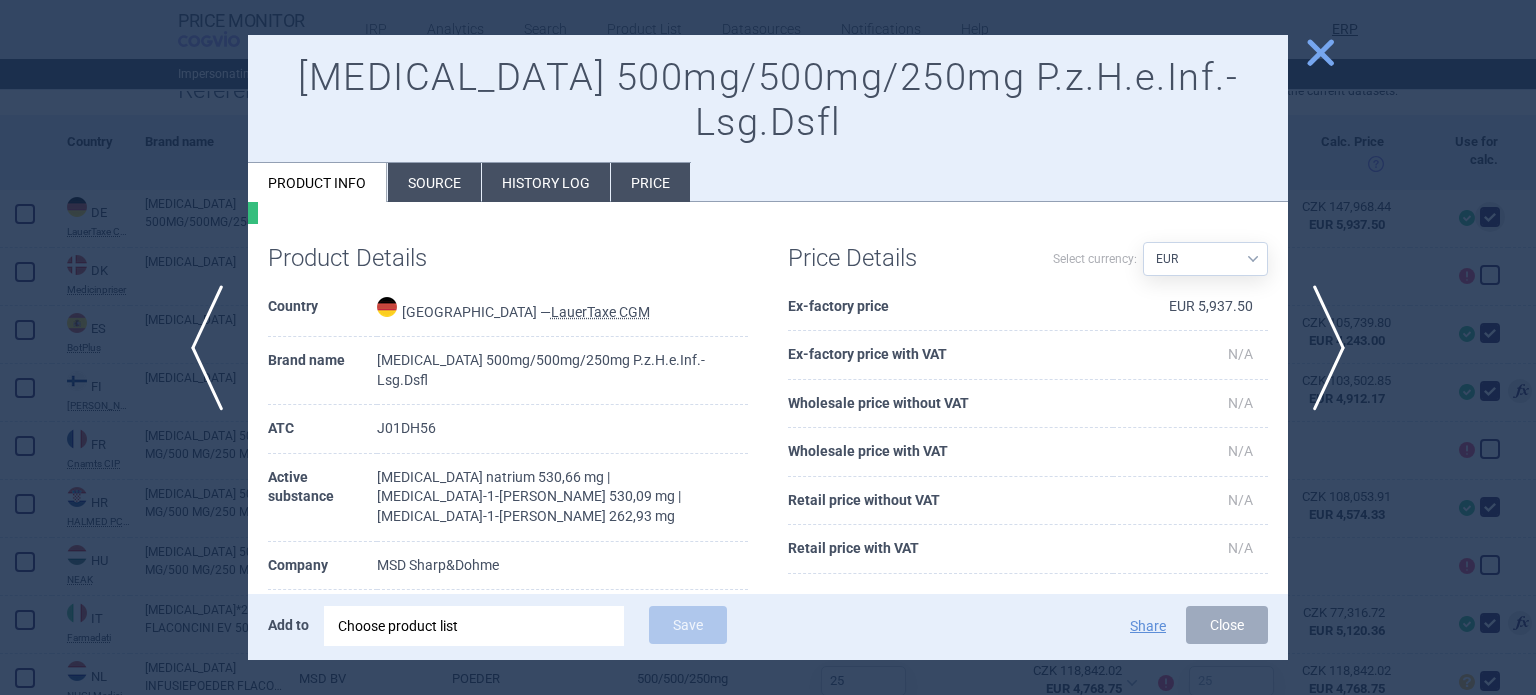 scroll, scrollTop: 200, scrollLeft: 0, axis: vertical 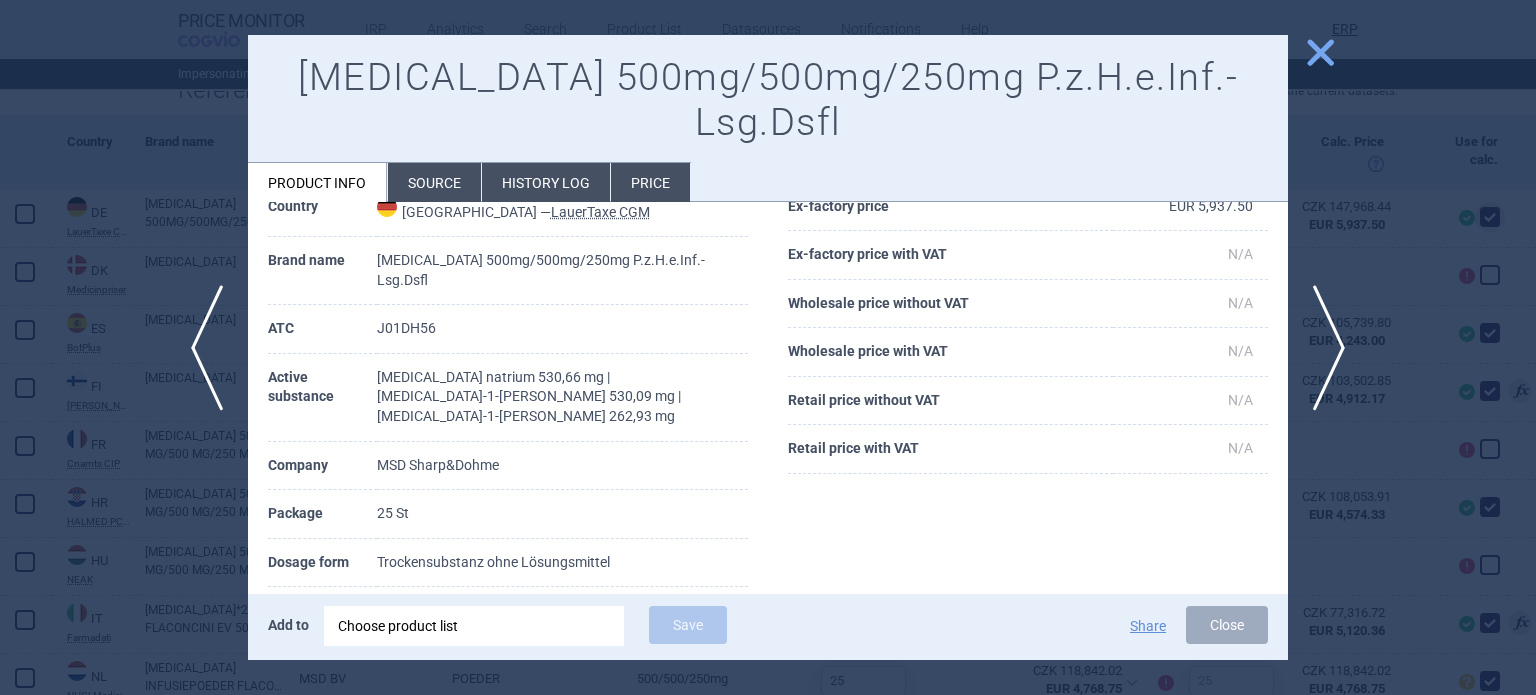 click at bounding box center [768, 347] 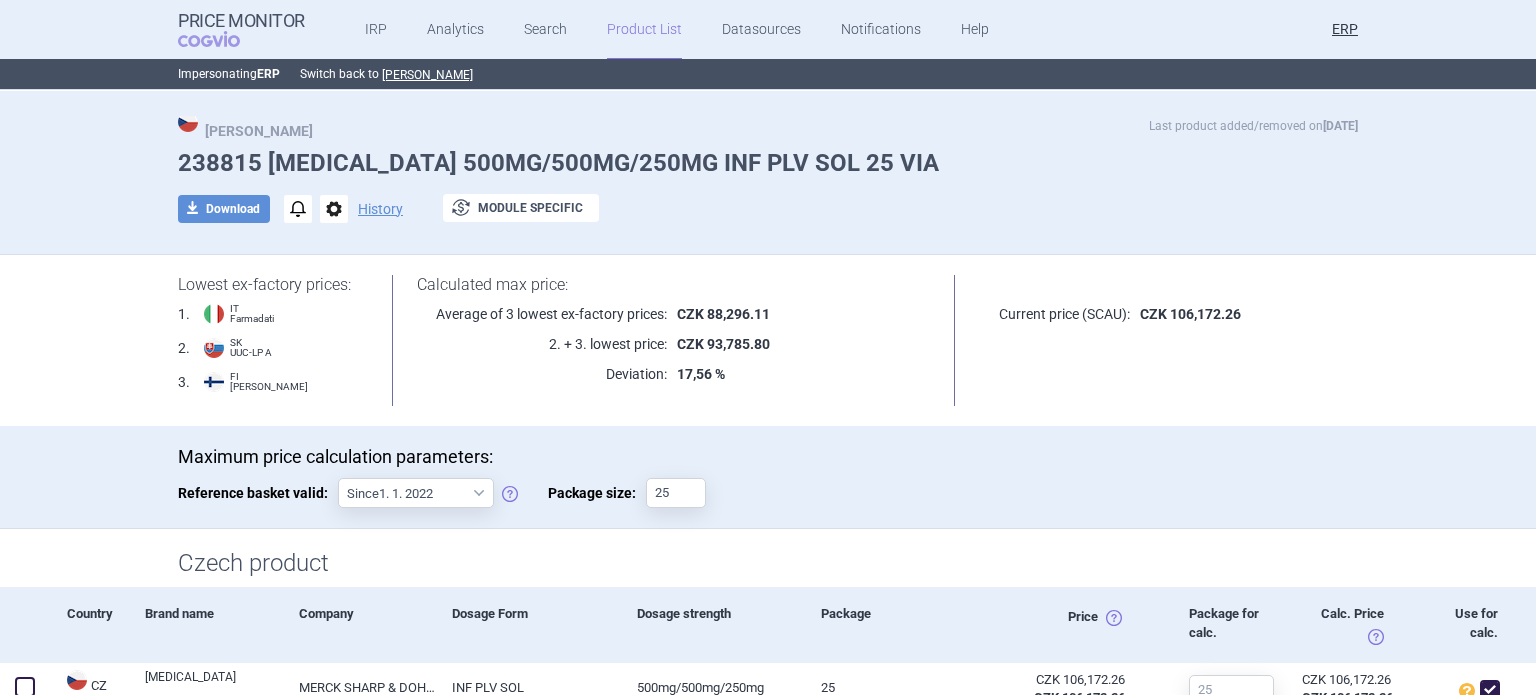 scroll, scrollTop: 0, scrollLeft: 0, axis: both 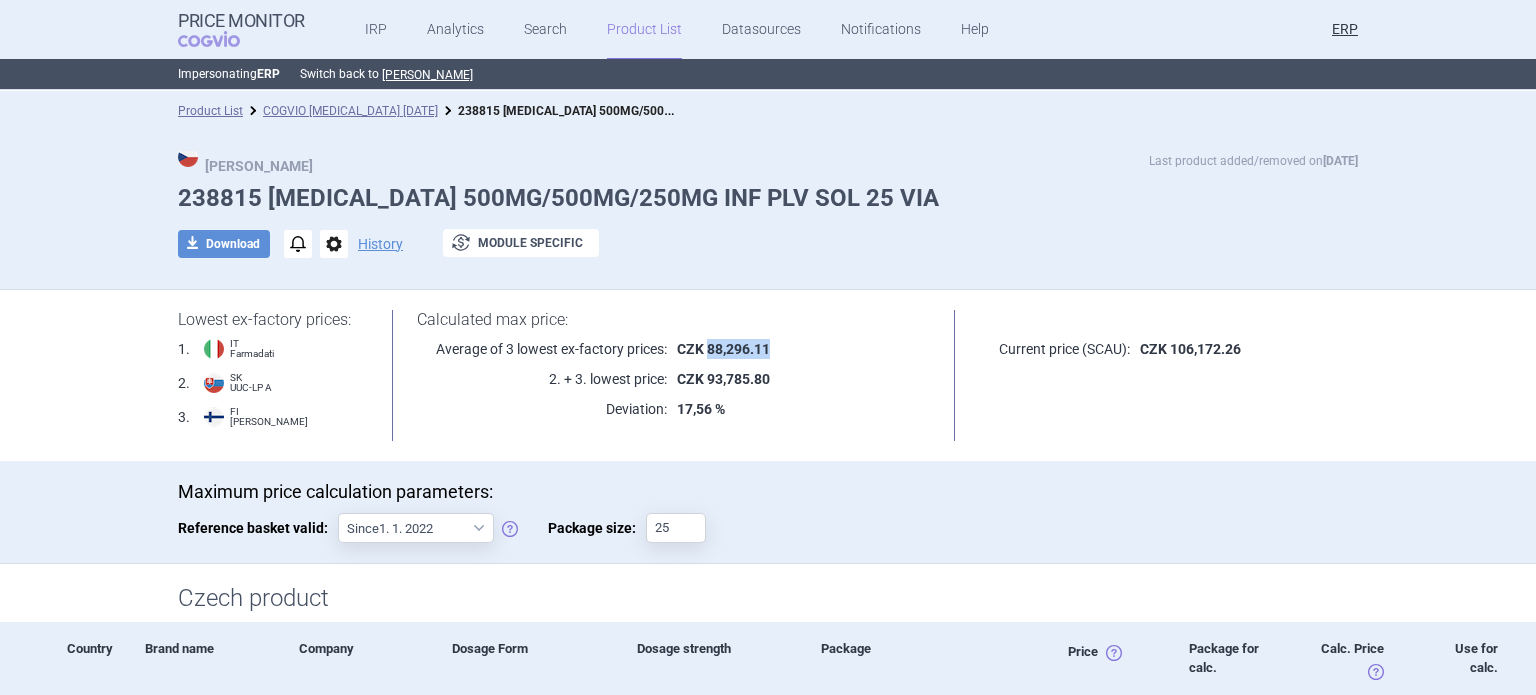 drag, startPoint x: 784, startPoint y: 343, endPoint x: 700, endPoint y: 334, distance: 84.48077 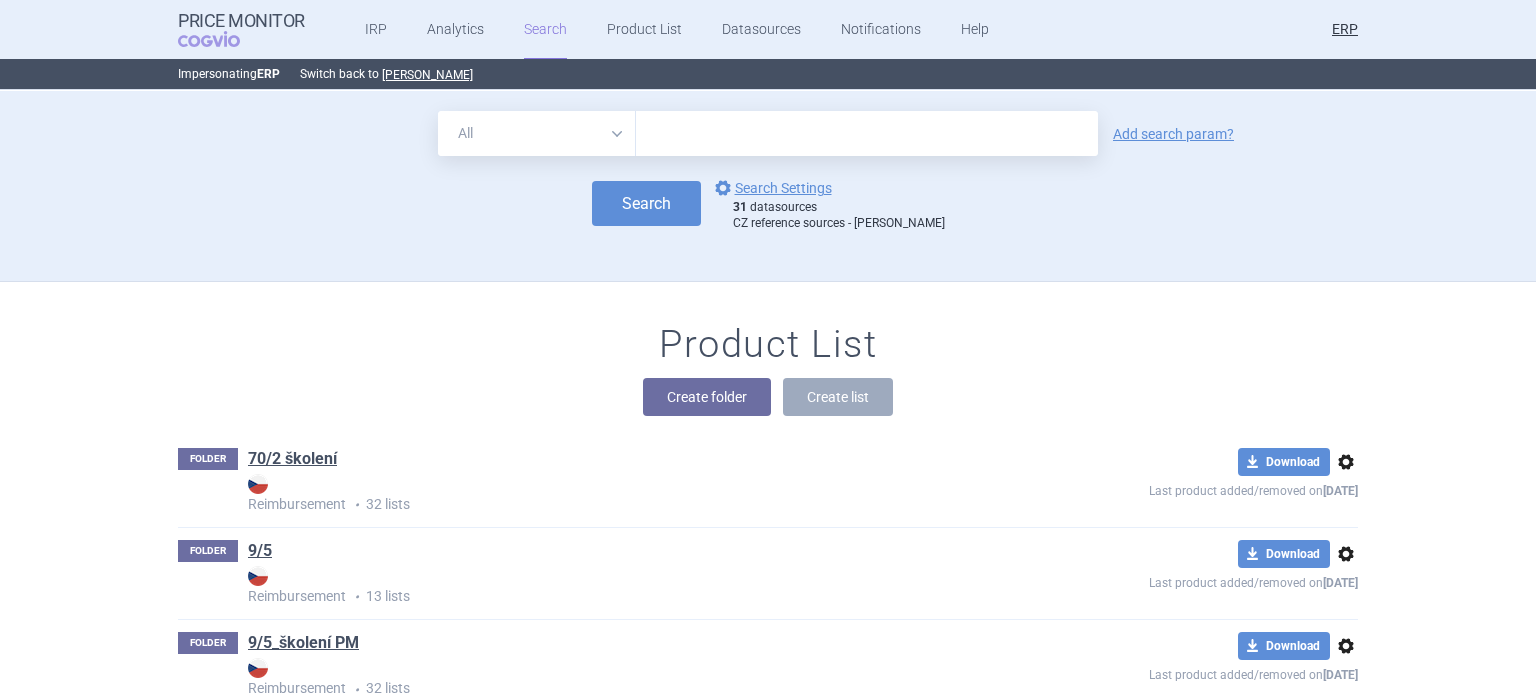 scroll, scrollTop: 0, scrollLeft: 0, axis: both 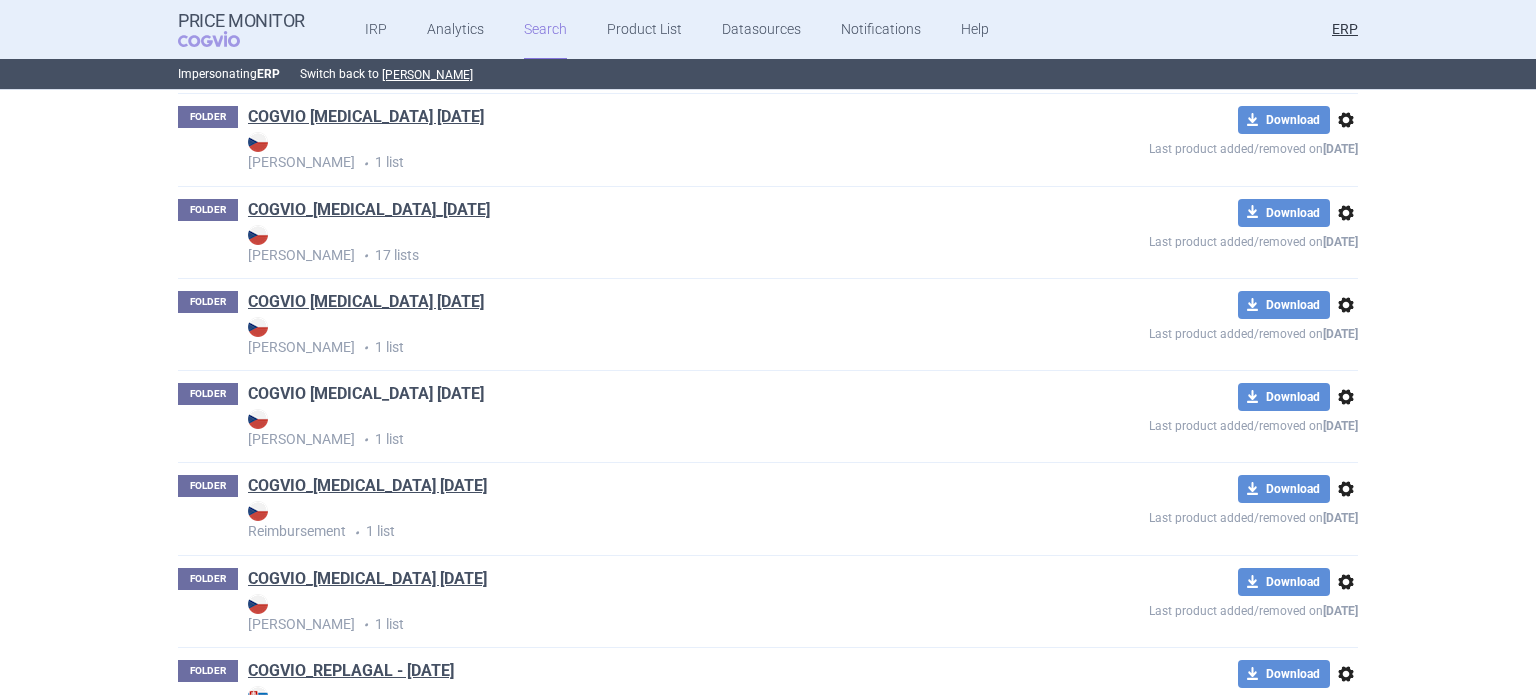 click on "COGVIO Remicade 28.01.2025" at bounding box center (366, 394) 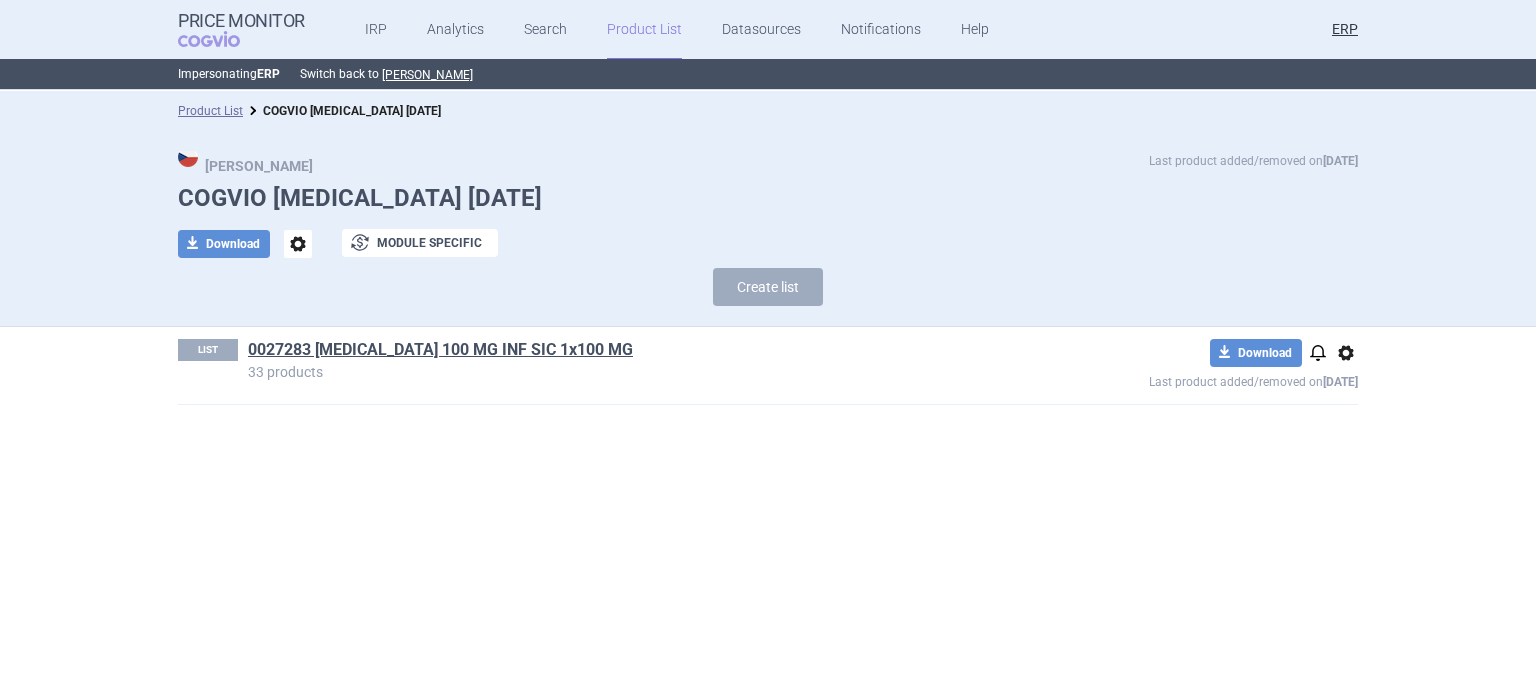 click on "options" at bounding box center (298, 244) 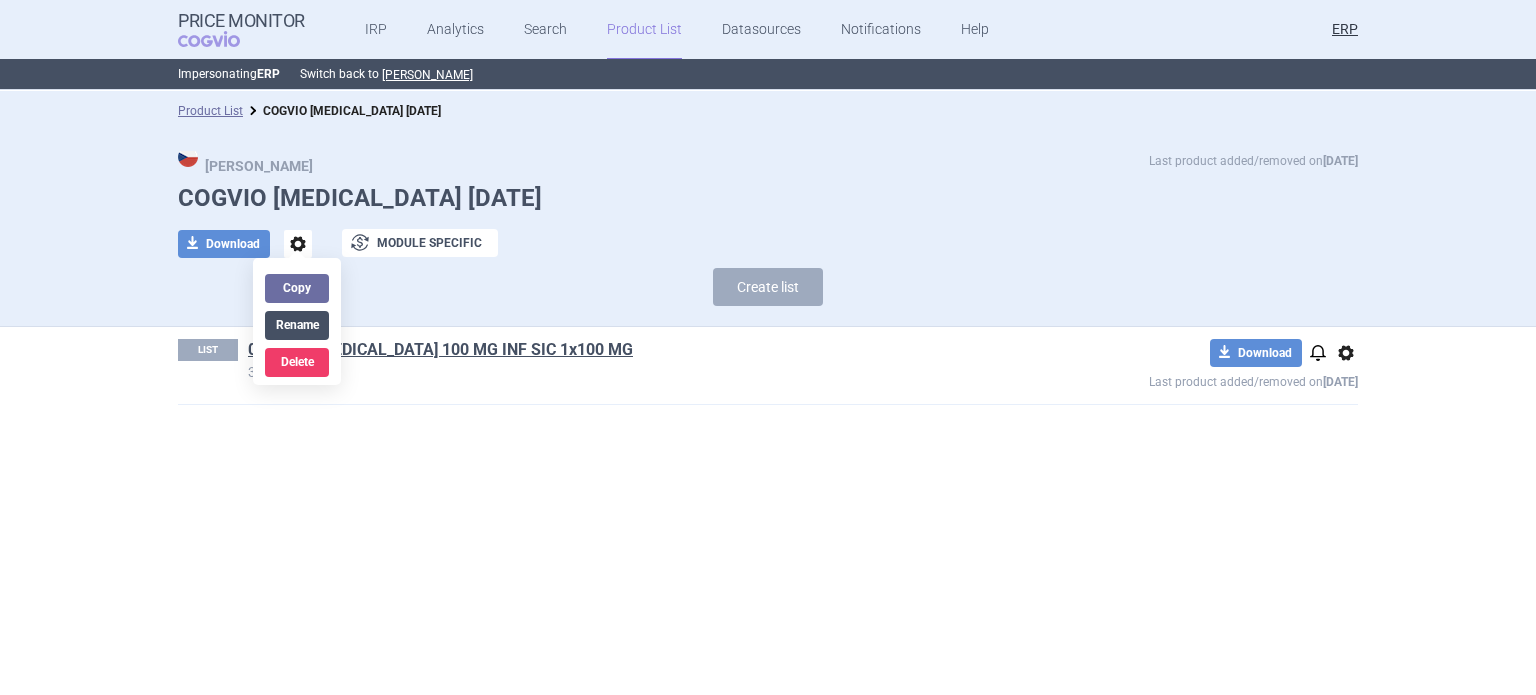 click on "Rename" at bounding box center (297, 325) 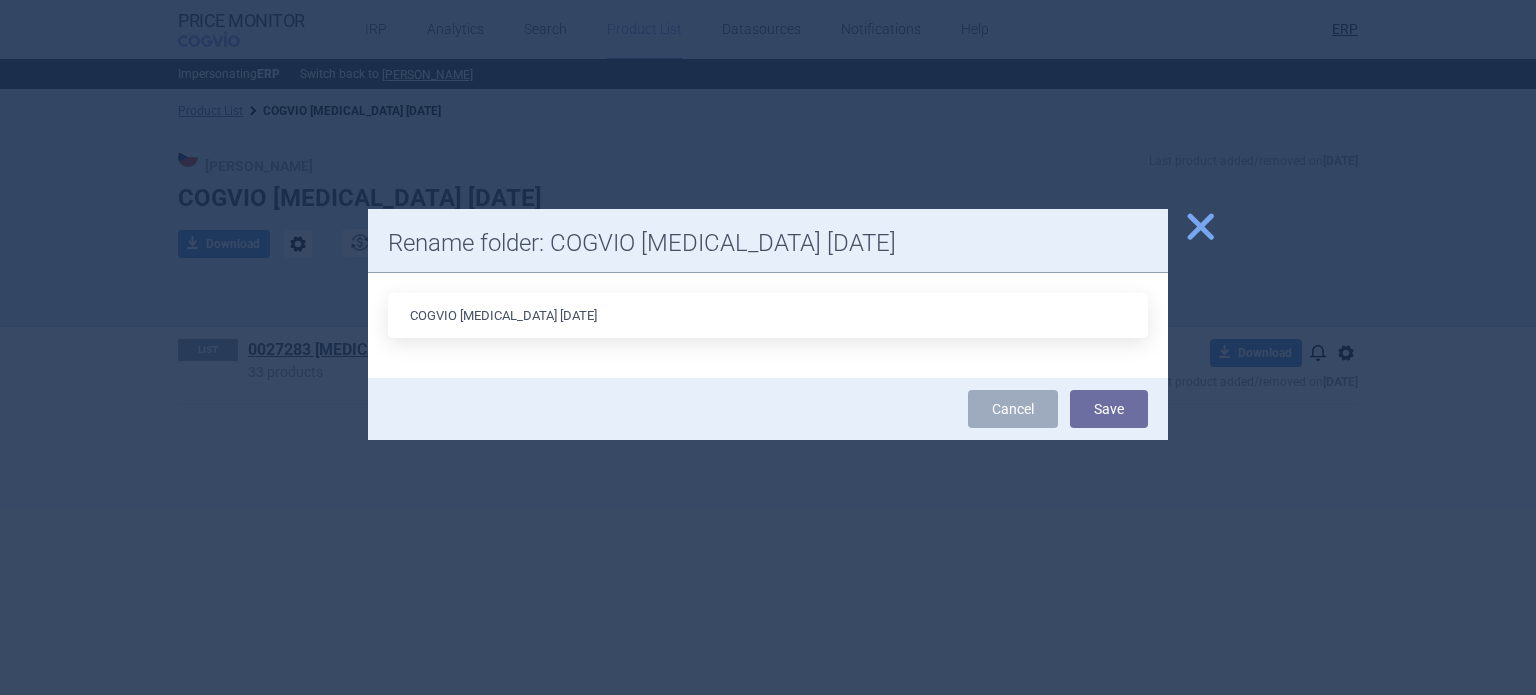 click on "COGVIO Remicade 28.01.2025" at bounding box center [768, 315] 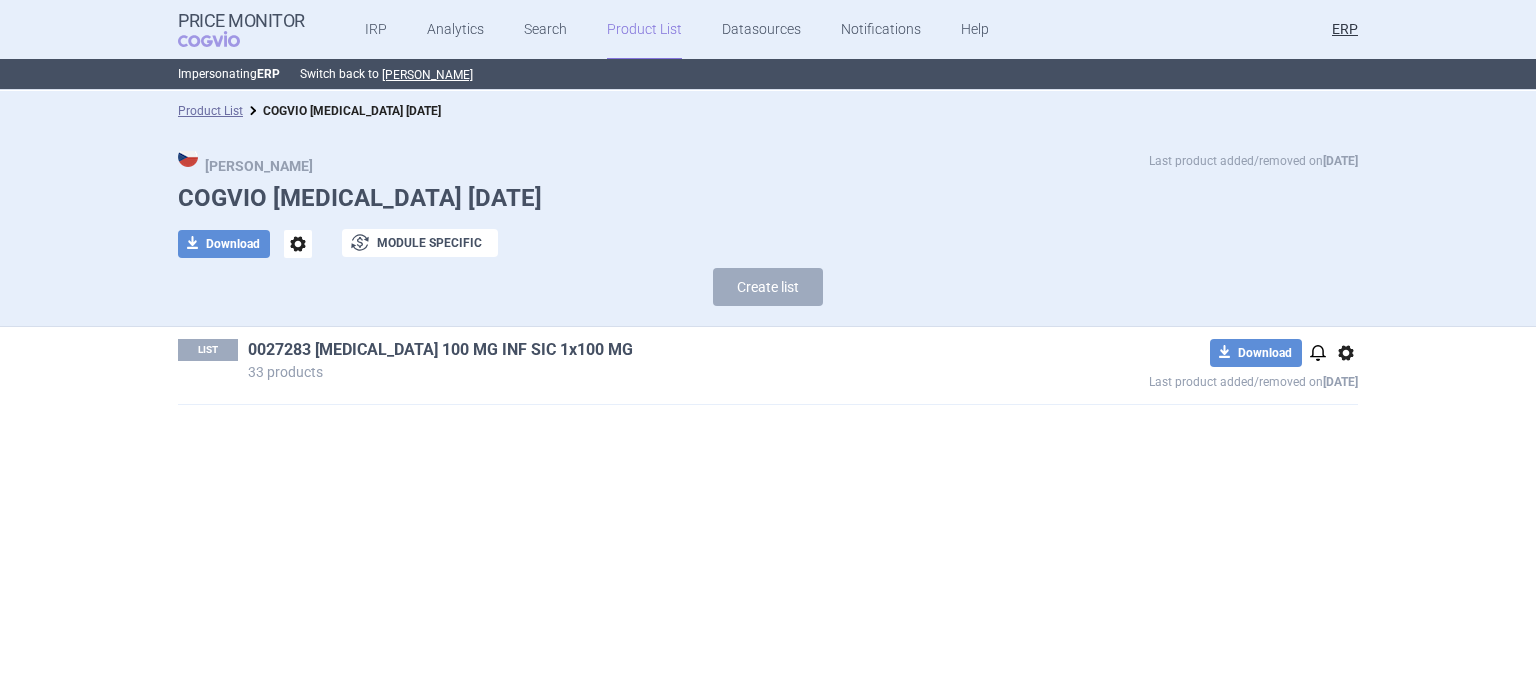 click on "0027283 REMICADE 100 MG INF SIC 1x100 MG" at bounding box center (440, 350) 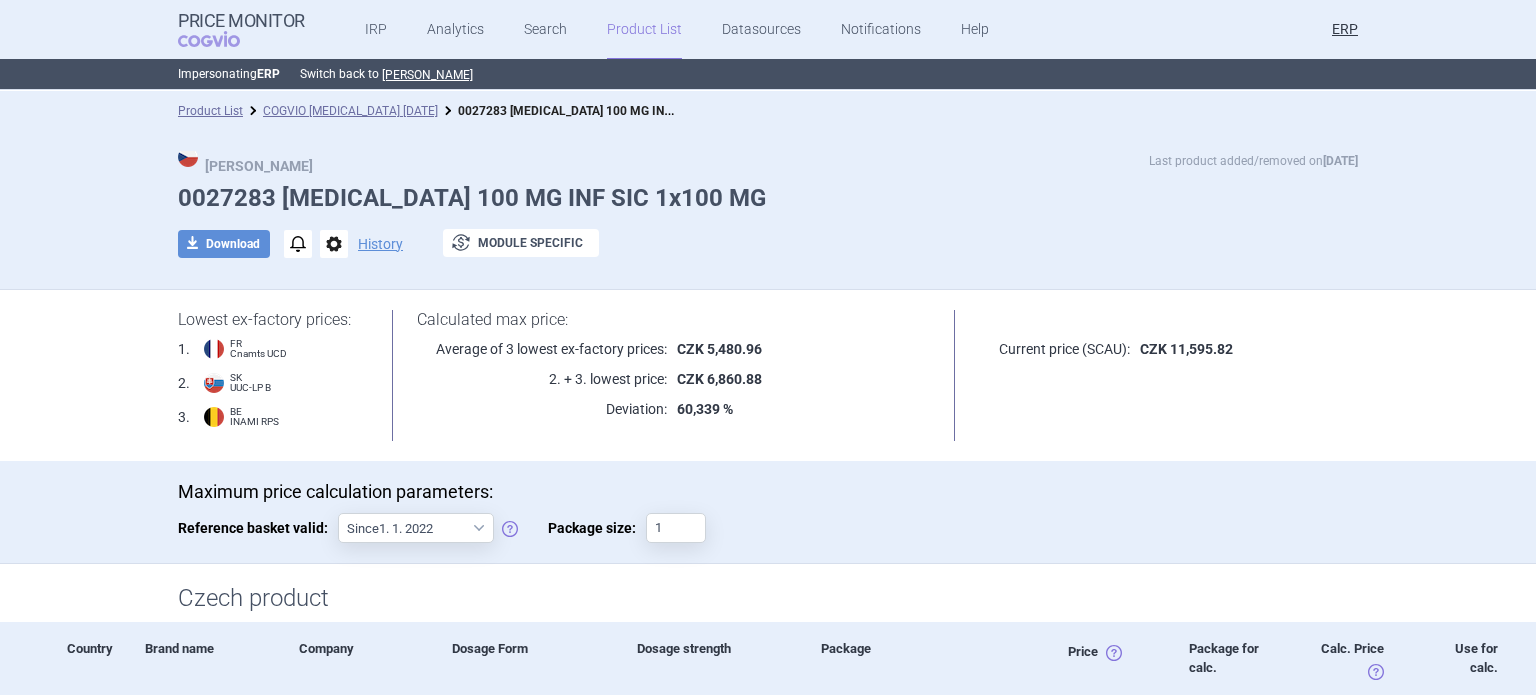 click on "options" at bounding box center [334, 244] 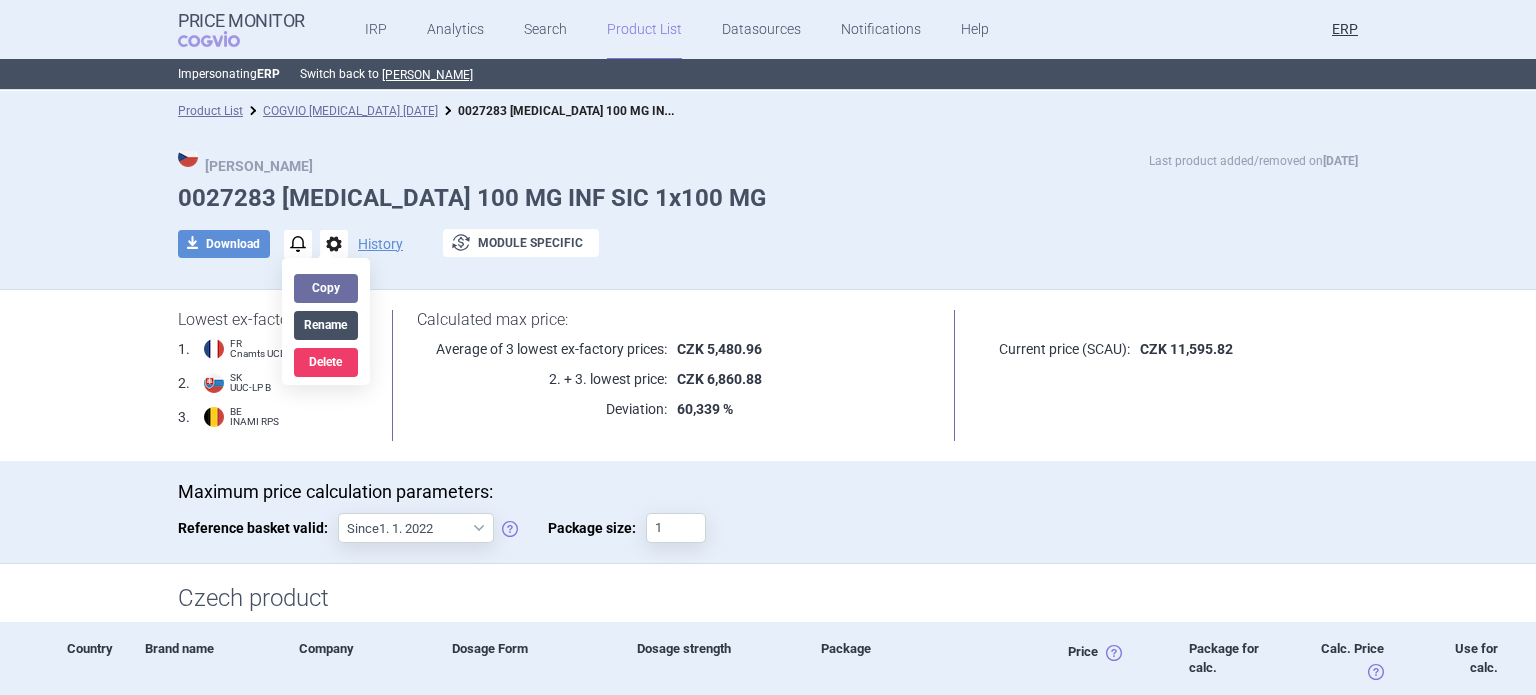 click on "Rename" at bounding box center (326, 325) 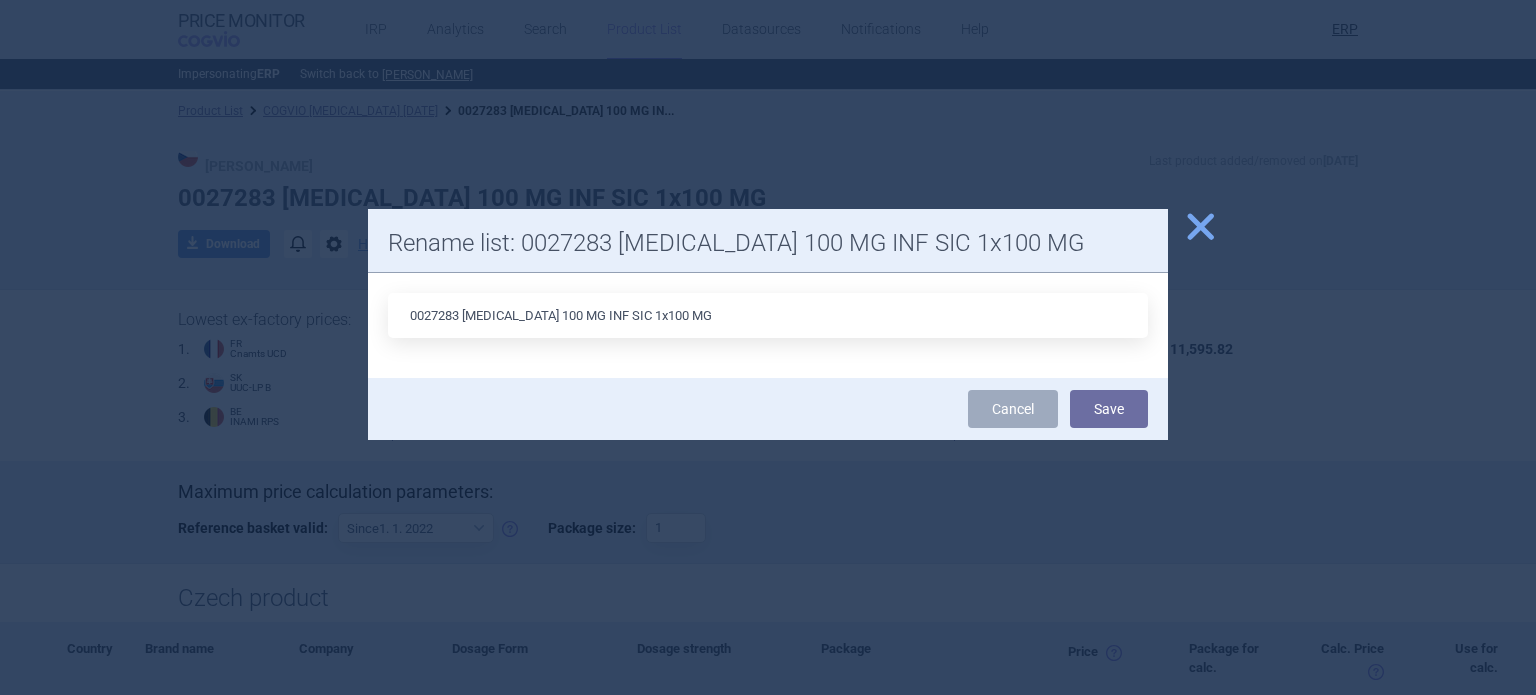 click on "0027283 REMICADE 100 MG INF SIC 1x100 MG" at bounding box center (768, 315) 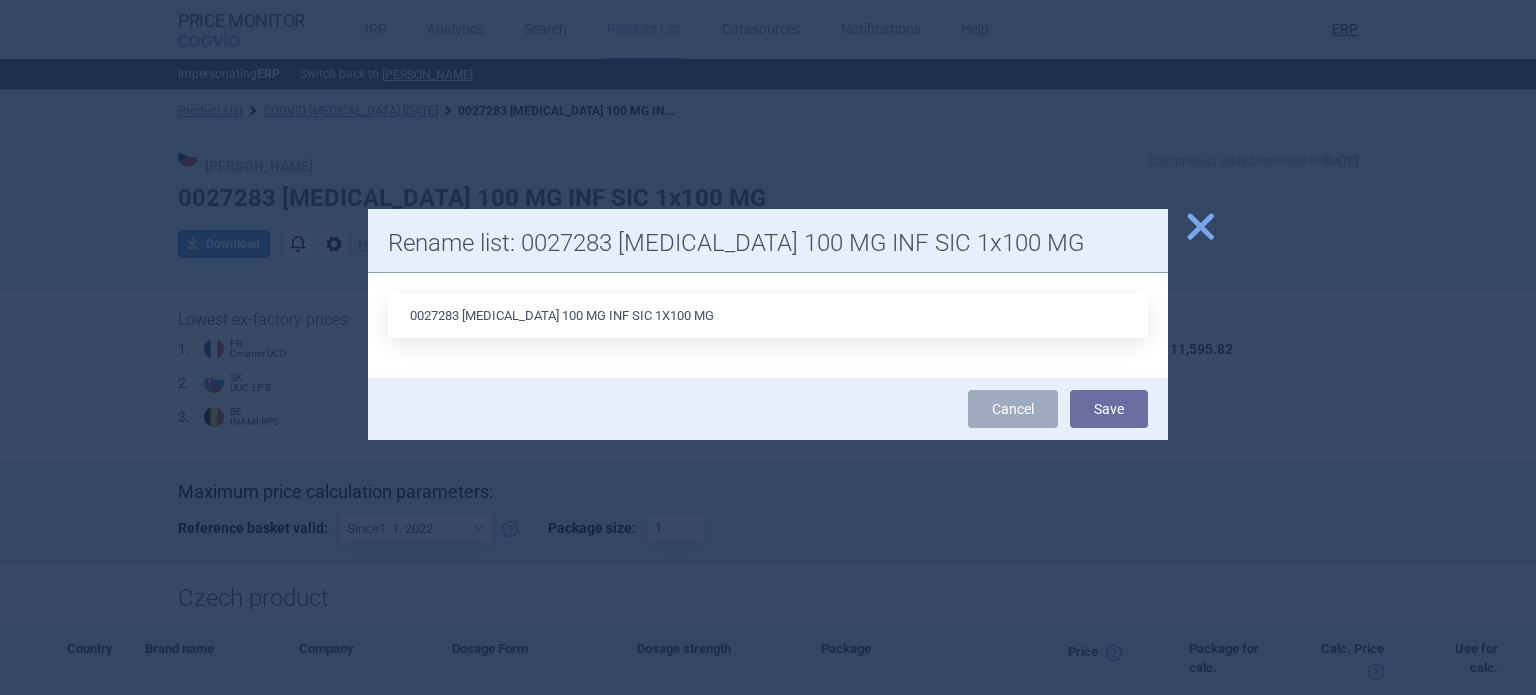 type on "0027283 REMICADE 100 MG INF SIC 1X100 MG" 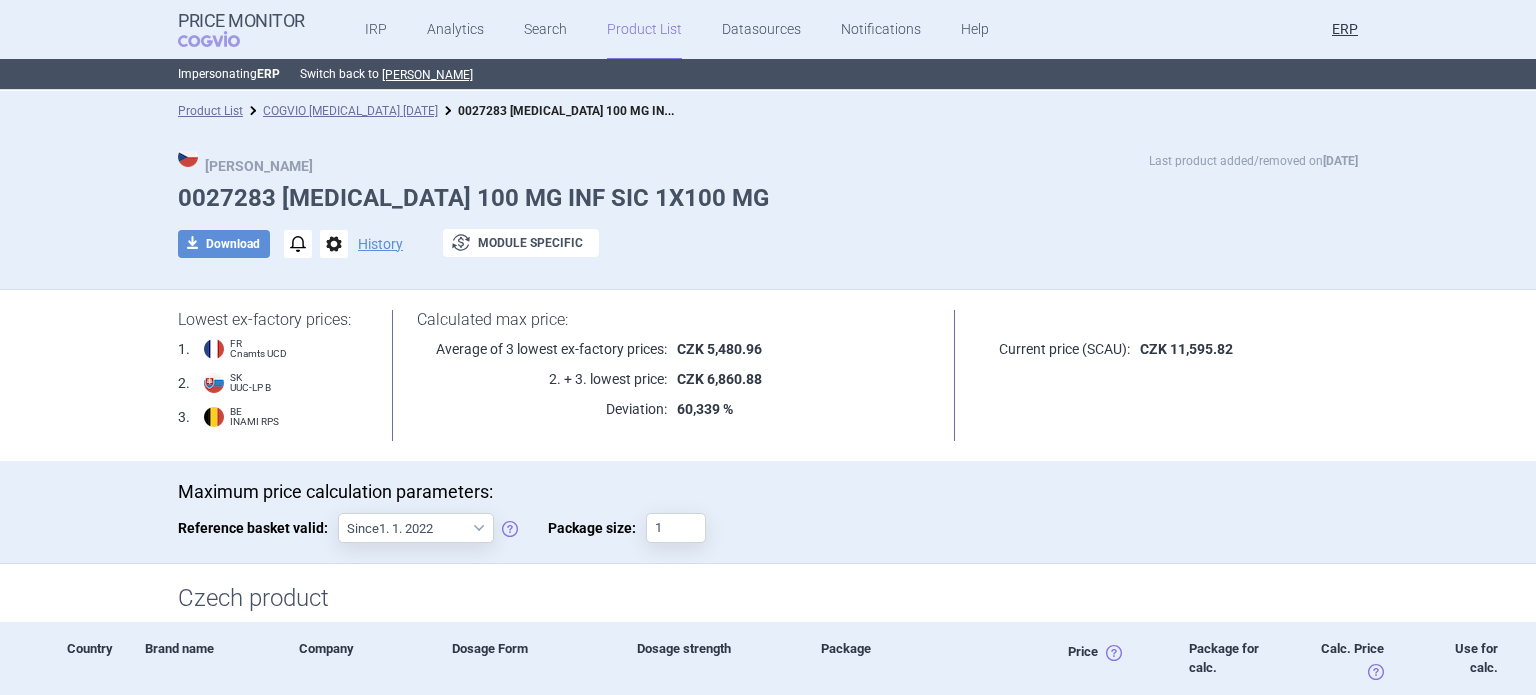 click on "options" at bounding box center (334, 244) 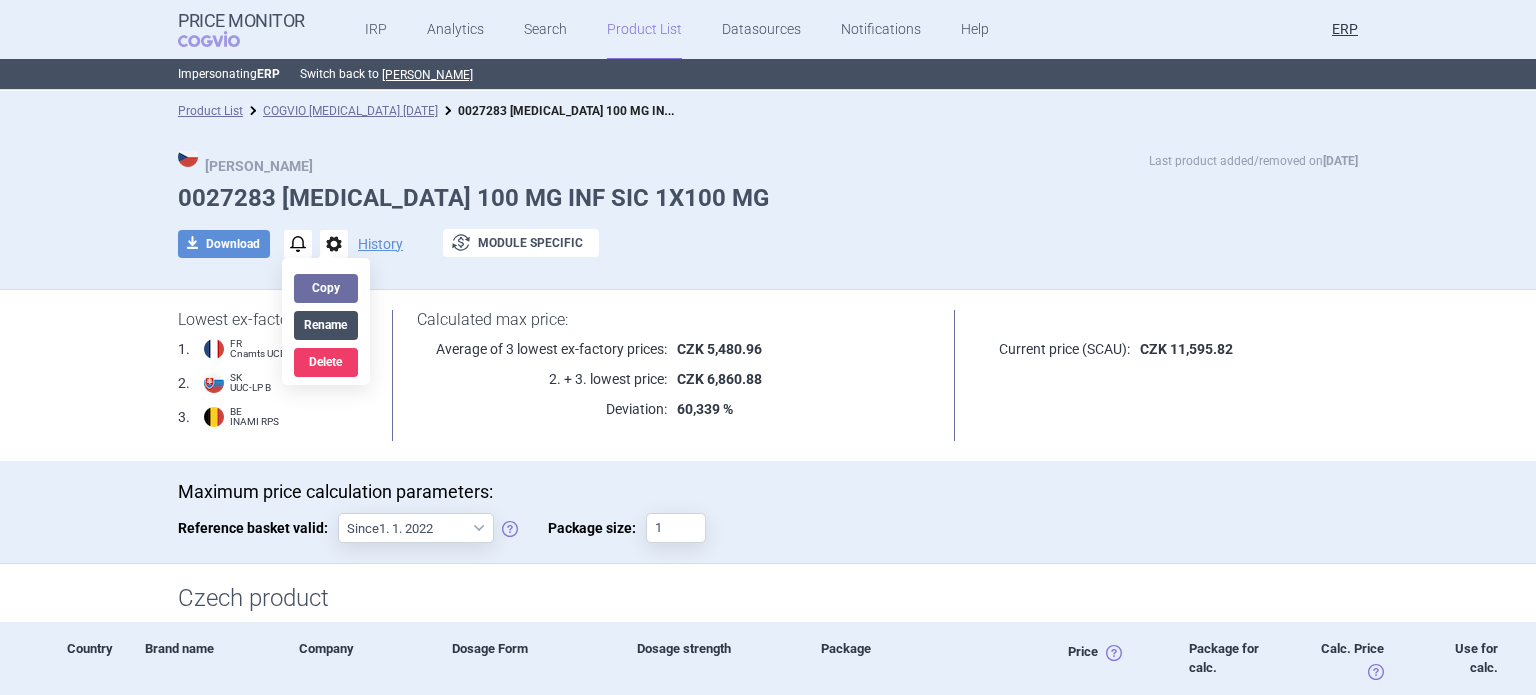 click on "Rename" at bounding box center (326, 325) 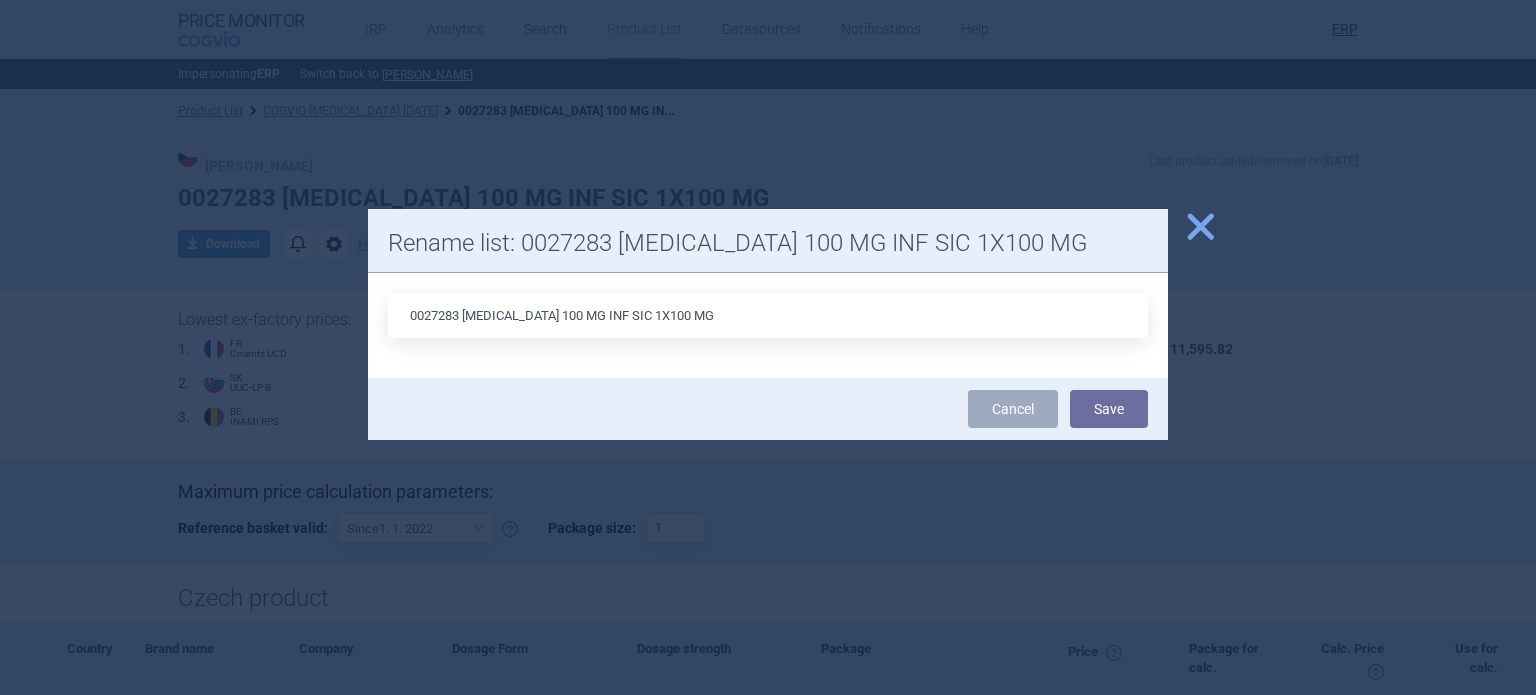 click on "0027283 REMICADE 100 MG INF SIC 1X100 MG" at bounding box center (768, 315) 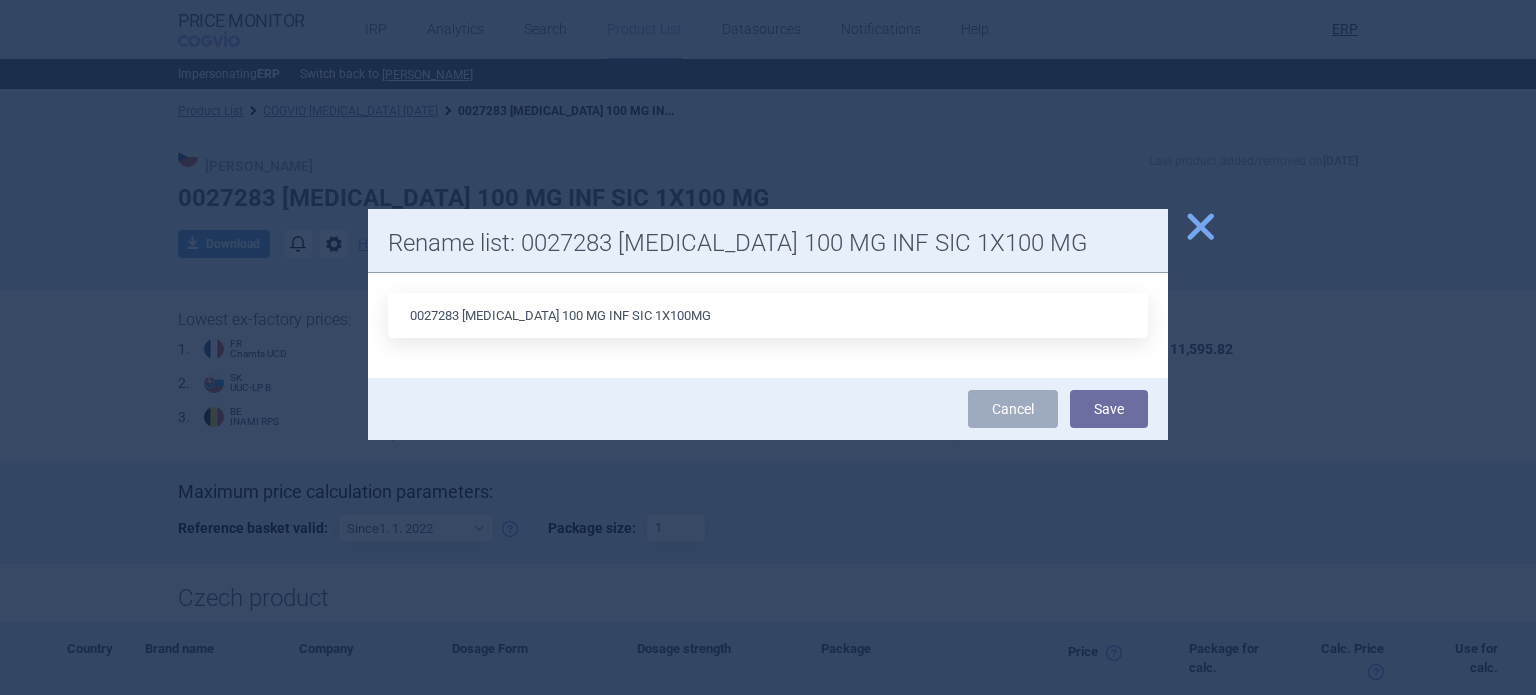 type on "0027283 REMICADE 100 MG INF SIC 1X100MG" 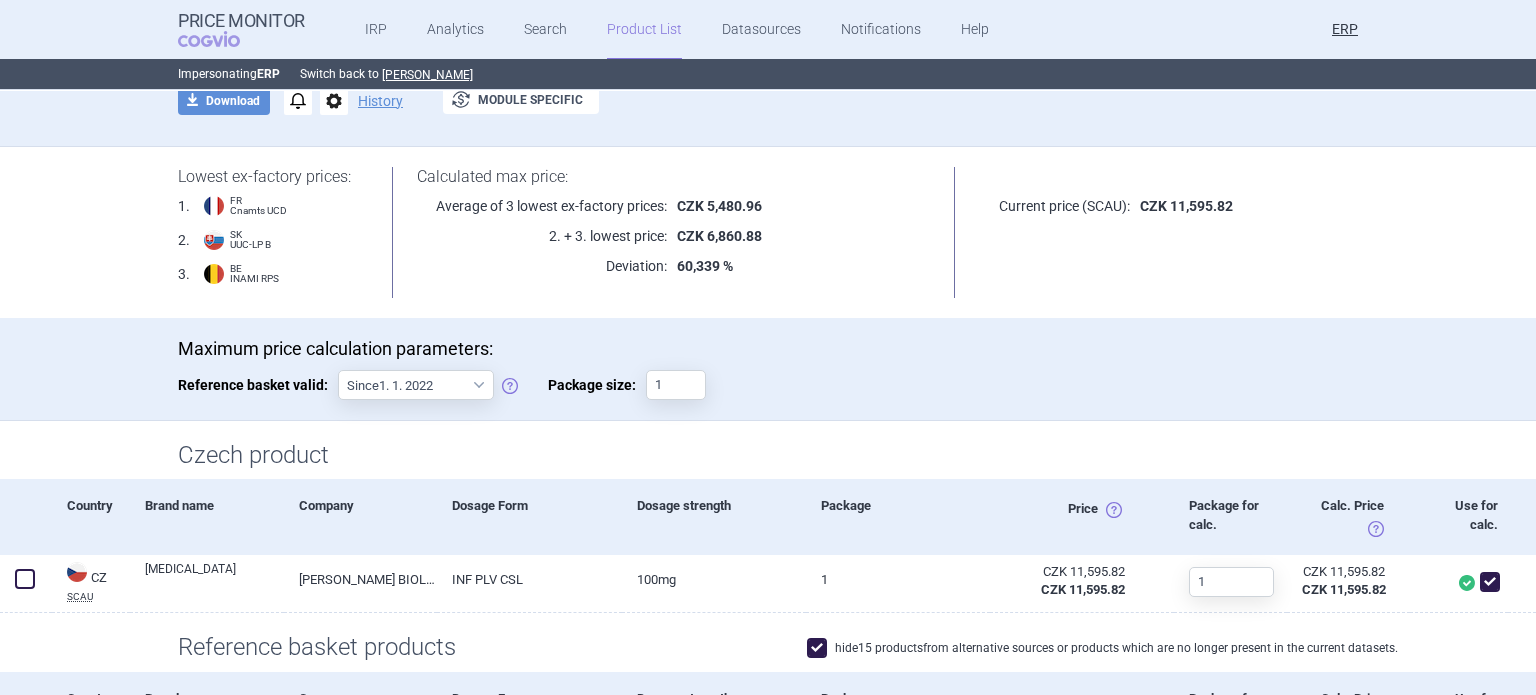 scroll, scrollTop: 0, scrollLeft: 0, axis: both 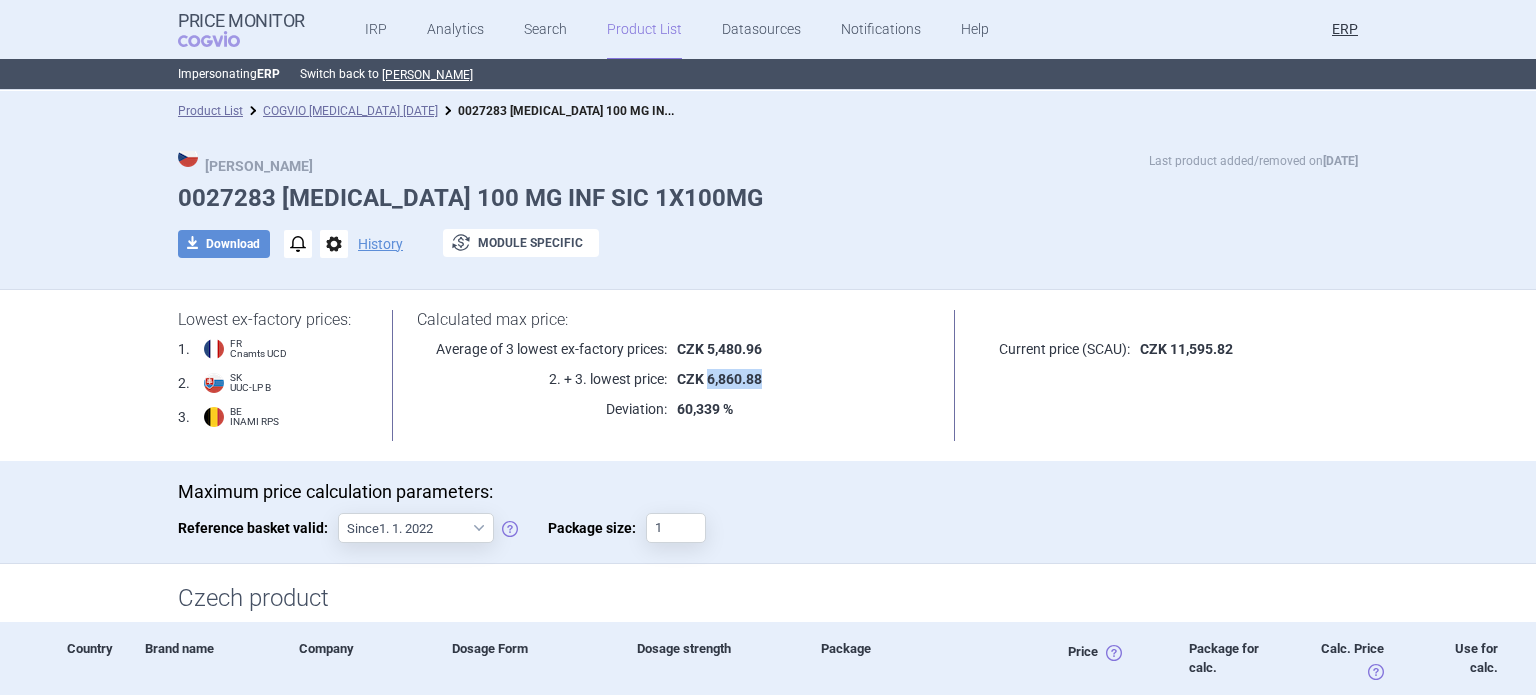 drag, startPoint x: 768, startPoint y: 380, endPoint x: 701, endPoint y: 373, distance: 67.36468 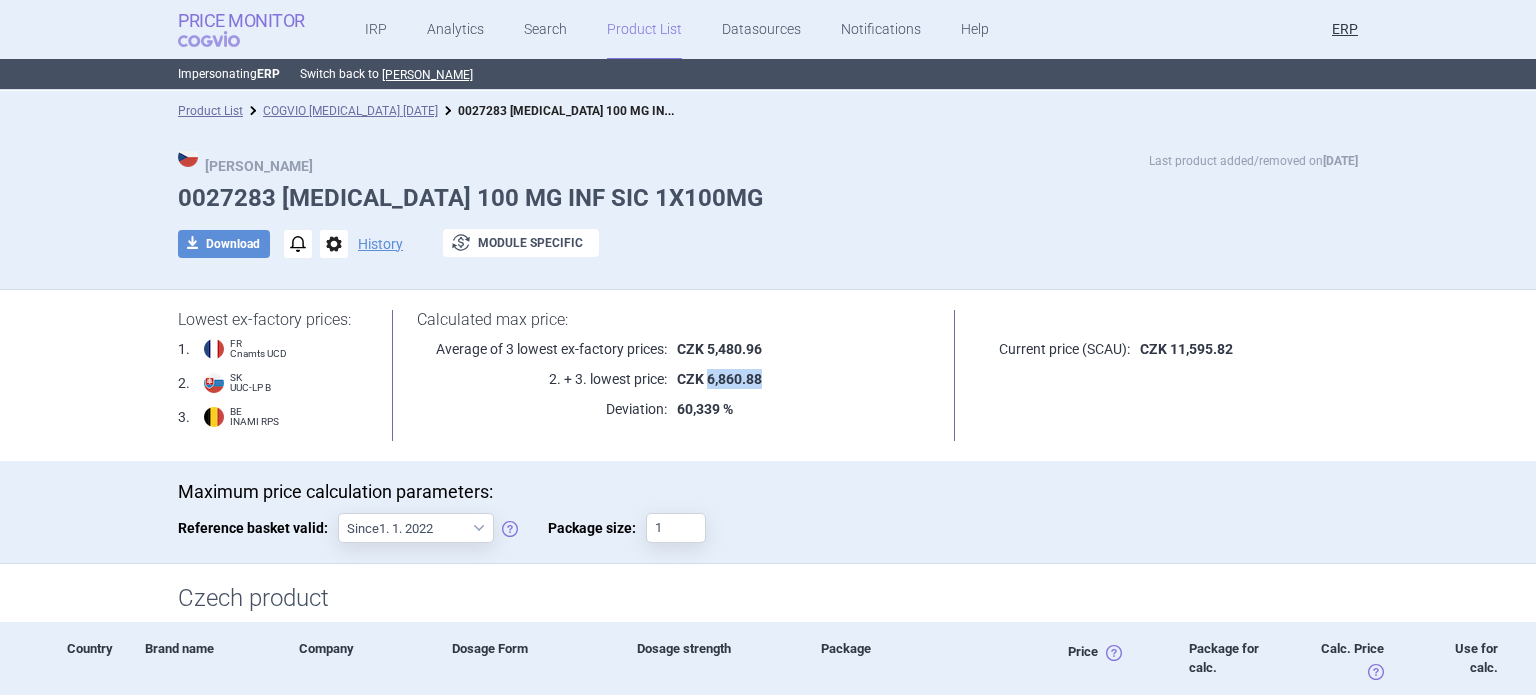 click on "Price Monitor" at bounding box center (241, 21) 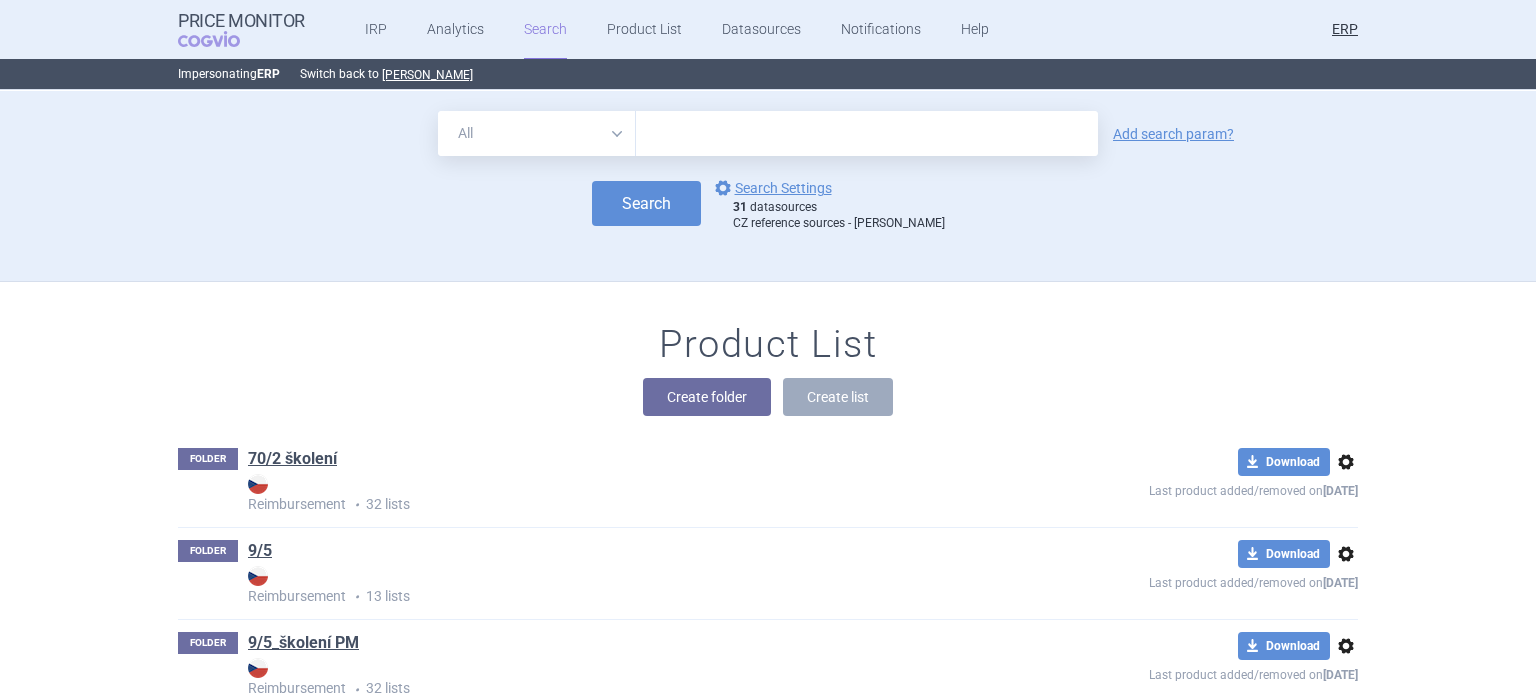scroll, scrollTop: 62236, scrollLeft: 0, axis: vertical 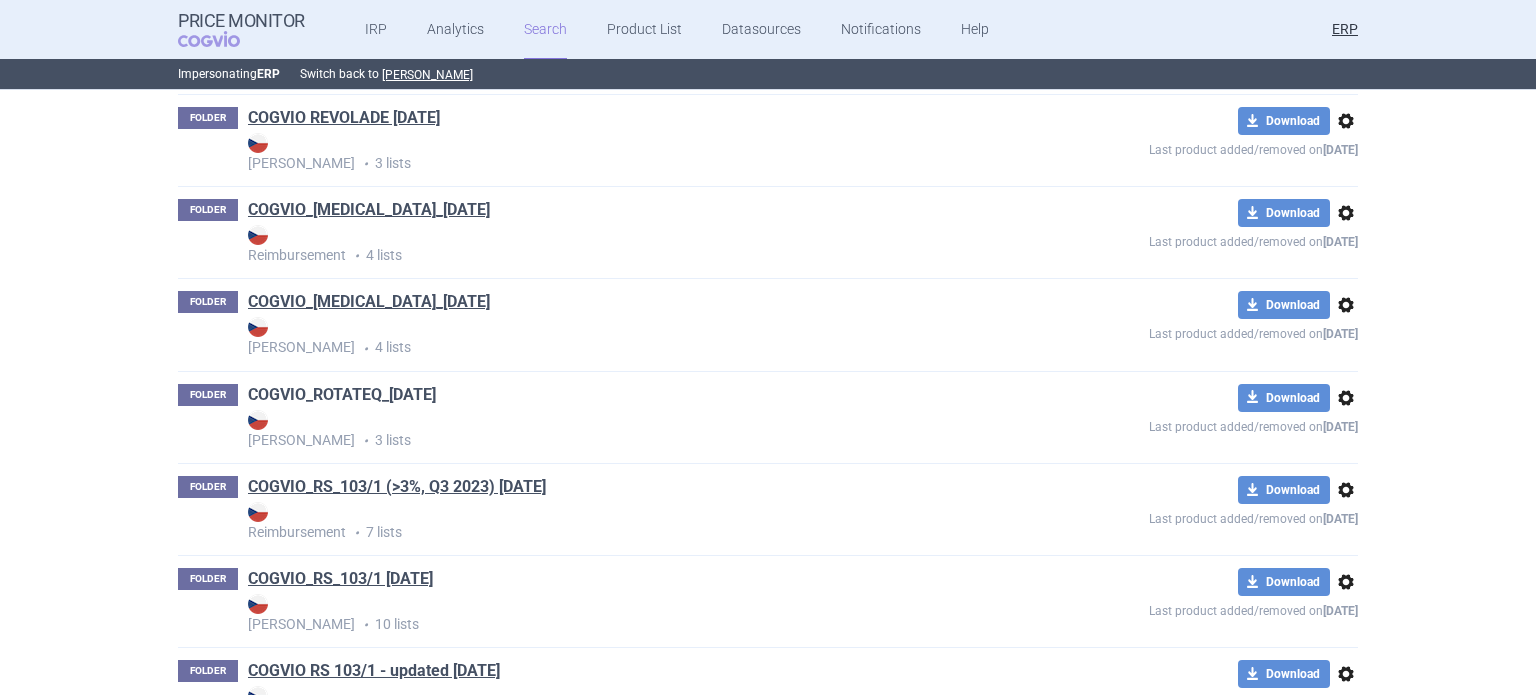 click on "COGVIO_ROTATEQ_28.01.2025" at bounding box center [342, 395] 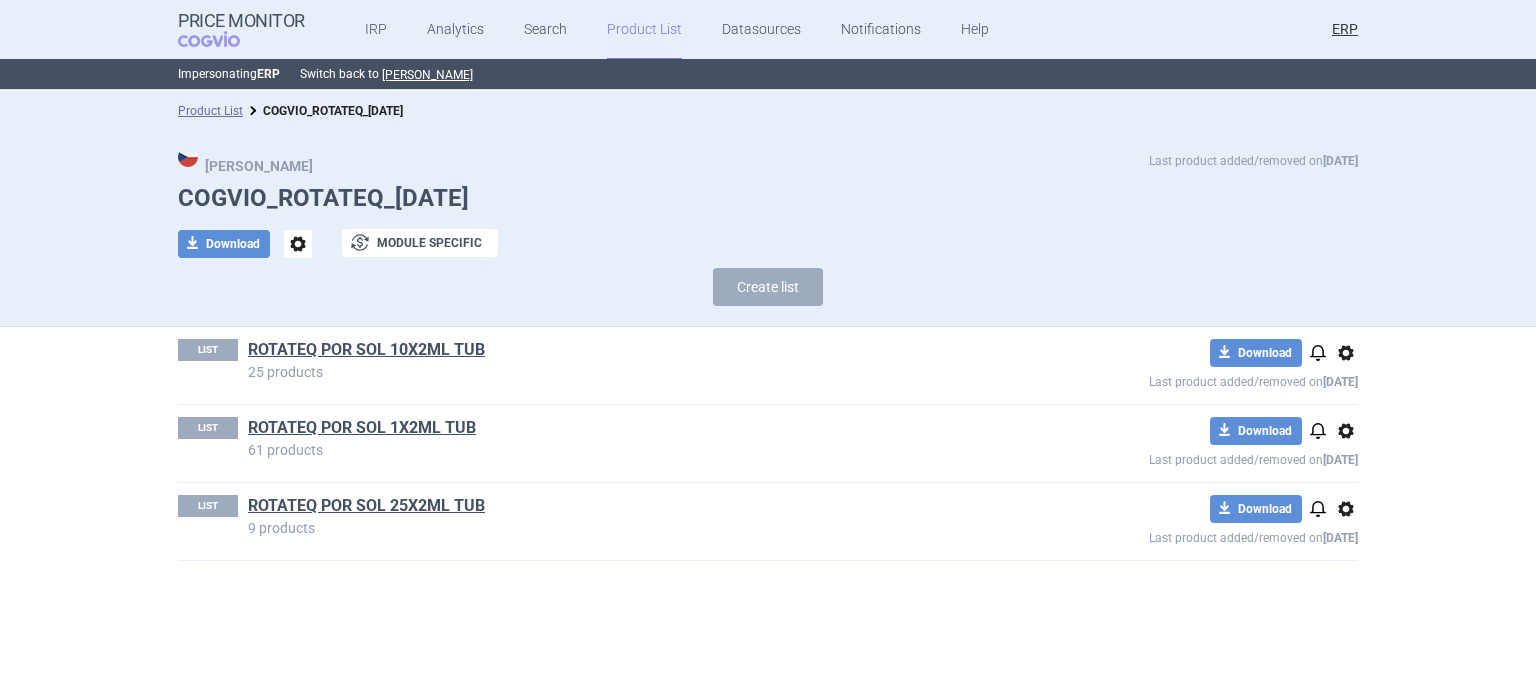 click on "options" at bounding box center [298, 244] 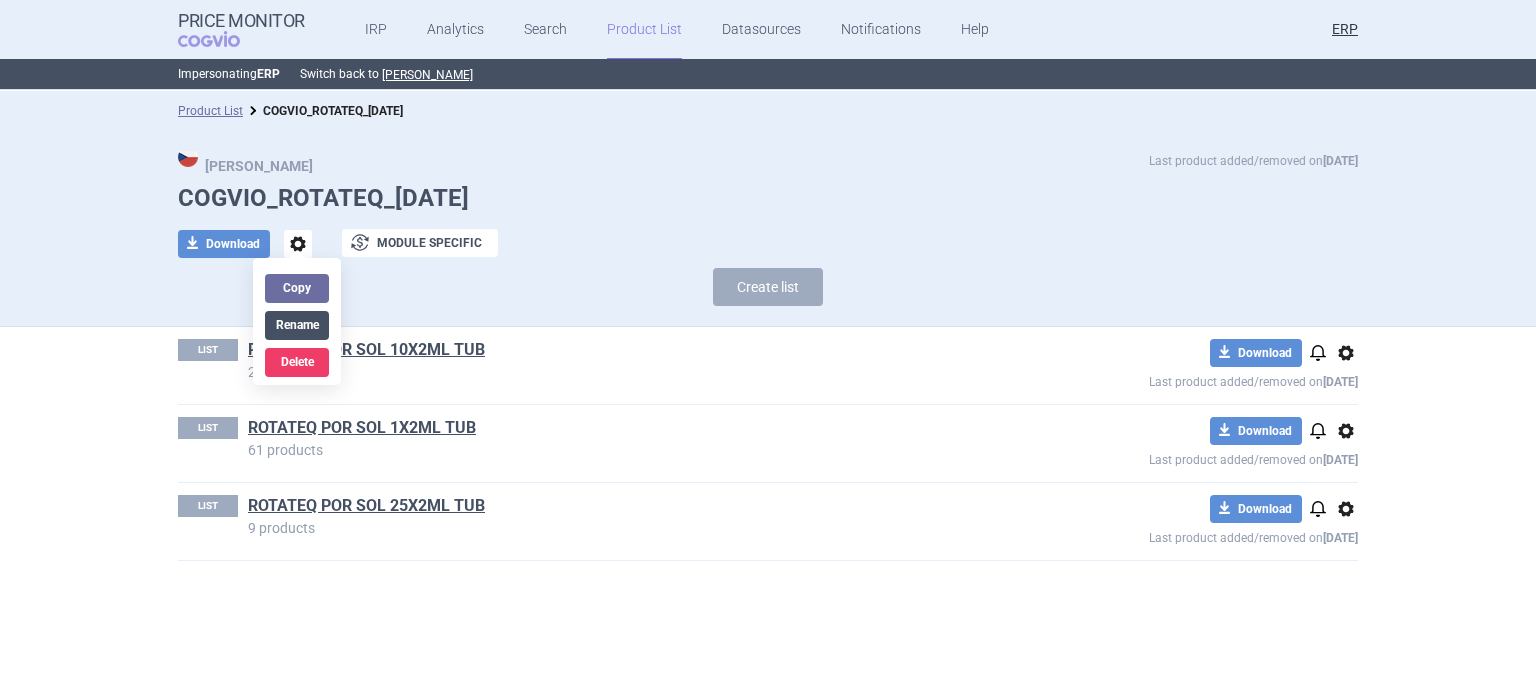 click on "Rename" at bounding box center [297, 325] 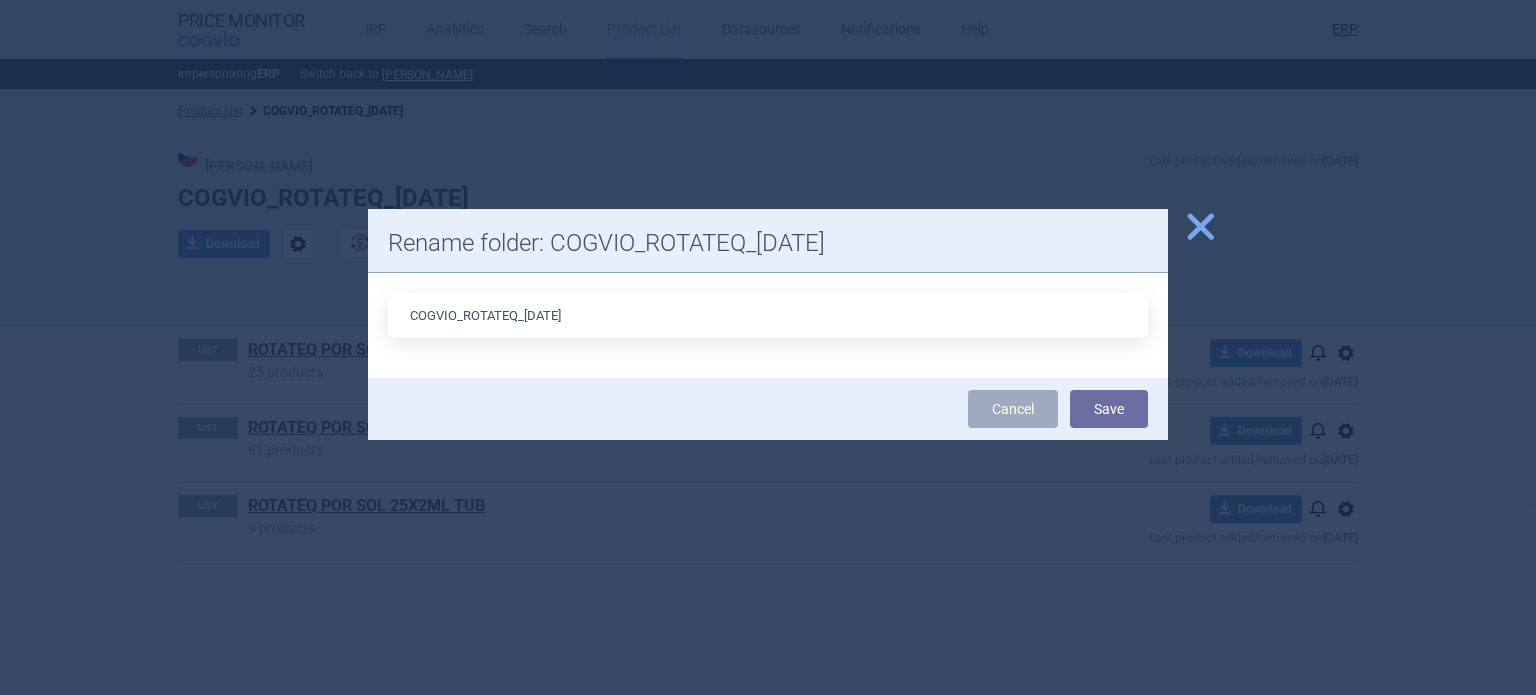 click on "COGVIO_ROTATEQ_28.01.2025" at bounding box center [768, 315] 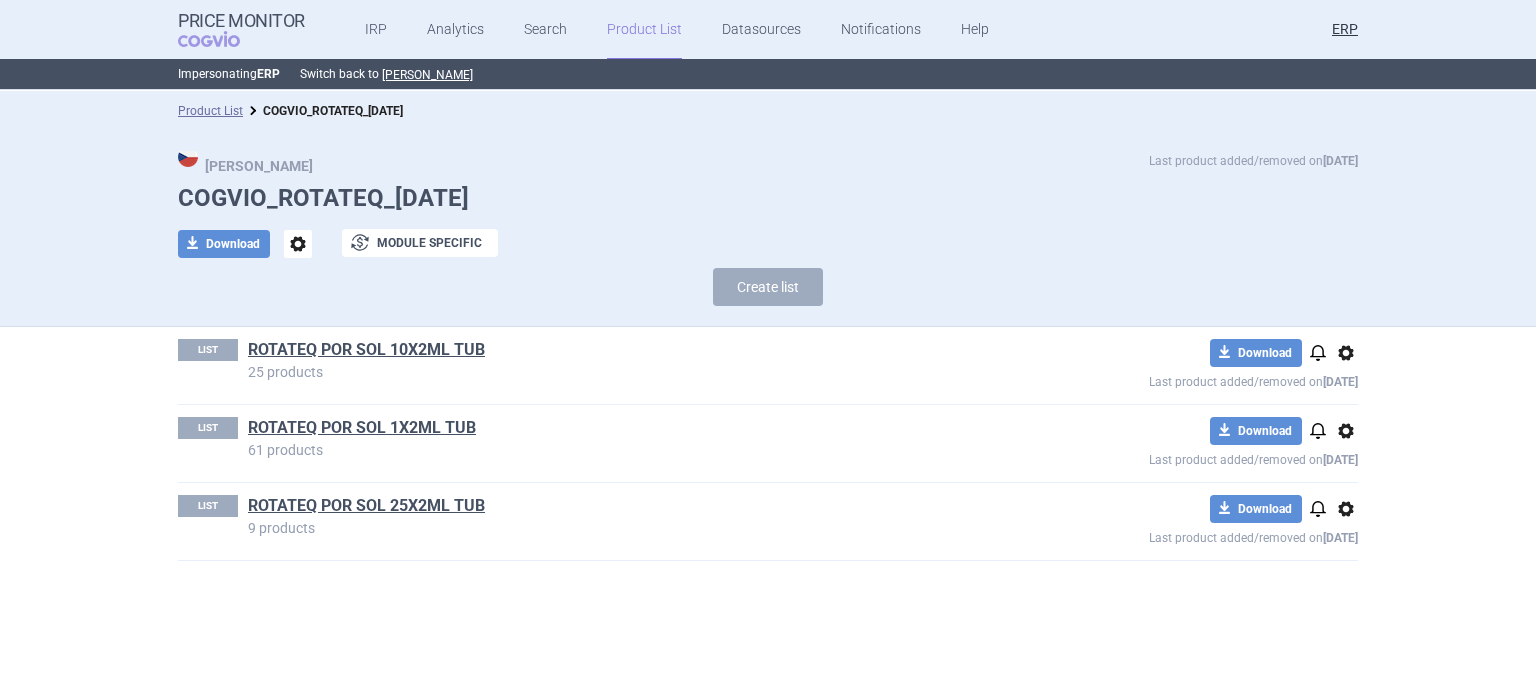 click on "options" at bounding box center (1346, 431) 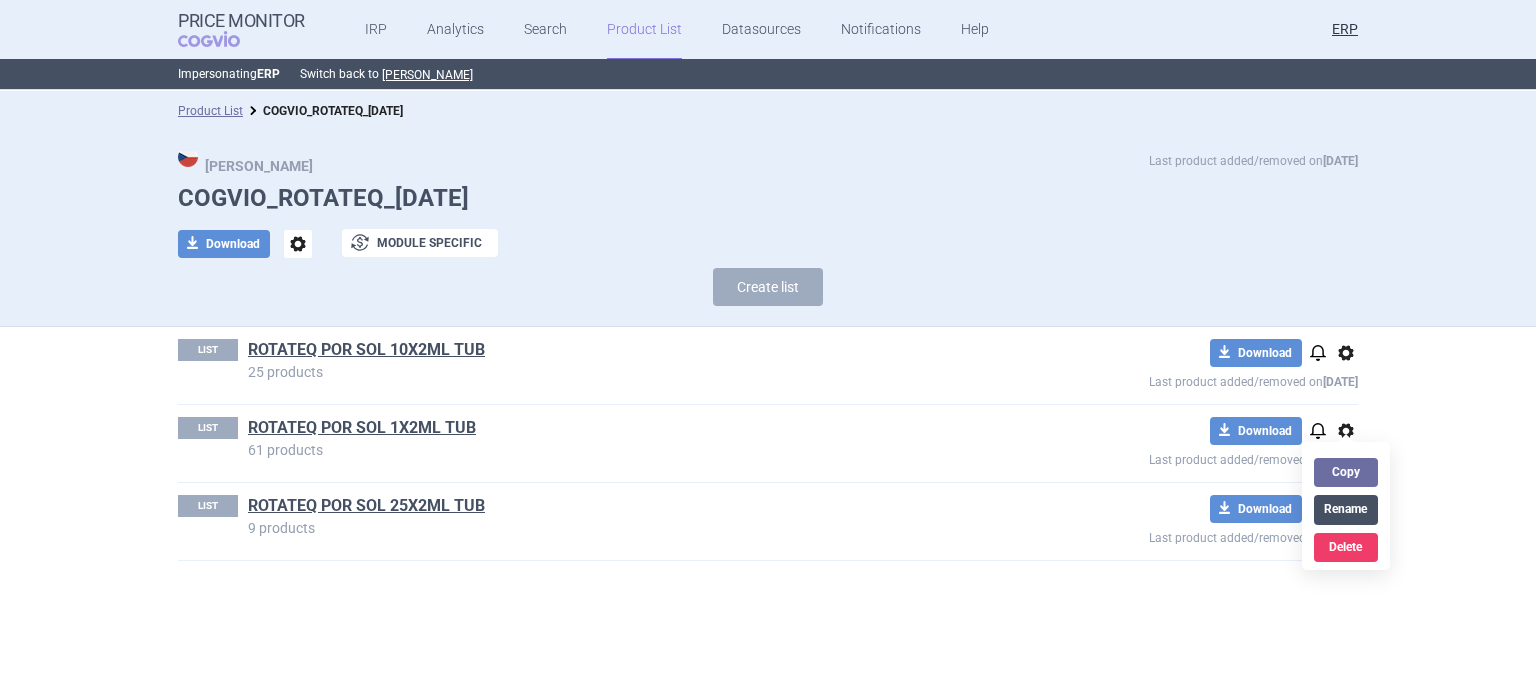 click on "Rename" at bounding box center [1346, 509] 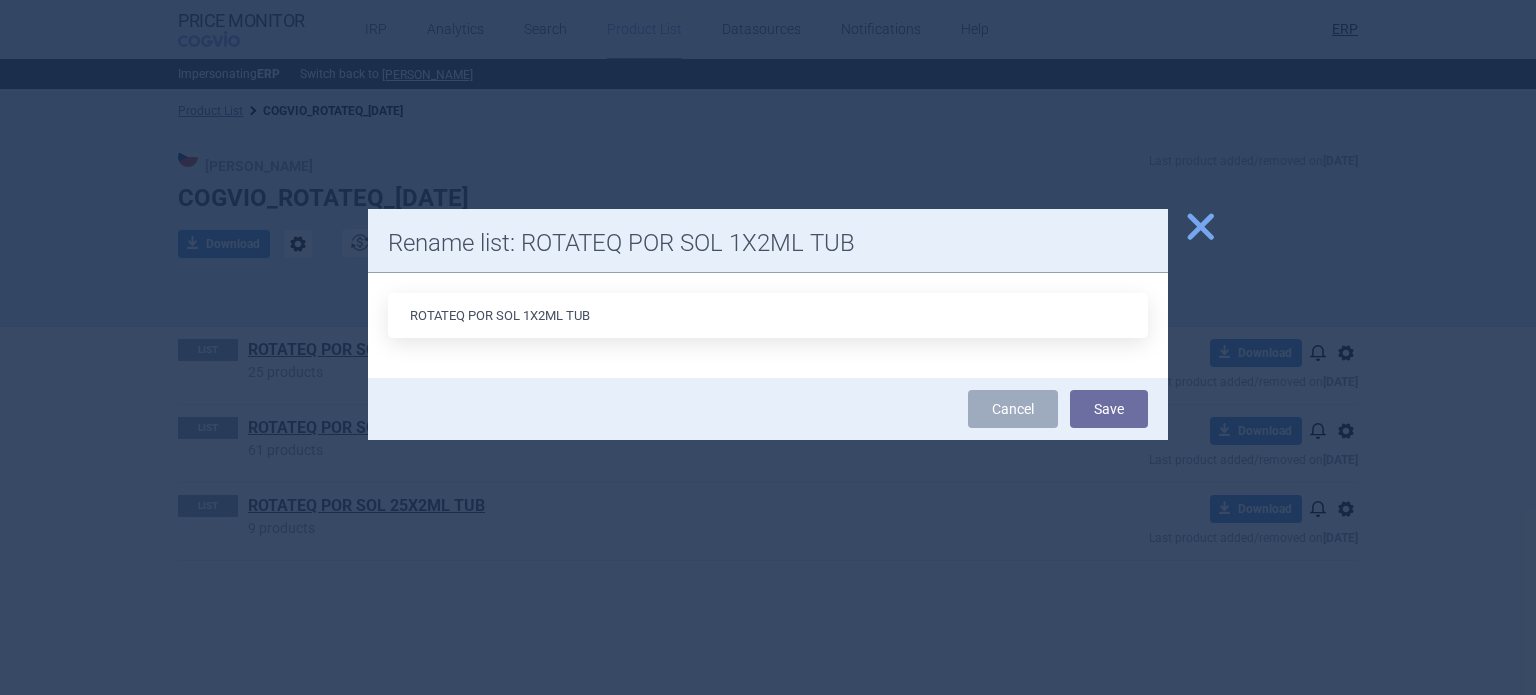 click on "ROTATEQ POR SOL 1X2ML TUB" at bounding box center [768, 315] 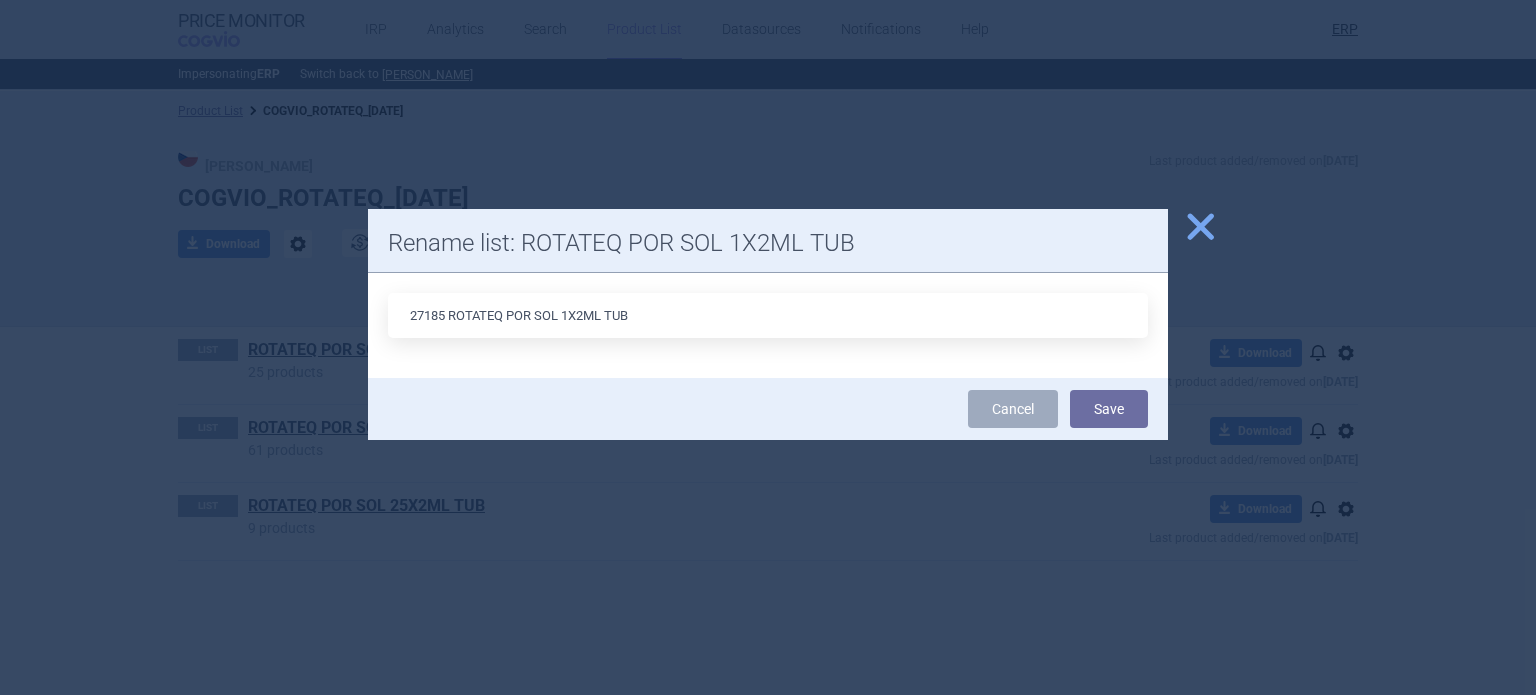 type on "27185 ROTATEQ POR SOL 1X2ML TUB" 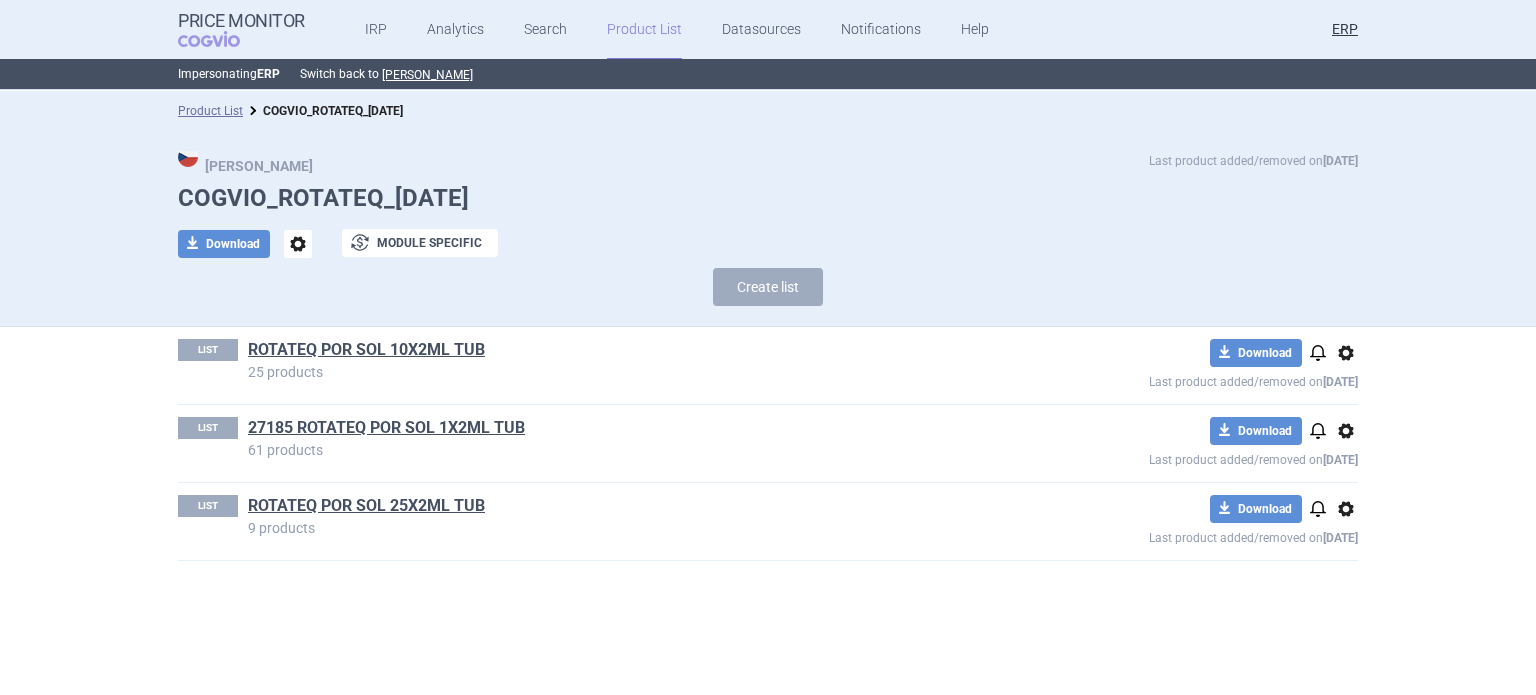 drag, startPoint x: 368, startPoint y: 421, endPoint x: 417, endPoint y: 432, distance: 50.219517 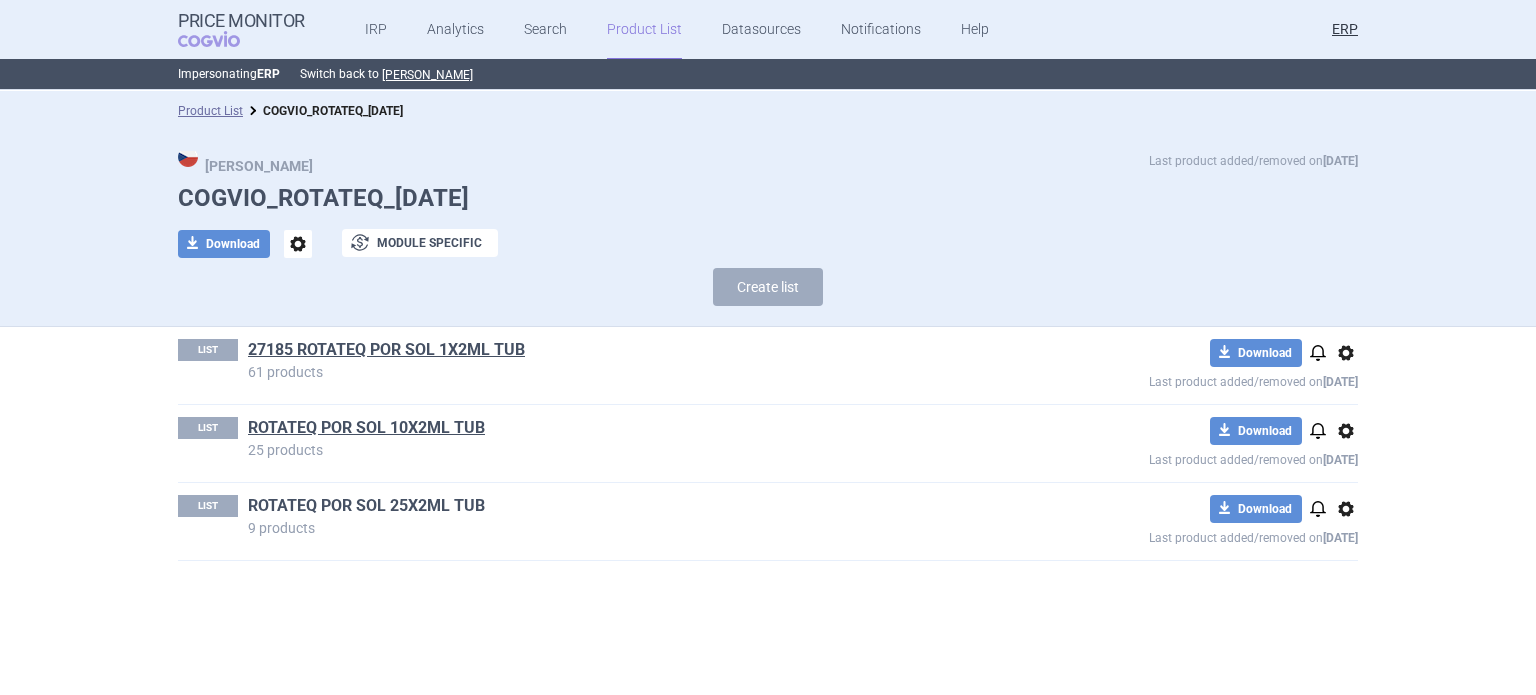 click on "ROTATEQ POR SOL 25X2ML TUB" at bounding box center (366, 506) 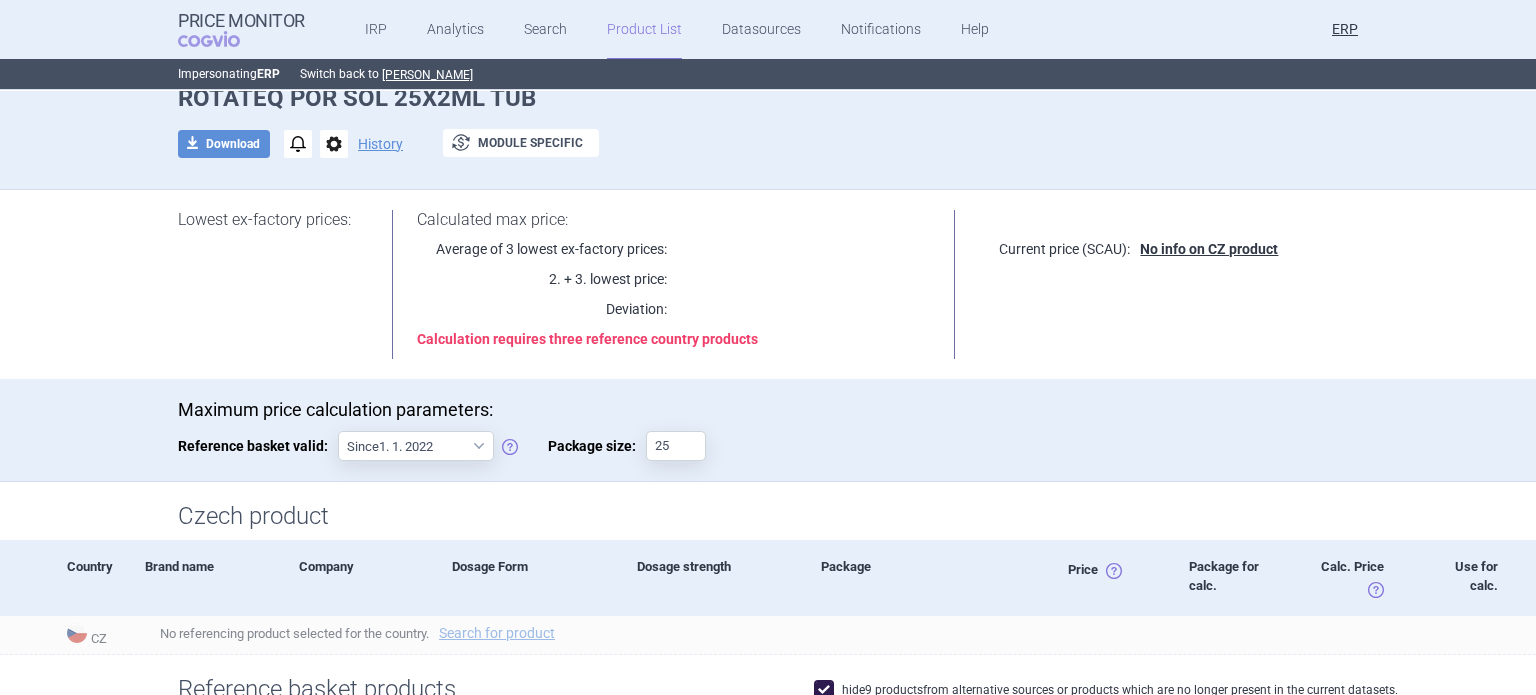 scroll, scrollTop: 0, scrollLeft: 0, axis: both 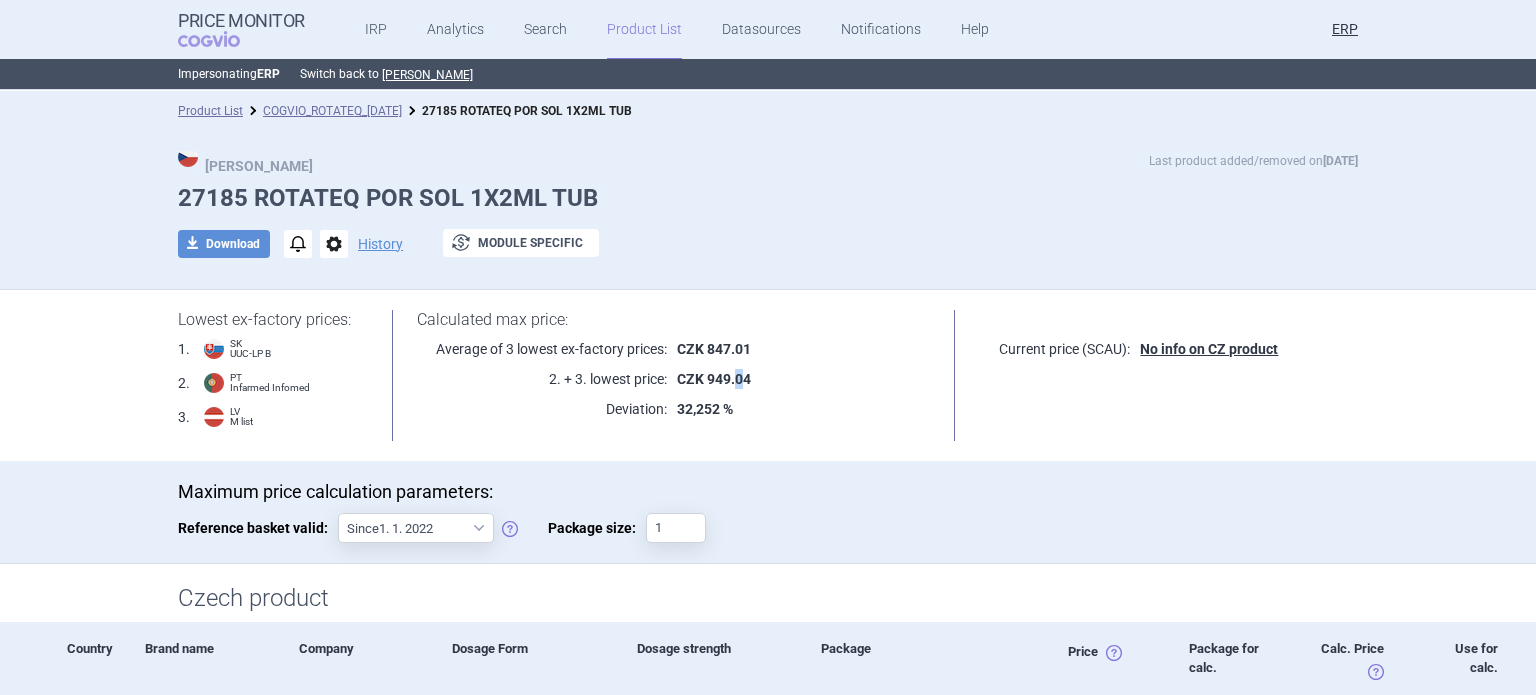 click on "CZK 949.04" at bounding box center (714, 379) 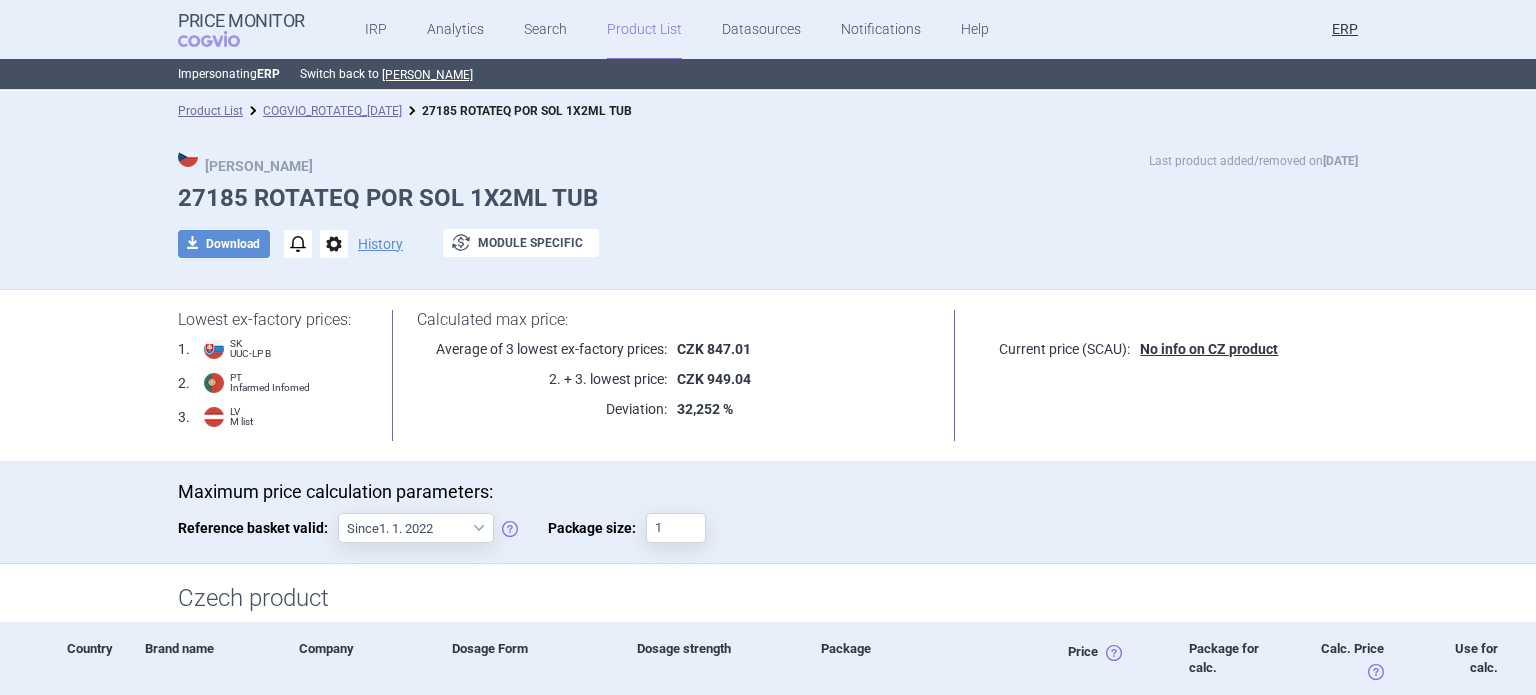 click on "CZK 949.04" at bounding box center [799, 379] 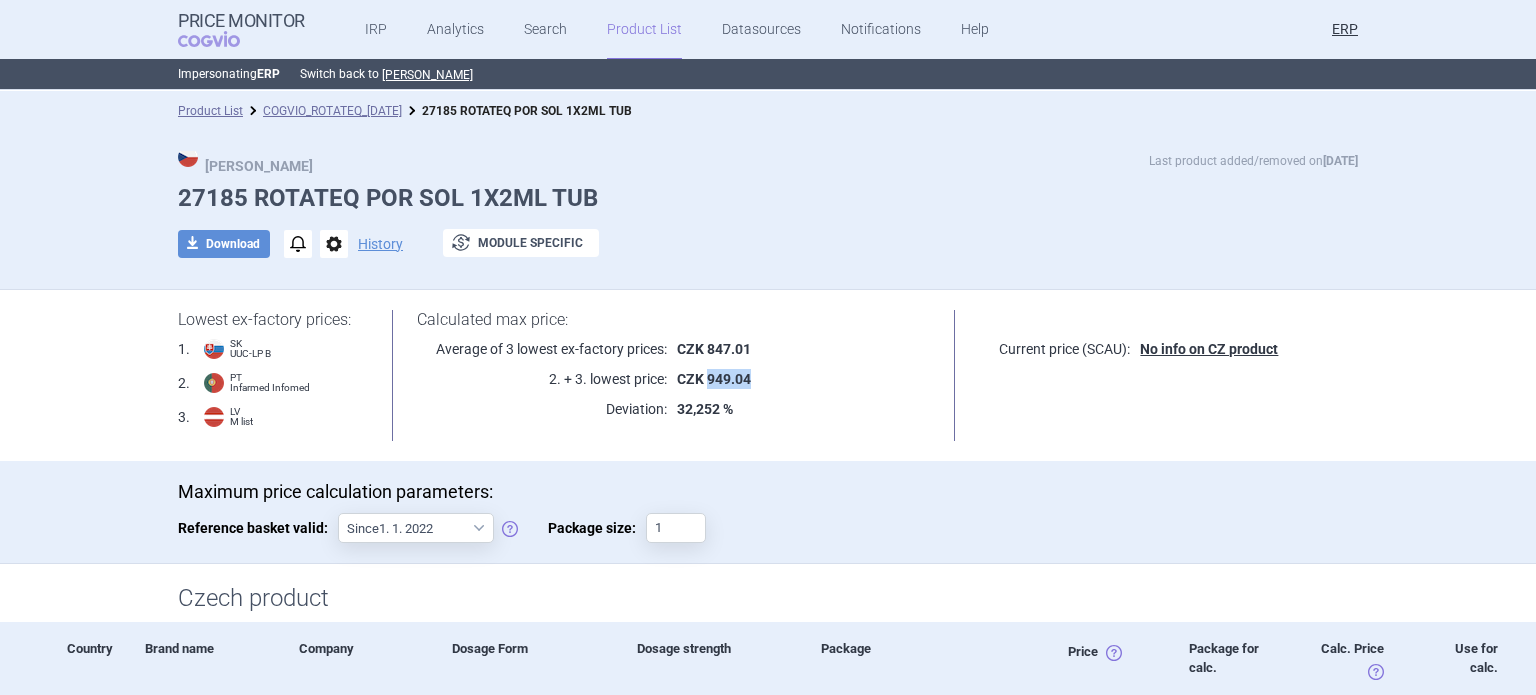 drag, startPoint x: 752, startPoint y: 376, endPoint x: 700, endPoint y: 373, distance: 52.086468 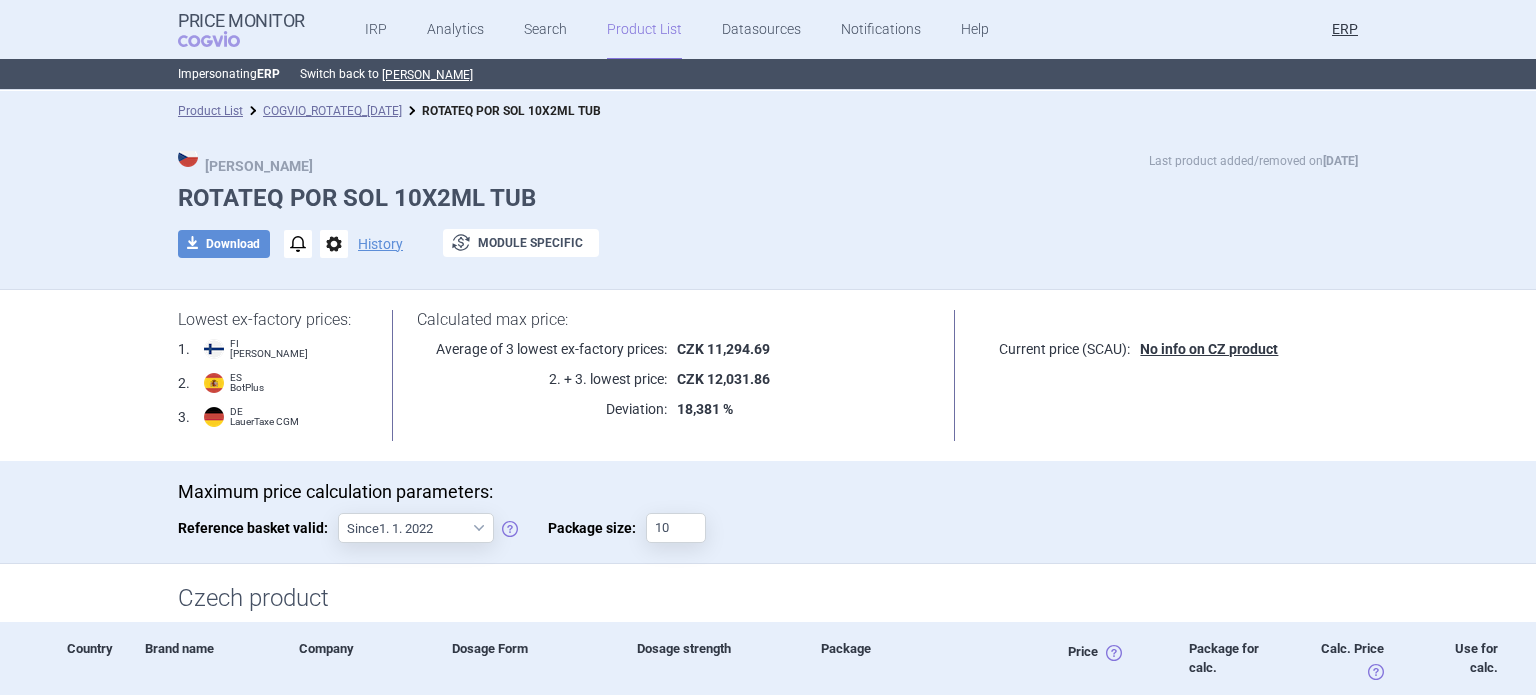 scroll, scrollTop: 0, scrollLeft: 0, axis: both 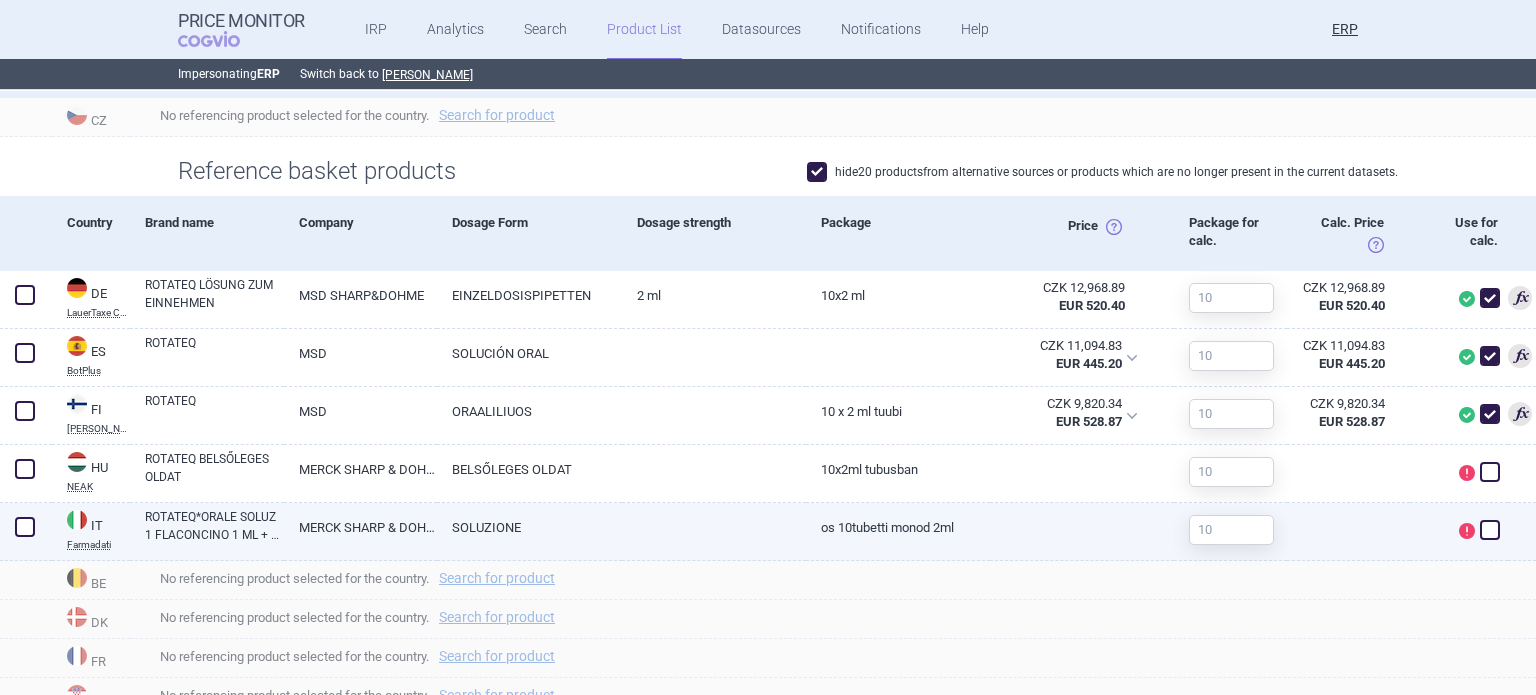 click on "ROTATEQ*ORALE SOLUZ 1 FLACONCINO 1 ML + 1 SIRINGA + 1 ADATTATORE DI TRASFERIMENTO" at bounding box center [214, 526] 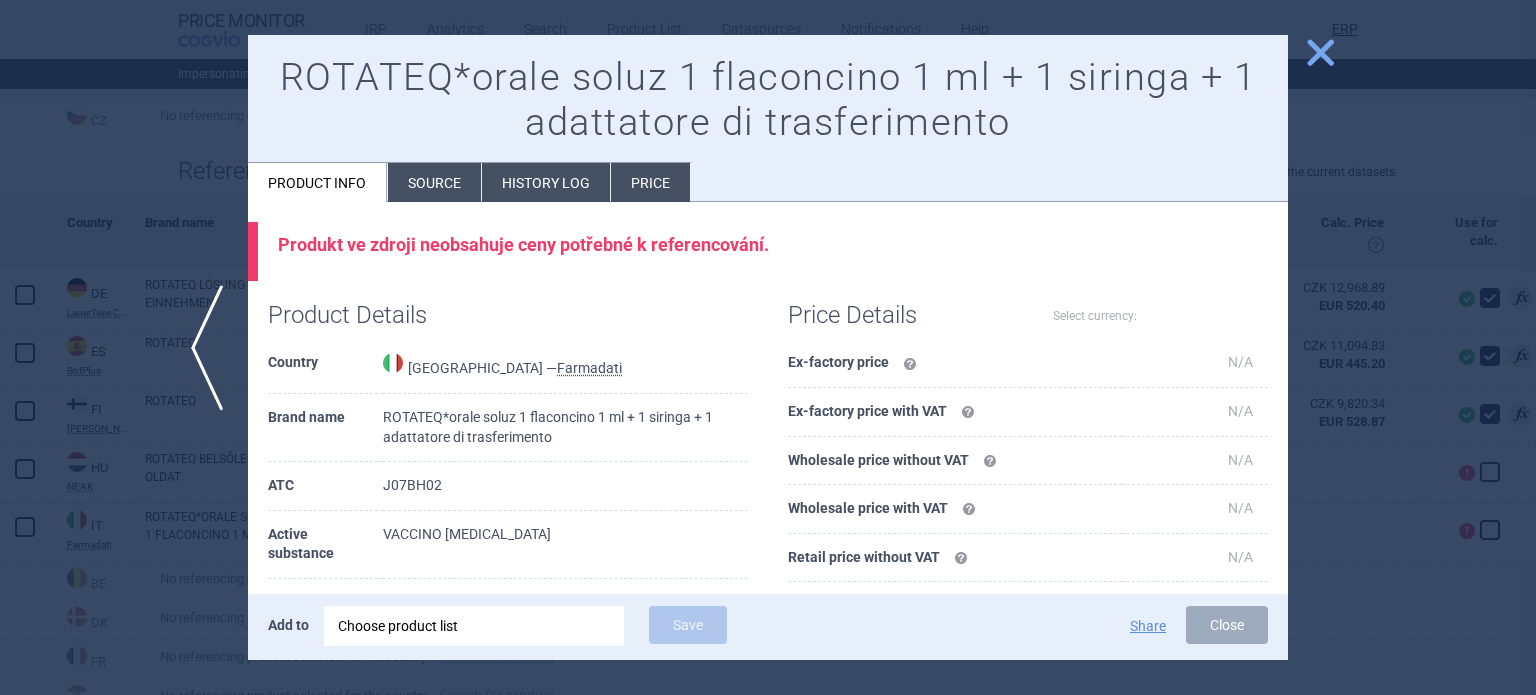 select on "EUR" 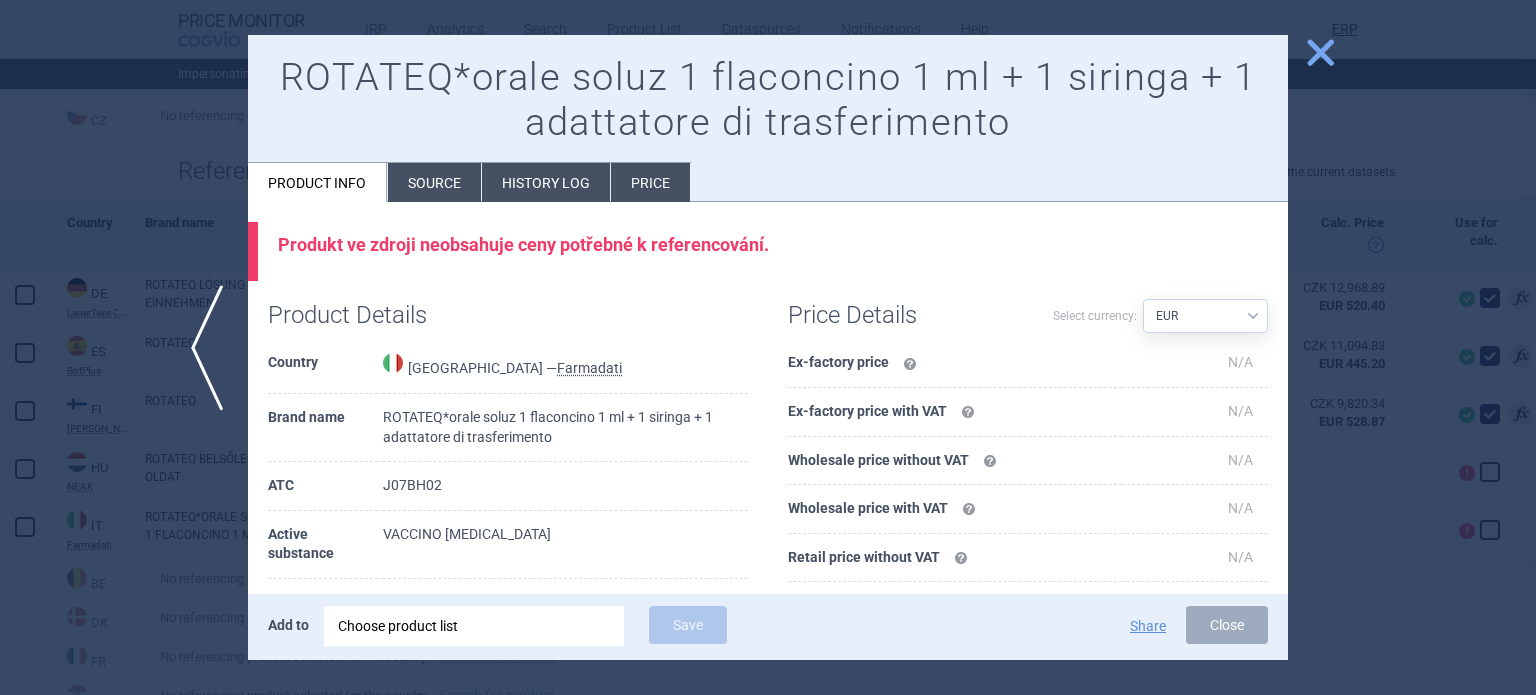 click at bounding box center (768, 347) 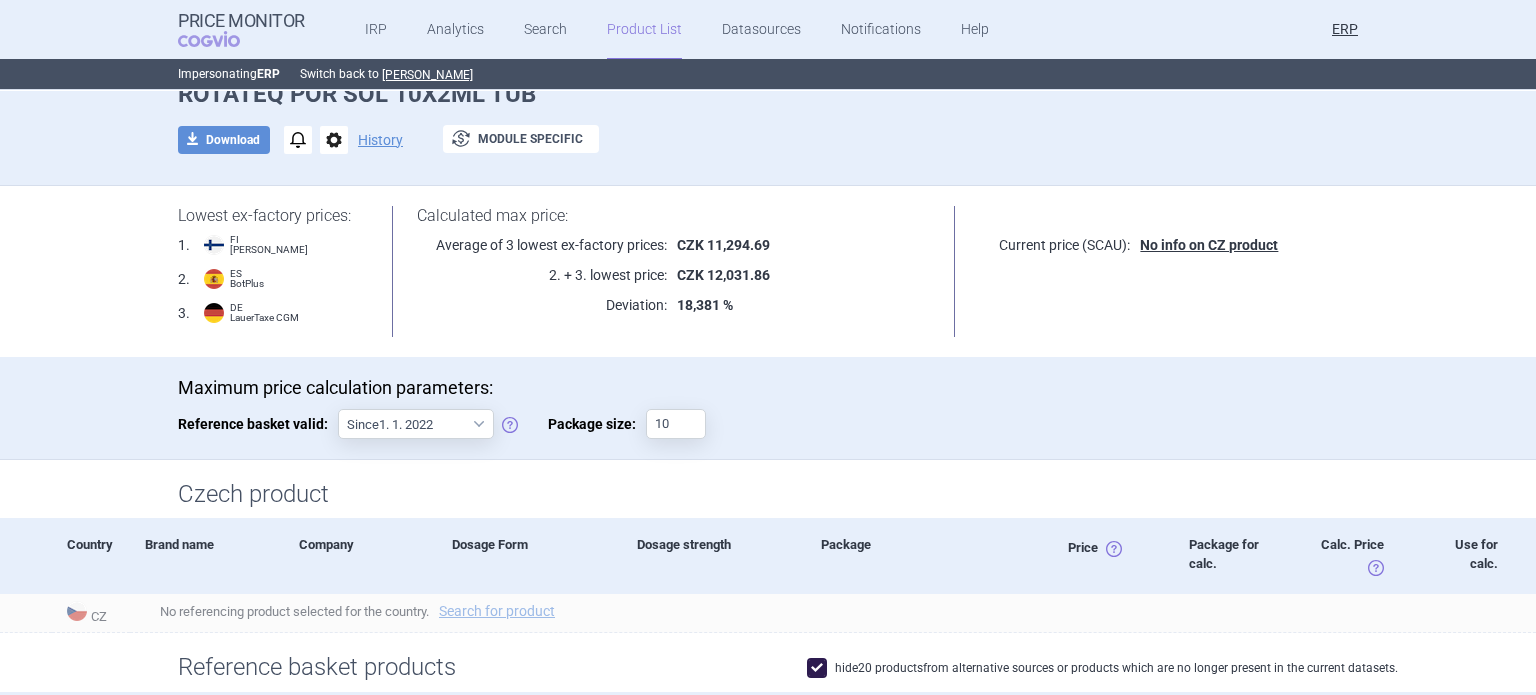 scroll, scrollTop: 0, scrollLeft: 0, axis: both 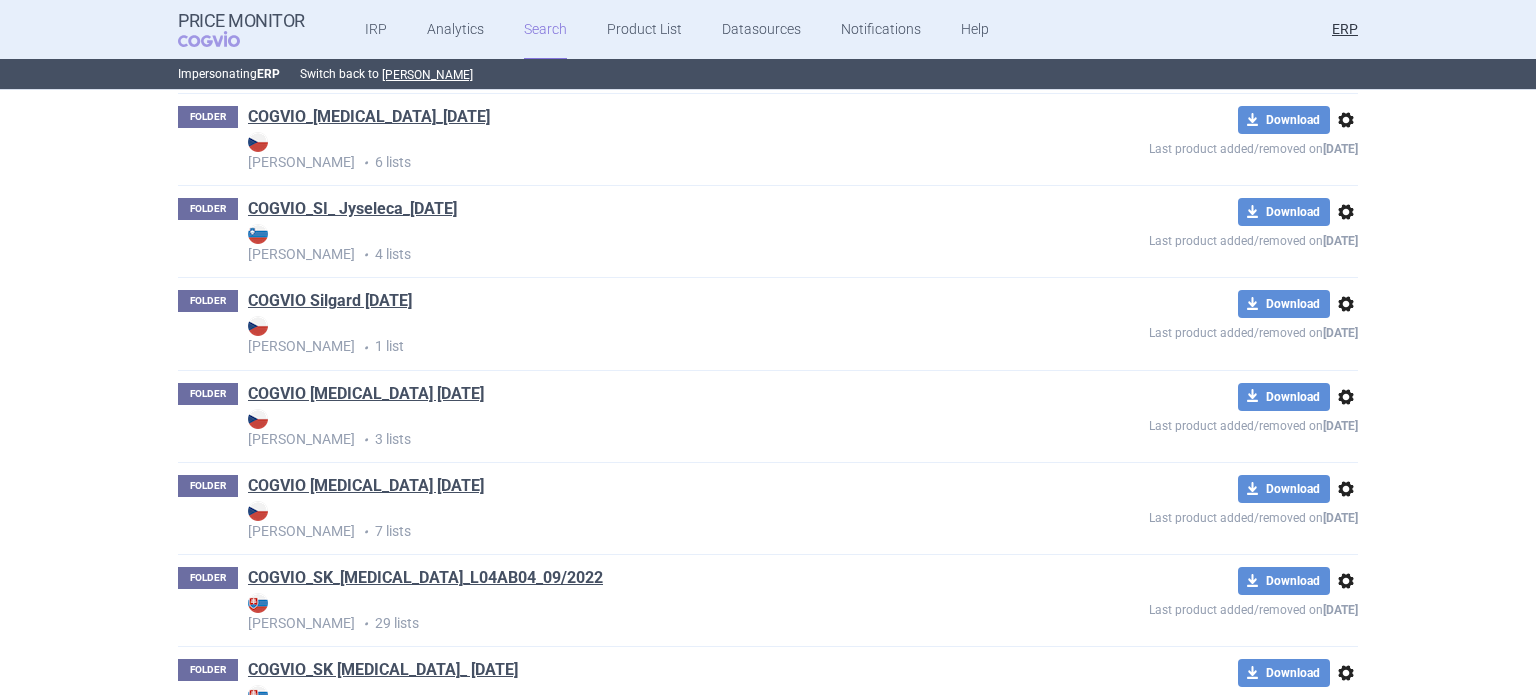 click on "COGVIO Simponi 29.01.2025" at bounding box center (366, 396) 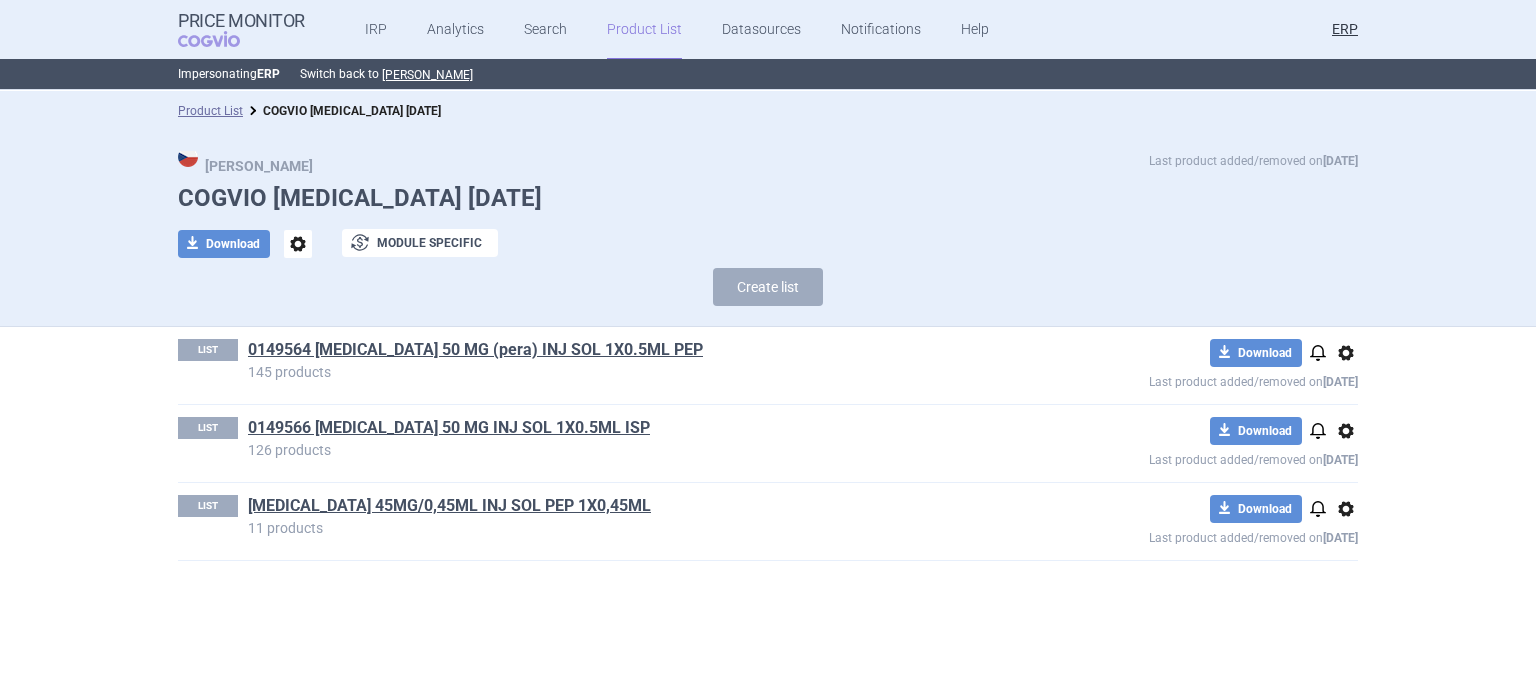 click on "options" at bounding box center (298, 244) 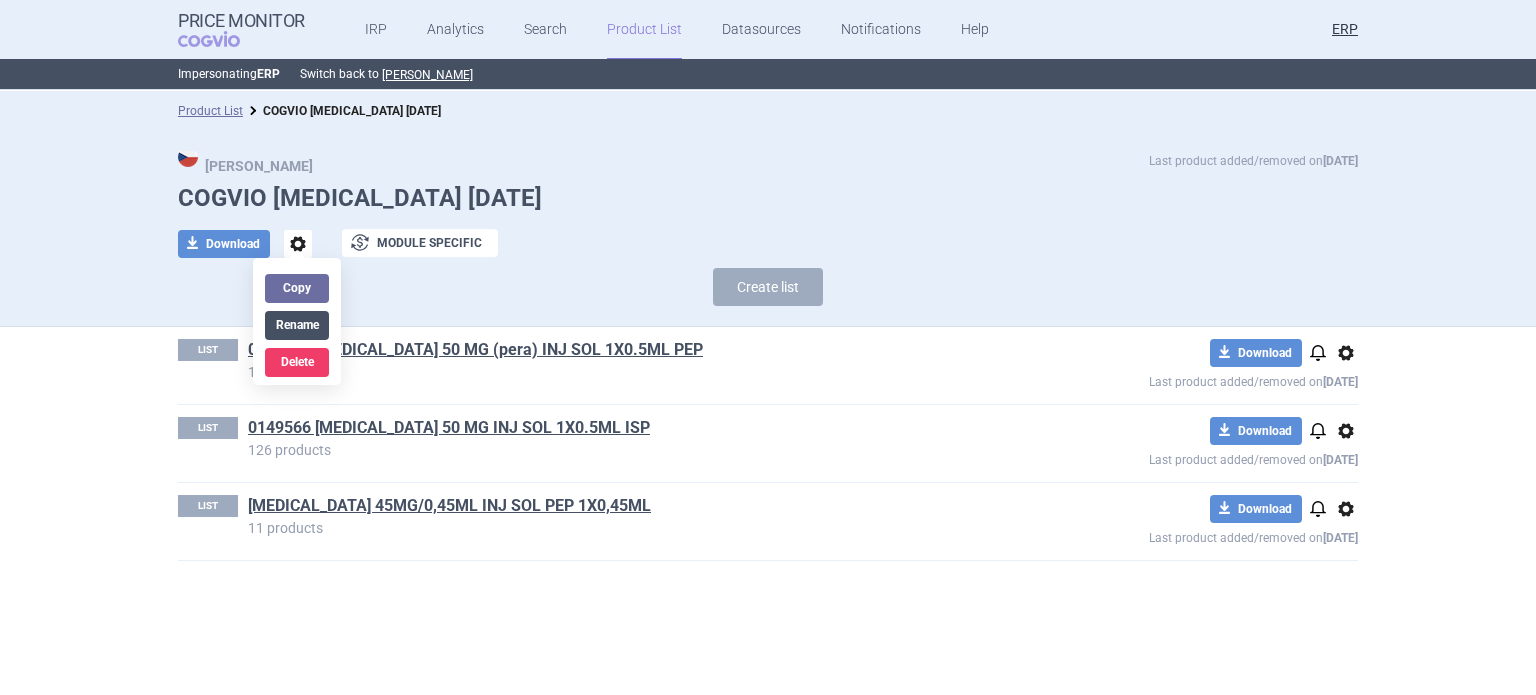 click on "Rename" at bounding box center (297, 325) 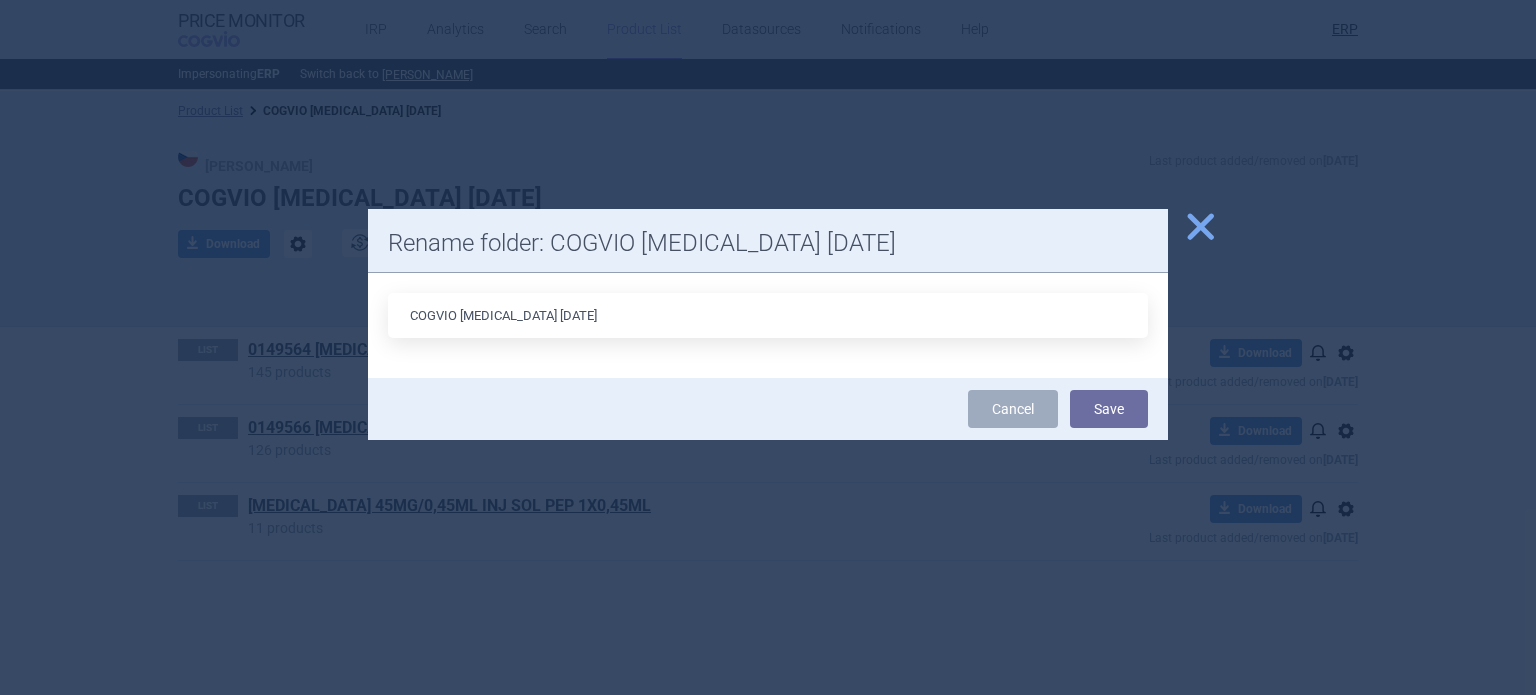 click on "COGVIO Simponi 29.01.2025" at bounding box center [768, 315] 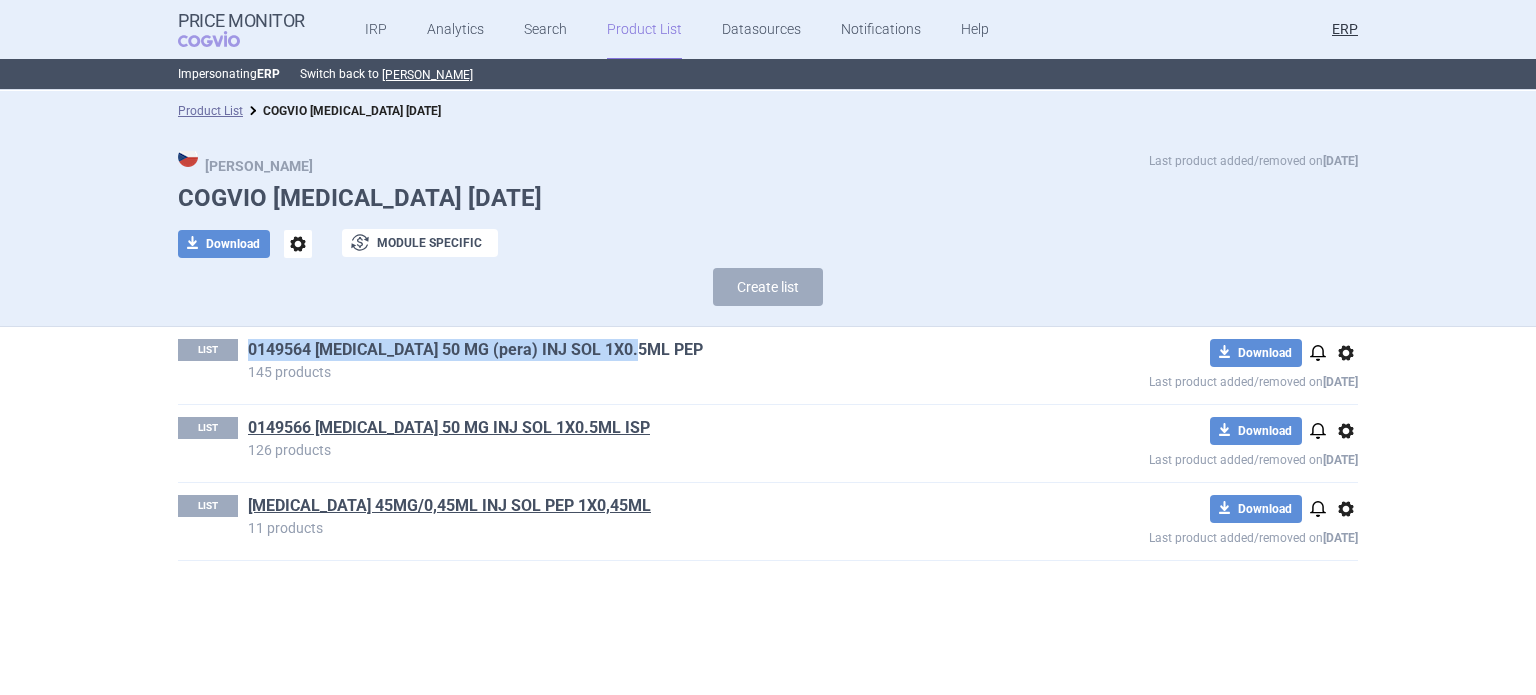 drag, startPoint x: 544, startPoint y: 348, endPoint x: 250, endPoint y: 339, distance: 294.13773 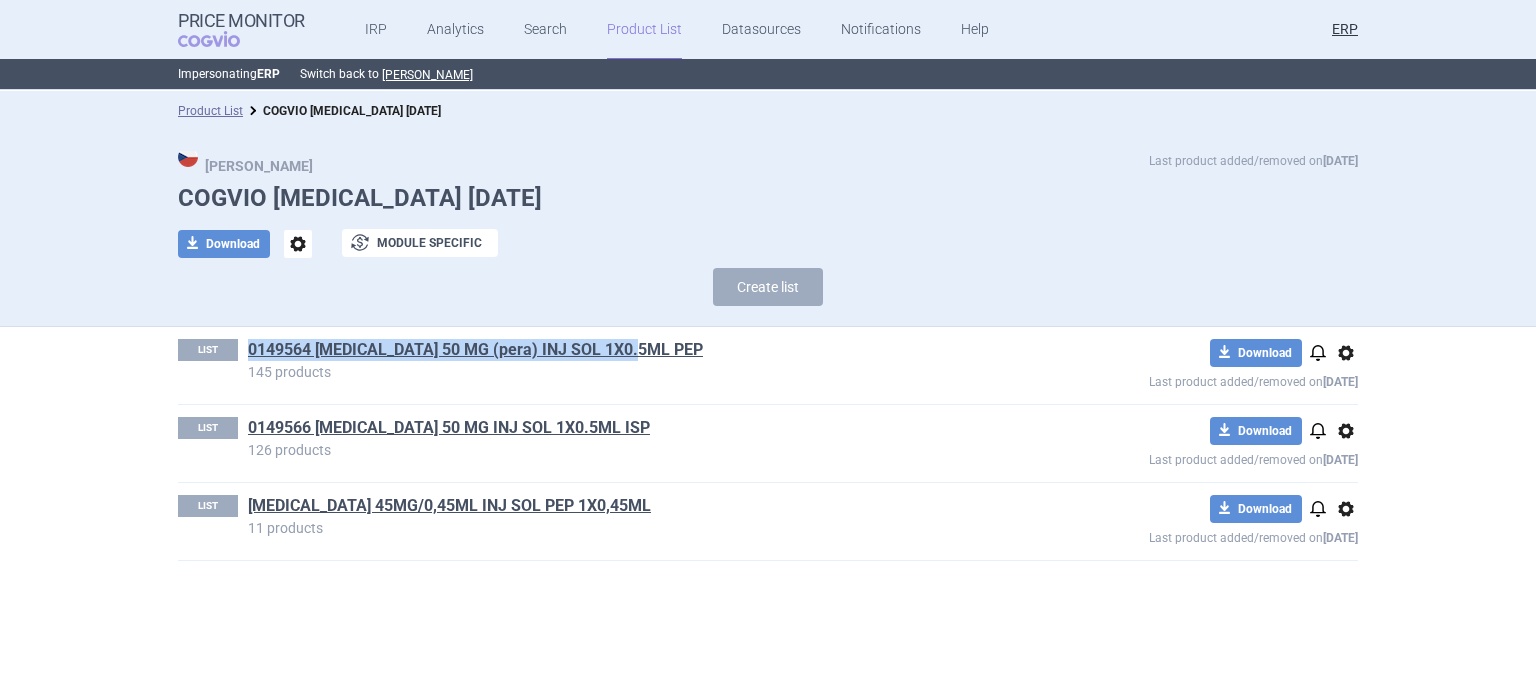 copy on "0149564 SIMPONI 50 MG (pera) INJ SOL 1X0.5ML PEP" 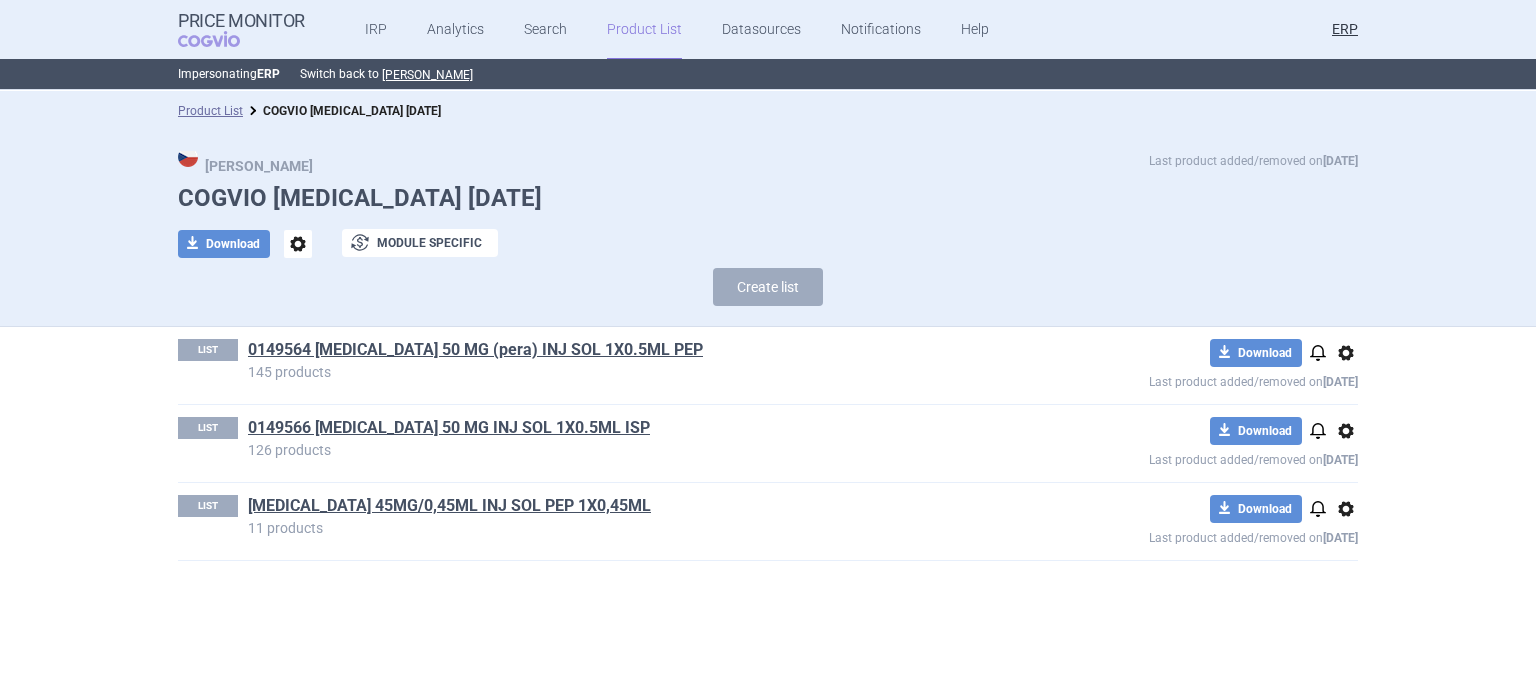 click on "Max Price Last product added/removed on  7 Nov 2024 COGVIO Simponi 02.07.2025 download  Download options exchange Module specific Create list" at bounding box center (768, 233) 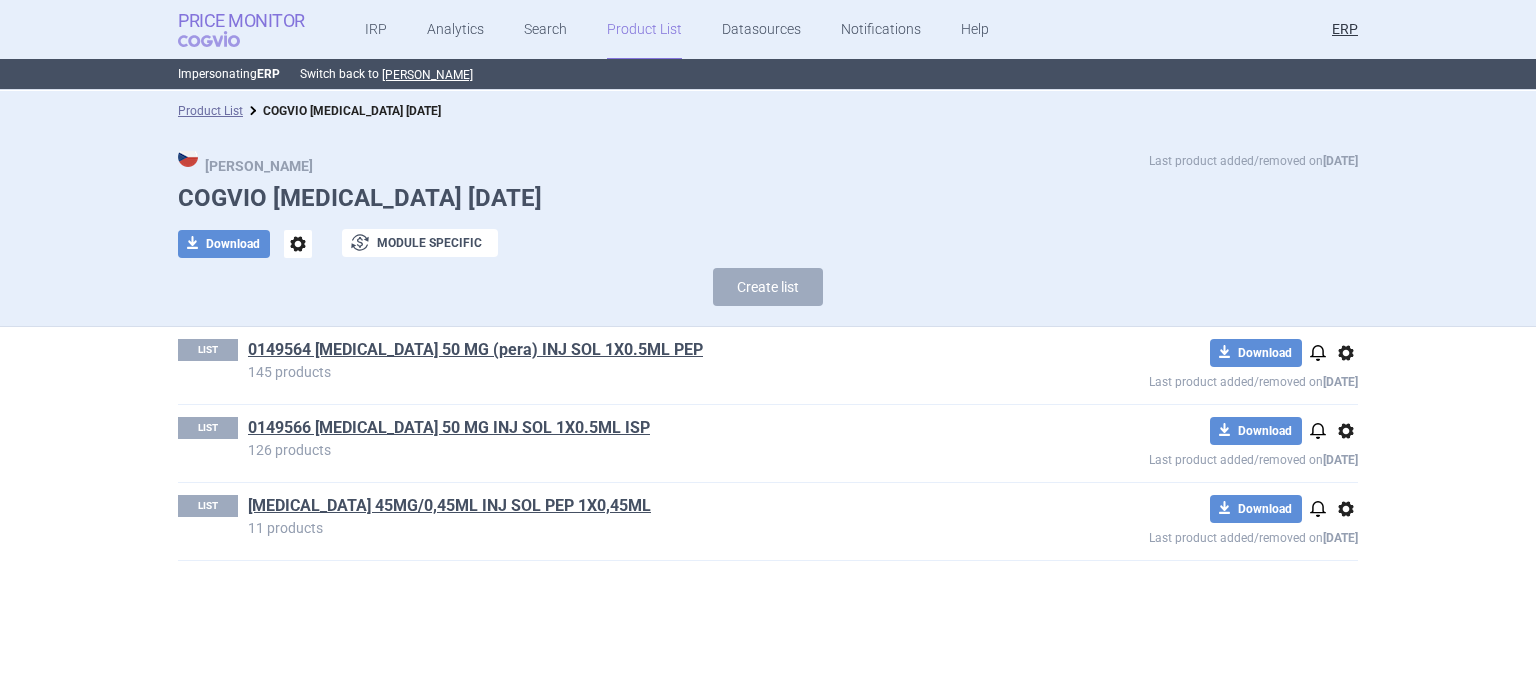 click on "Price Monitor" at bounding box center [241, 21] 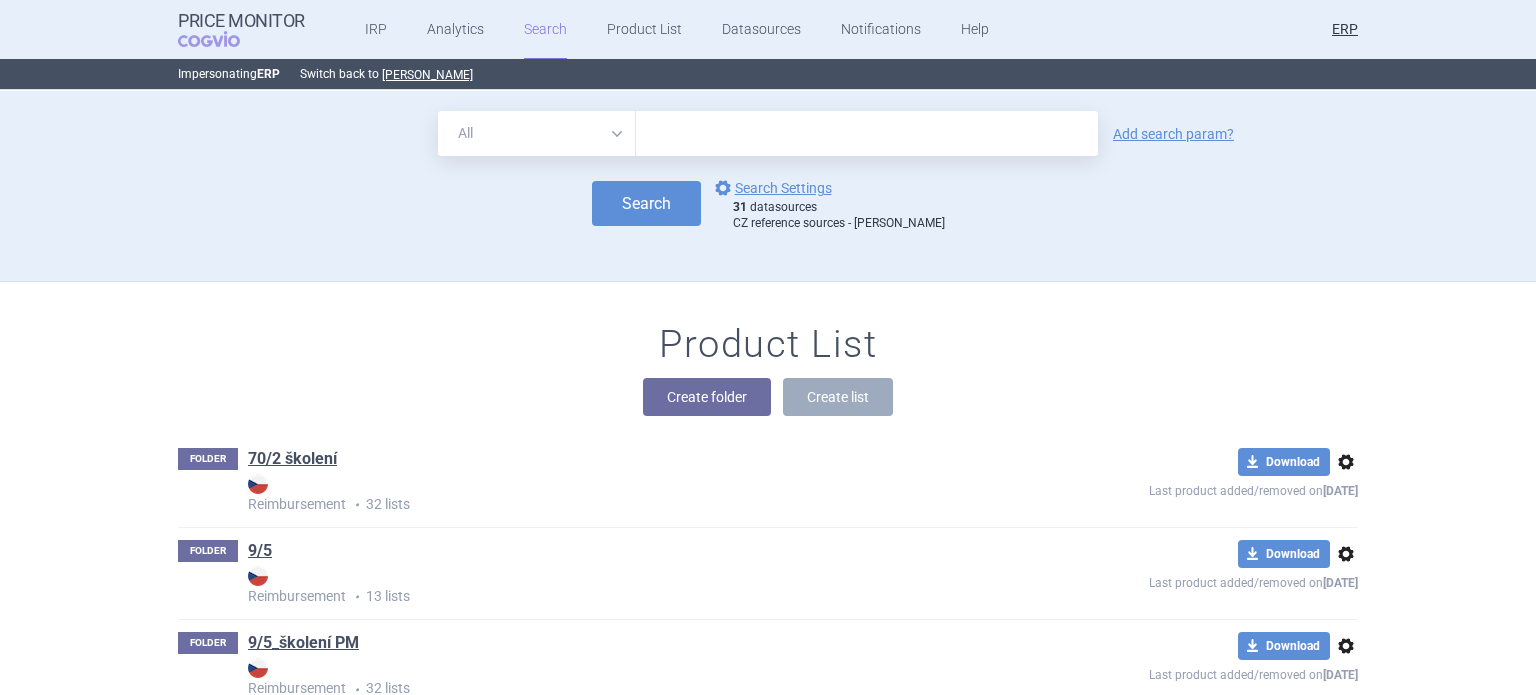 scroll, scrollTop: 71761, scrollLeft: 0, axis: vertical 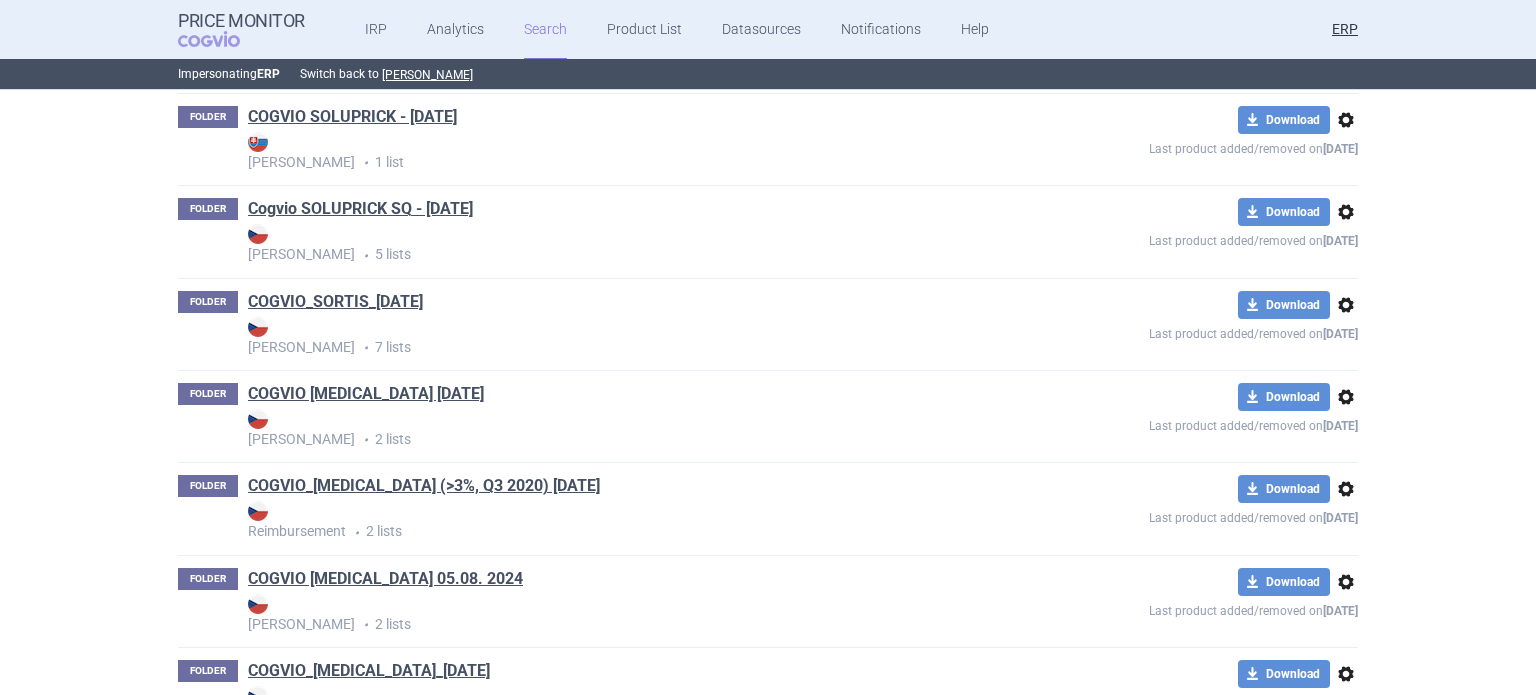 click on "COGVIO Steglatro 28.01.2025" at bounding box center (366, 394) 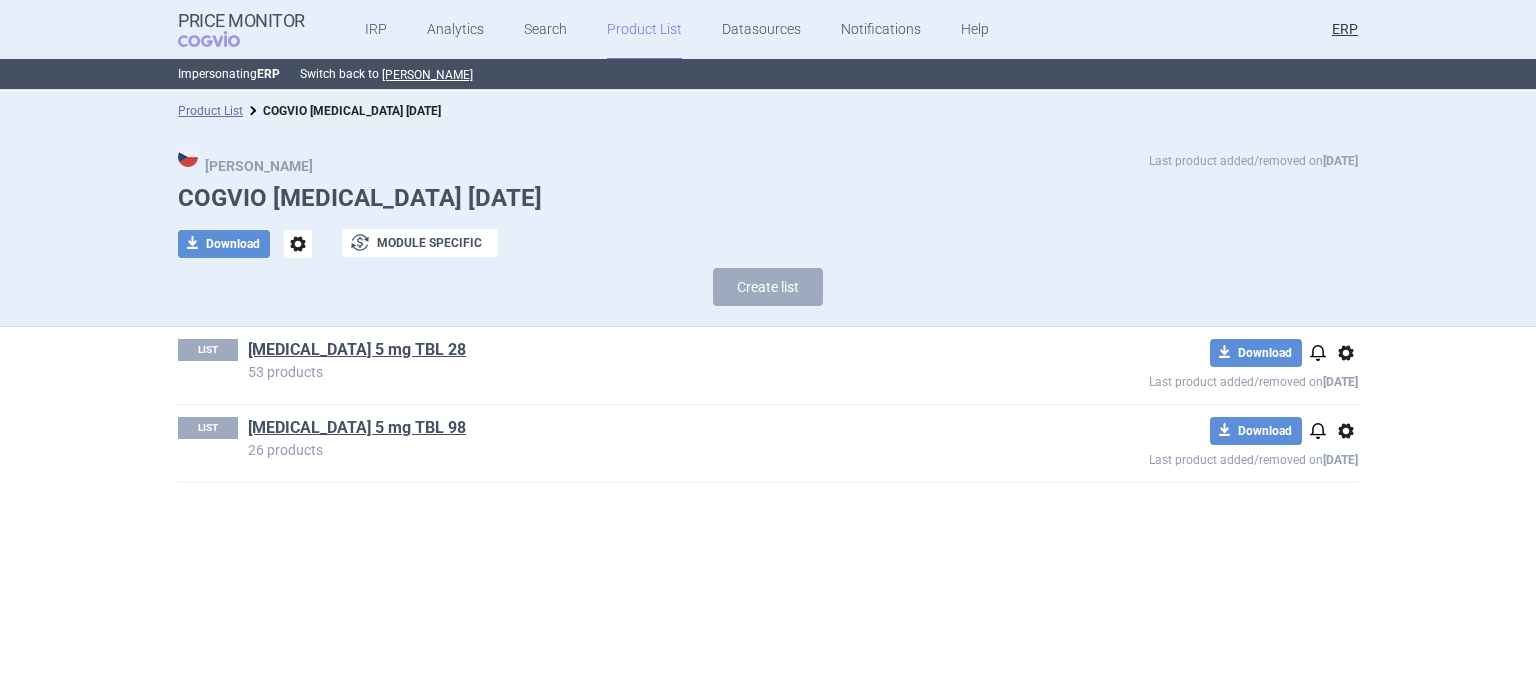 click on "options" at bounding box center (298, 244) 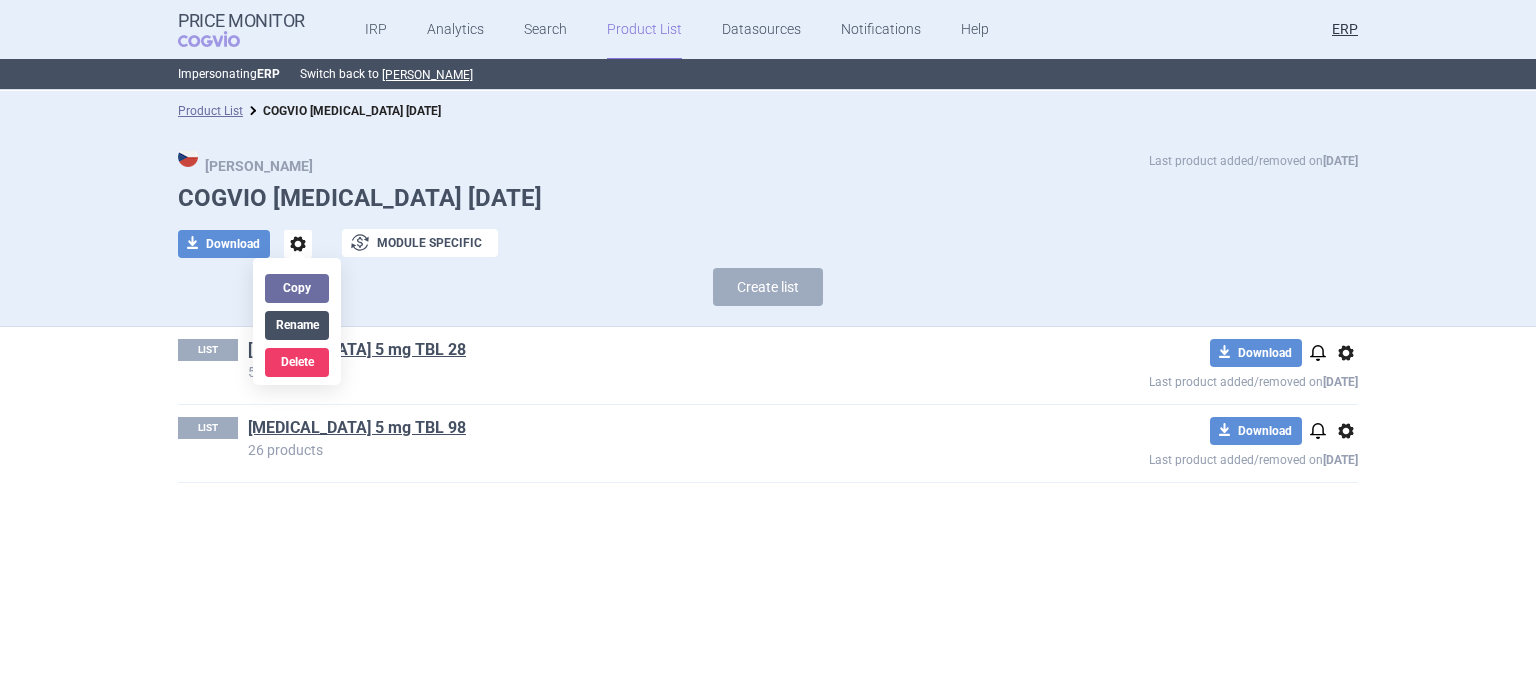 click on "Rename" at bounding box center [297, 325] 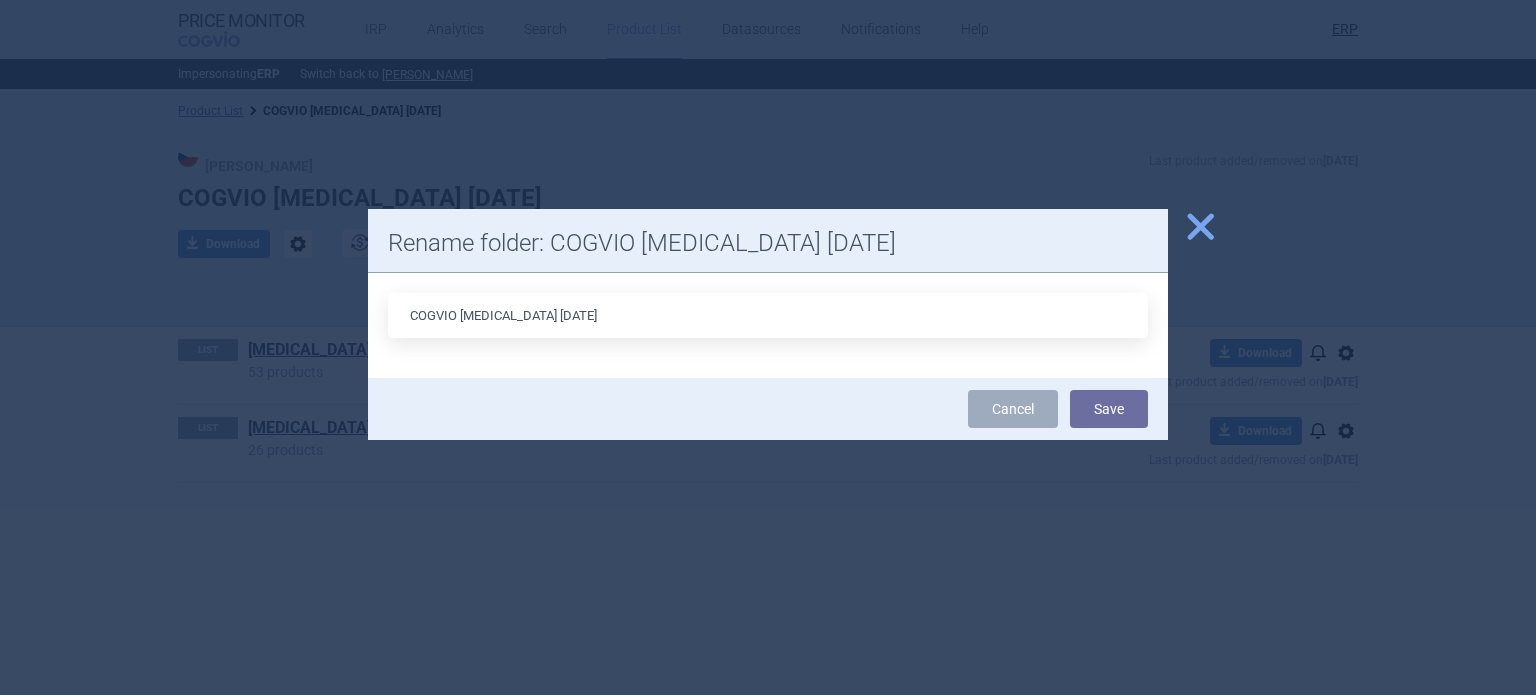 click on "COGVIO Steglatro 28.01.2025" at bounding box center (768, 315) 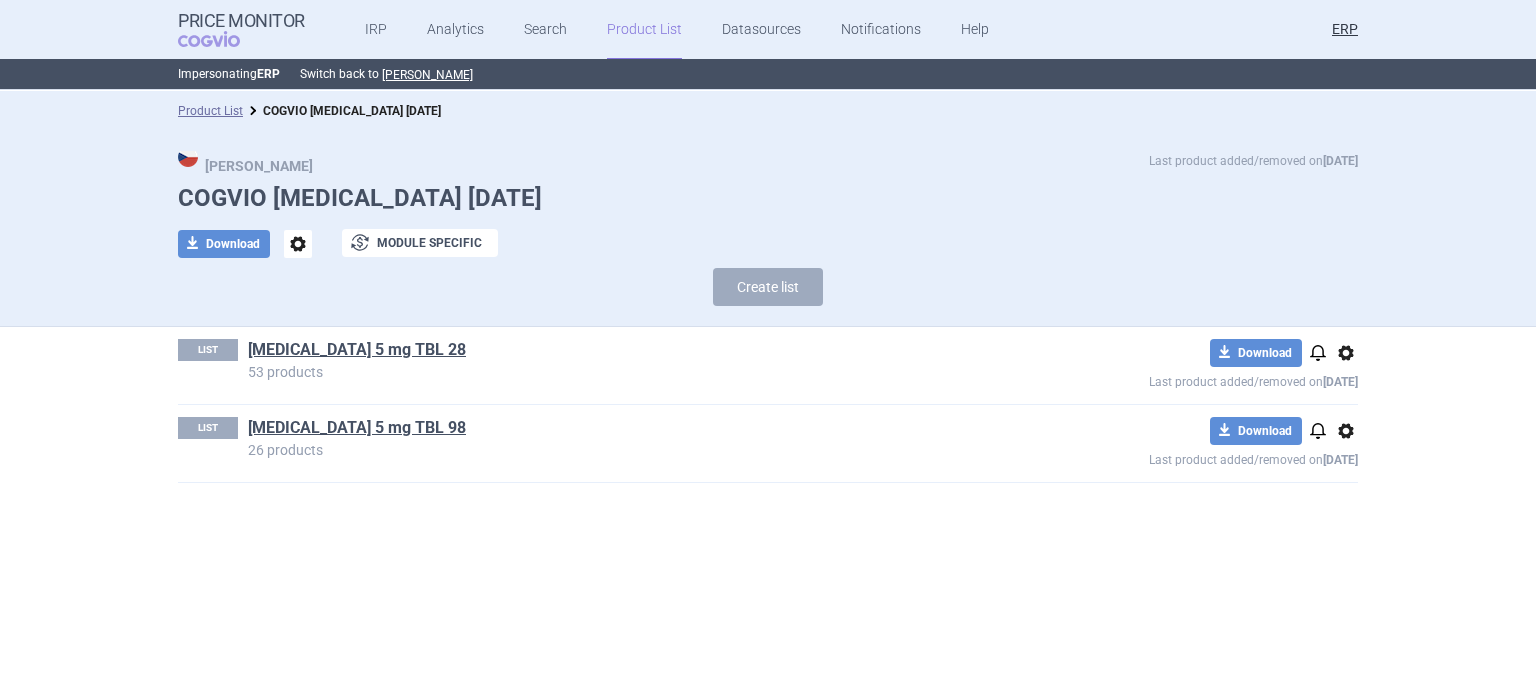 click on "options" at bounding box center (1346, 353) 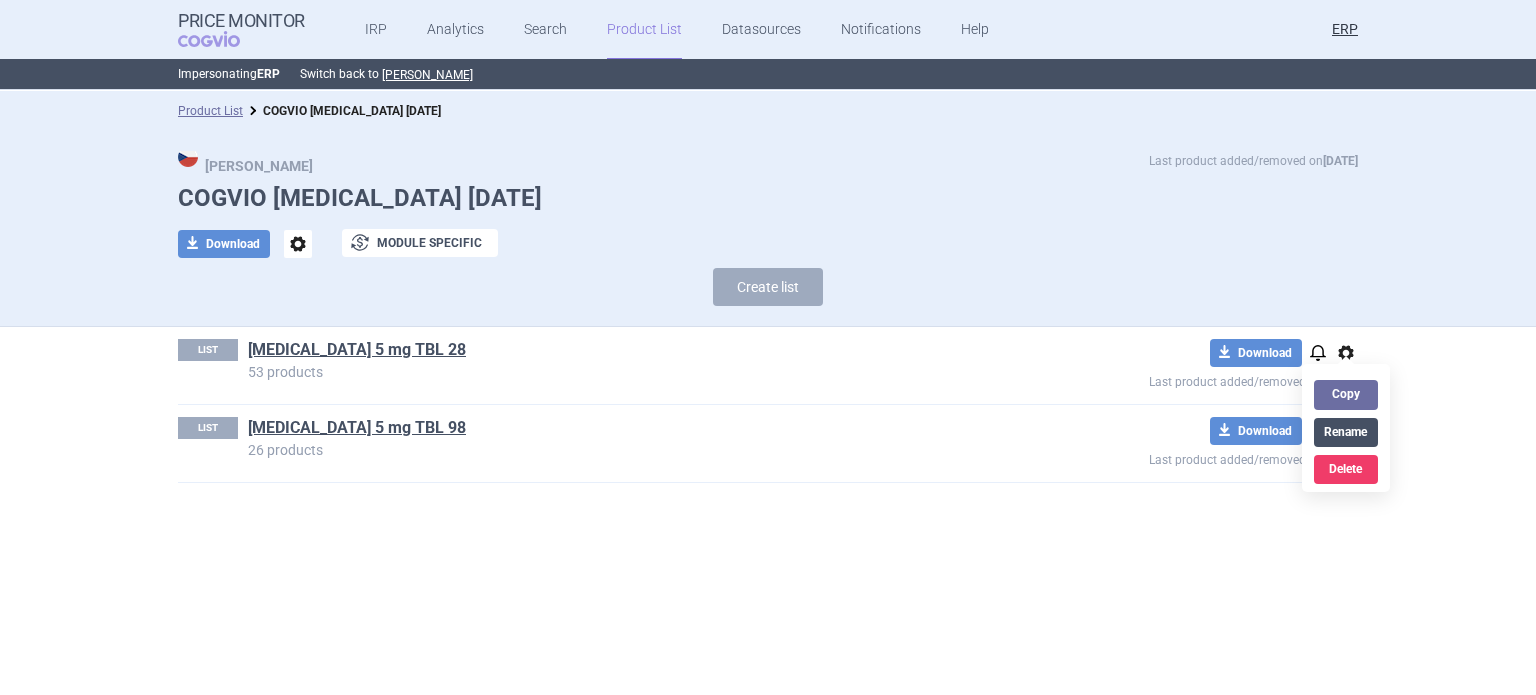 click on "Rename" at bounding box center (1346, 432) 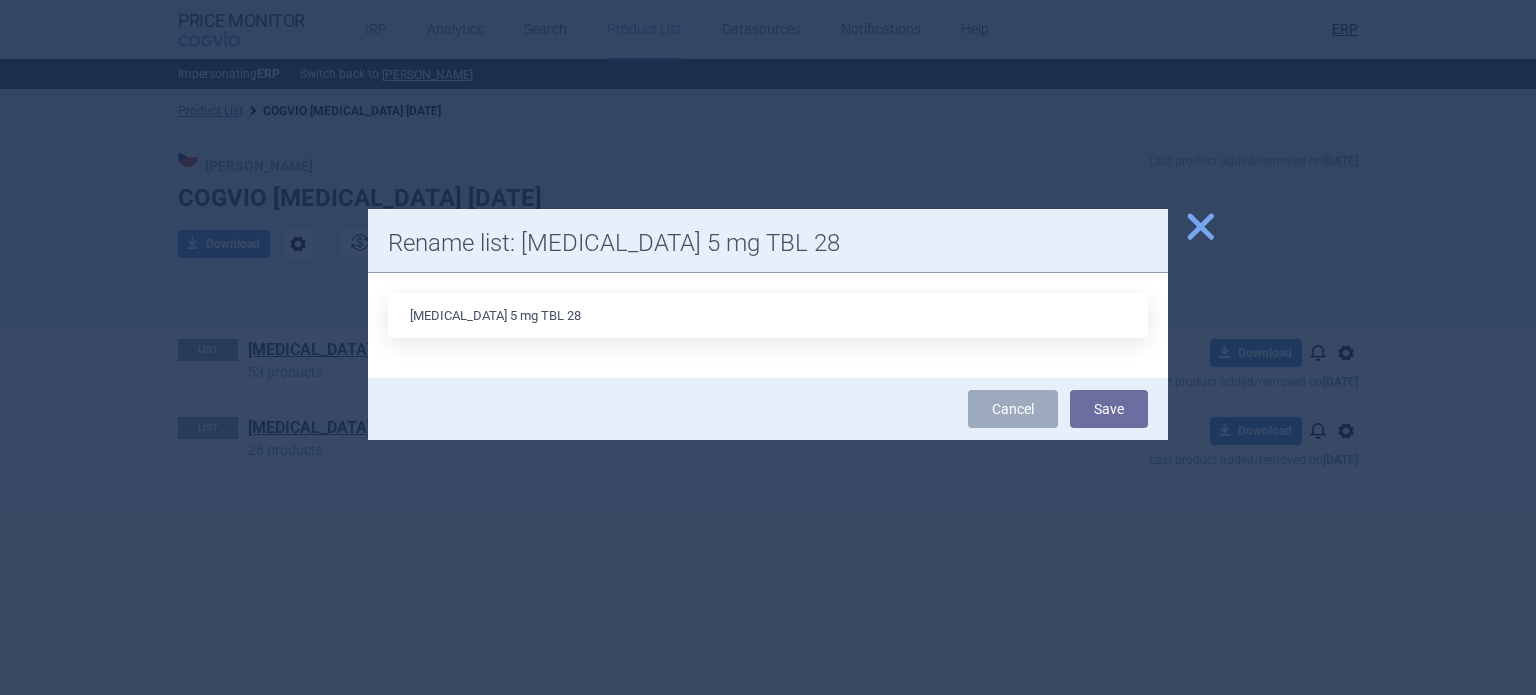 click on "Steglatro 5 mg TBL 28" at bounding box center (768, 315) 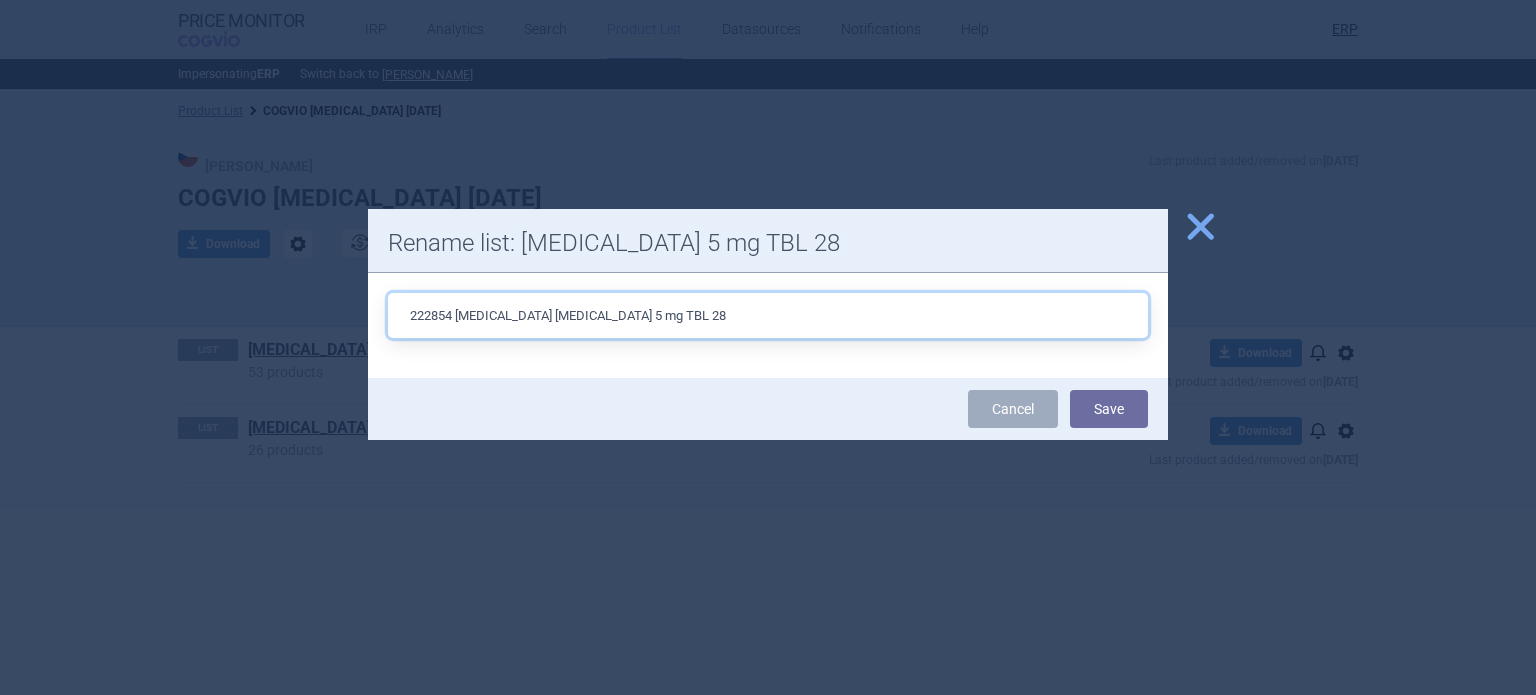 drag, startPoint x: 529, startPoint y: 312, endPoint x: 763, endPoint y: 259, distance: 239.92708 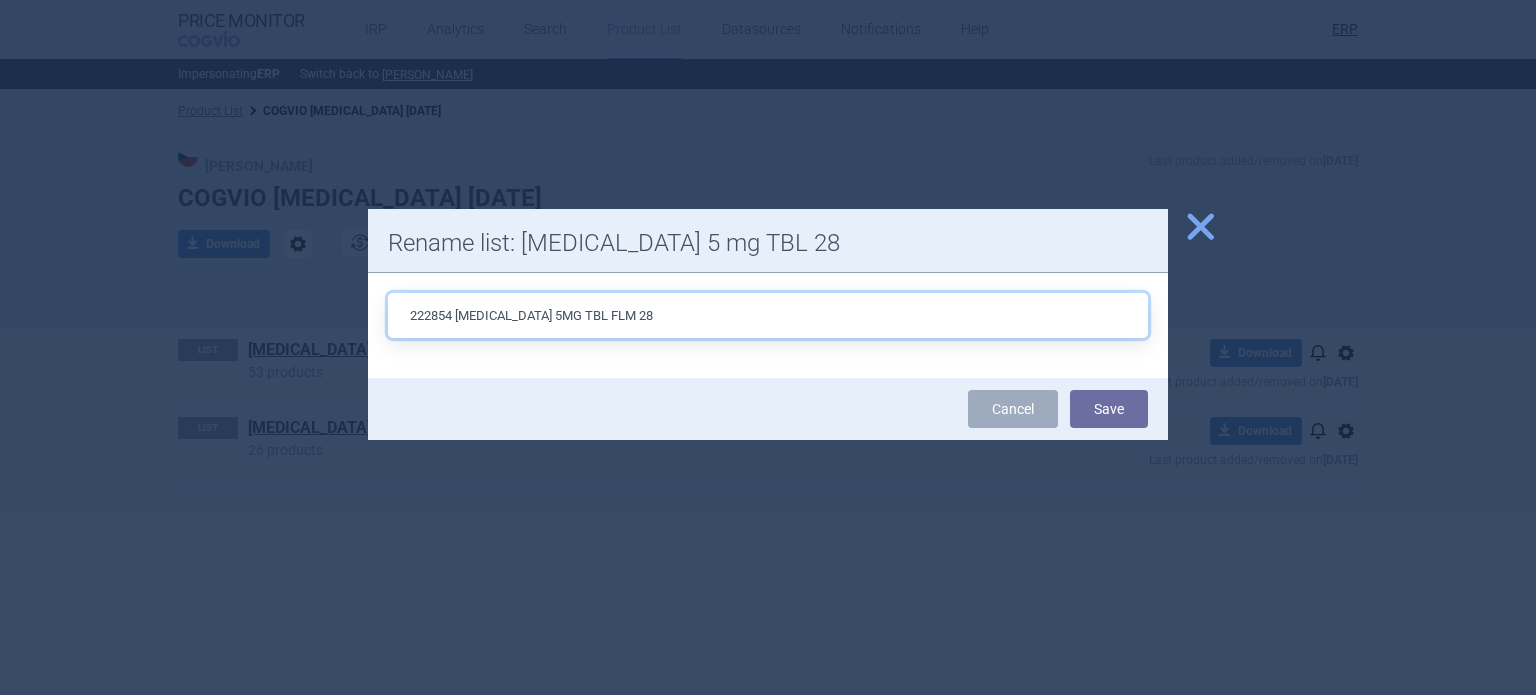 type on "222854 STEGLATRO 5MG TBL FLM 28" 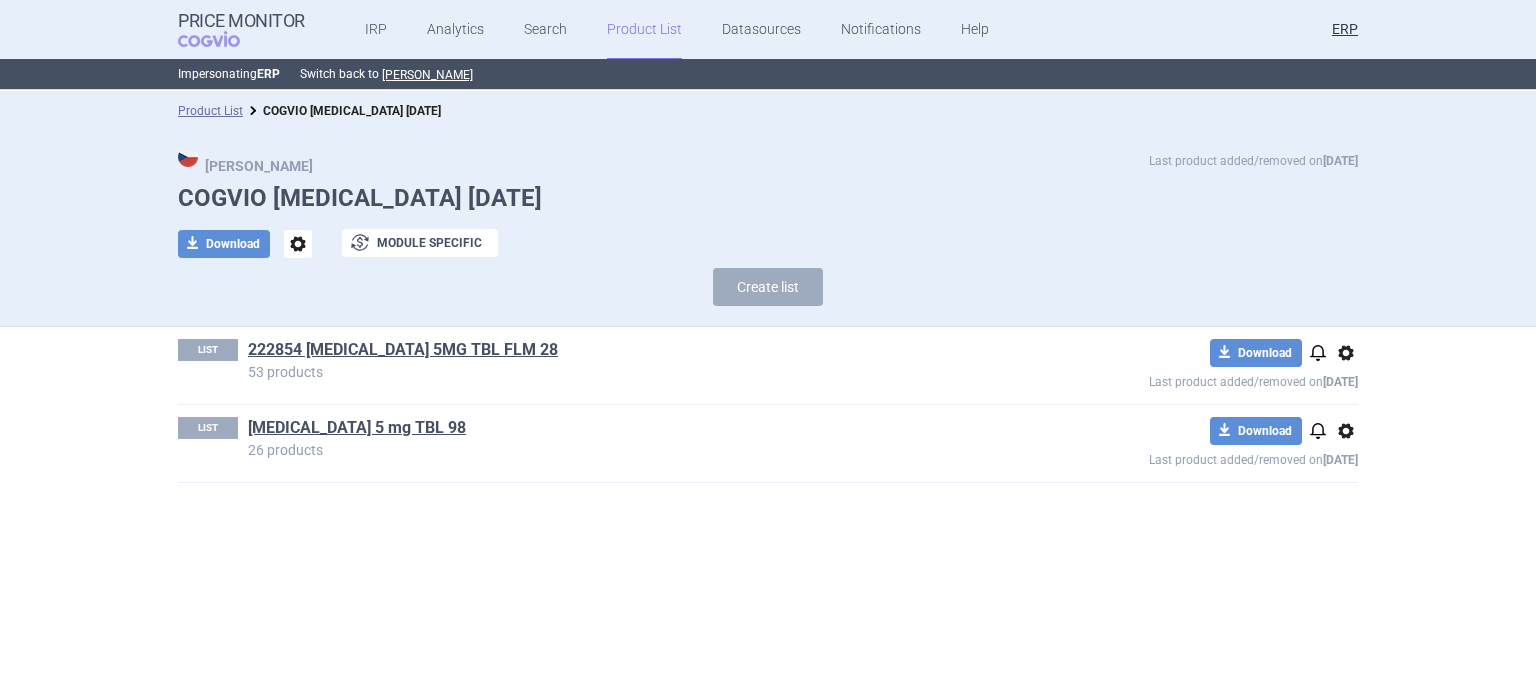 click on "options" at bounding box center (1346, 431) 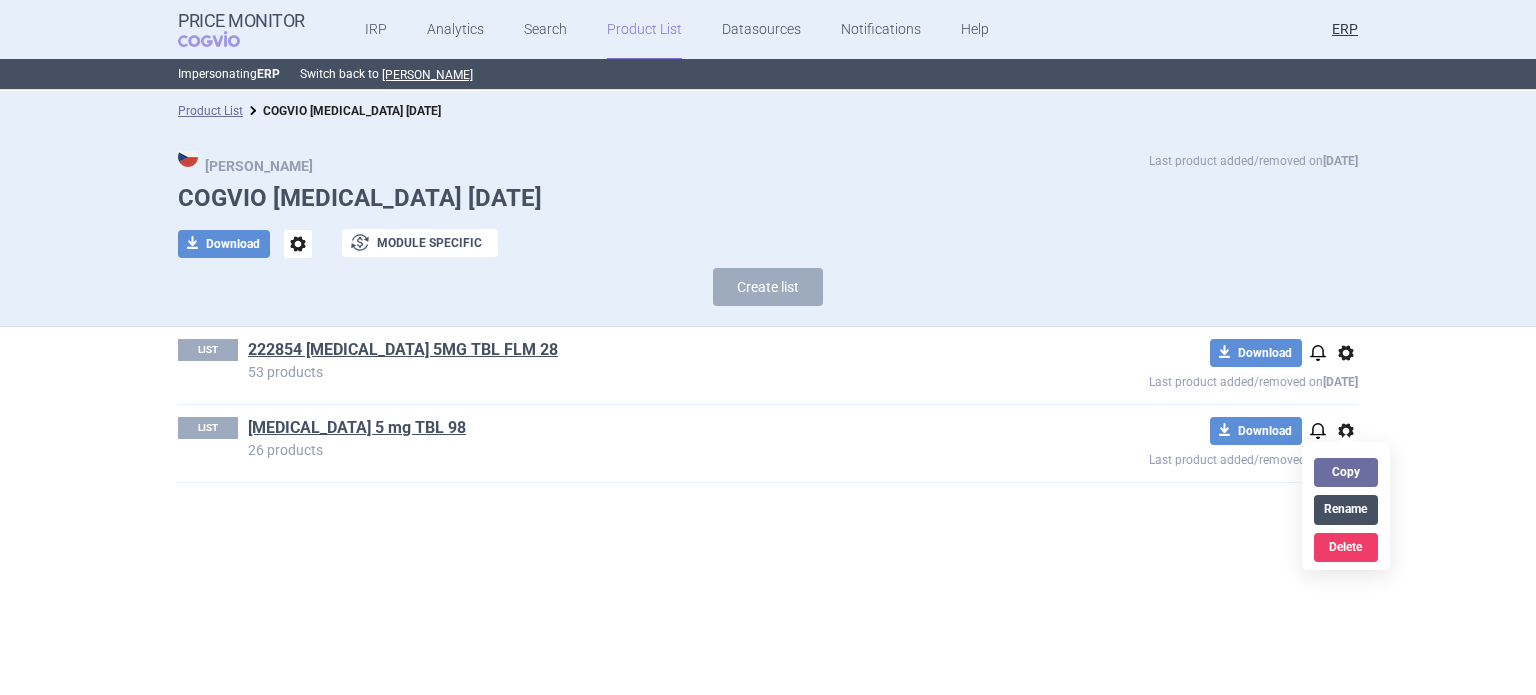 click on "Rename" at bounding box center (1346, 509) 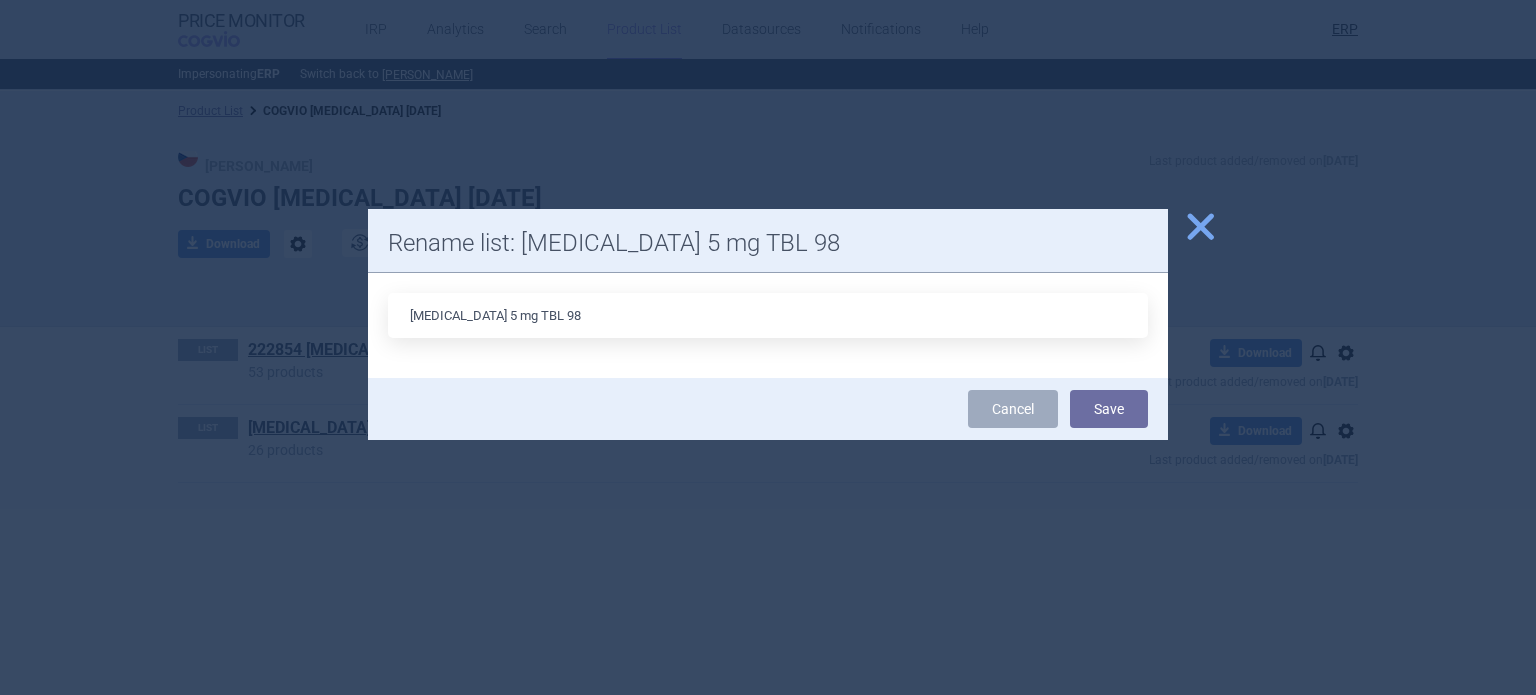 click on "Steglatro 5 mg TBL 98" at bounding box center (768, 315) 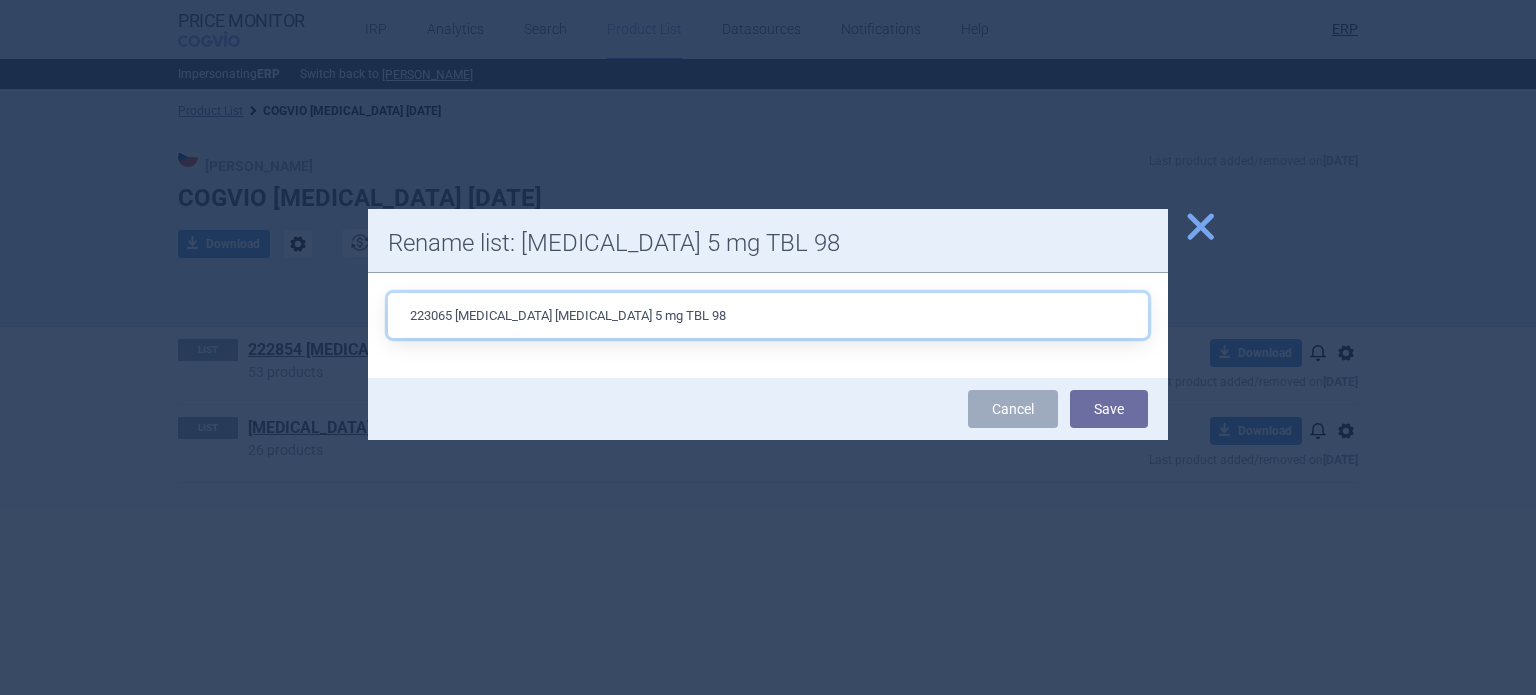 drag, startPoint x: 534, startPoint y: 326, endPoint x: 819, endPoint y: 314, distance: 285.25253 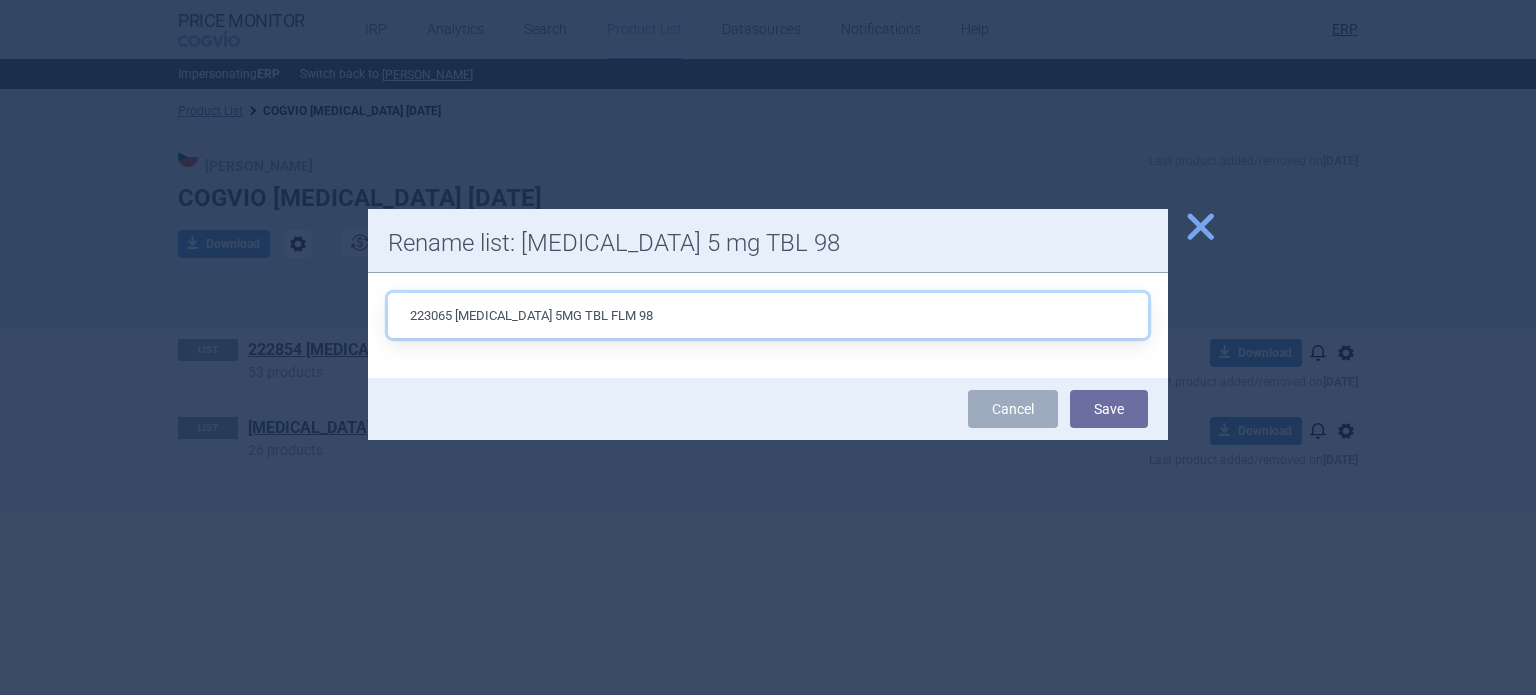 type on "223065 STEGLATRO 5MG TBL FLM 98" 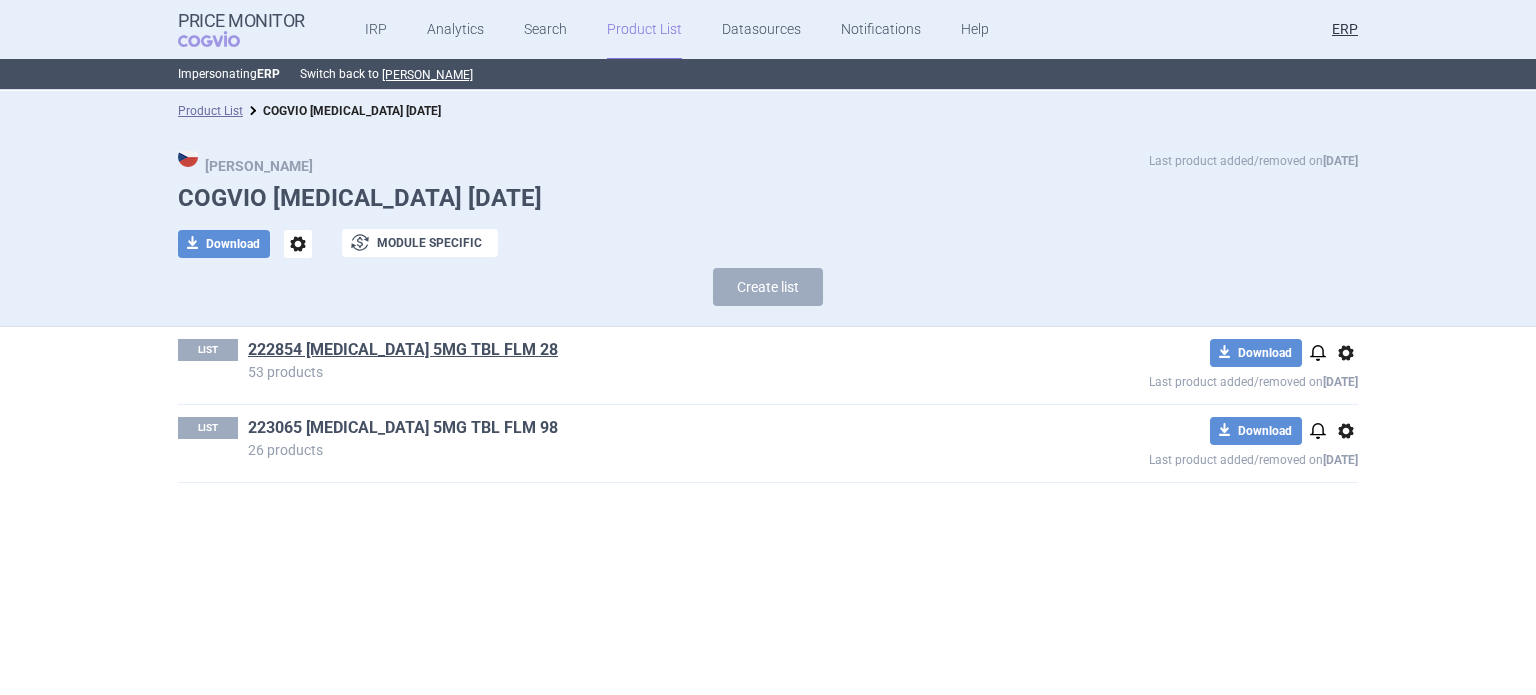 click on "223065 STEGLATRO 5MG TBL FLM 98" at bounding box center [403, 428] 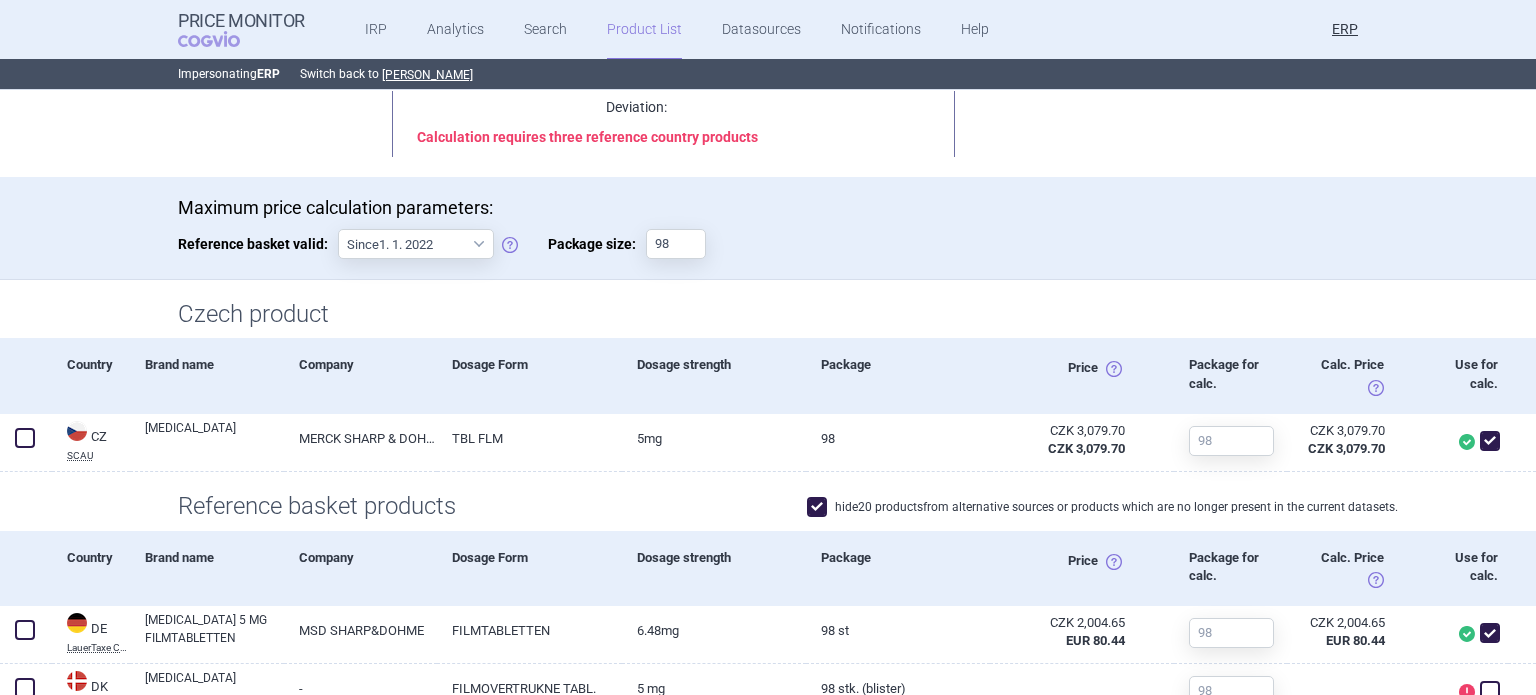 scroll, scrollTop: 0, scrollLeft: 0, axis: both 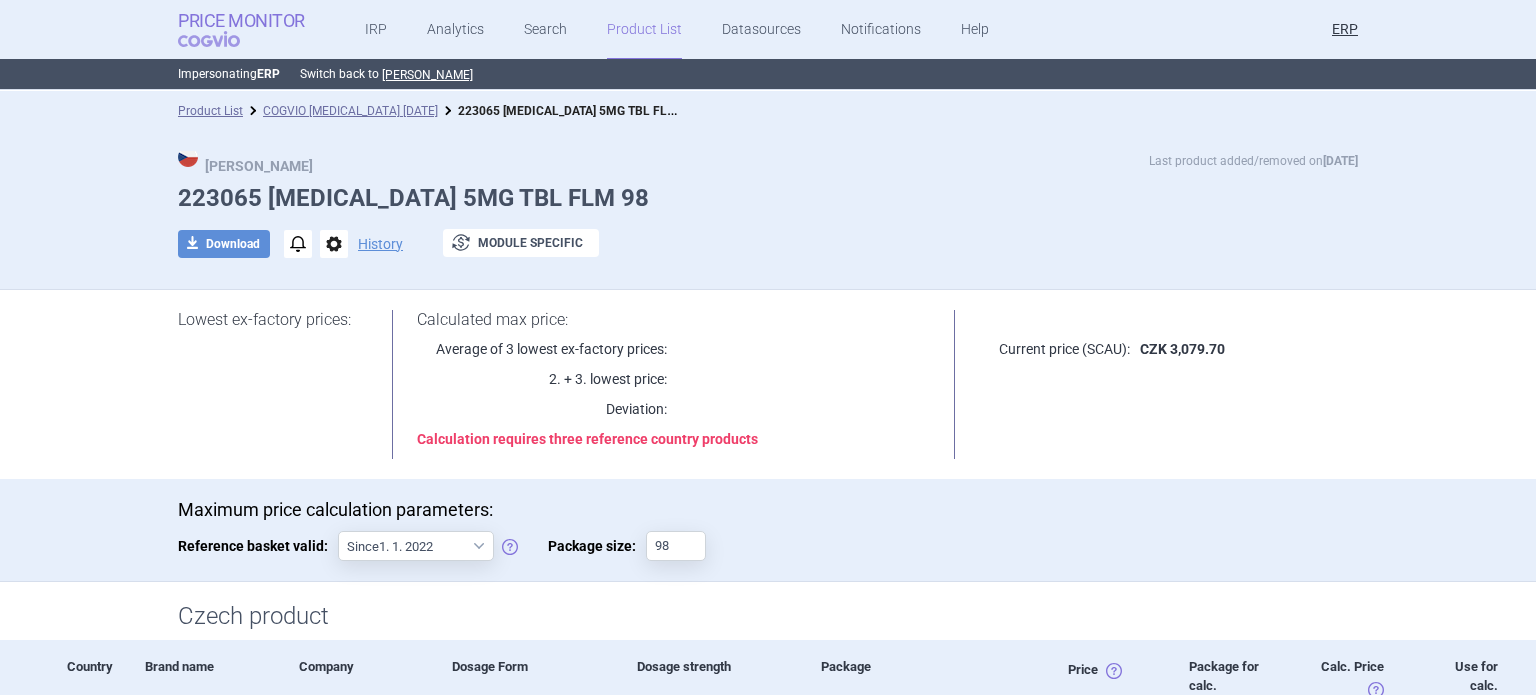 click on "COGVIO" at bounding box center [223, 39] 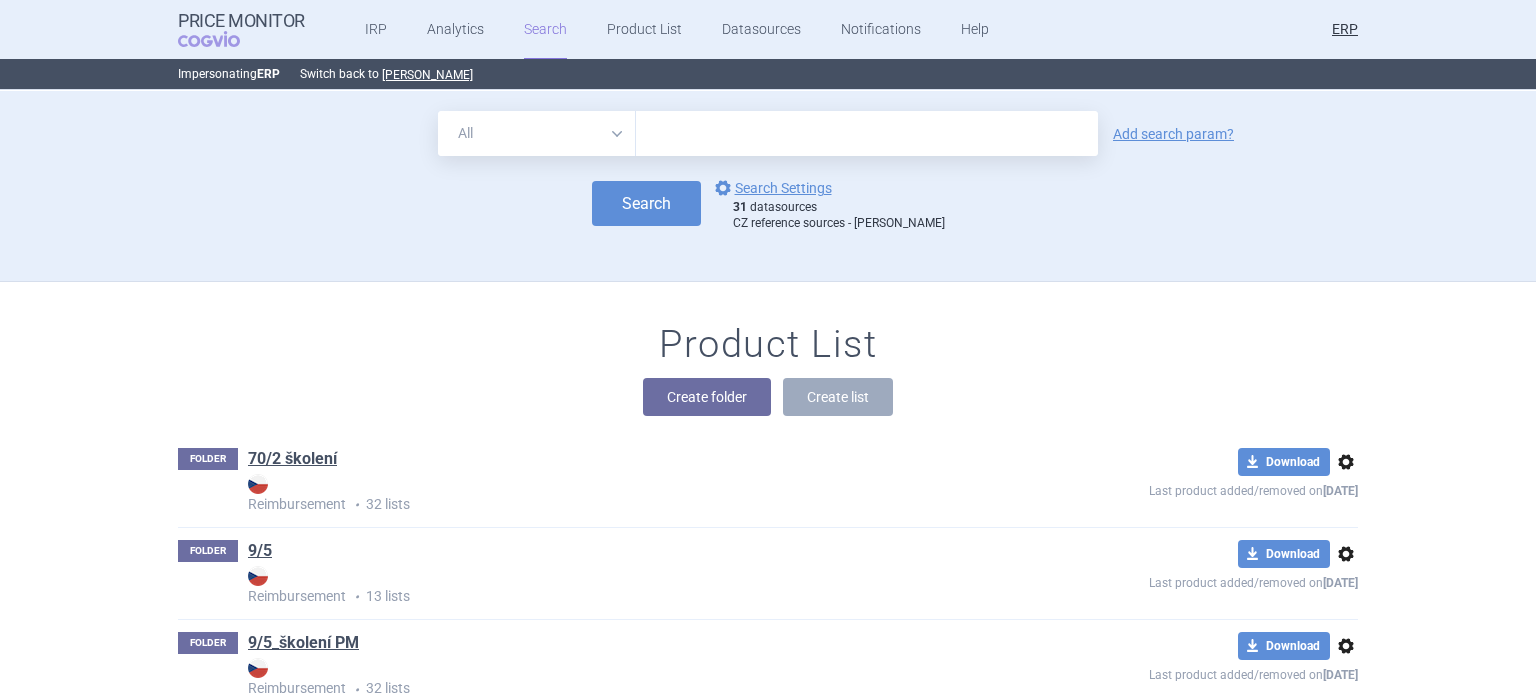 scroll, scrollTop: 74715, scrollLeft: 0, axis: vertical 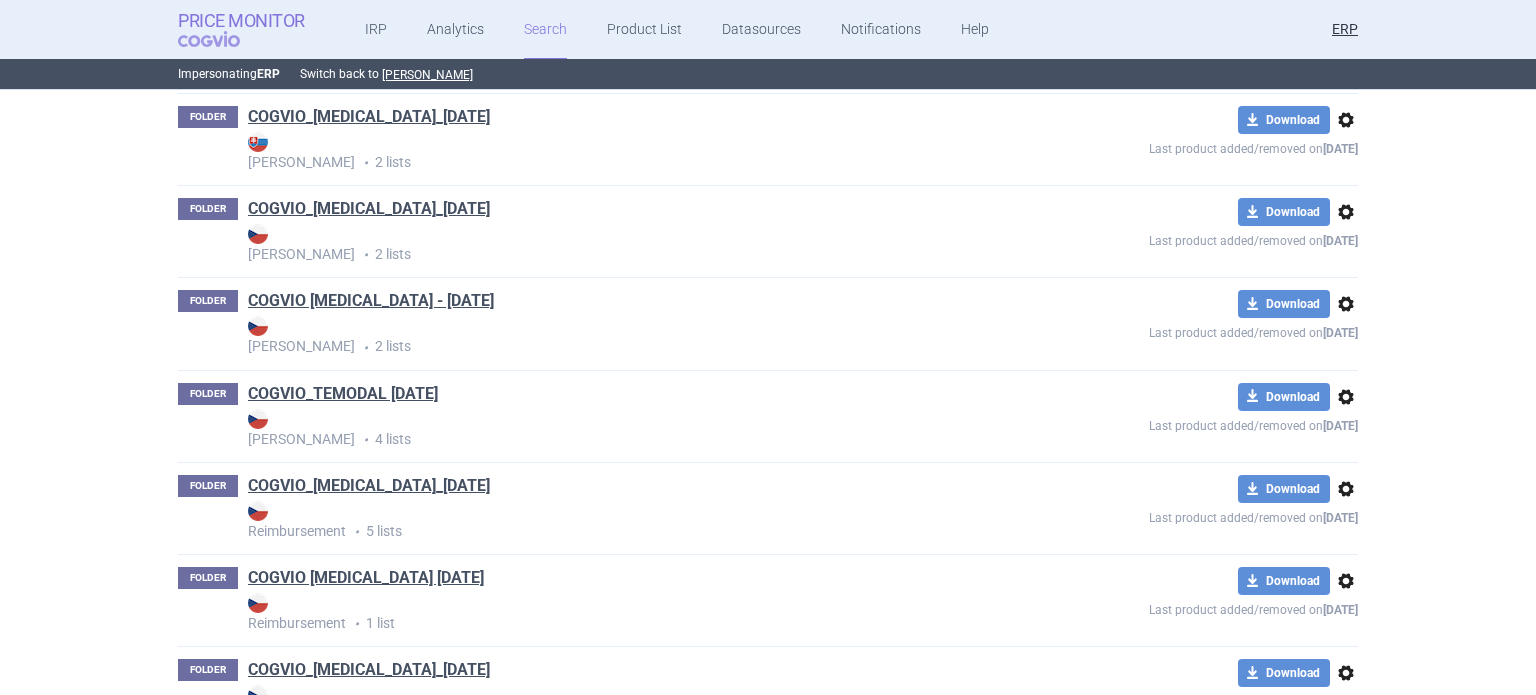 click on "COGVIO" at bounding box center [223, 39] 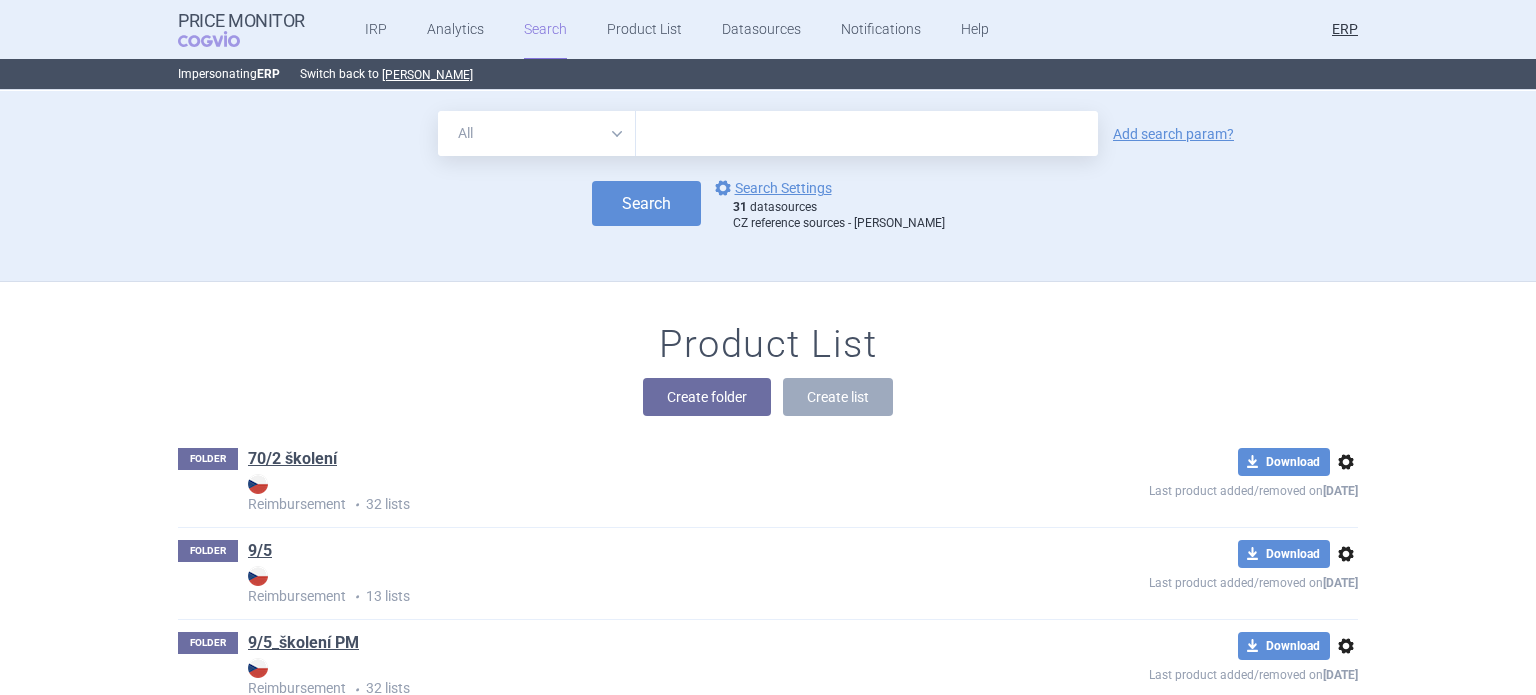 scroll, scrollTop: 76547, scrollLeft: 0, axis: vertical 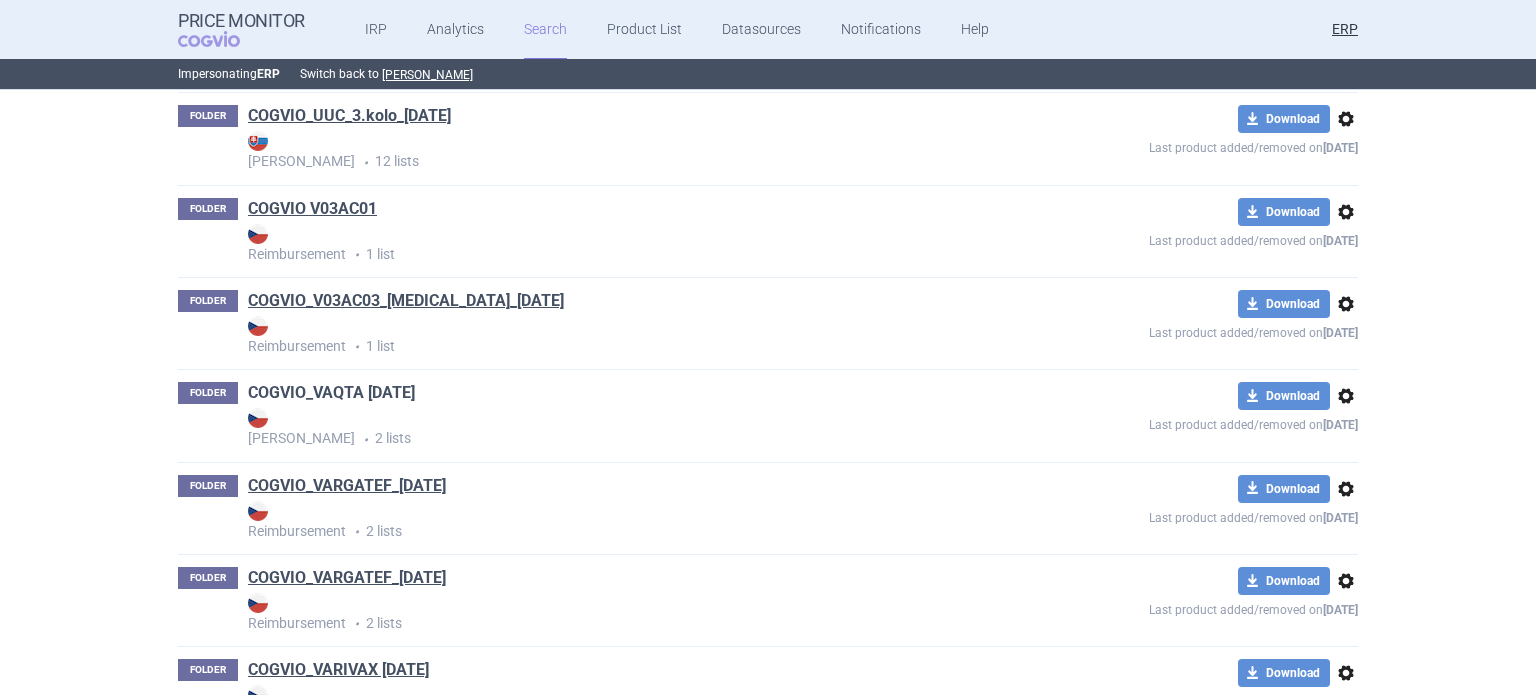 click on "COGVIO_VAQTA 29.01.2025" at bounding box center [331, 393] 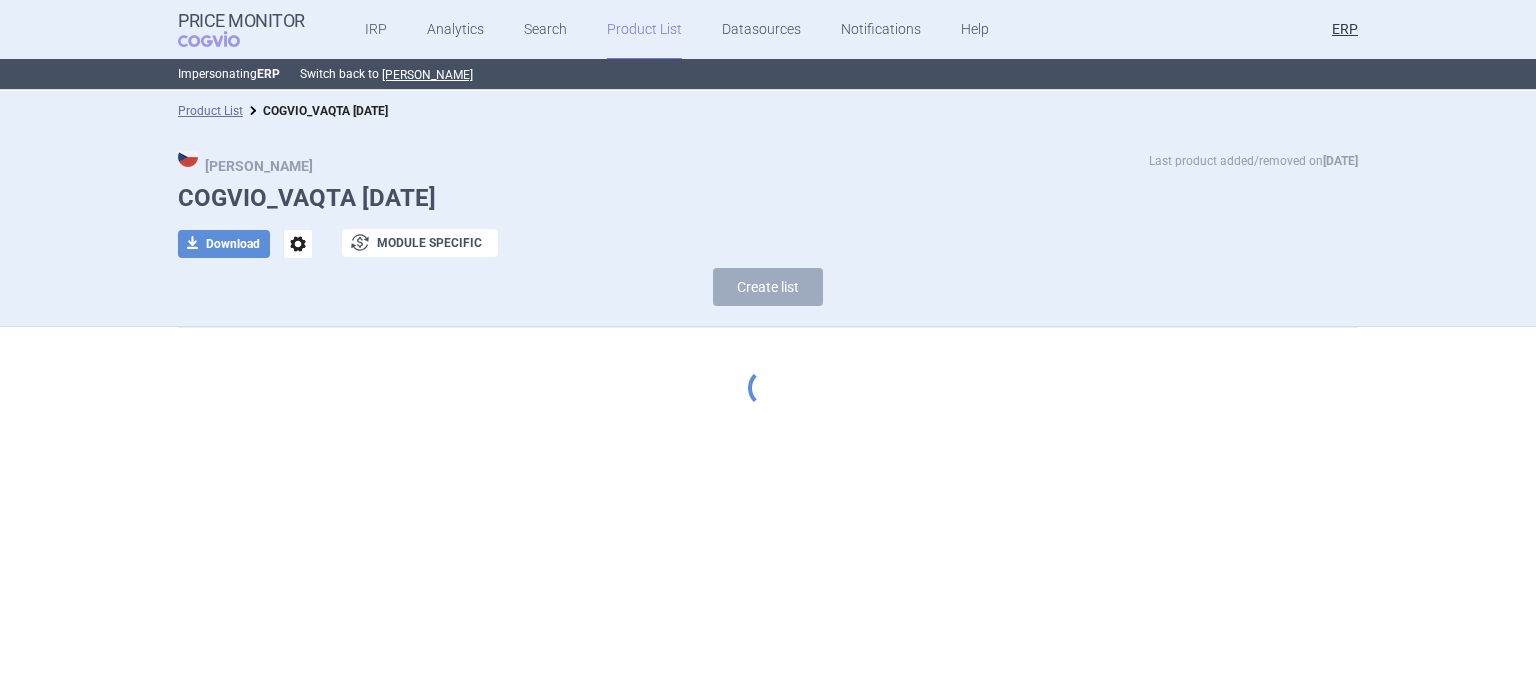 click on "options" at bounding box center [298, 244] 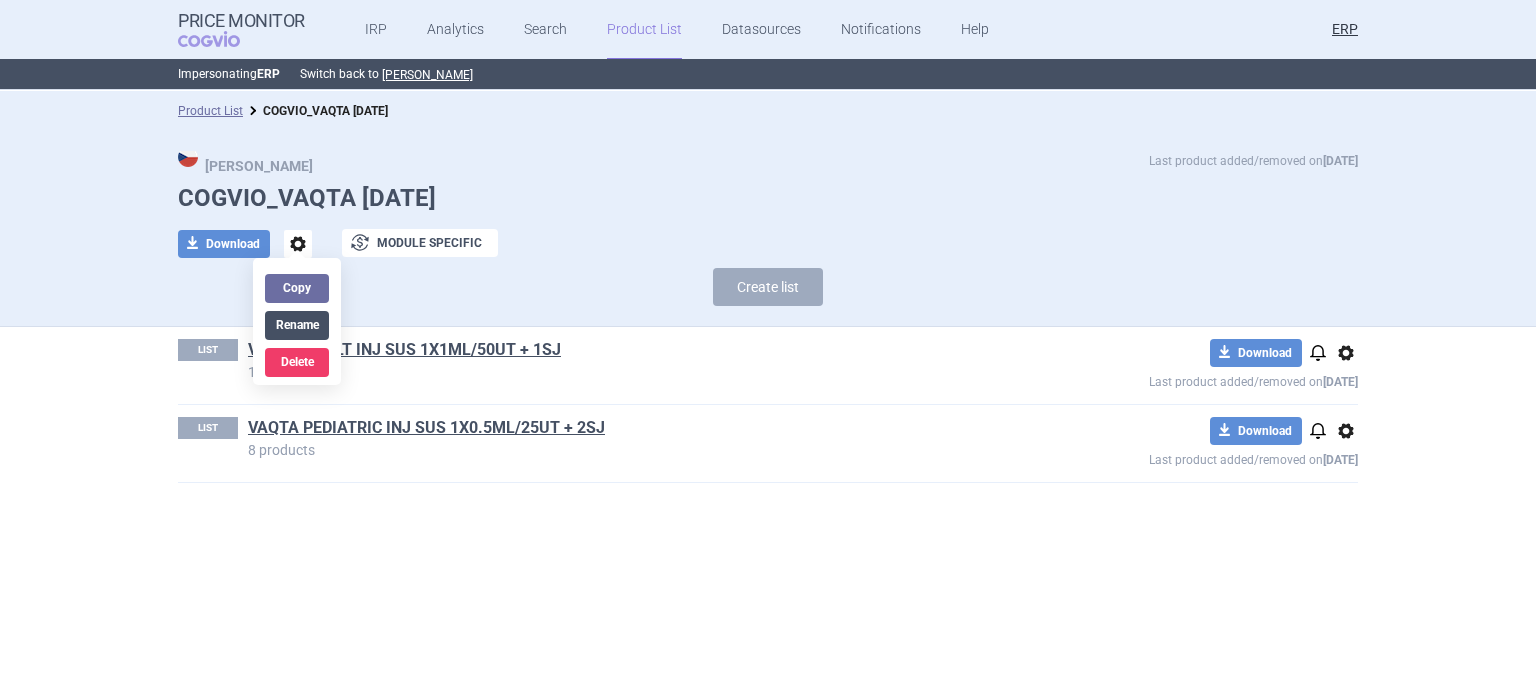 click on "Rename" at bounding box center (297, 325) 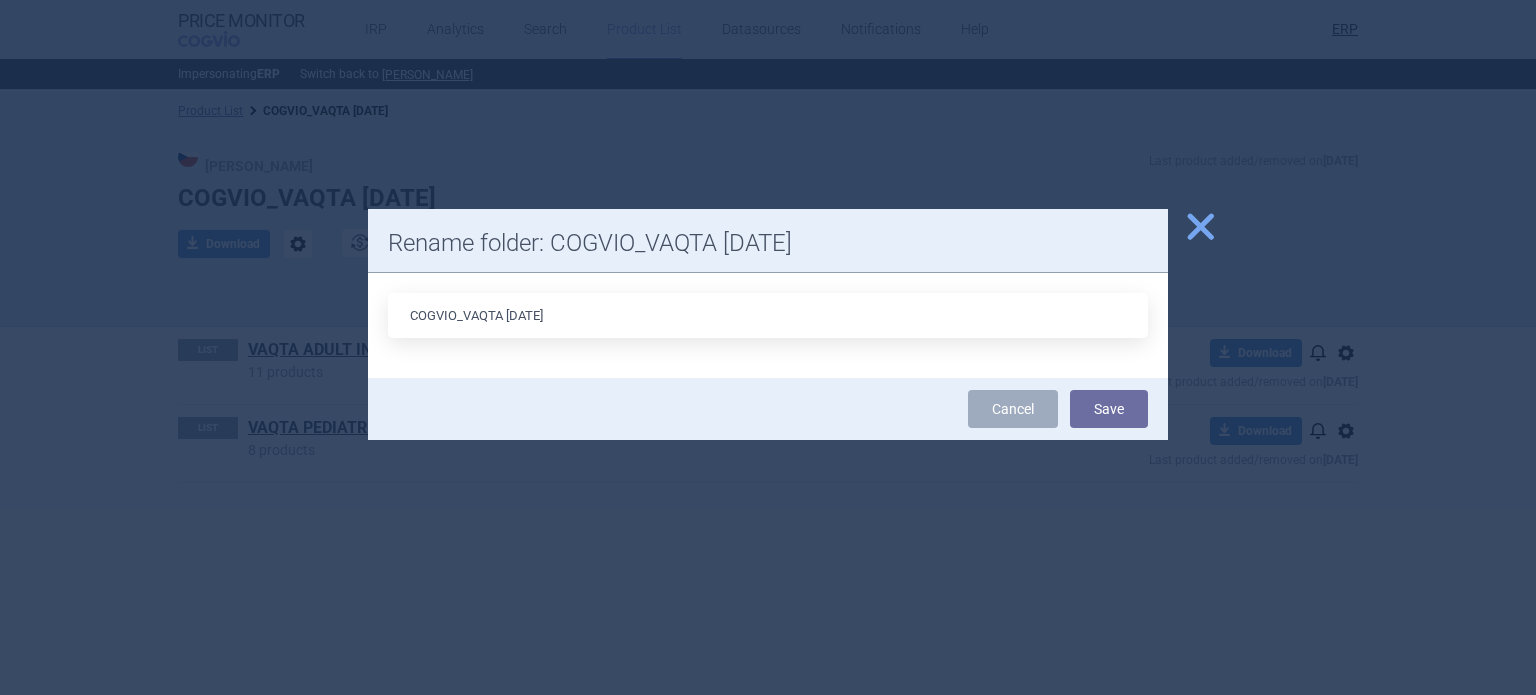click on "COGVIO_VAQTA 29.01.2025" at bounding box center [768, 315] 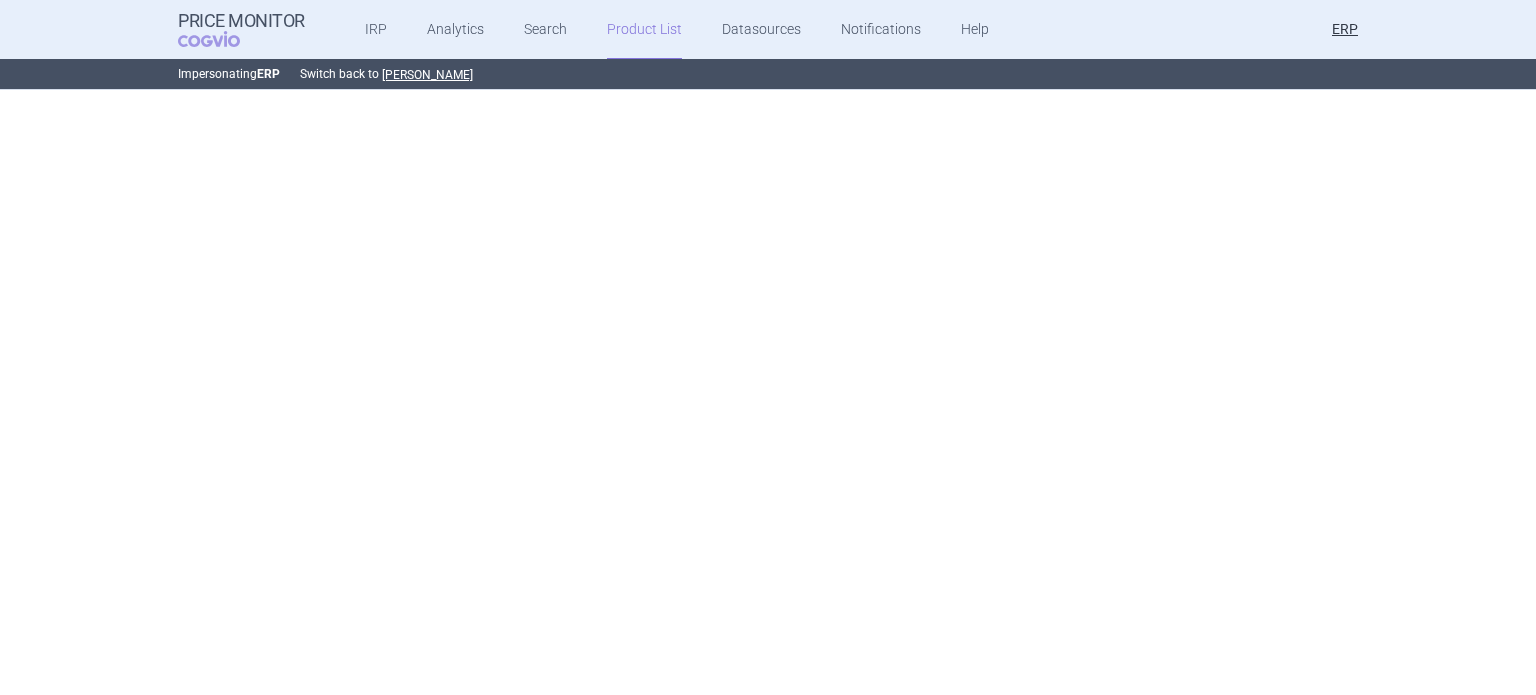 scroll, scrollTop: 0, scrollLeft: 0, axis: both 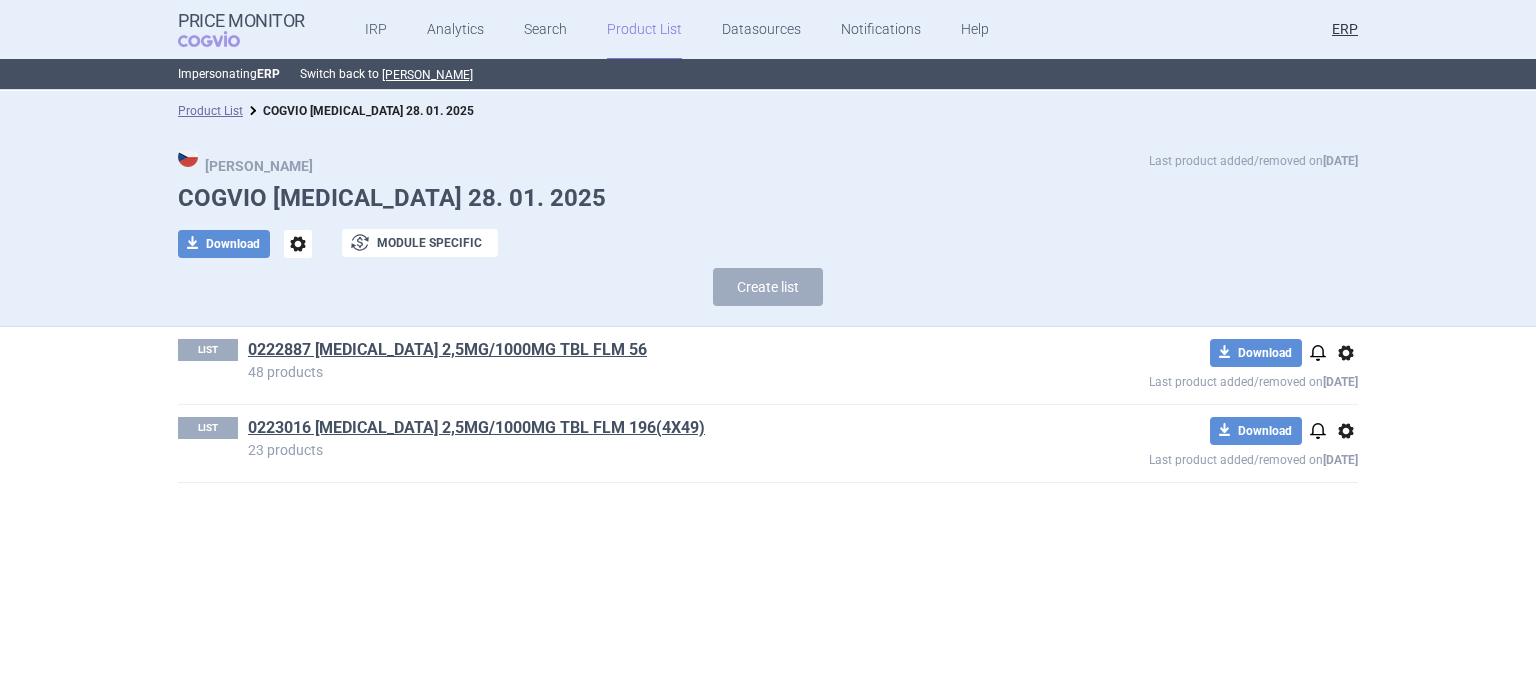 click on "options" at bounding box center (298, 244) 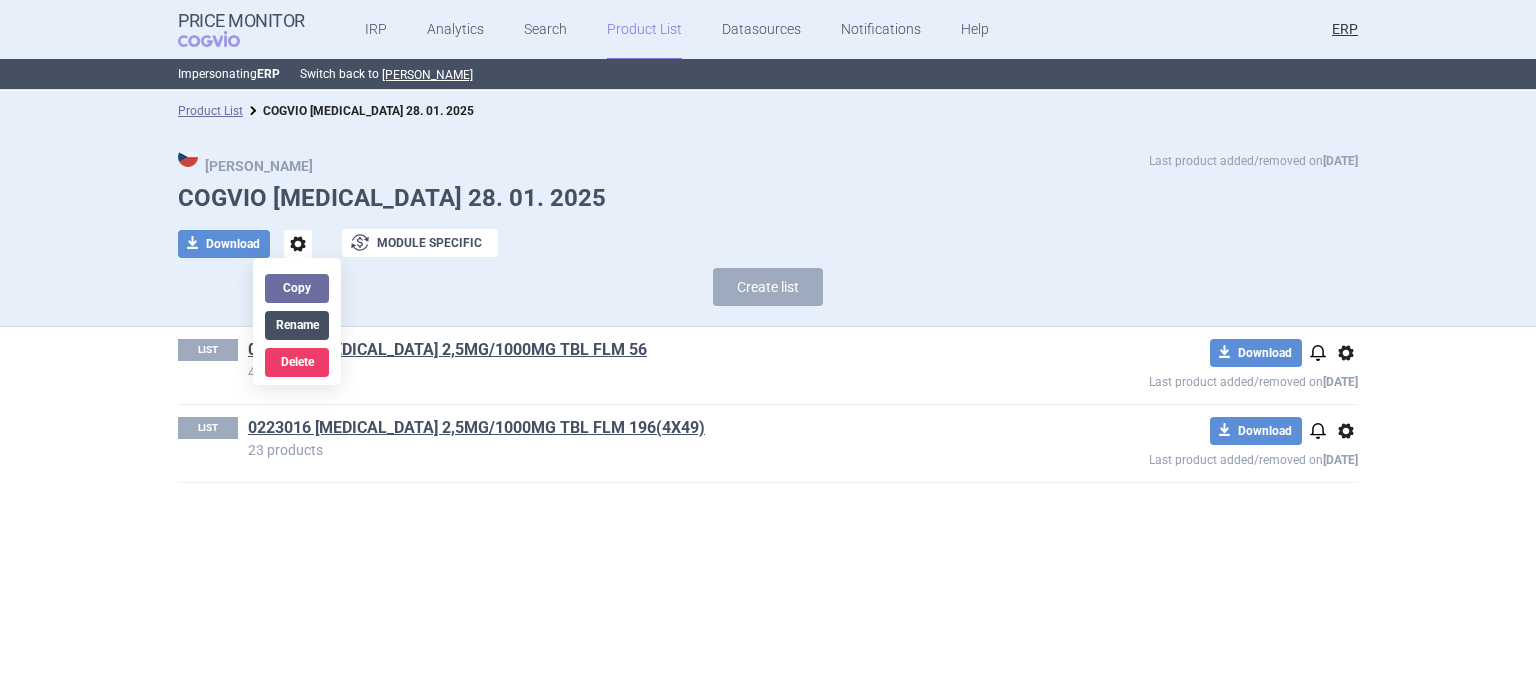 click on "Rename" at bounding box center [297, 325] 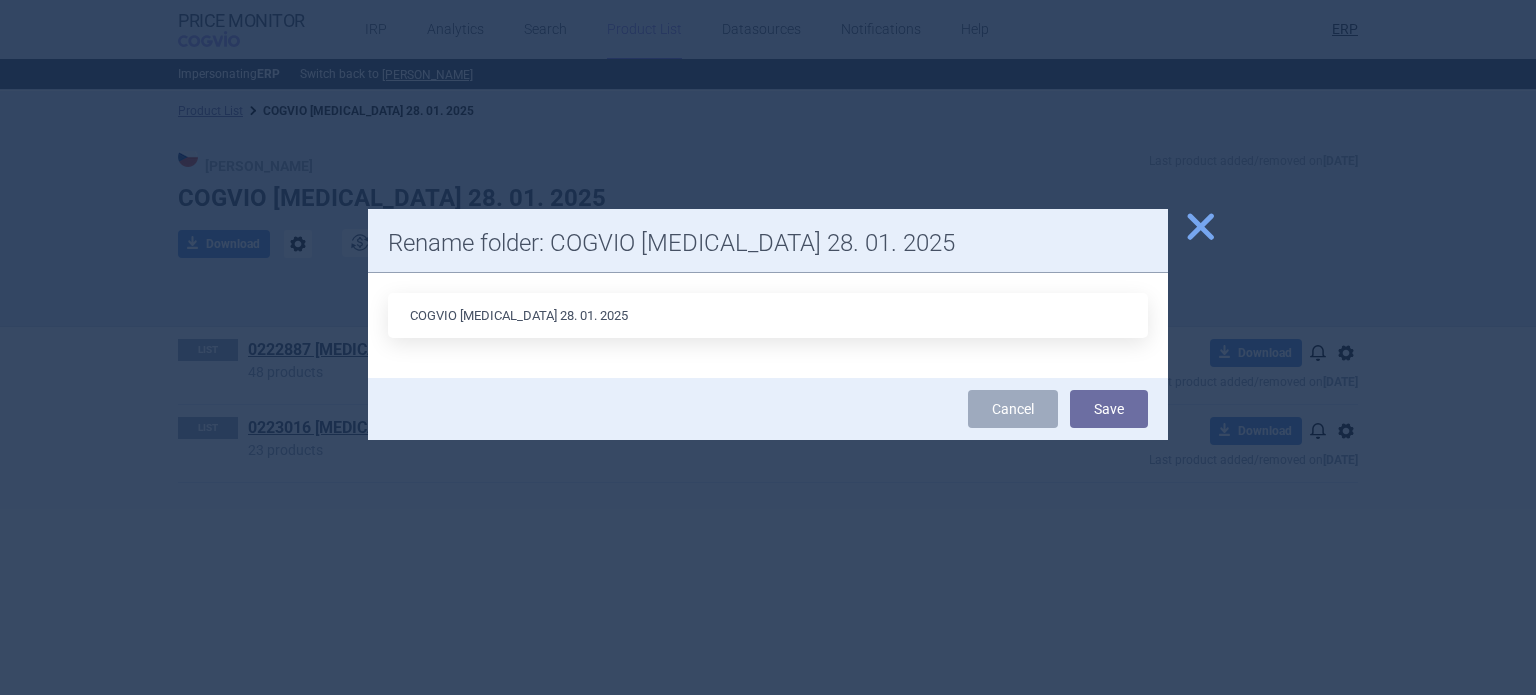 click on "COGVIO Segluromet 28. 01. 2025" at bounding box center [768, 315] 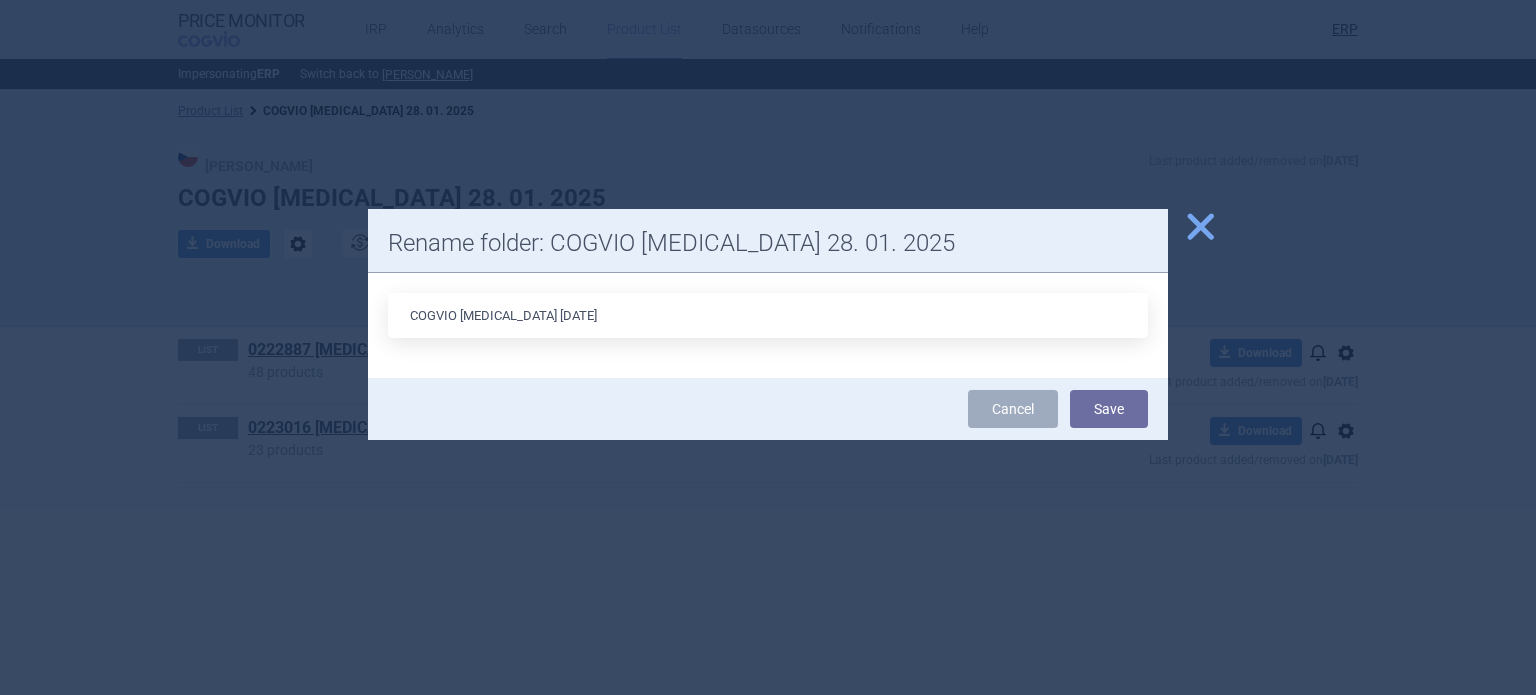 type on "COGVIO Segluromet 02.07.2025" 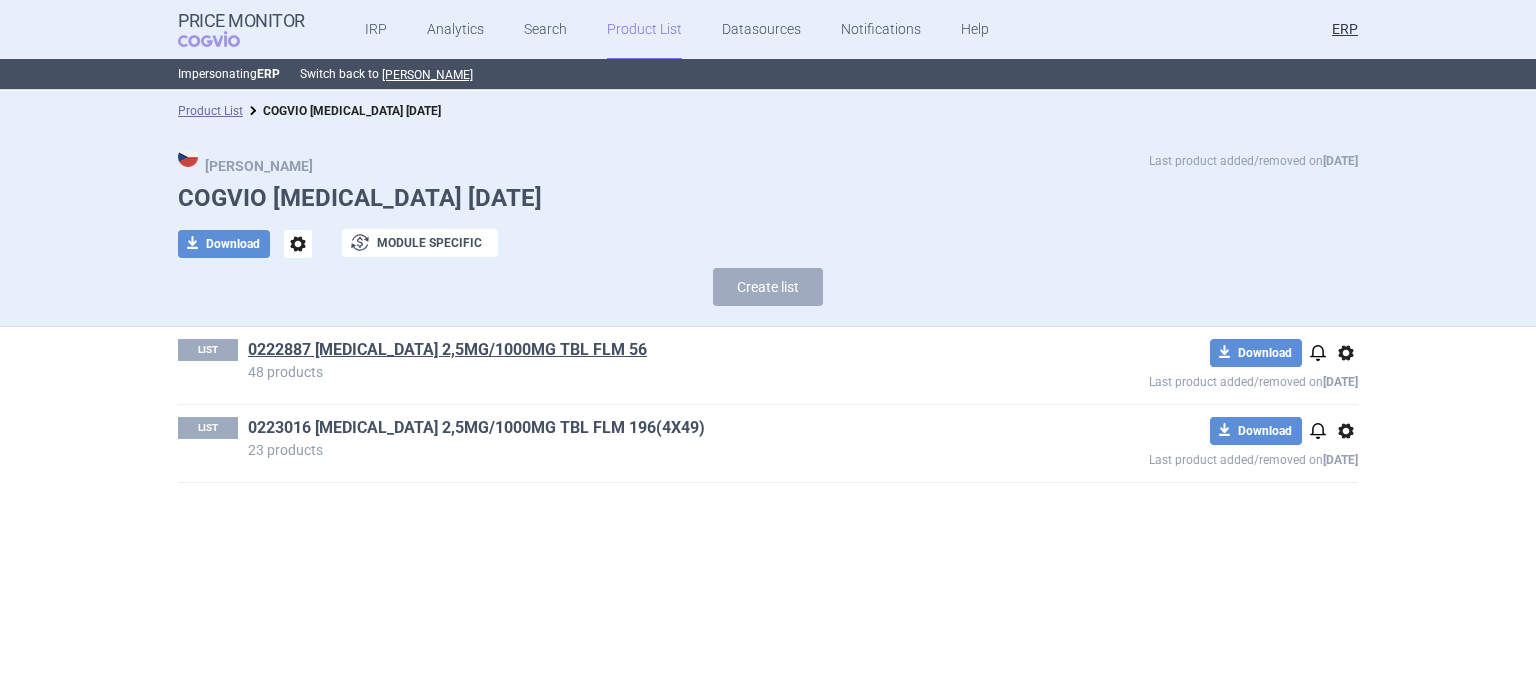 click on "0223016 SEGLUROMET 2,5MG/1000MG TBL FLM 196(4X49)" at bounding box center [476, 428] 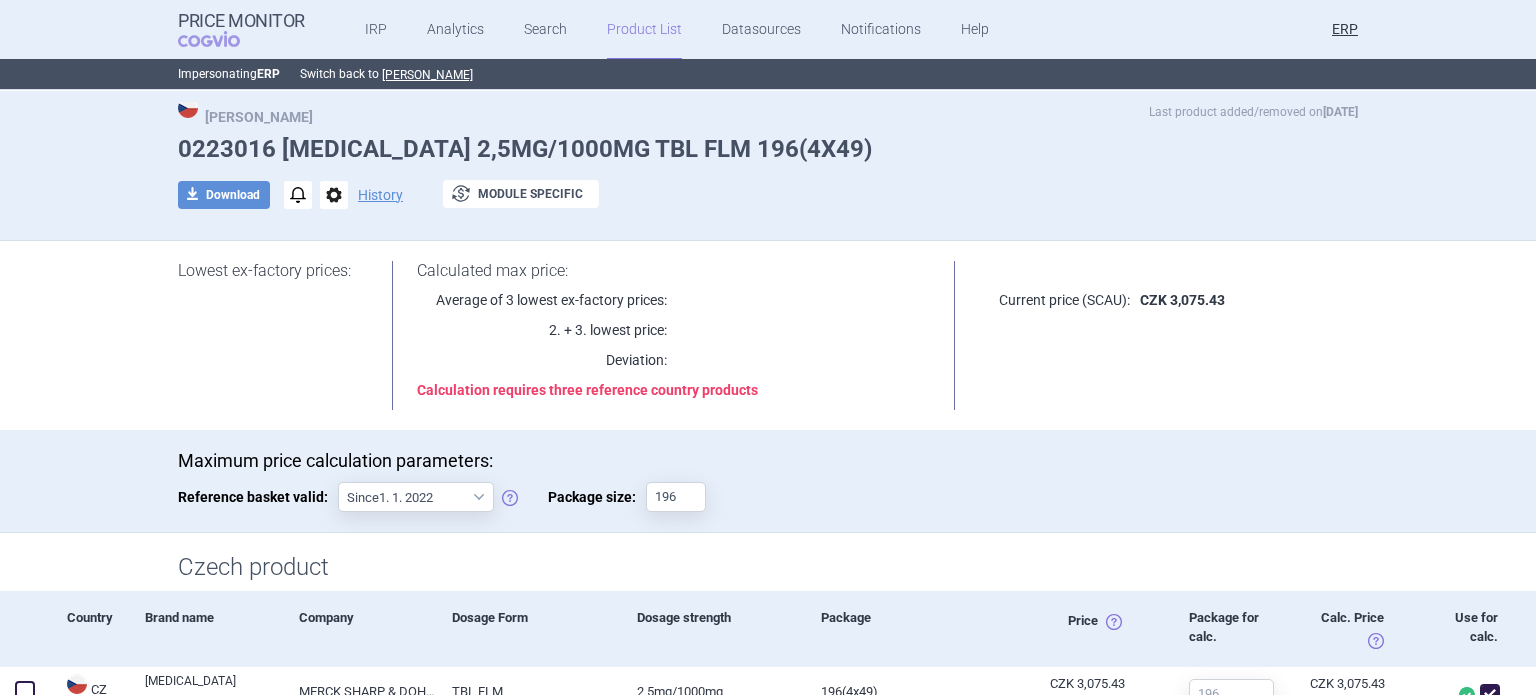 scroll, scrollTop: 0, scrollLeft: 0, axis: both 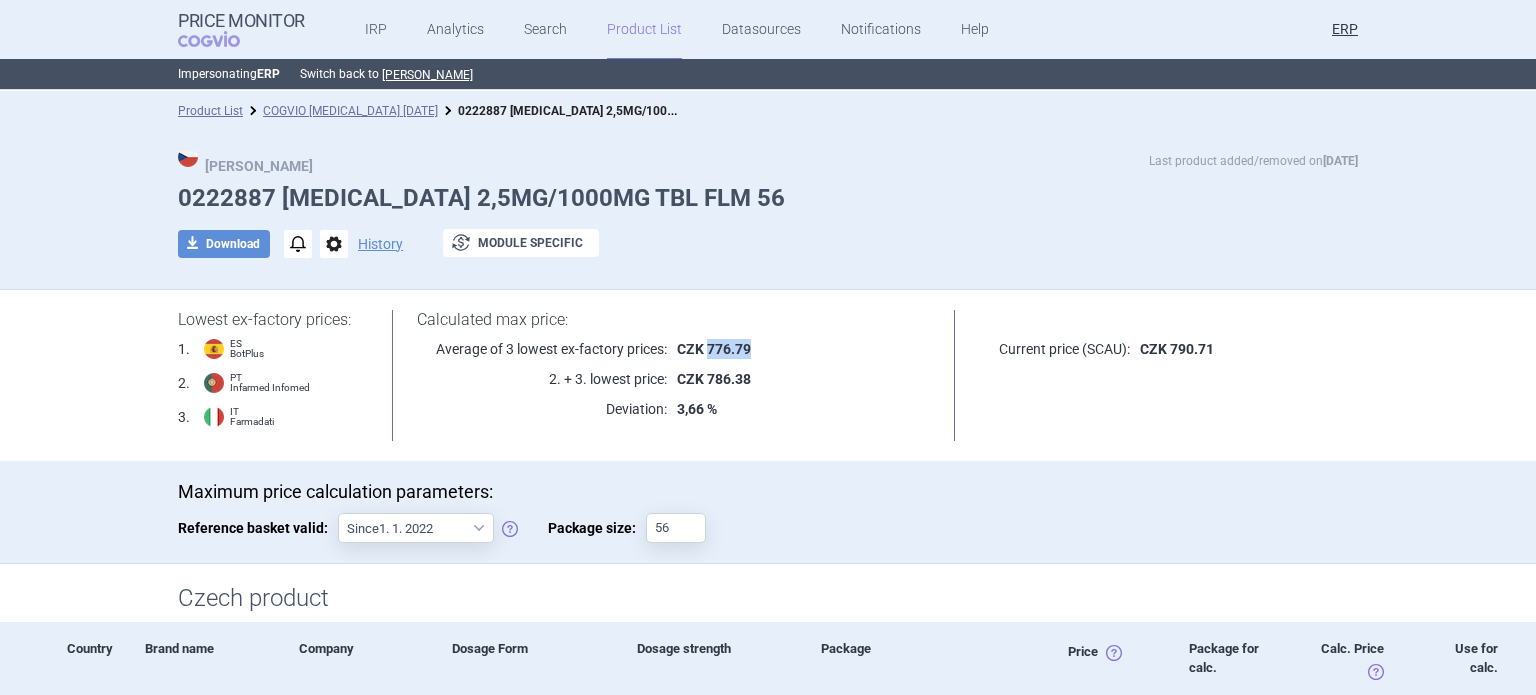 drag, startPoint x: 752, startPoint y: 349, endPoint x: 702, endPoint y: 354, distance: 50.24938 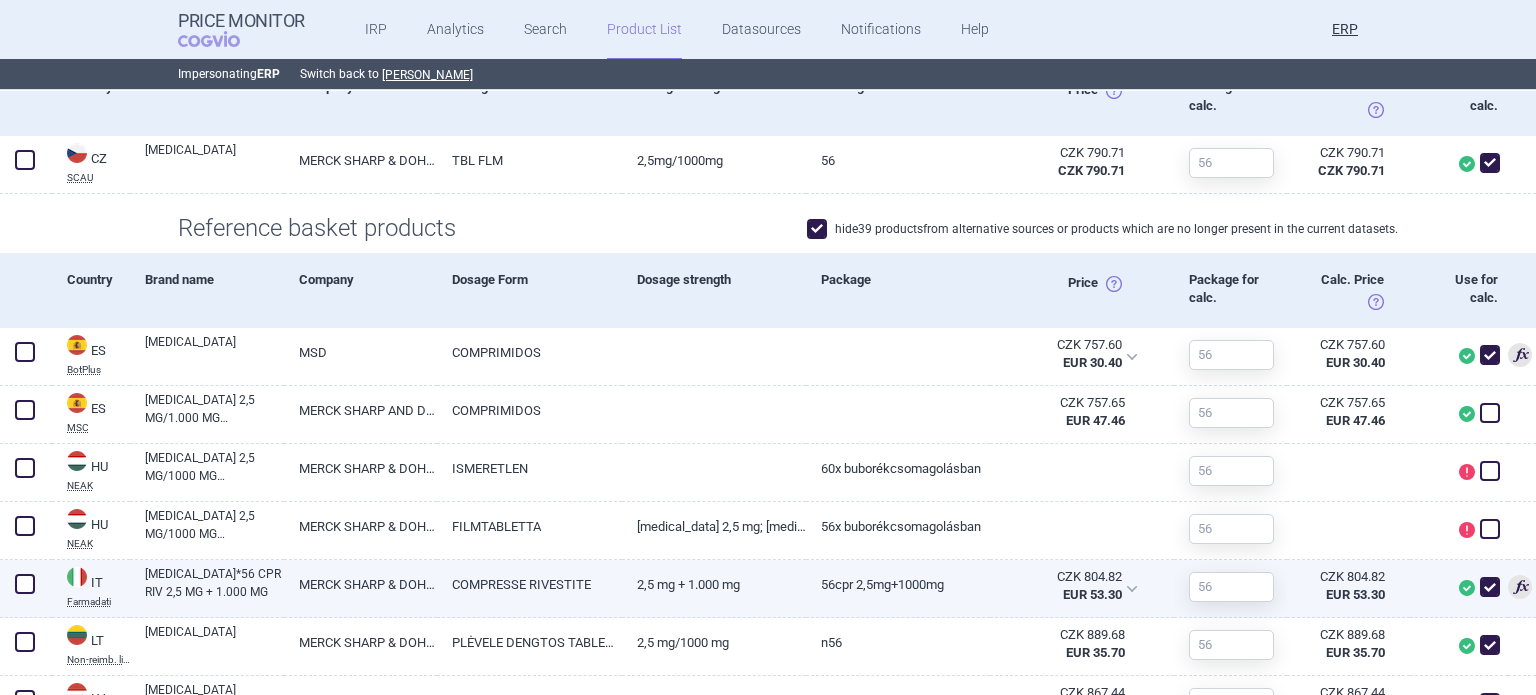 scroll, scrollTop: 500, scrollLeft: 0, axis: vertical 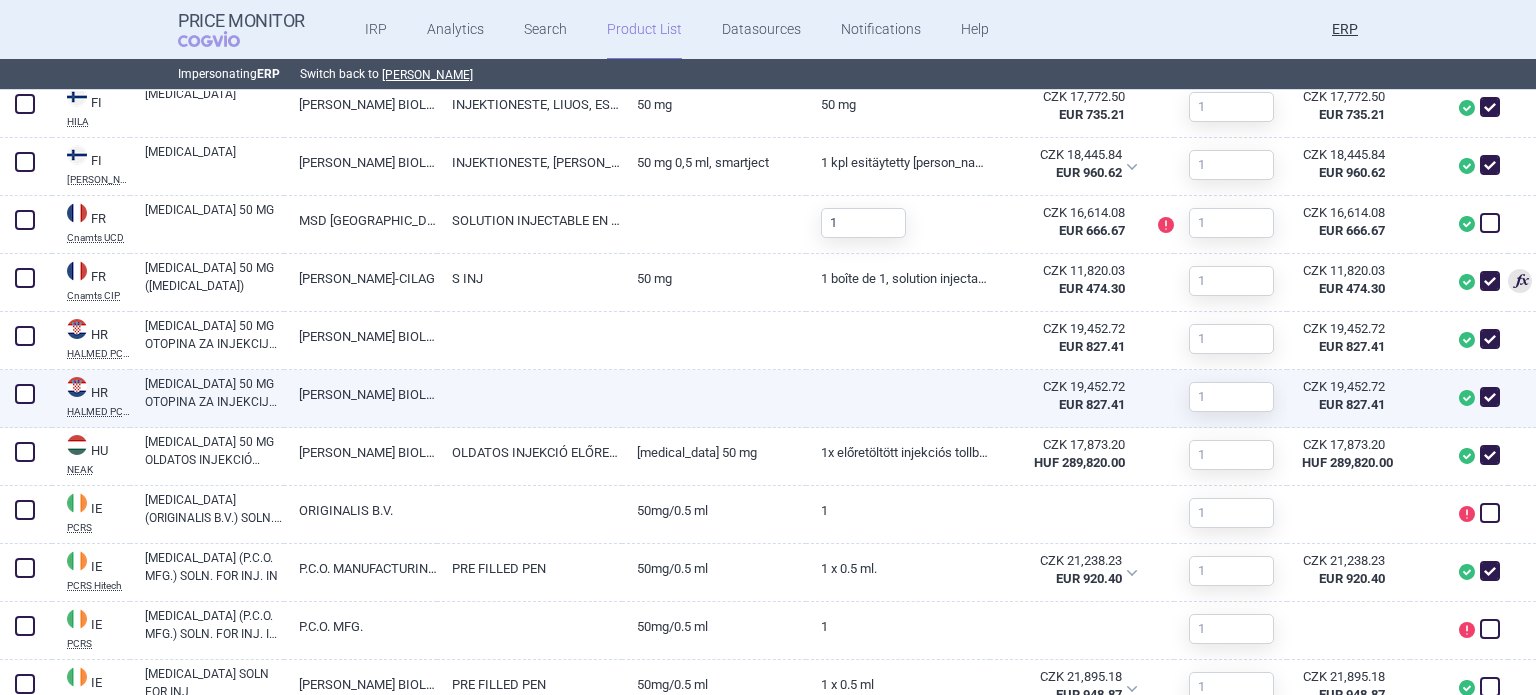 click at bounding box center (1490, 397) 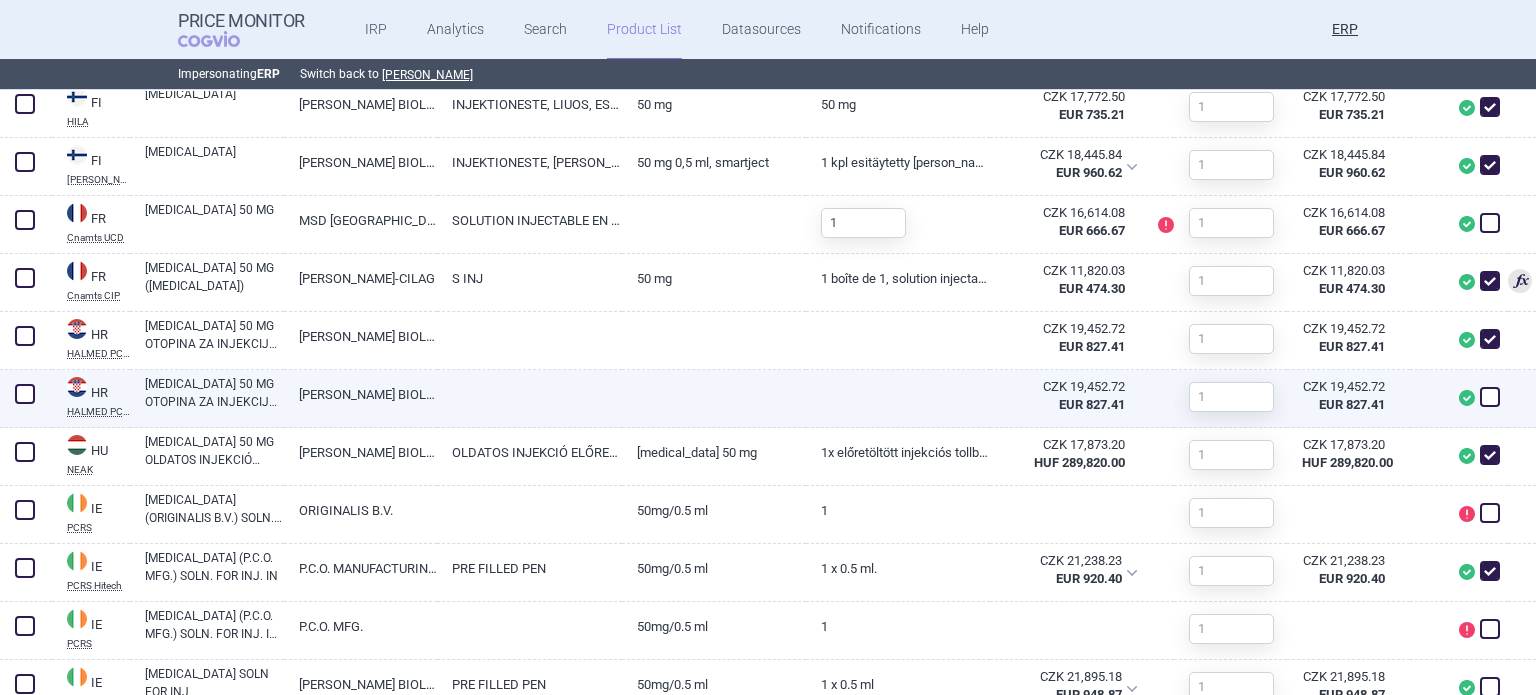 checkbox on "false" 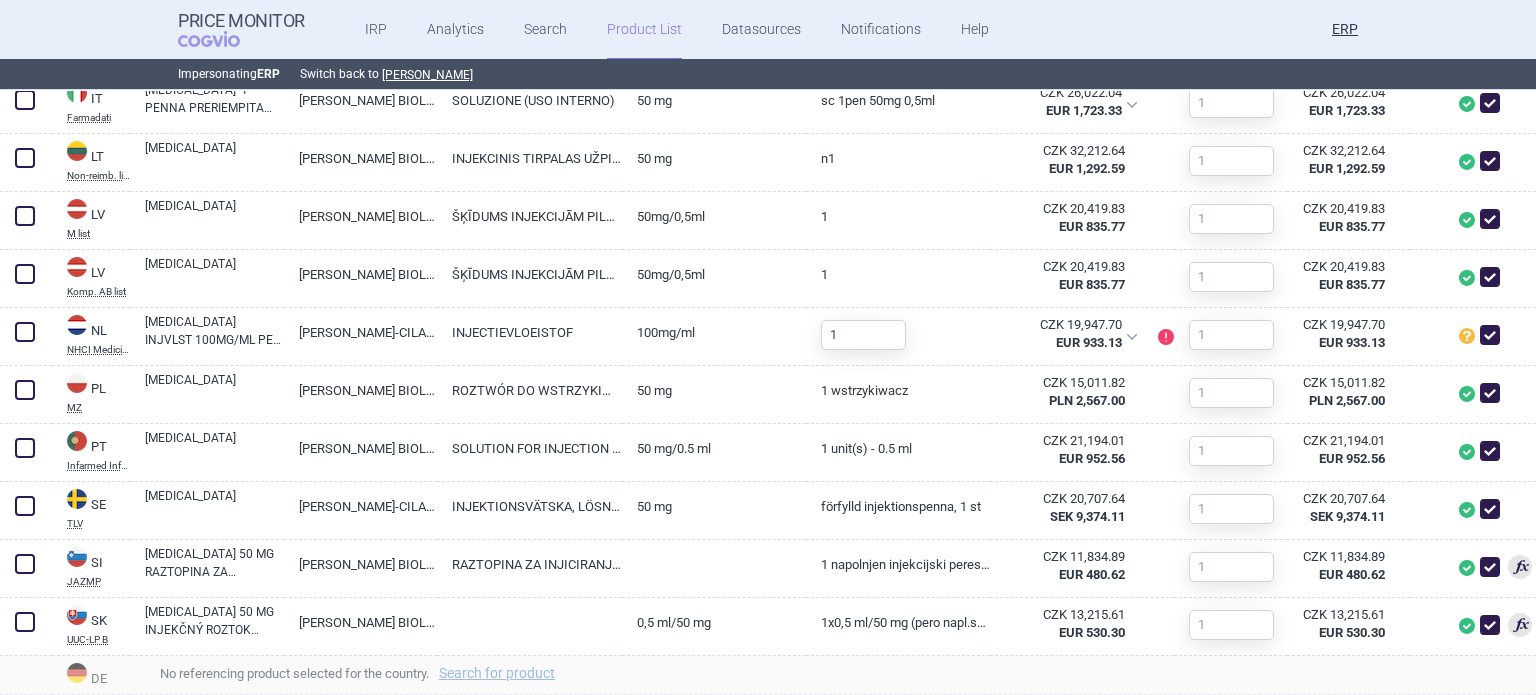 scroll, scrollTop: 1849, scrollLeft: 0, axis: vertical 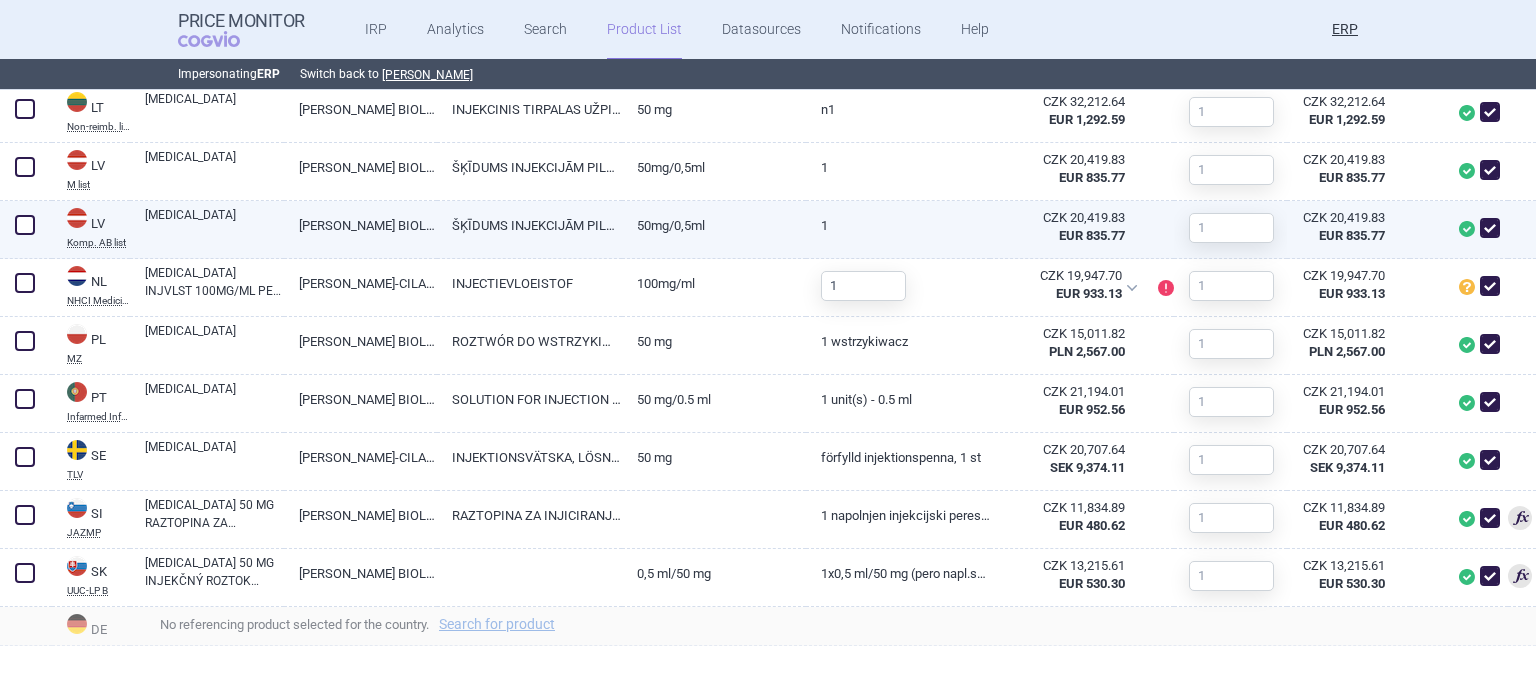 click at bounding box center [1490, 228] 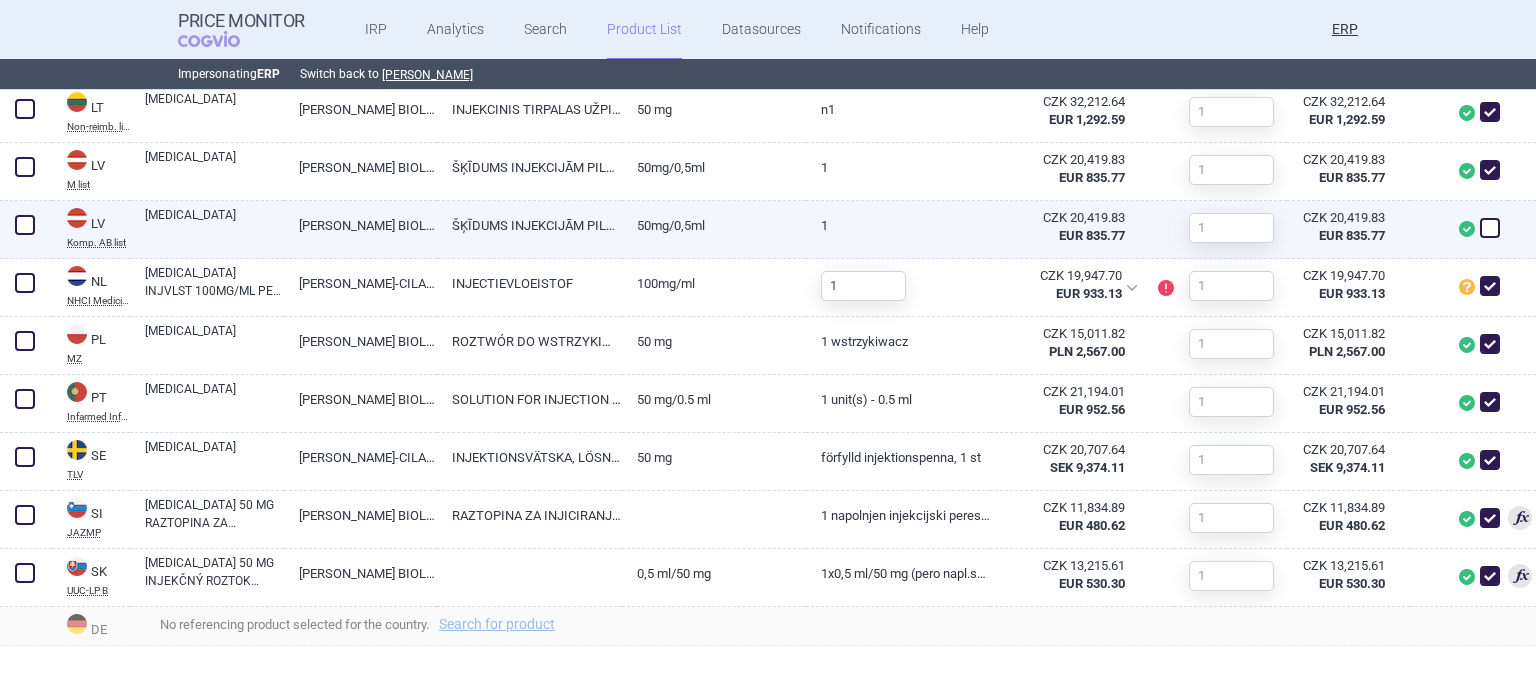 checkbox on "false" 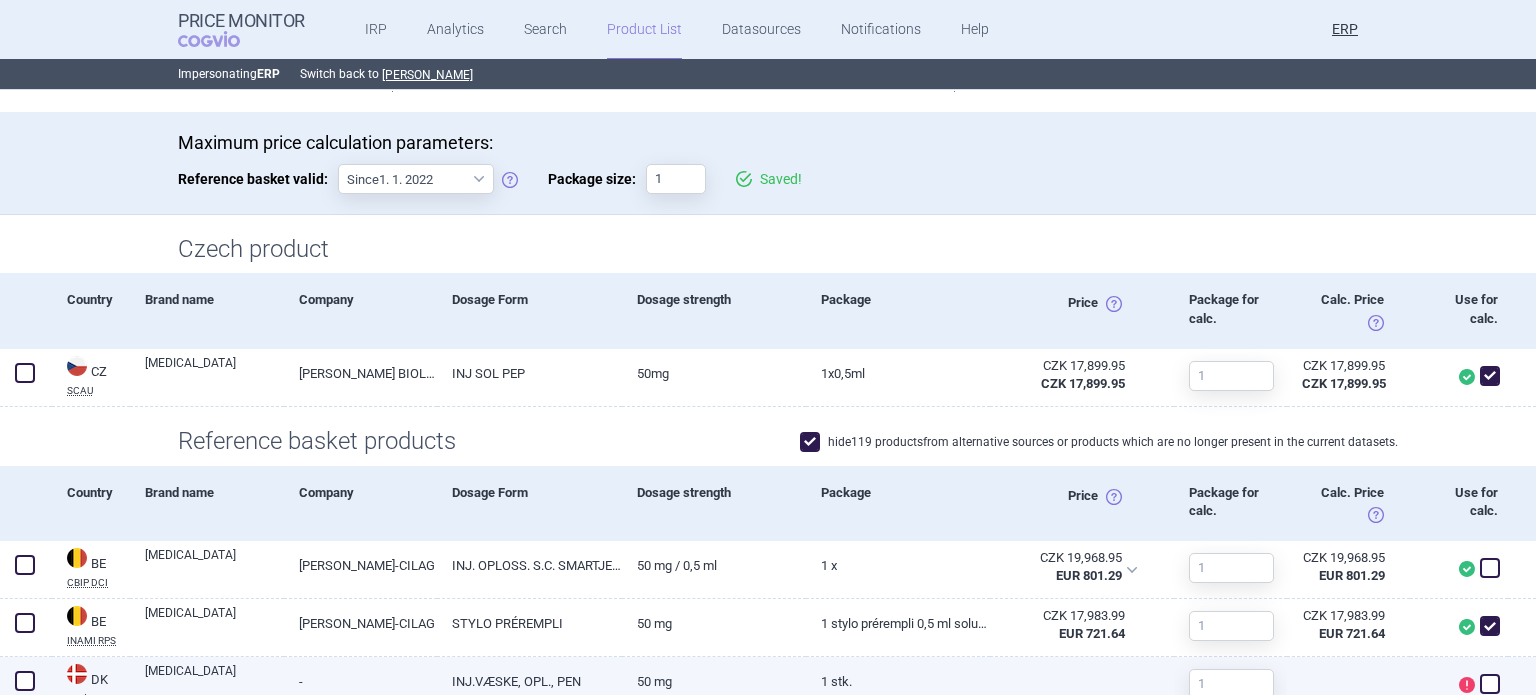 scroll, scrollTop: 0, scrollLeft: 0, axis: both 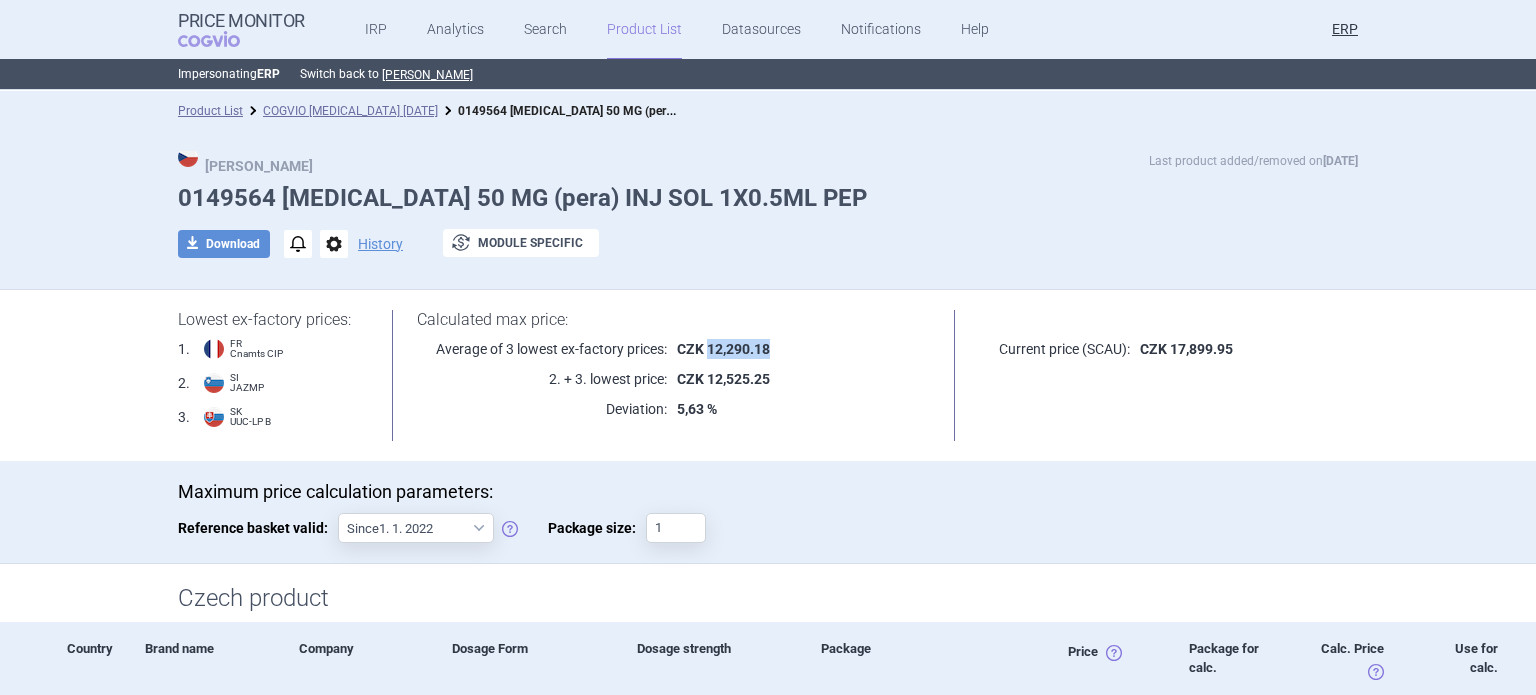 drag, startPoint x: 779, startPoint y: 341, endPoint x: 700, endPoint y: 349, distance: 79.40403 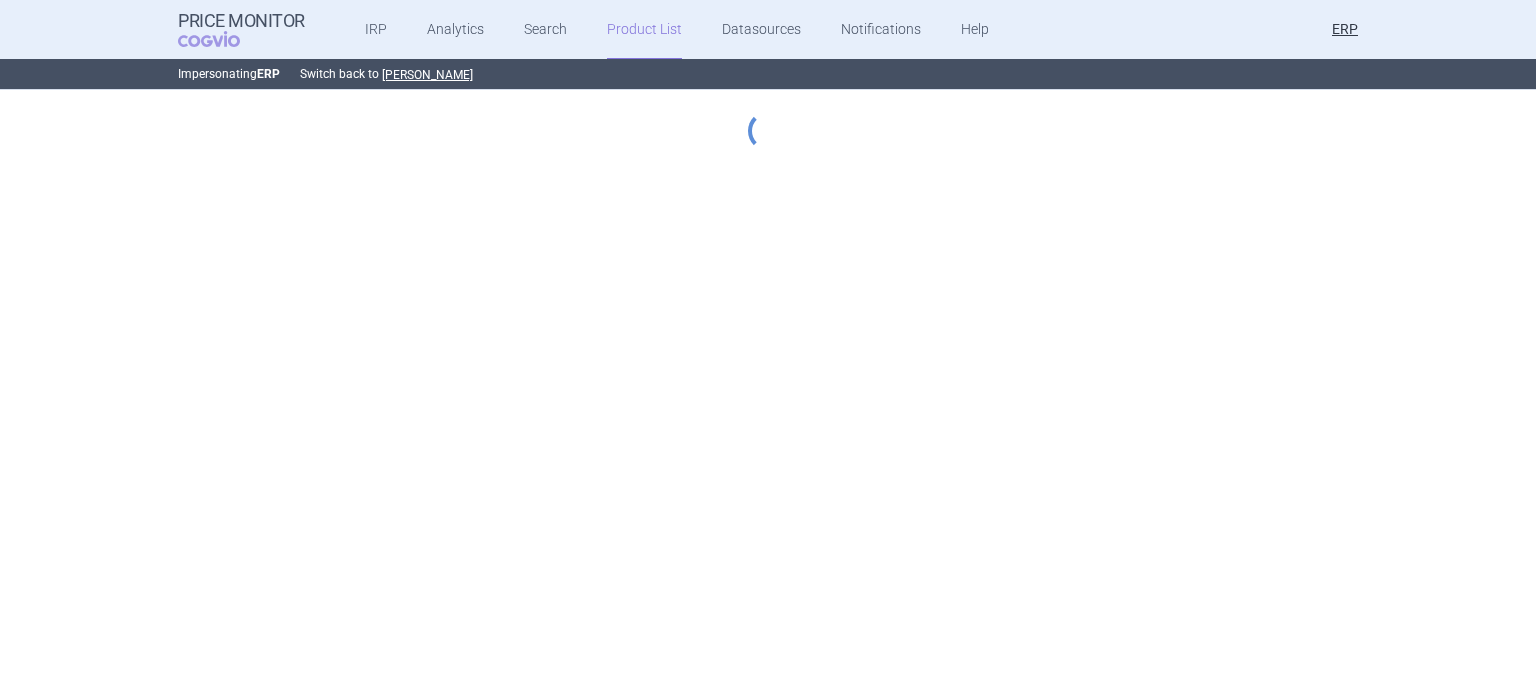 scroll, scrollTop: 0, scrollLeft: 0, axis: both 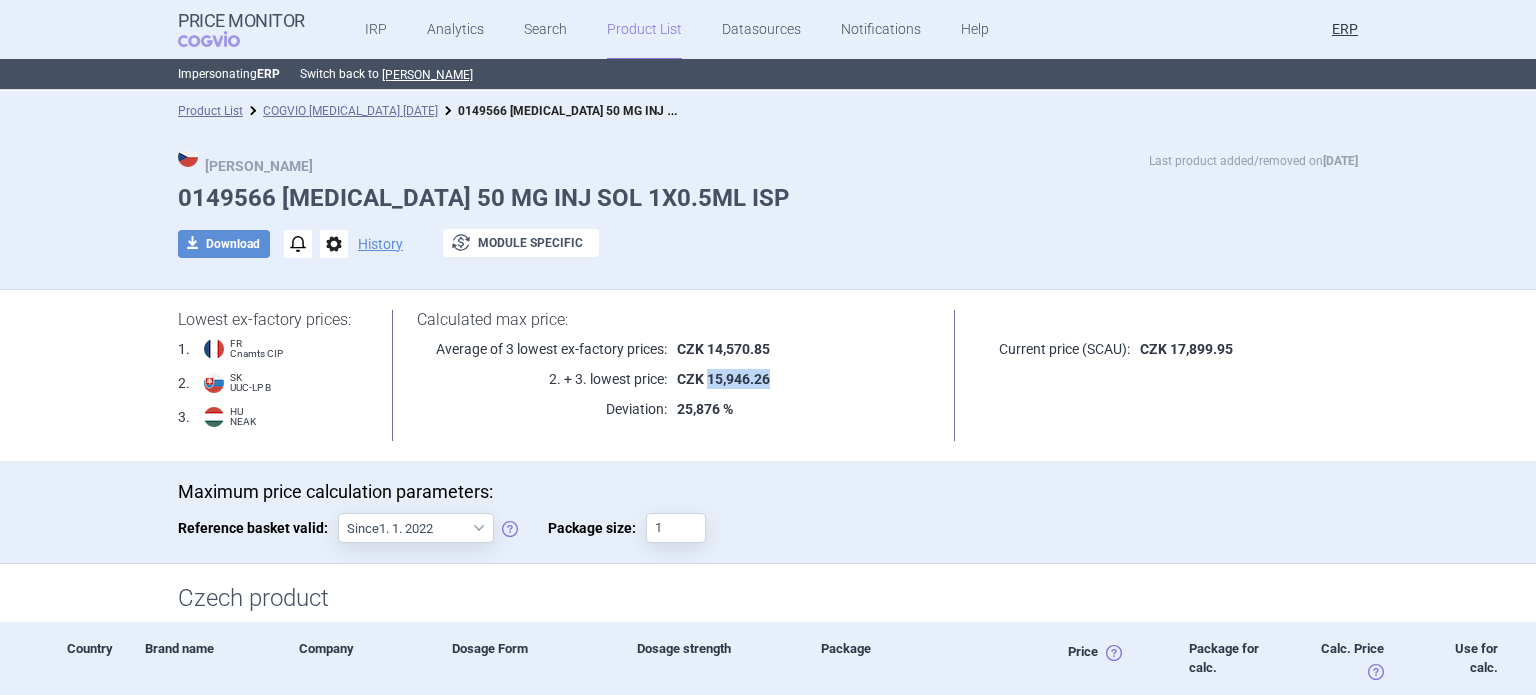 drag, startPoint x: 772, startPoint y: 375, endPoint x: 700, endPoint y: 370, distance: 72.1734 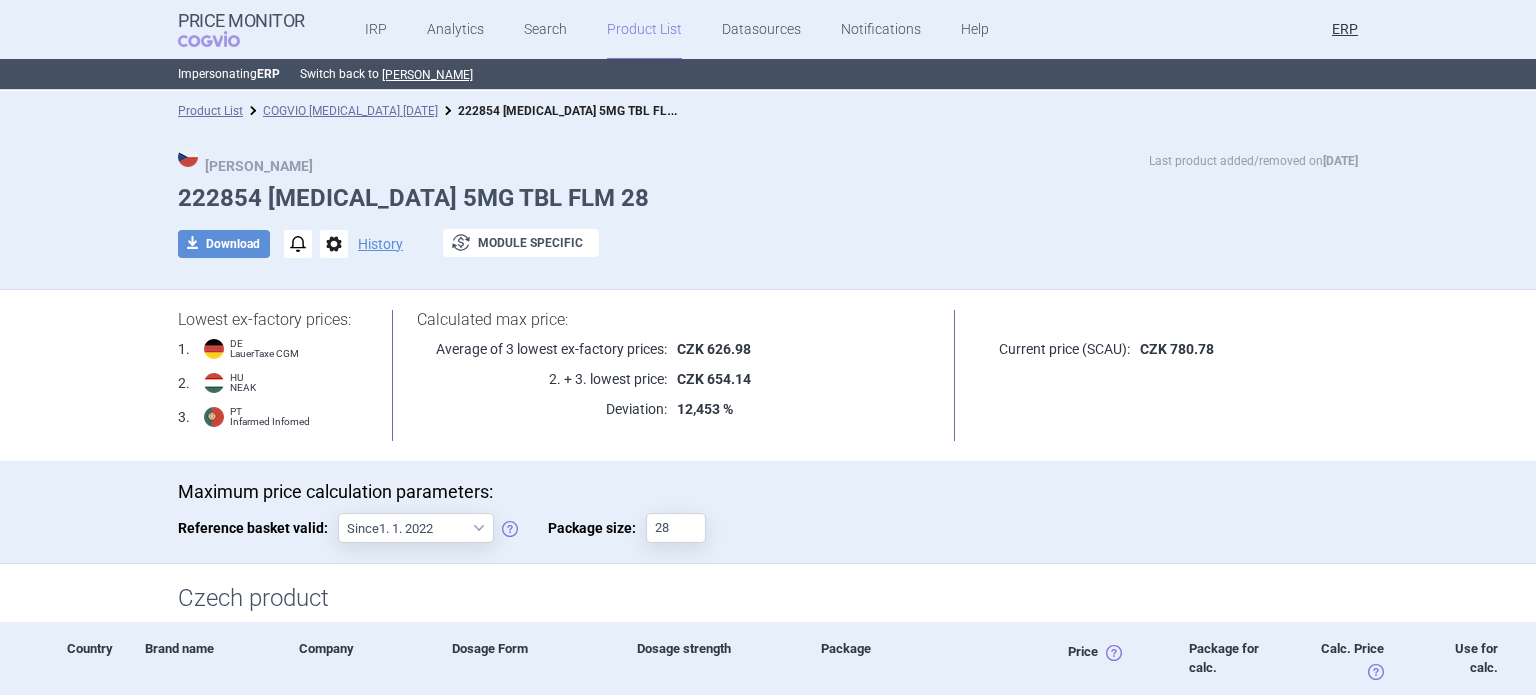 scroll, scrollTop: 0, scrollLeft: 0, axis: both 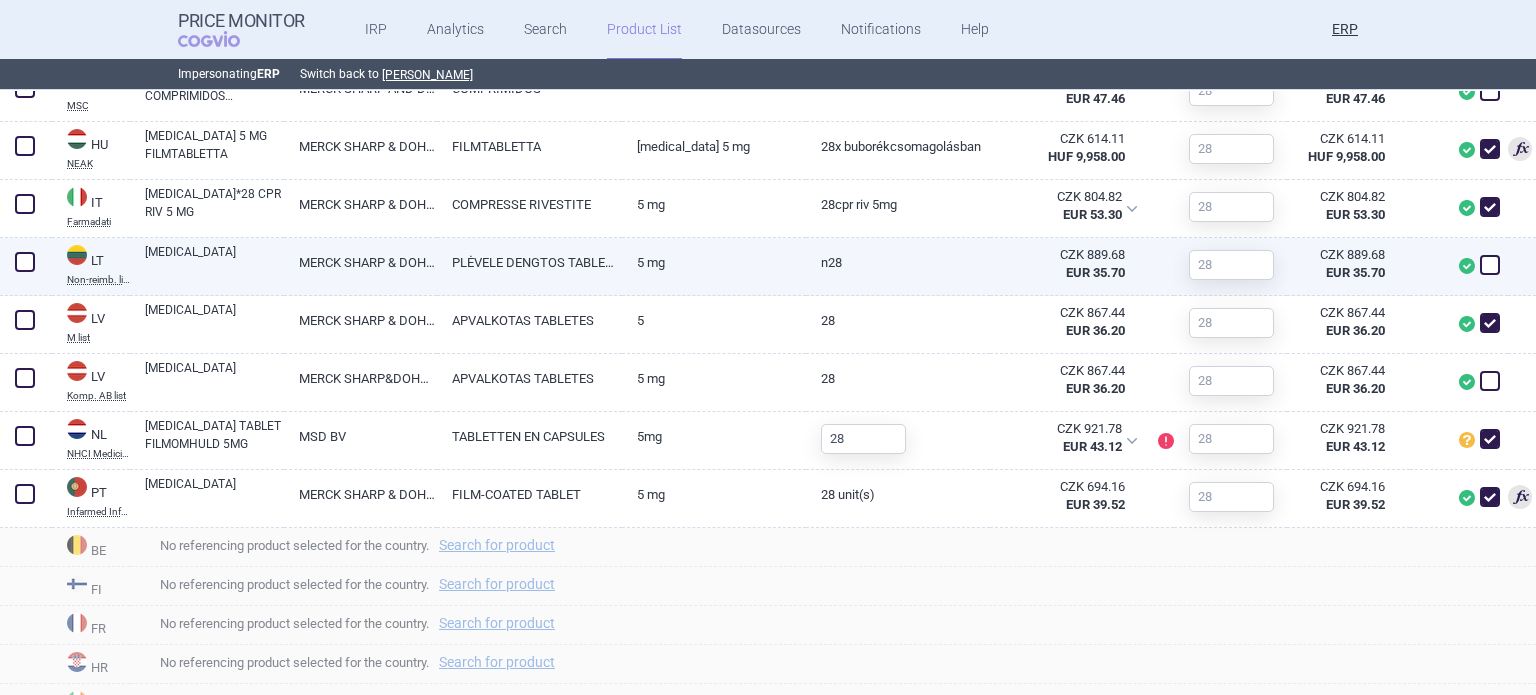 click at bounding box center [1490, 265] 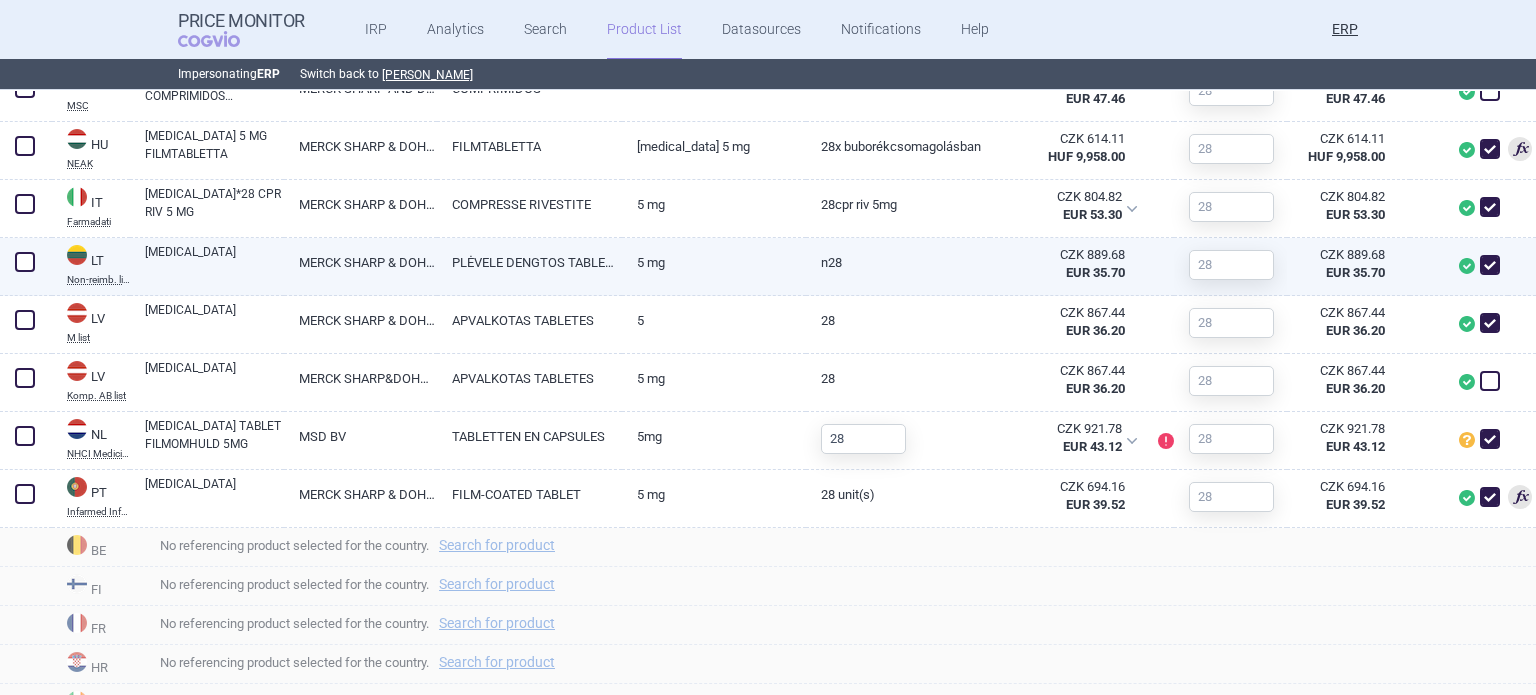 checkbox on "true" 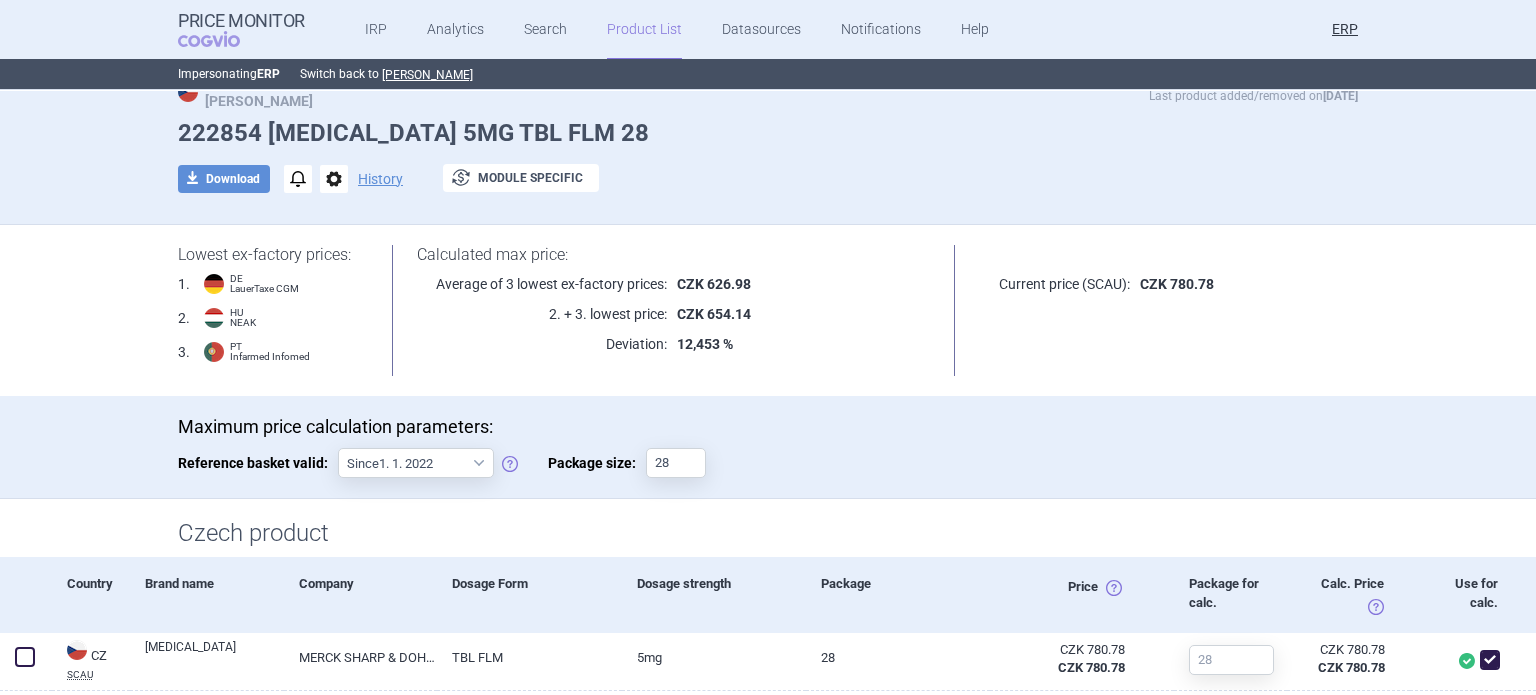 scroll, scrollTop: 0, scrollLeft: 0, axis: both 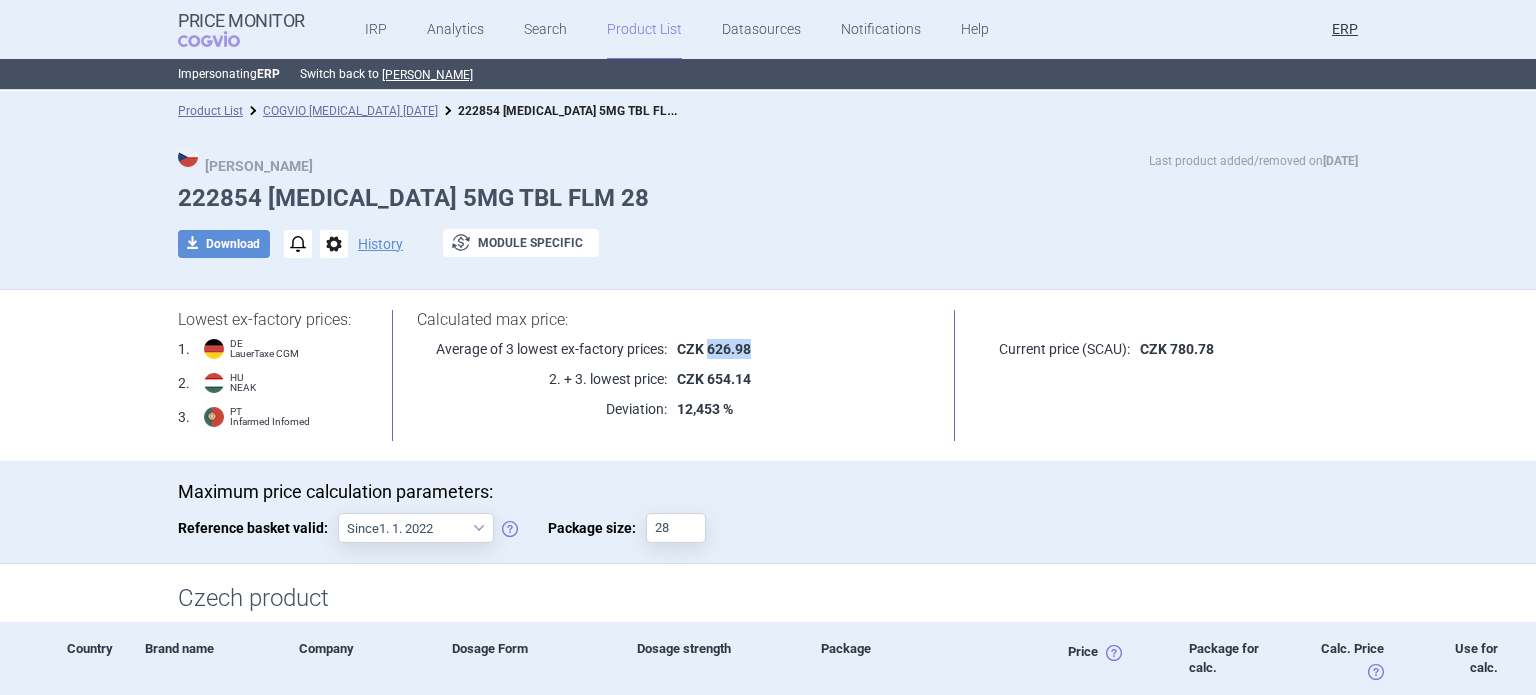 drag, startPoint x: 748, startPoint y: 355, endPoint x: 698, endPoint y: 348, distance: 50.48762 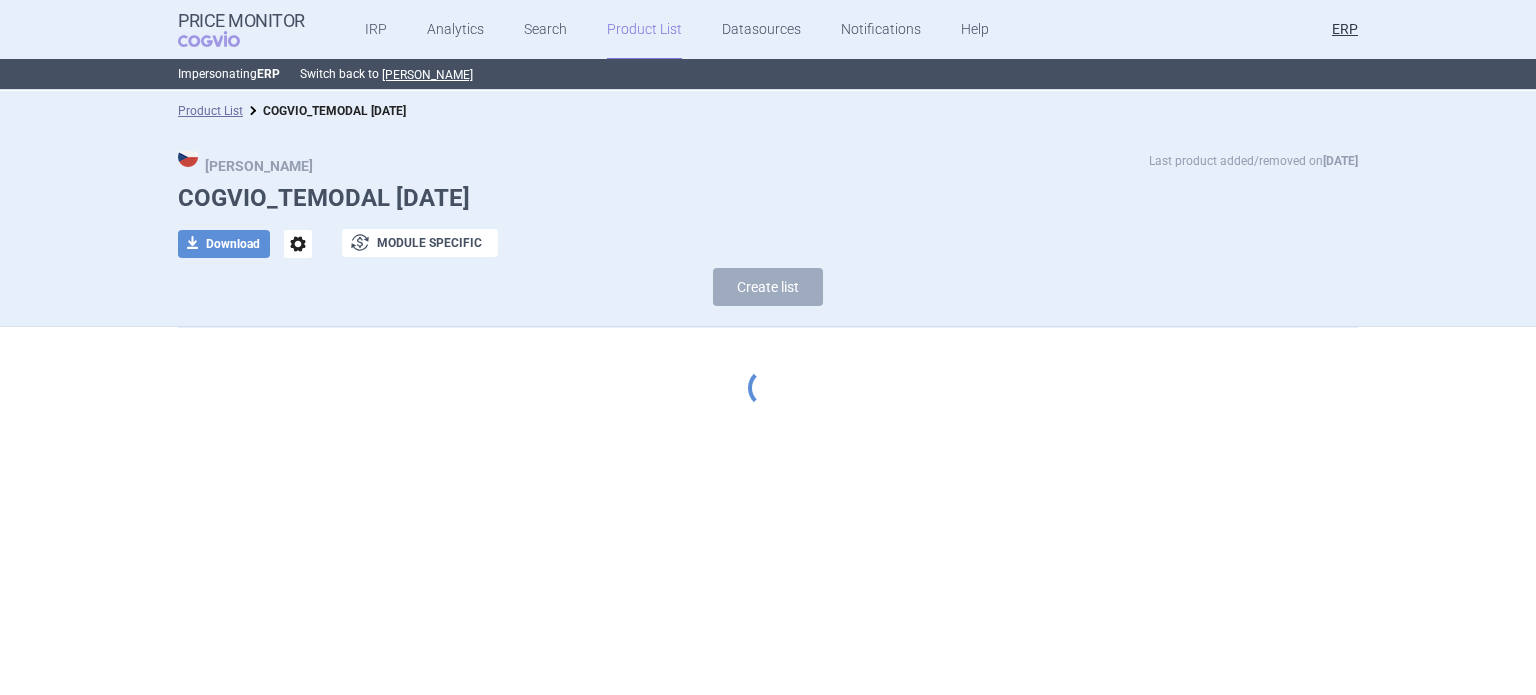 scroll, scrollTop: 0, scrollLeft: 0, axis: both 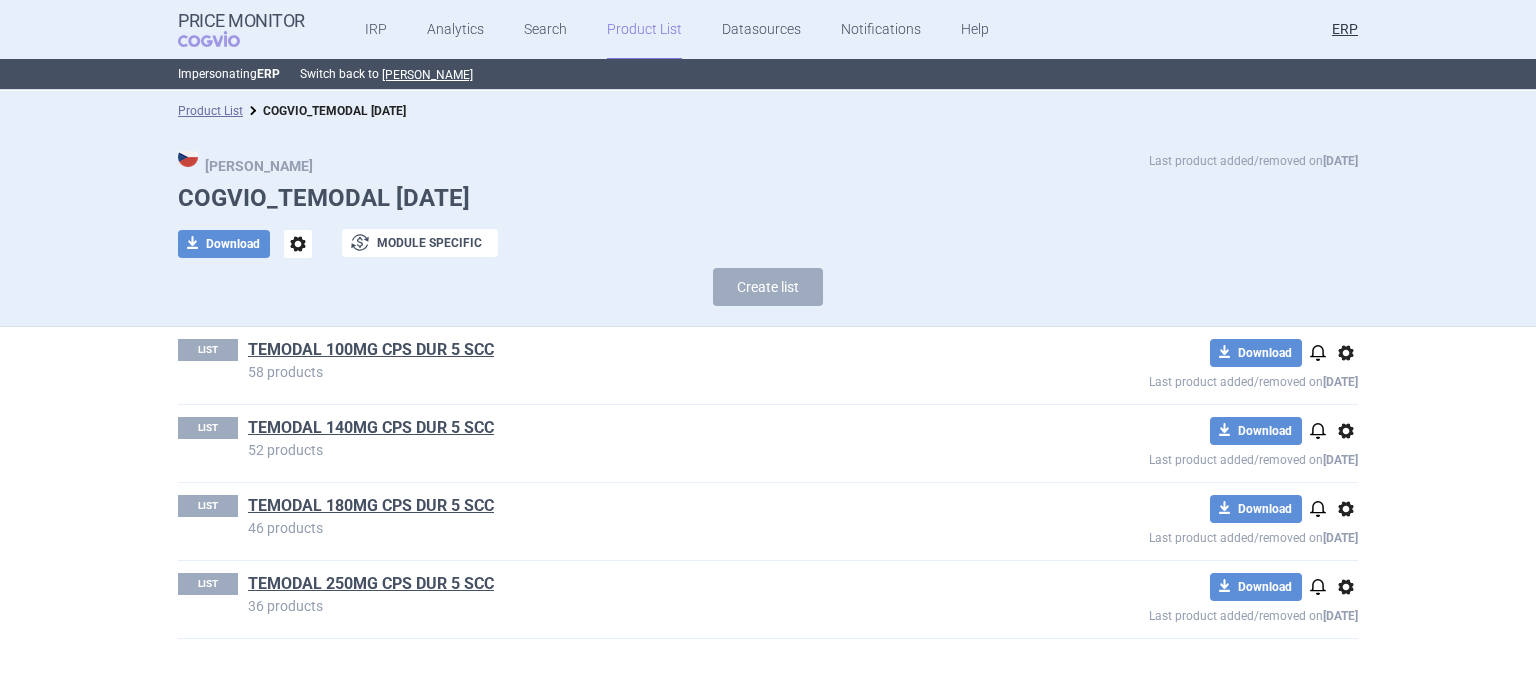 click on "options" at bounding box center (298, 244) 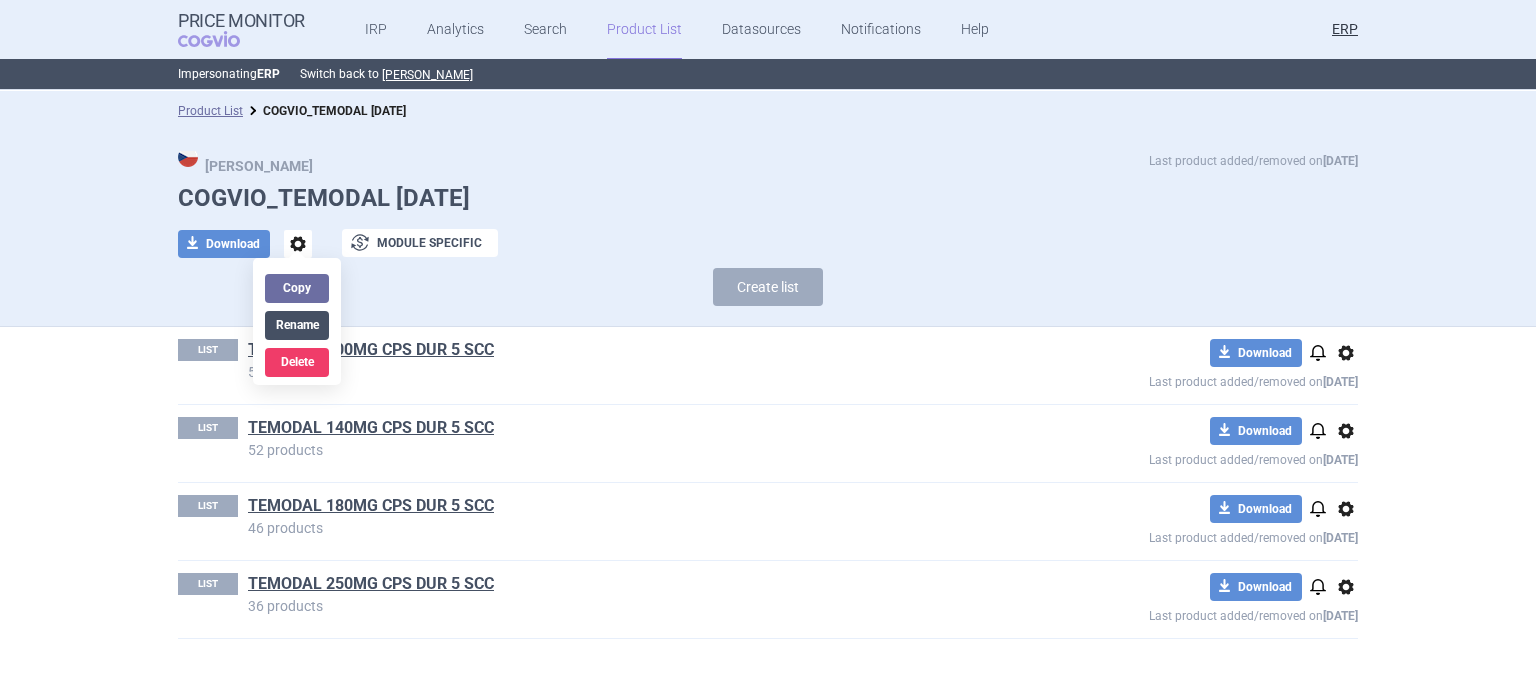 click on "Rename" at bounding box center (297, 325) 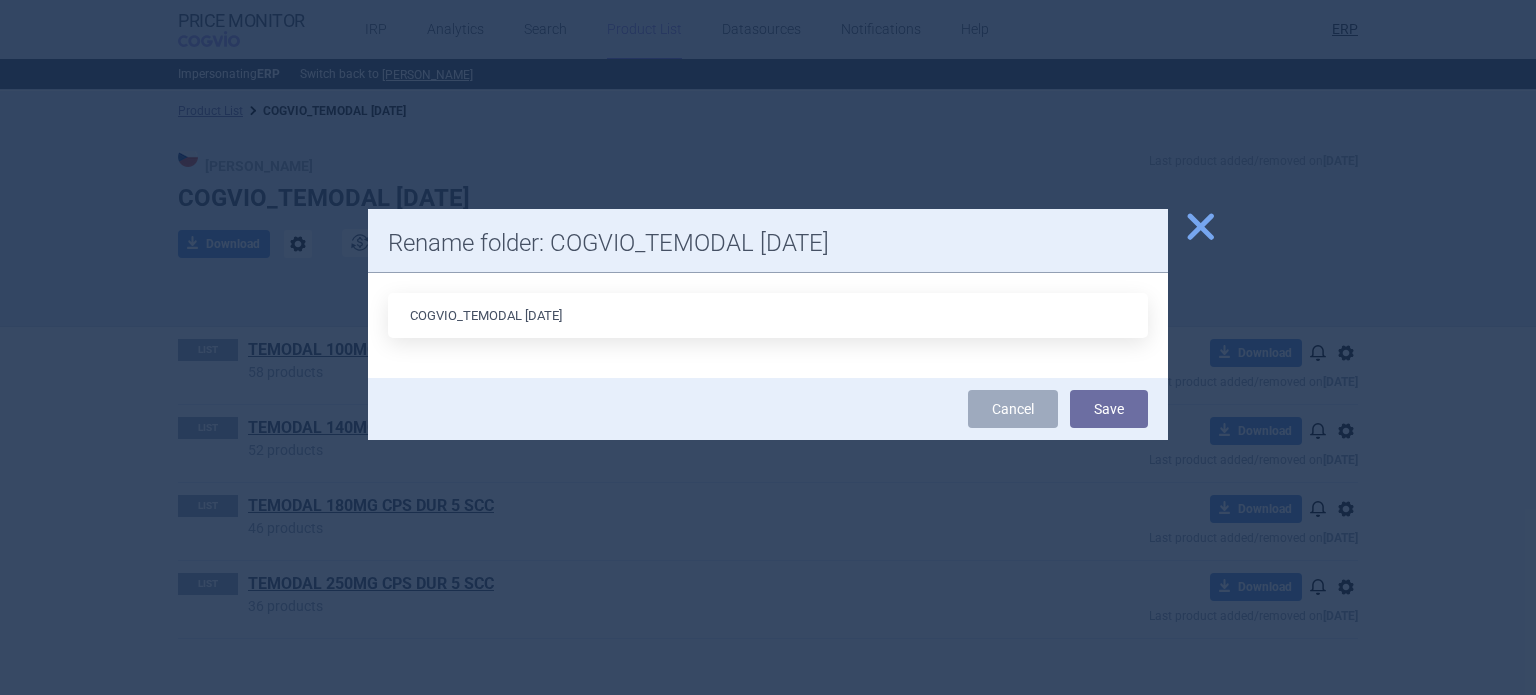 click on "COGVIO_TEMODAL 28.1.2025" at bounding box center (768, 315) 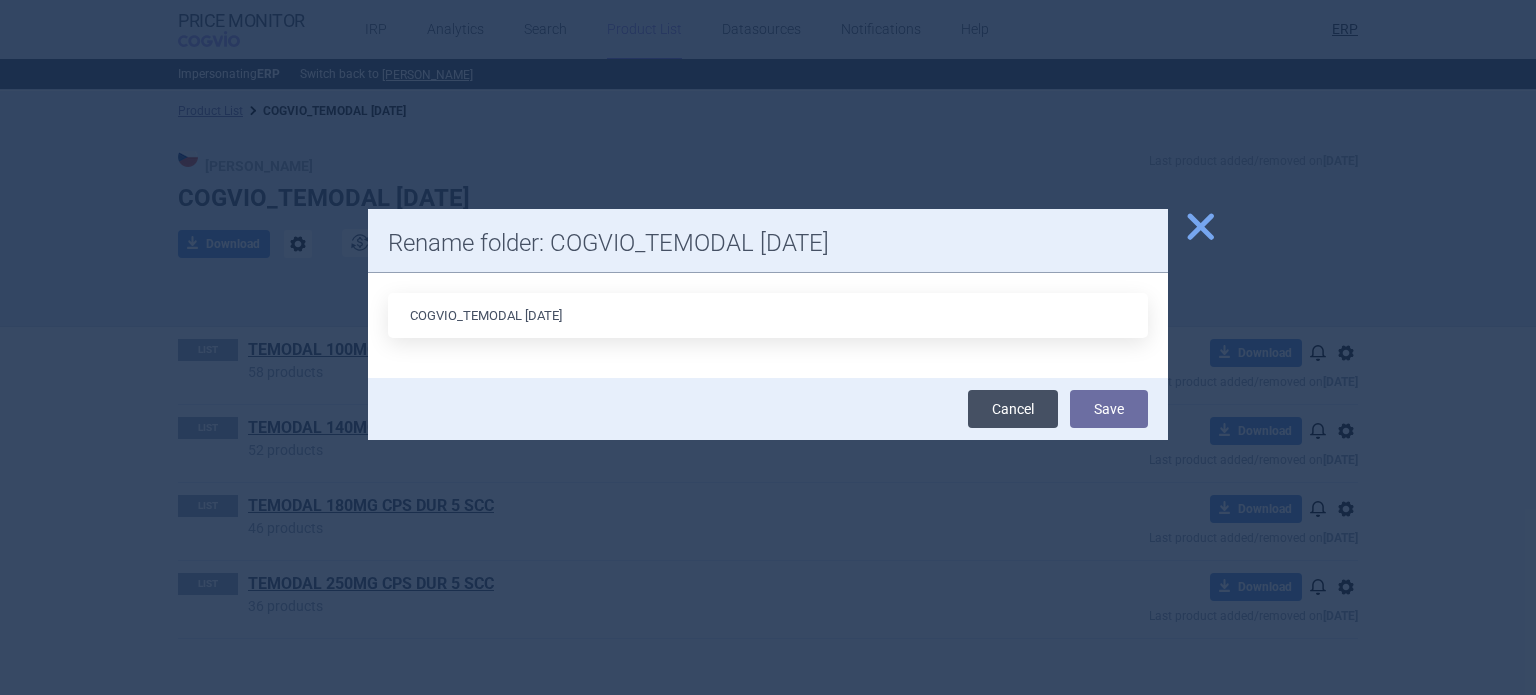 click on "Cancel" at bounding box center (1013, 409) 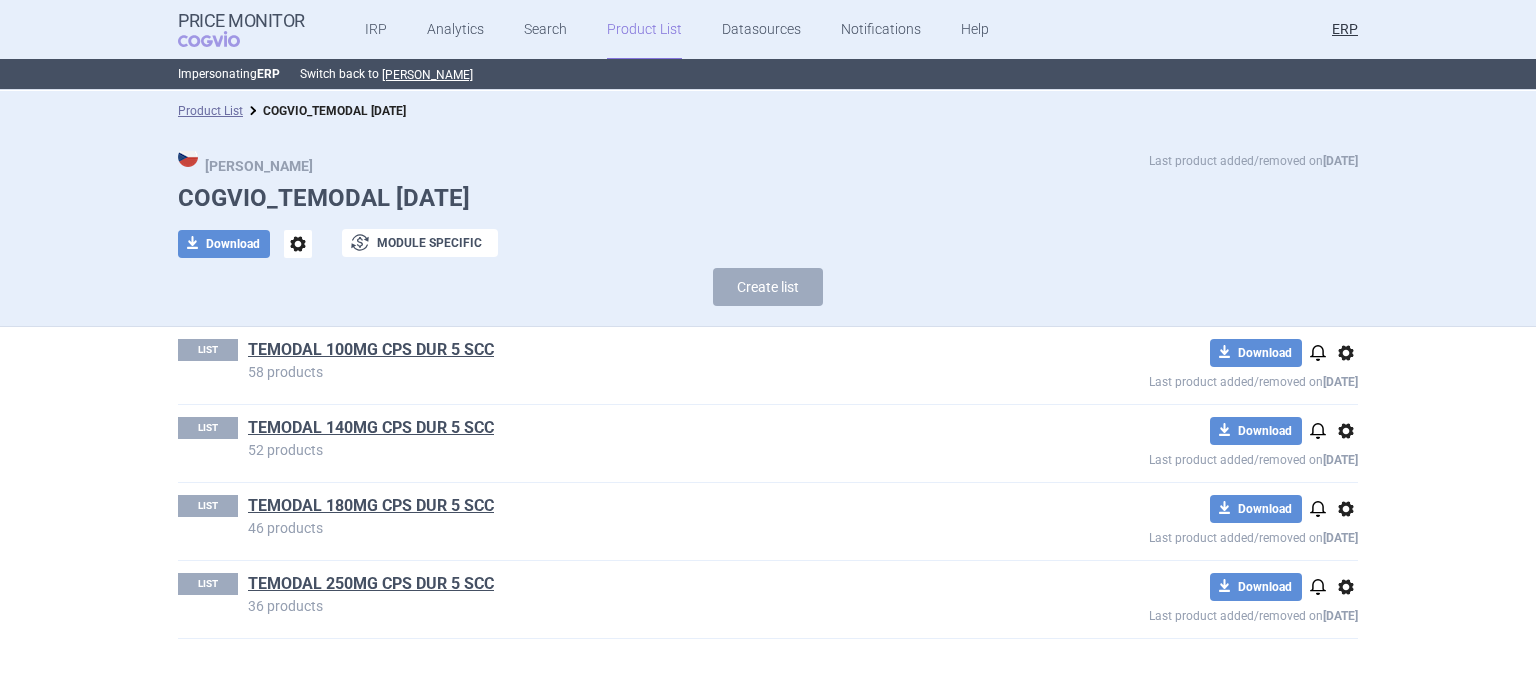 click on "options" at bounding box center [298, 244] 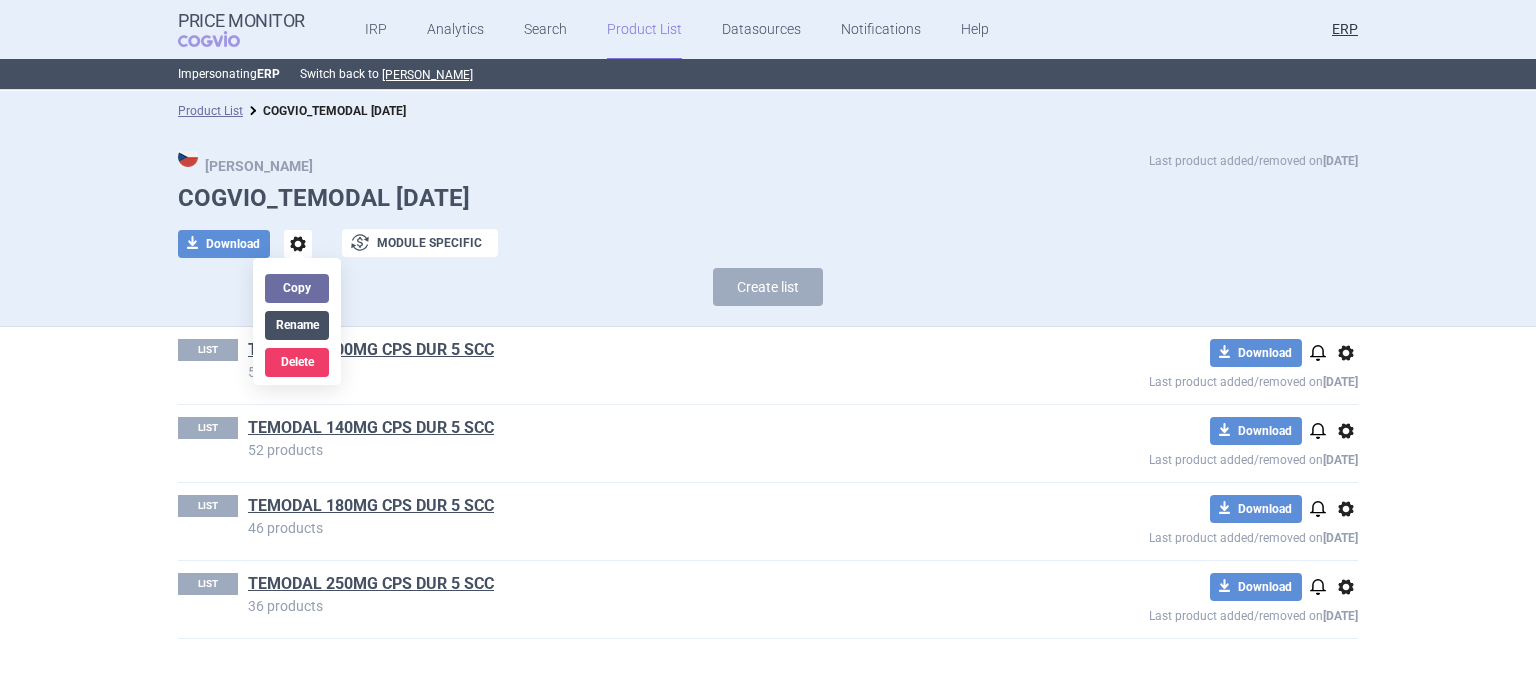 click on "Rename" at bounding box center (297, 325) 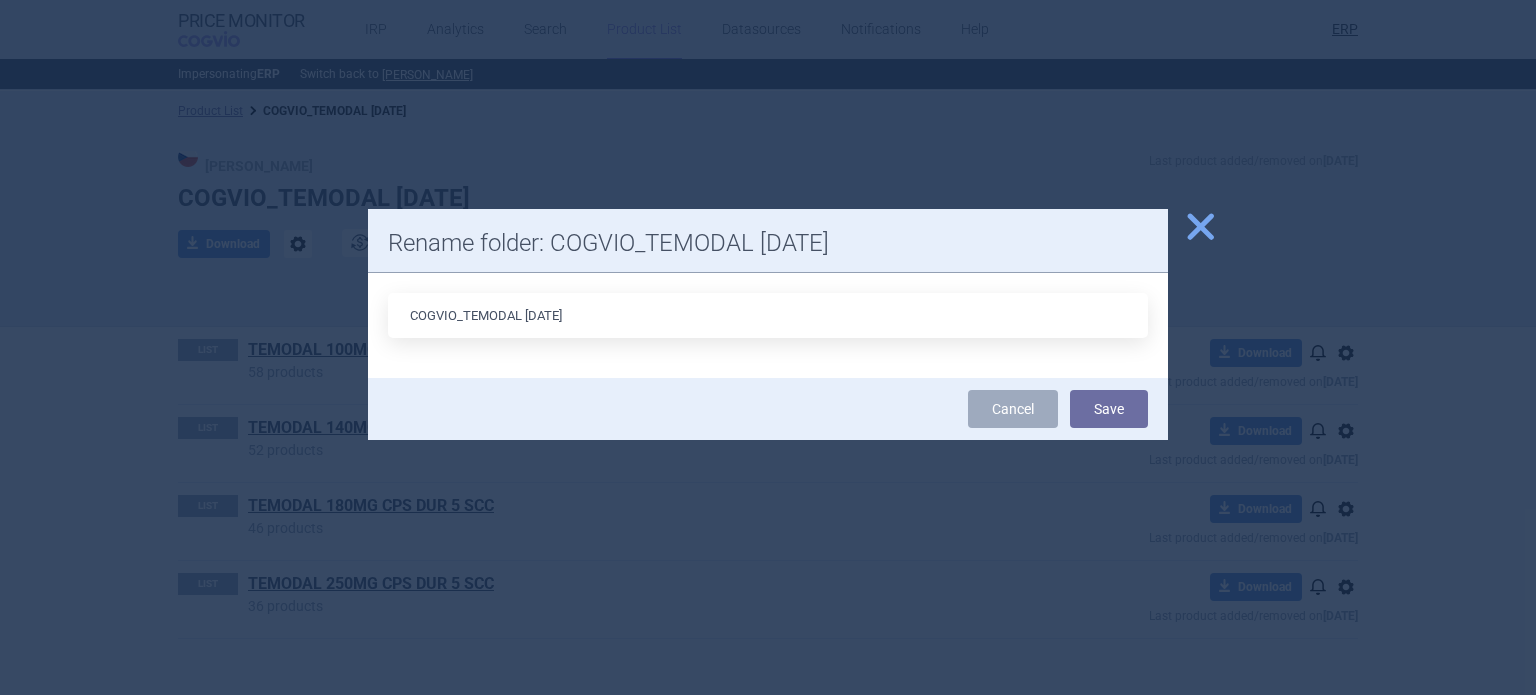 click on "COGVIO_TEMODAL 28.1.2025" at bounding box center (768, 315) 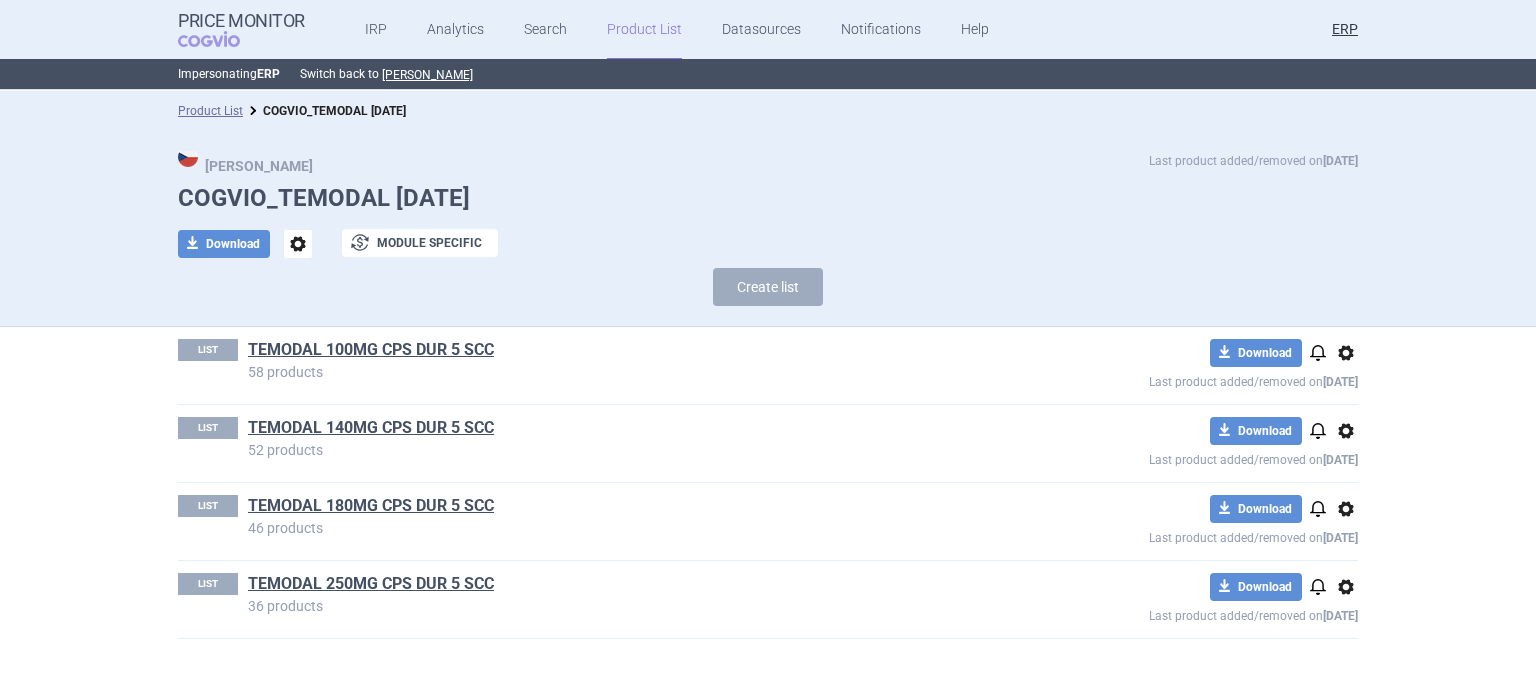 click on "options" at bounding box center (1346, 353) 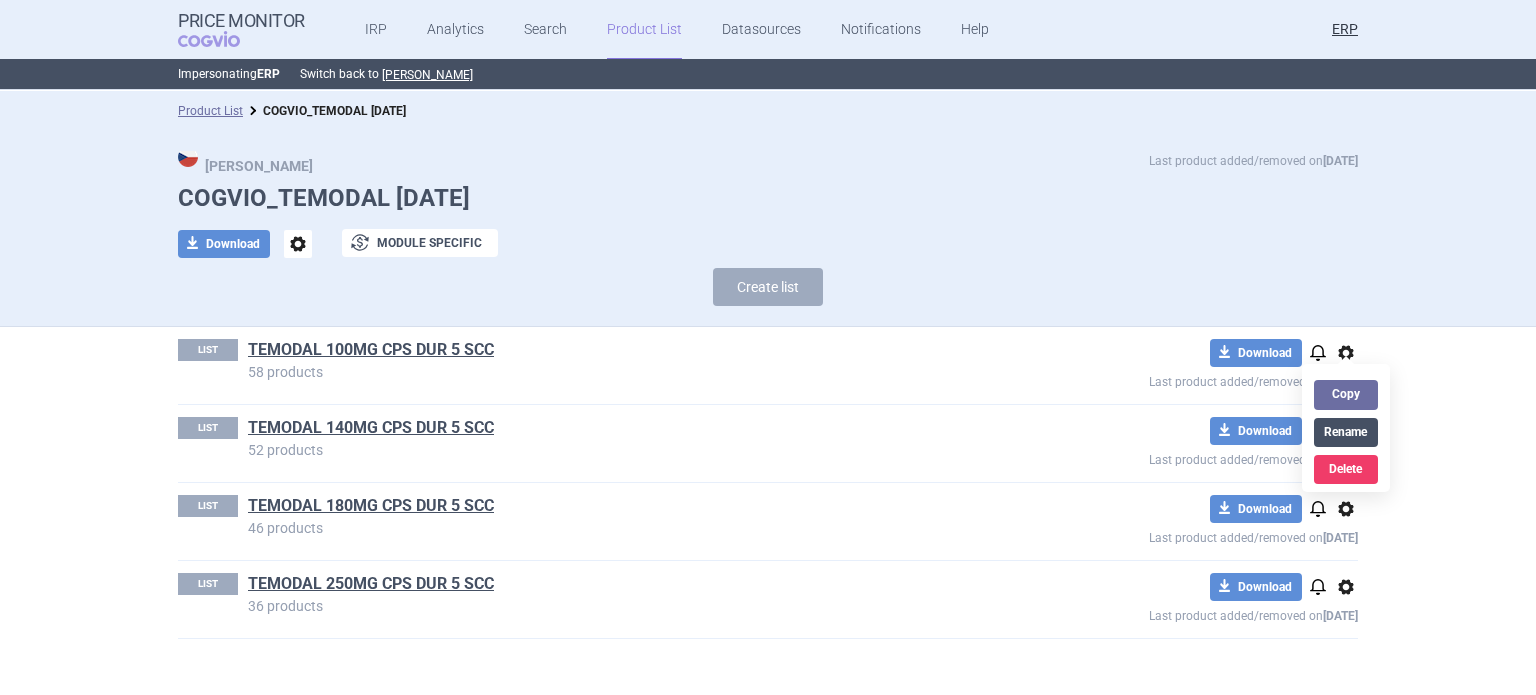 click on "Rename" at bounding box center [1346, 432] 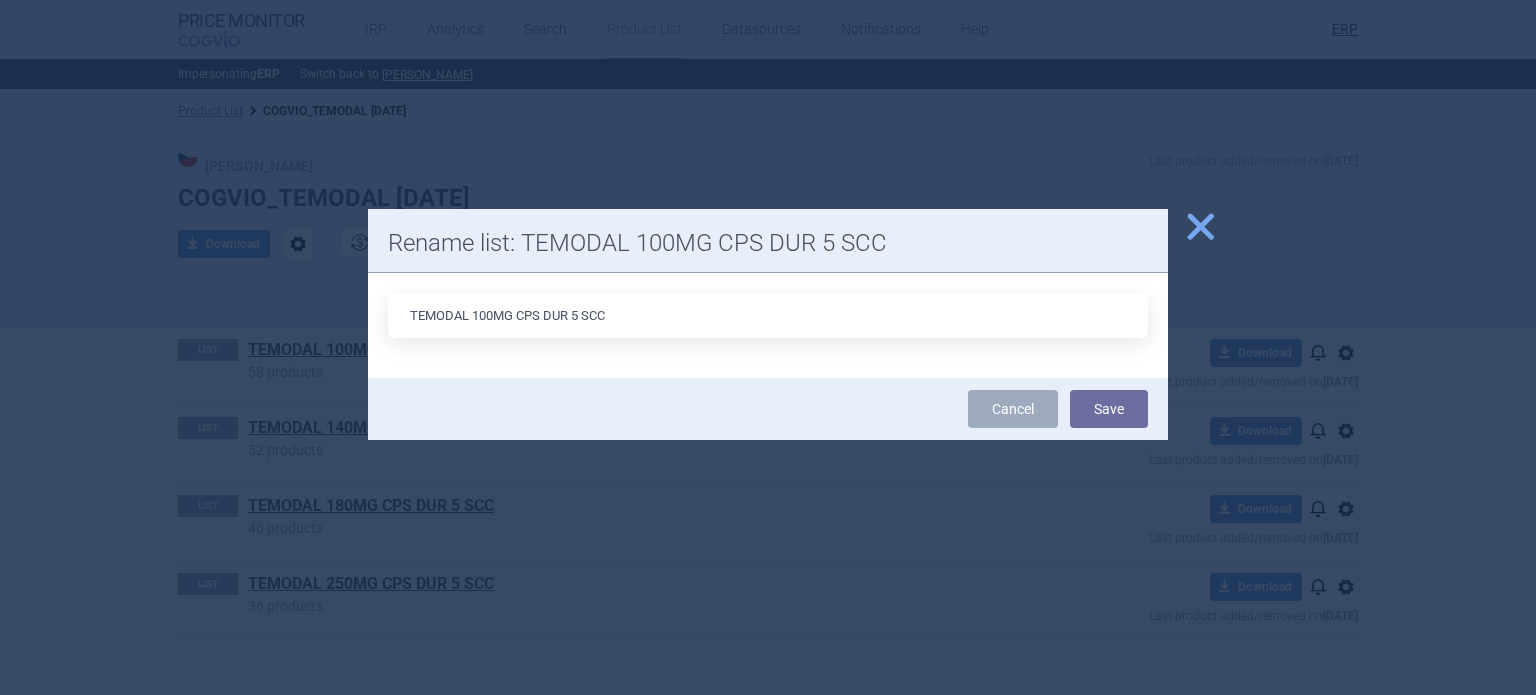 click on "TEMODAL 100MG CPS DUR 5 SCC" at bounding box center [768, 315] 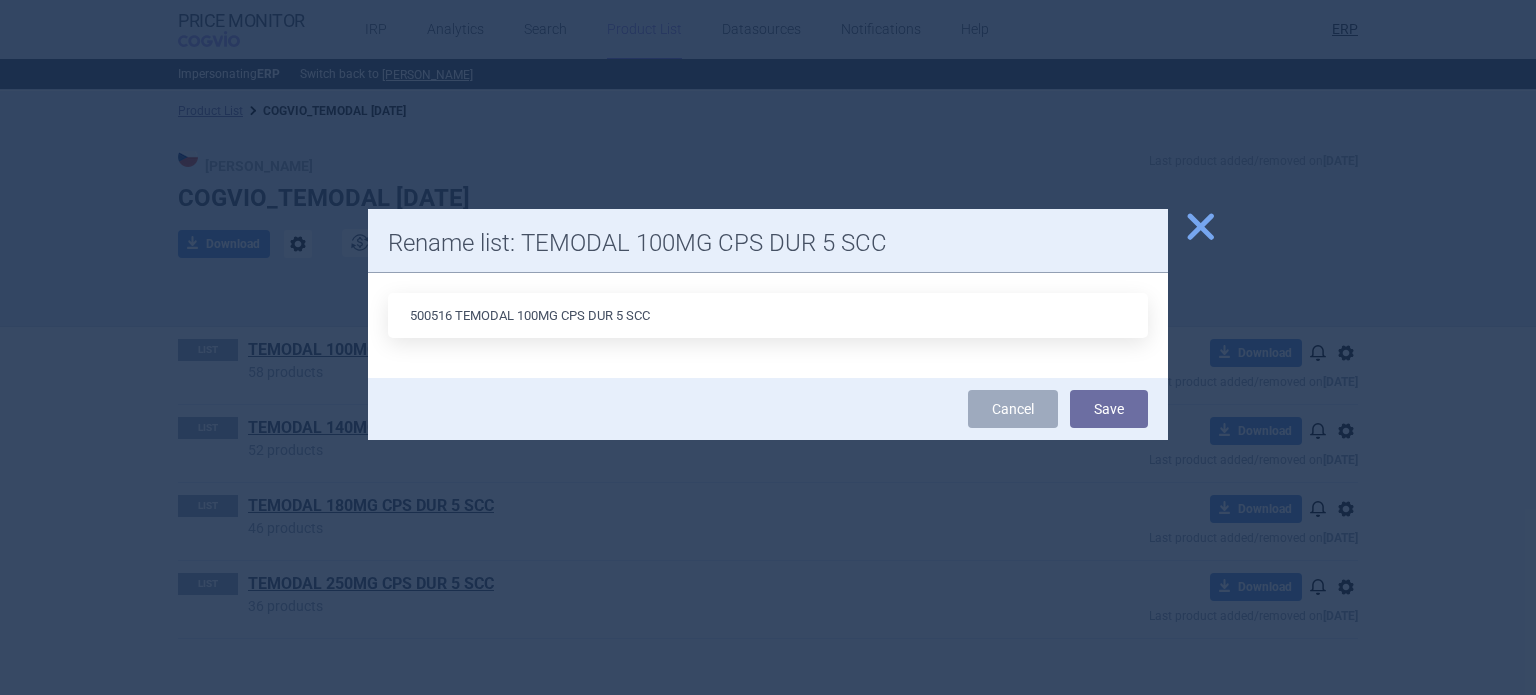 type on "500516 TEMODAL 100MG CPS DUR 5 SCC" 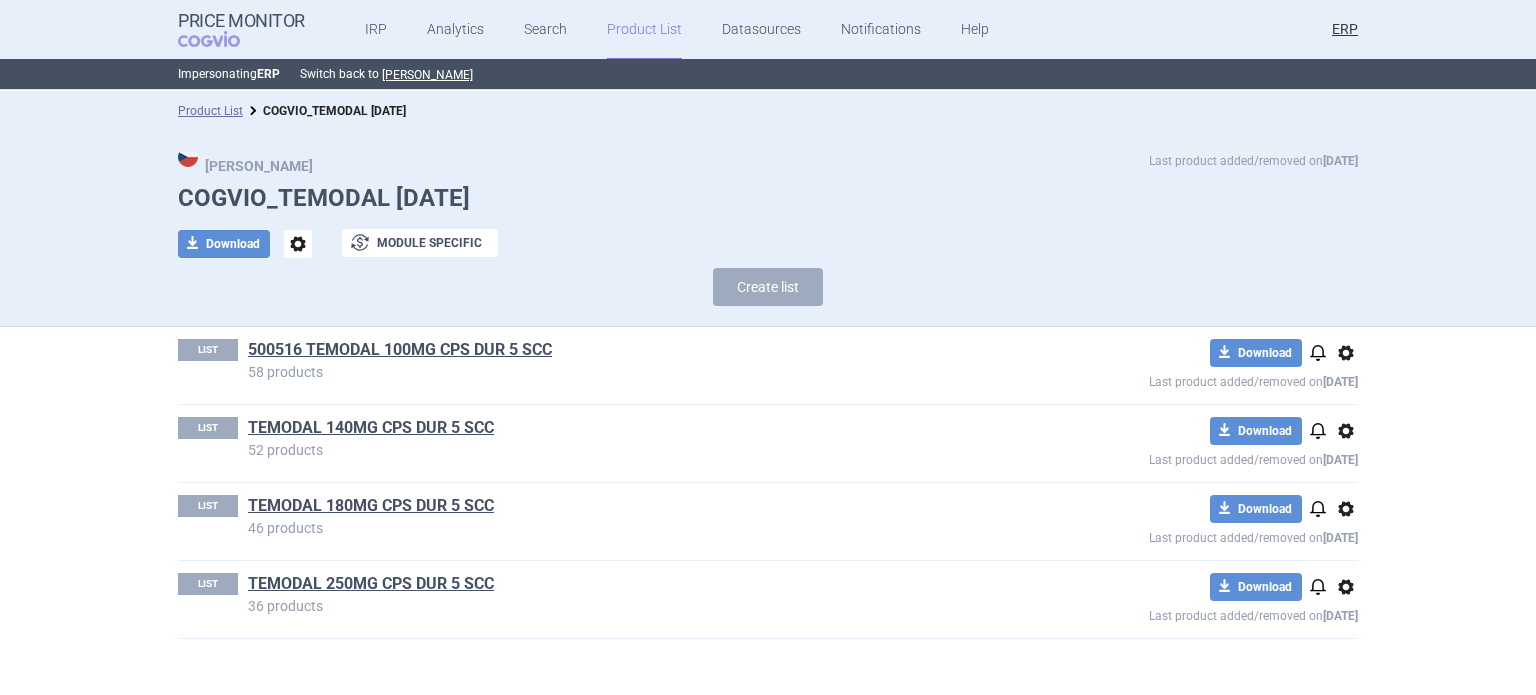 click on "options" at bounding box center (1346, 431) 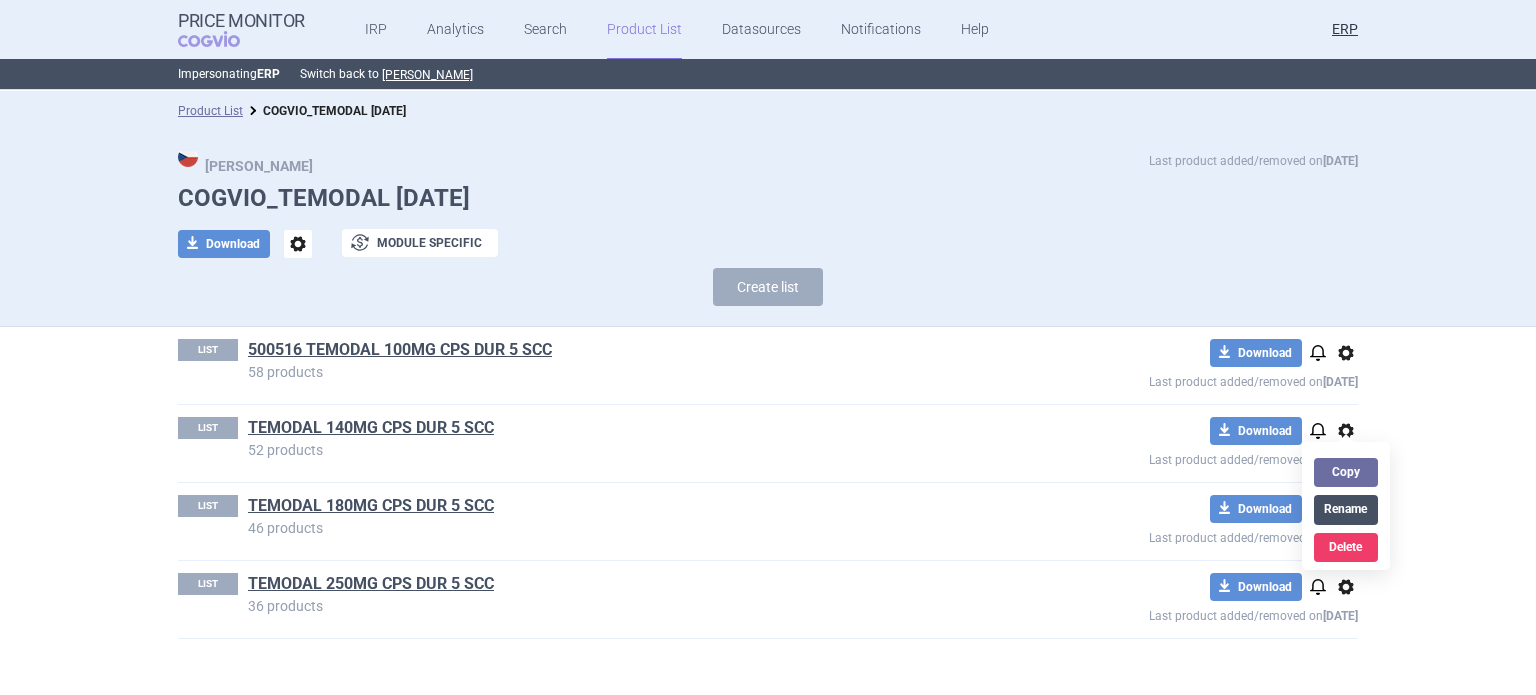 click on "Rename" at bounding box center (1346, 509) 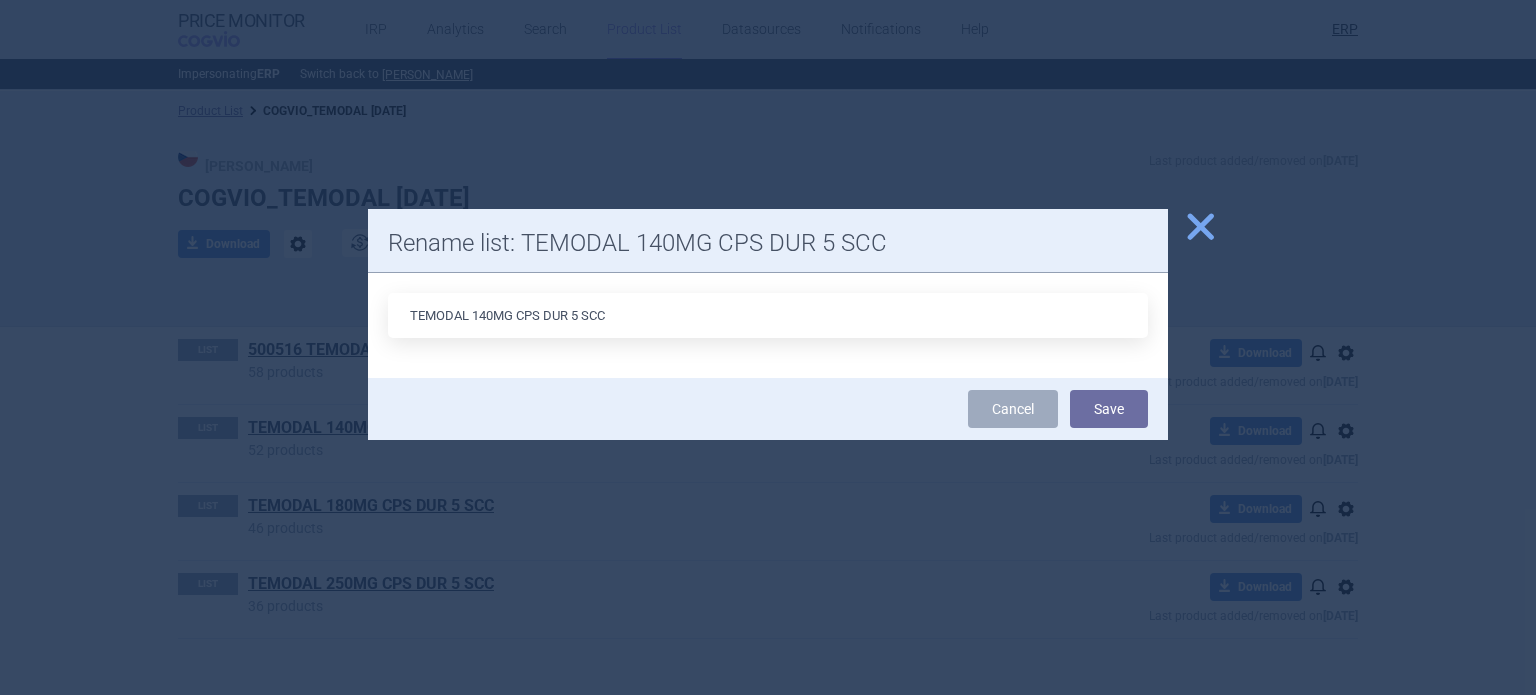 click on "TEMODAL 140MG CPS DUR 5 SCC" at bounding box center [768, 315] 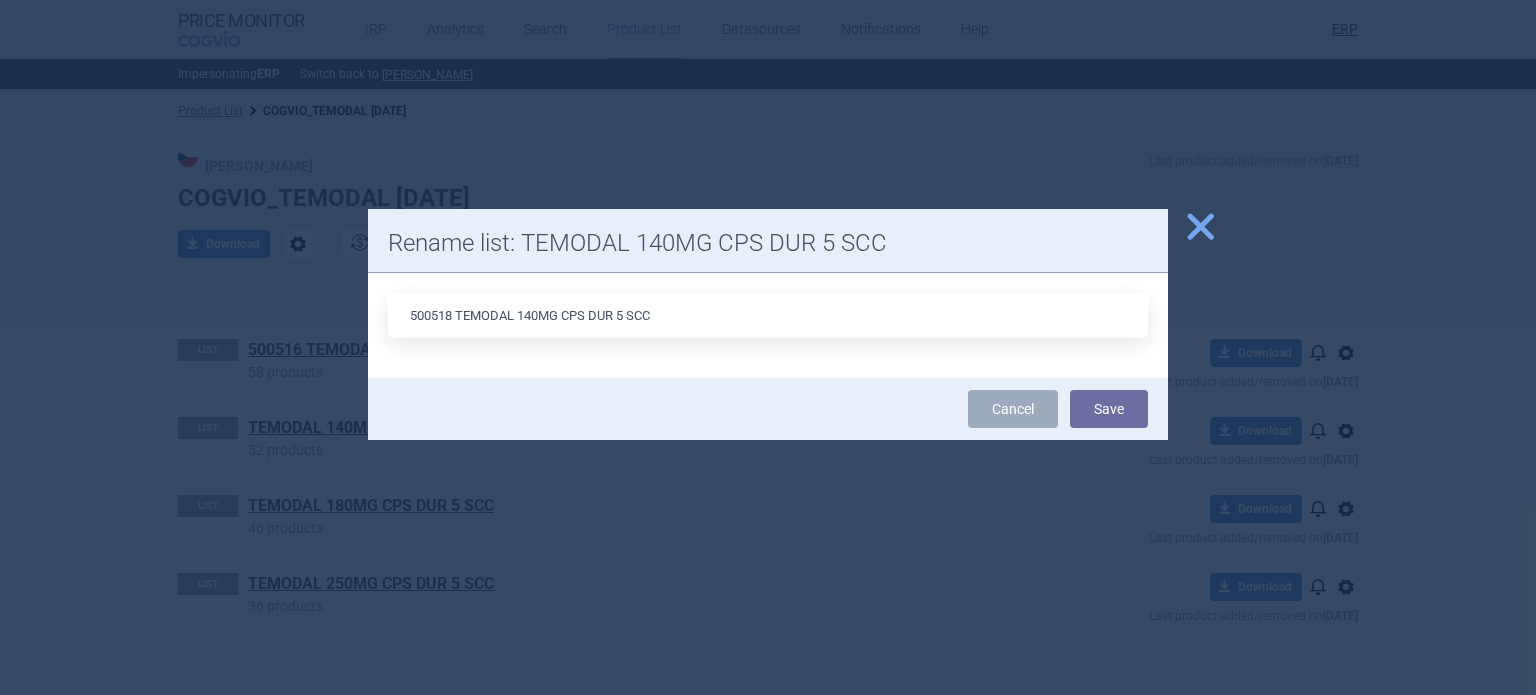 type on "500518 TEMODAL 140MG CPS DUR 5 SCC" 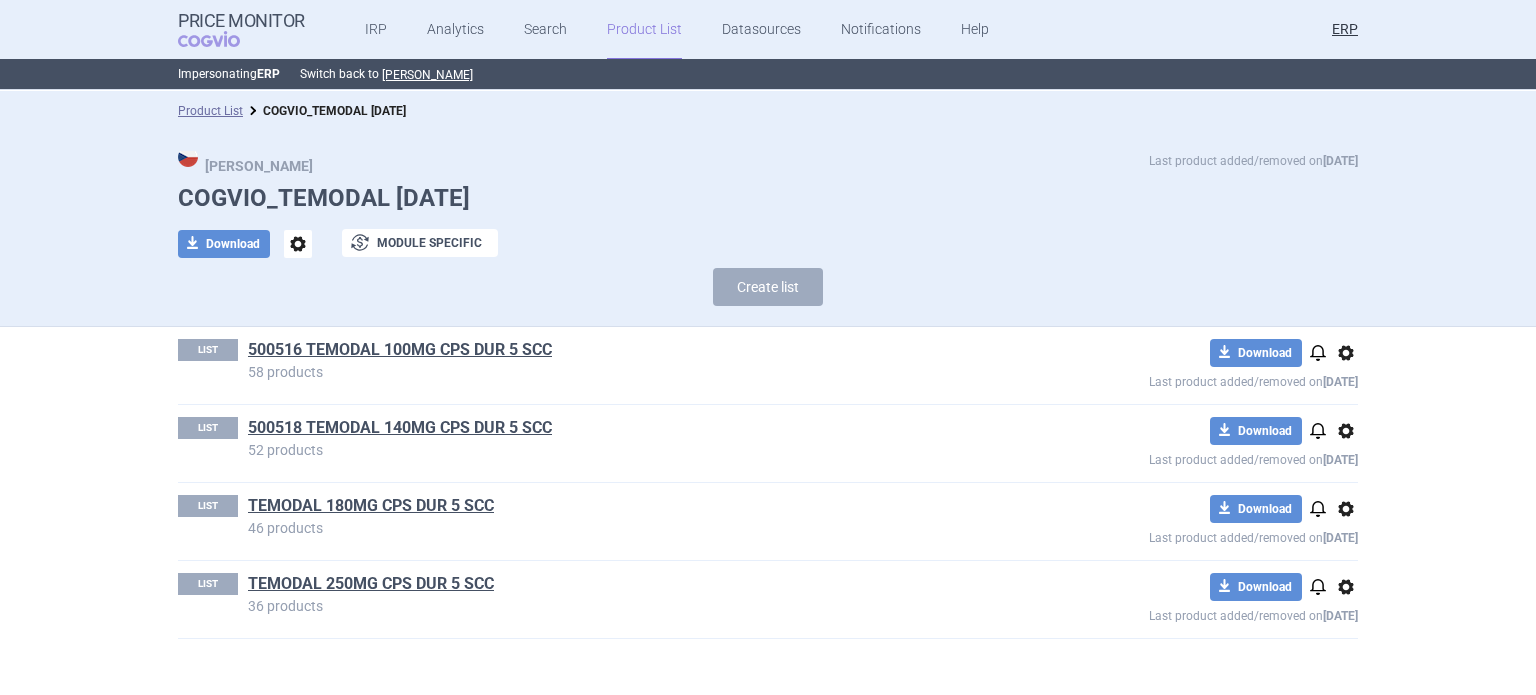 click on "options" at bounding box center (1346, 509) 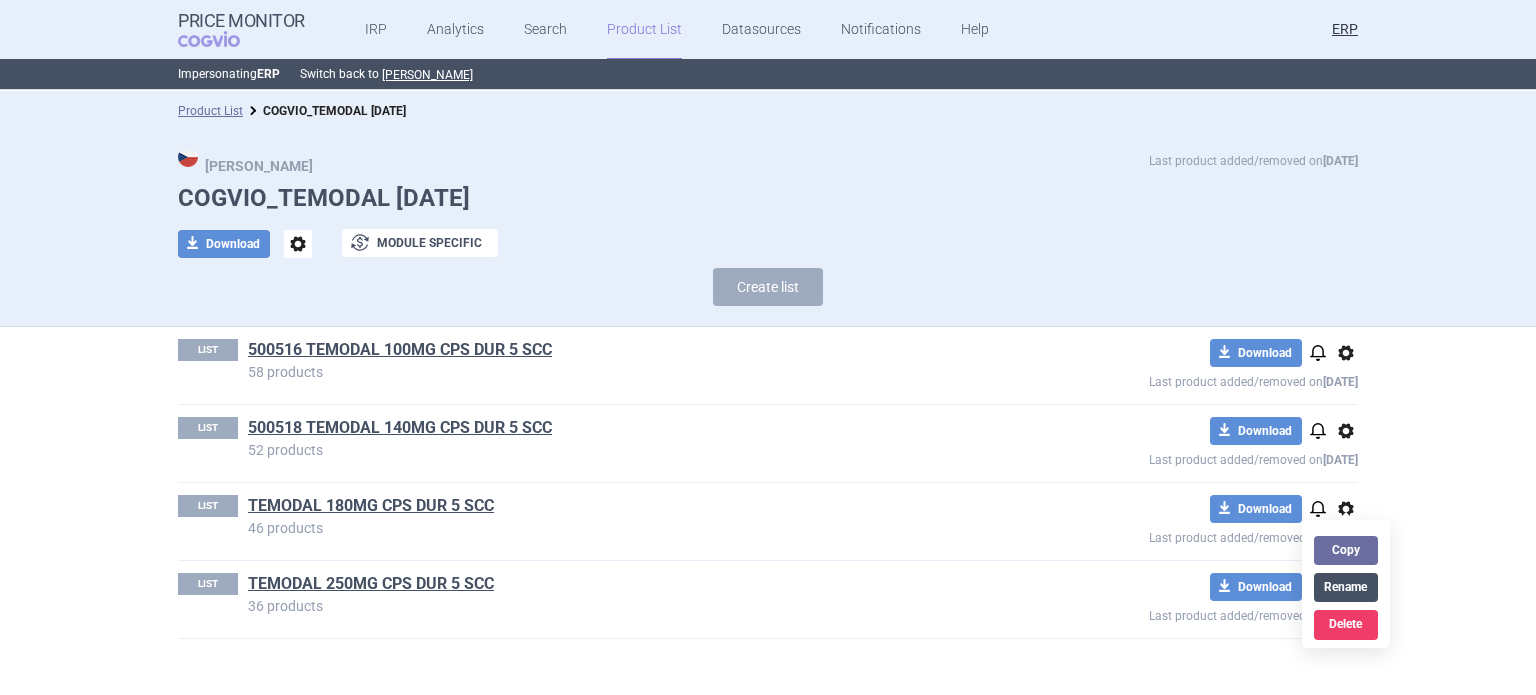 click on "Rename" at bounding box center (1346, 587) 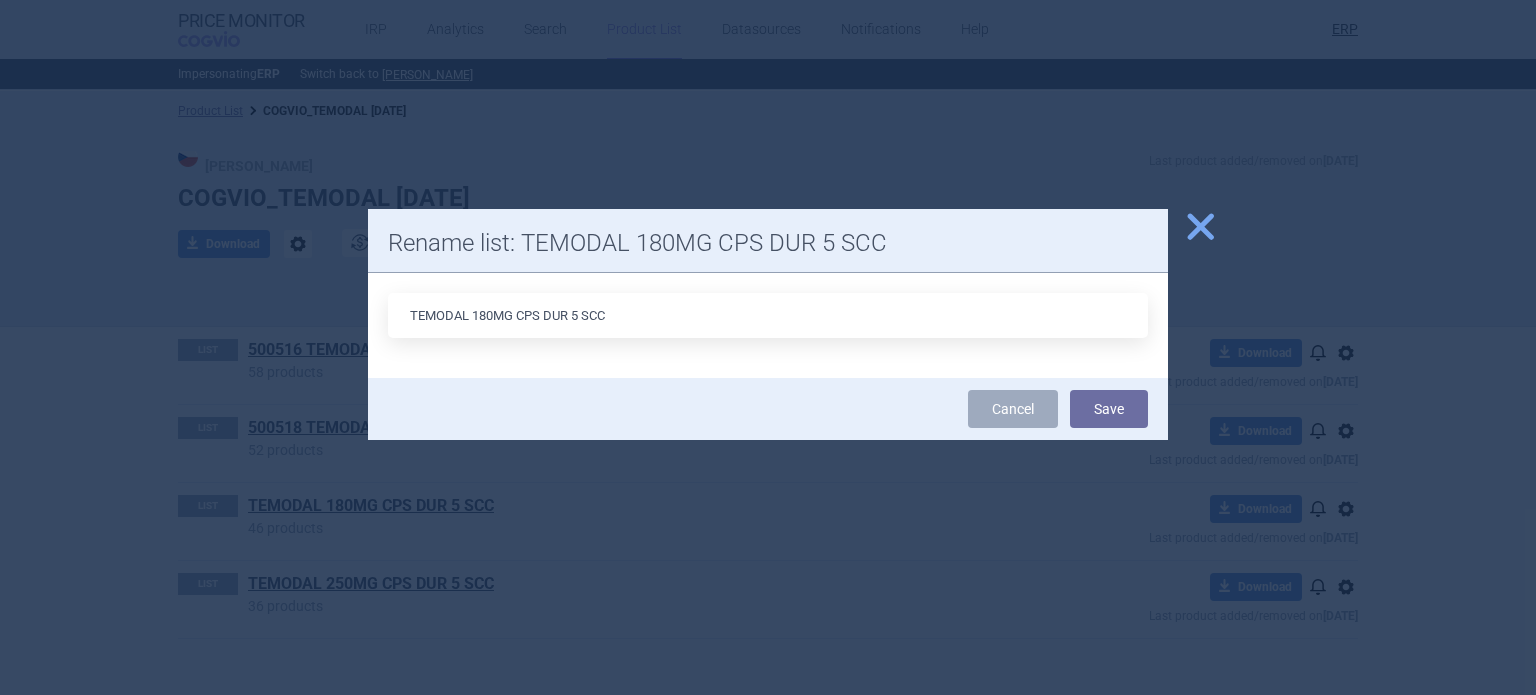 click on "TEMODAL 180MG CPS DUR 5 SCC" at bounding box center [768, 315] 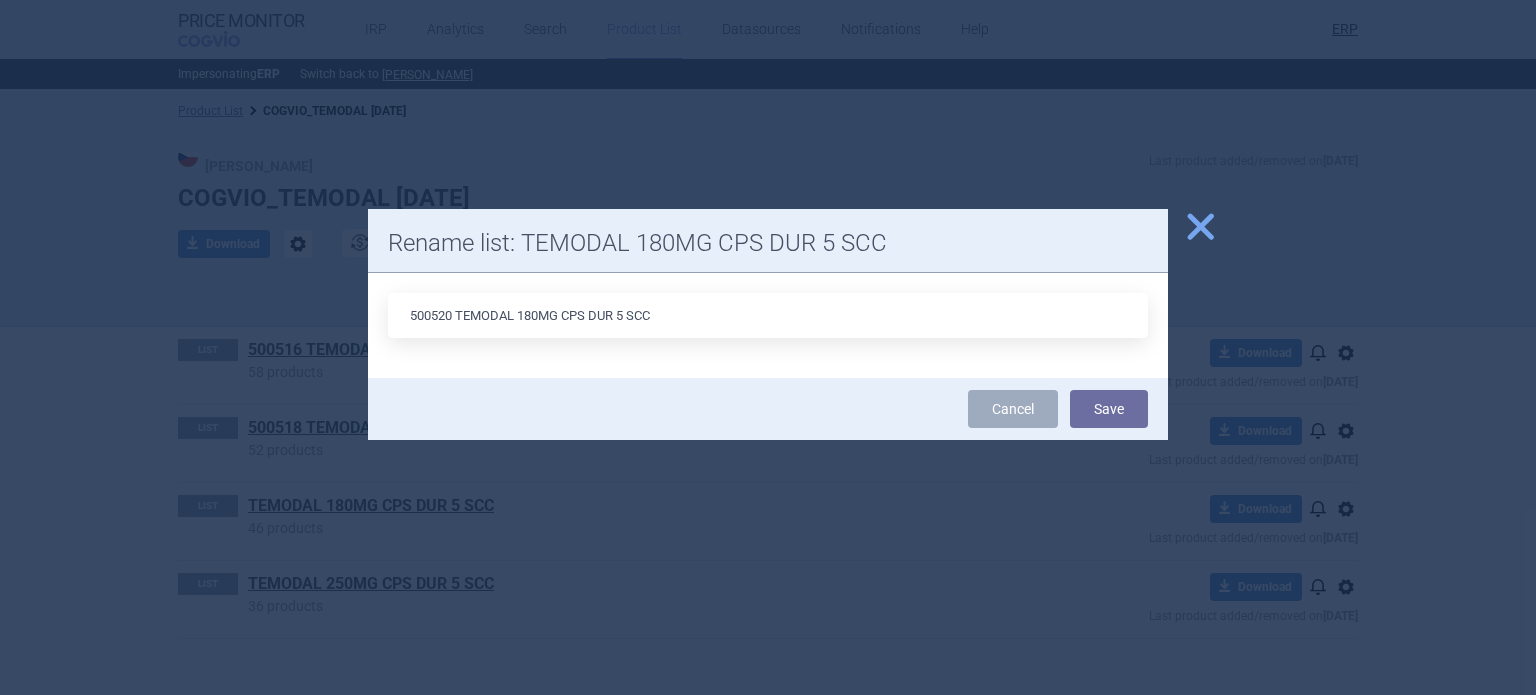 type on "500520 TEMODAL 180MG CPS DUR 5 SCC" 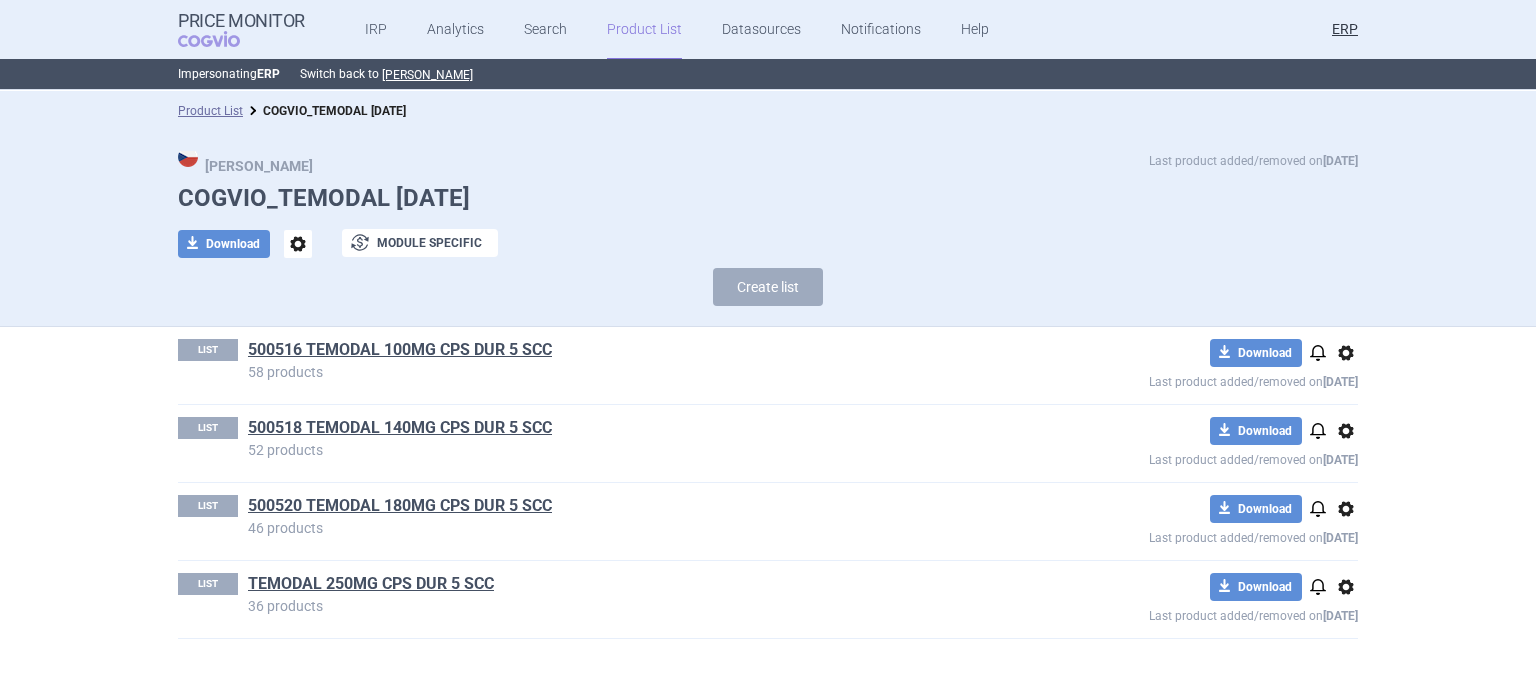 click on "options" at bounding box center (1346, 587) 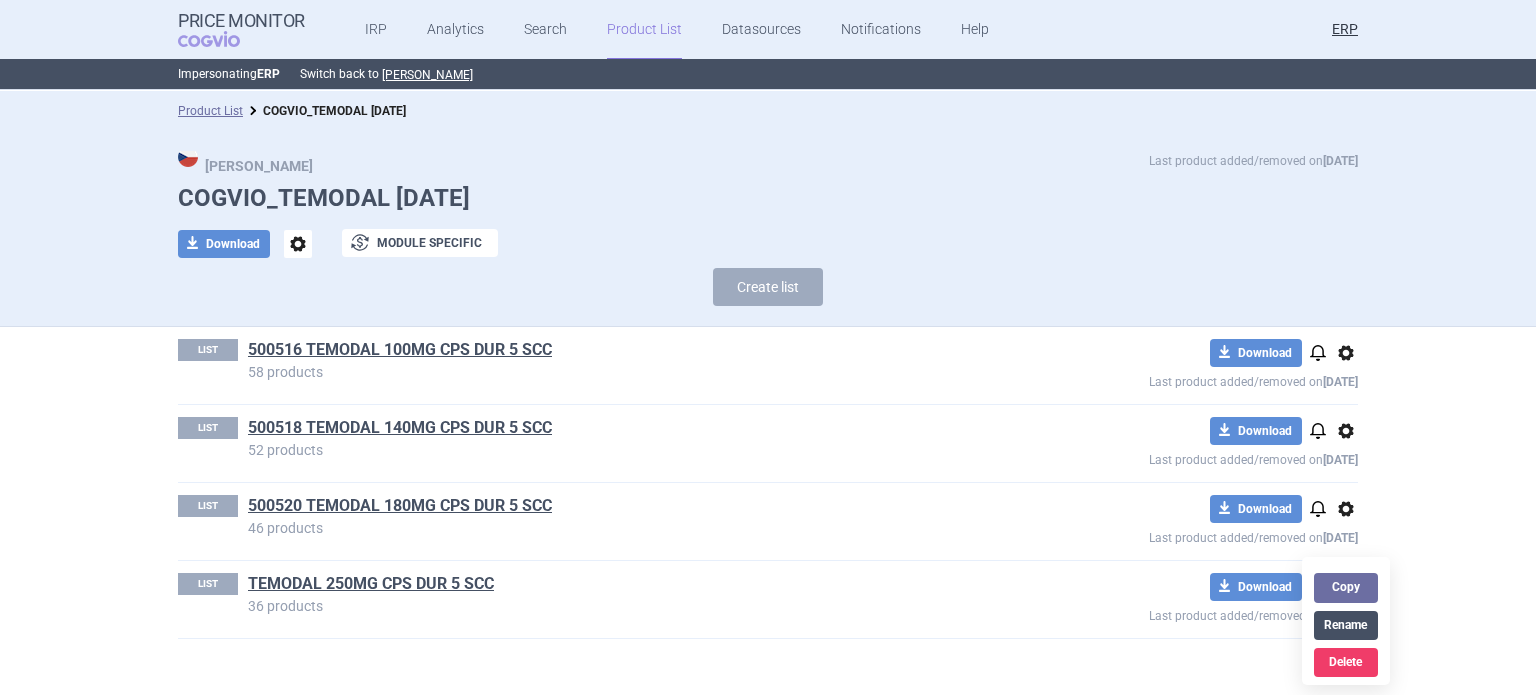 click on "Rename" at bounding box center (1346, 625) 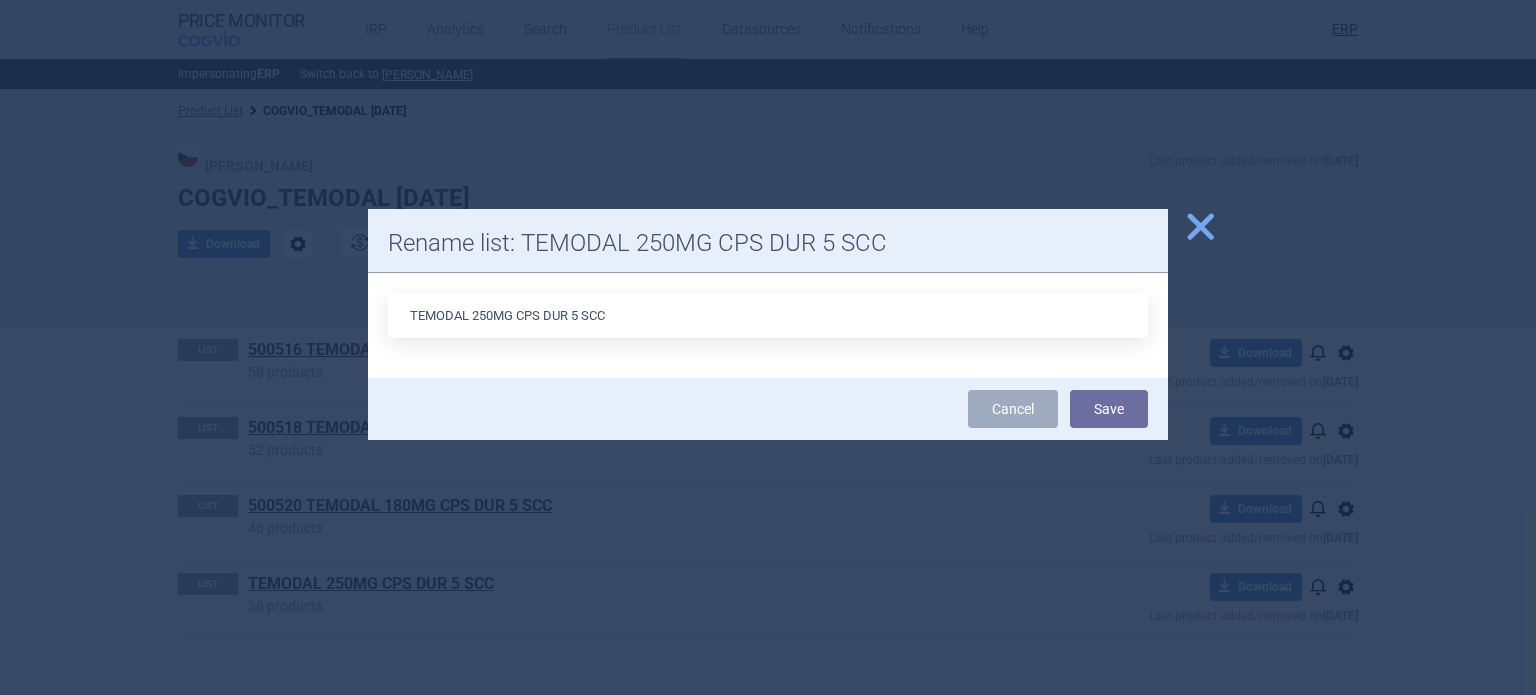 click on "TEMODAL 250MG CPS DUR 5 SCC" at bounding box center (768, 315) 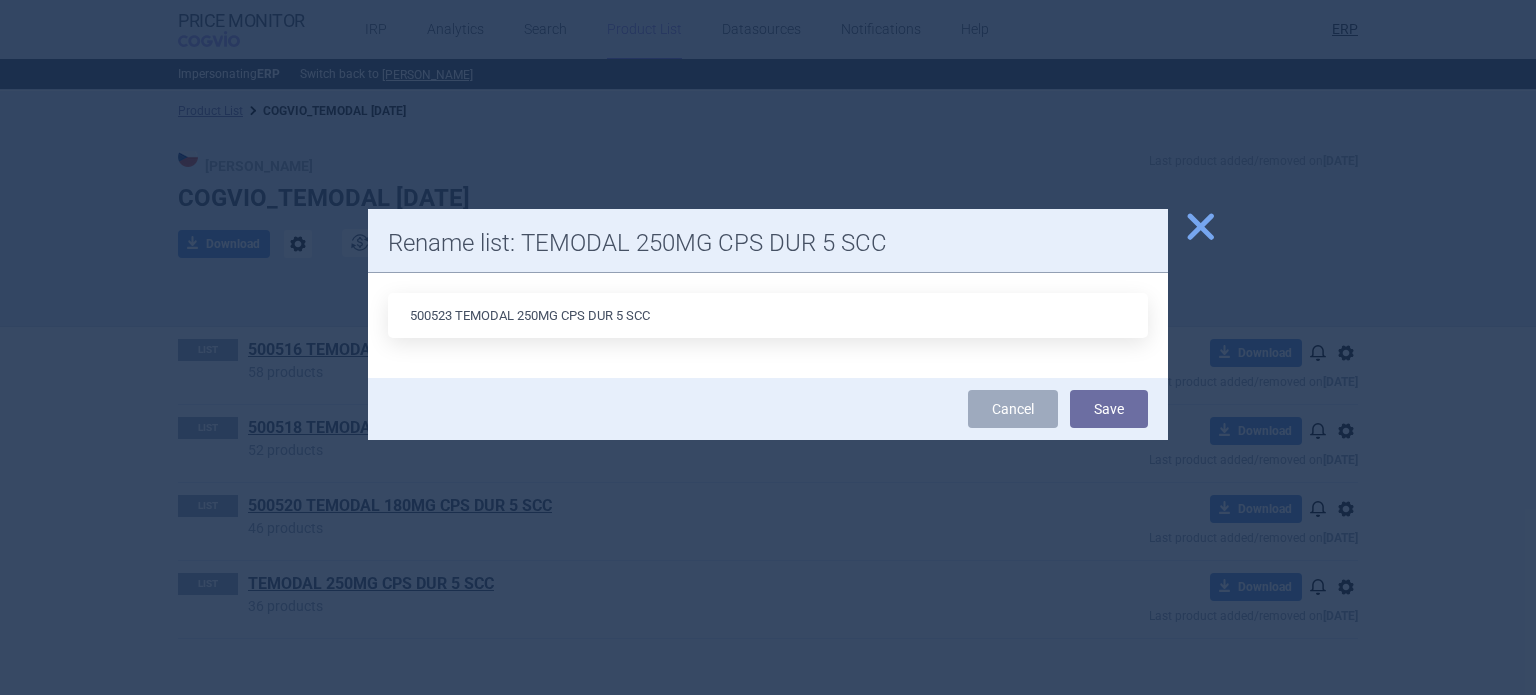type on "500523 TEMODAL 250MG CPS DUR 5 SCC" 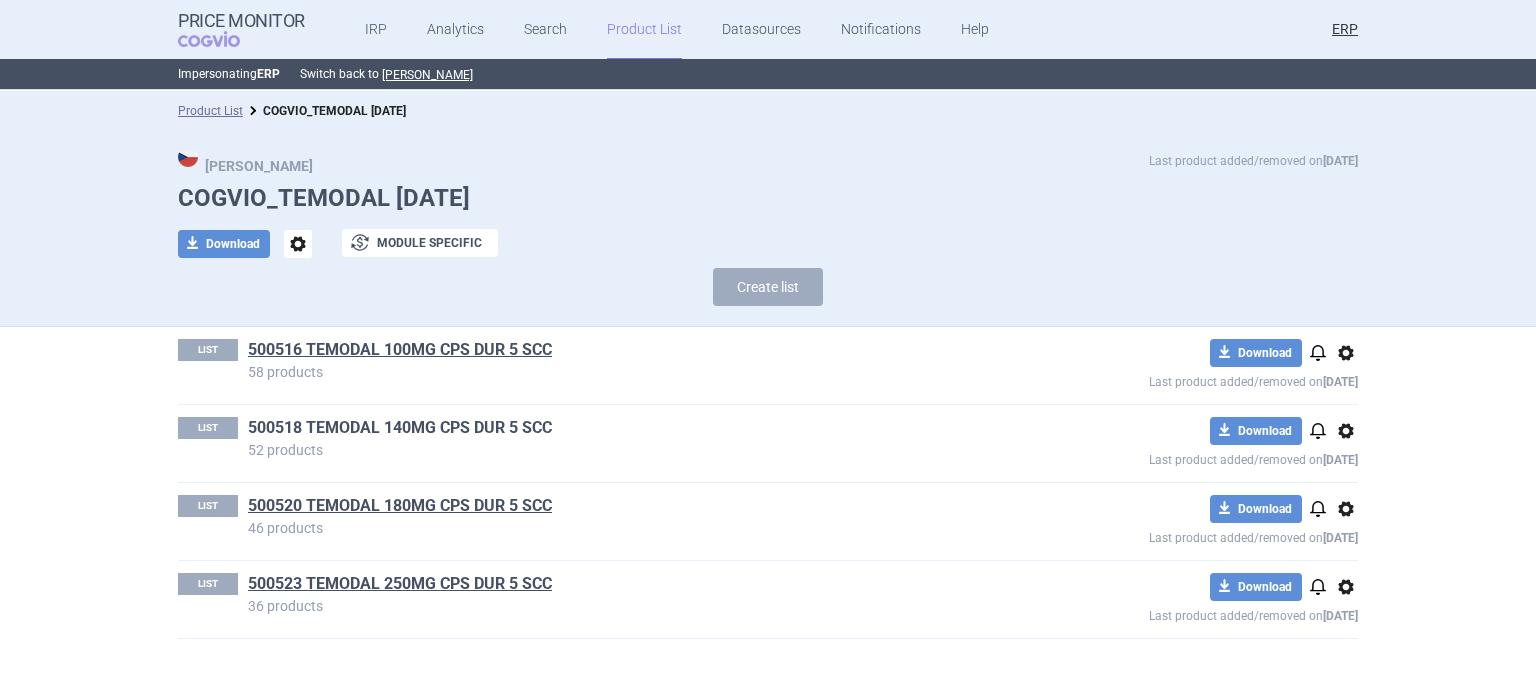 drag, startPoint x: 456, startPoint y: 438, endPoint x: 440, endPoint y: 429, distance: 18.35756 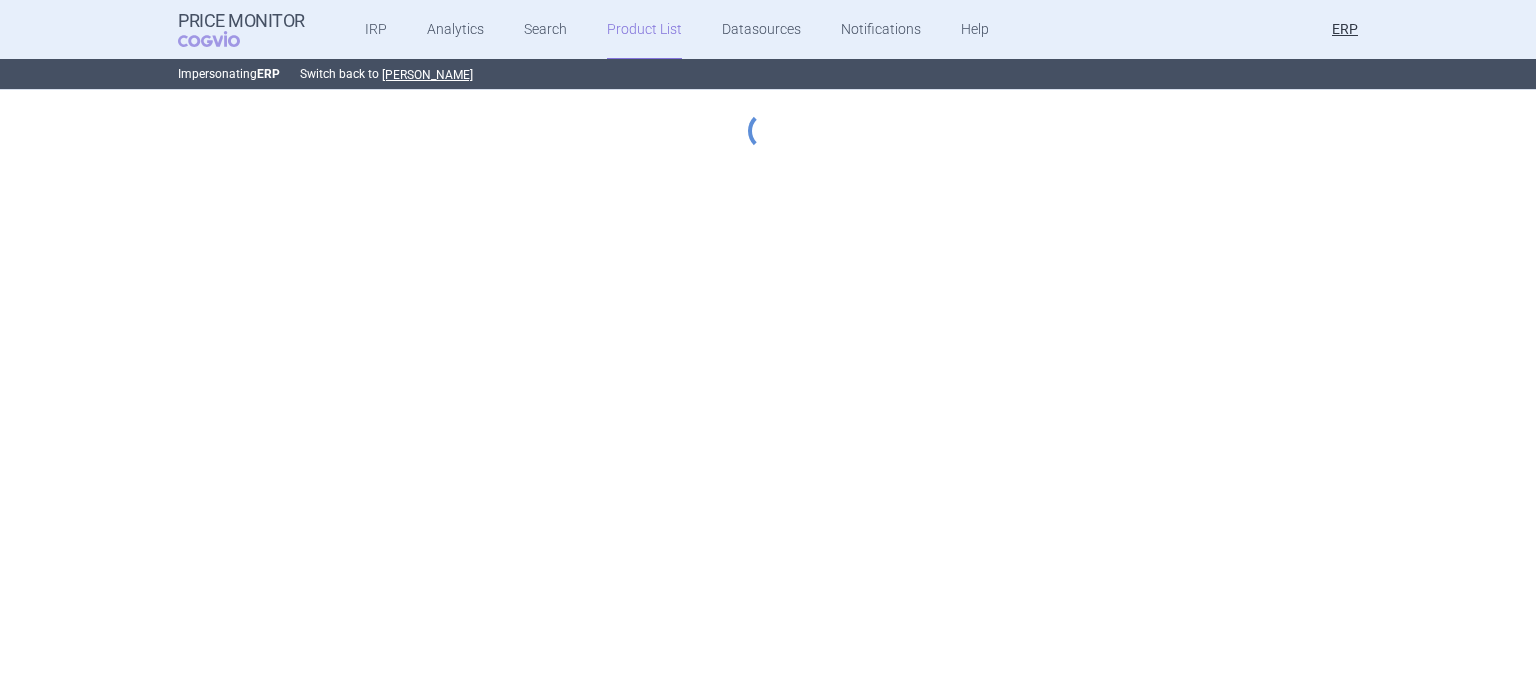 scroll, scrollTop: 0, scrollLeft: 0, axis: both 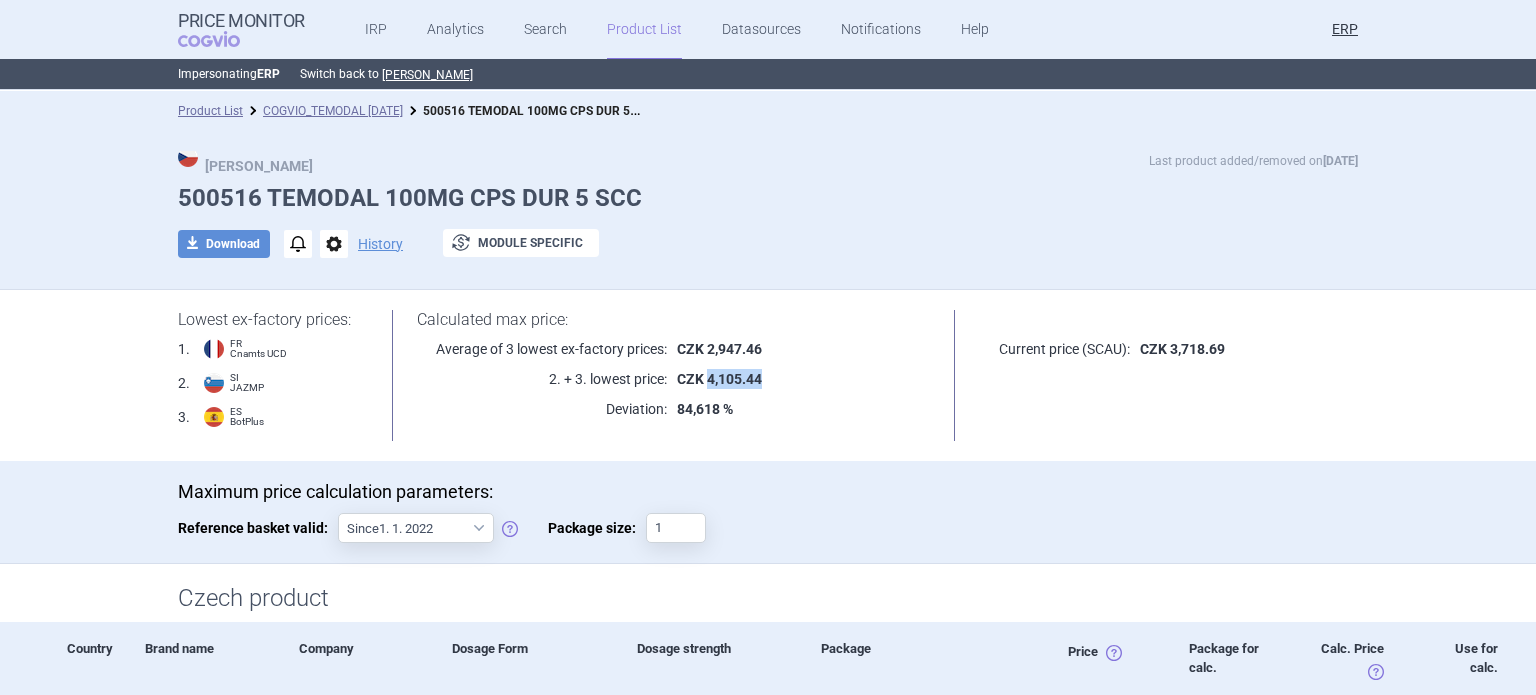 drag, startPoint x: 791, startPoint y: 385, endPoint x: 698, endPoint y: 385, distance: 93 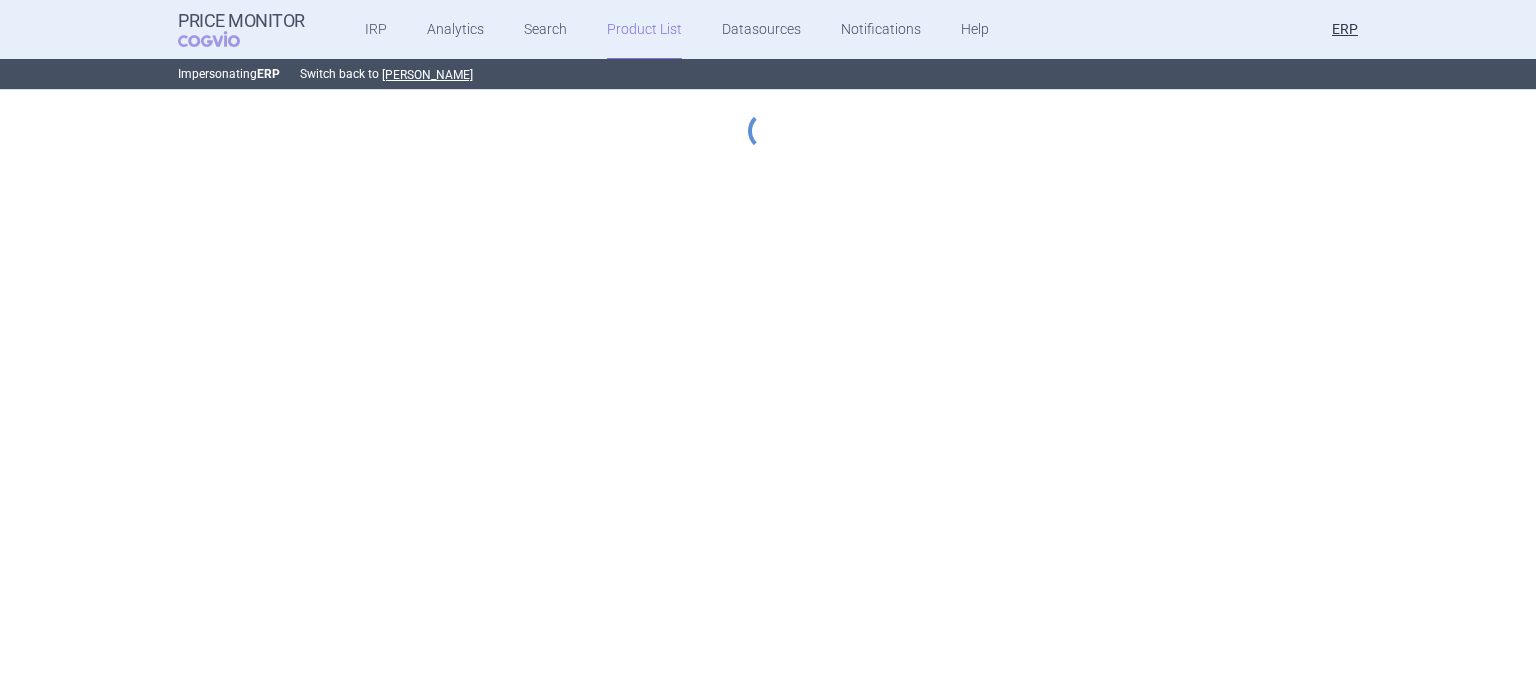 scroll, scrollTop: 0, scrollLeft: 0, axis: both 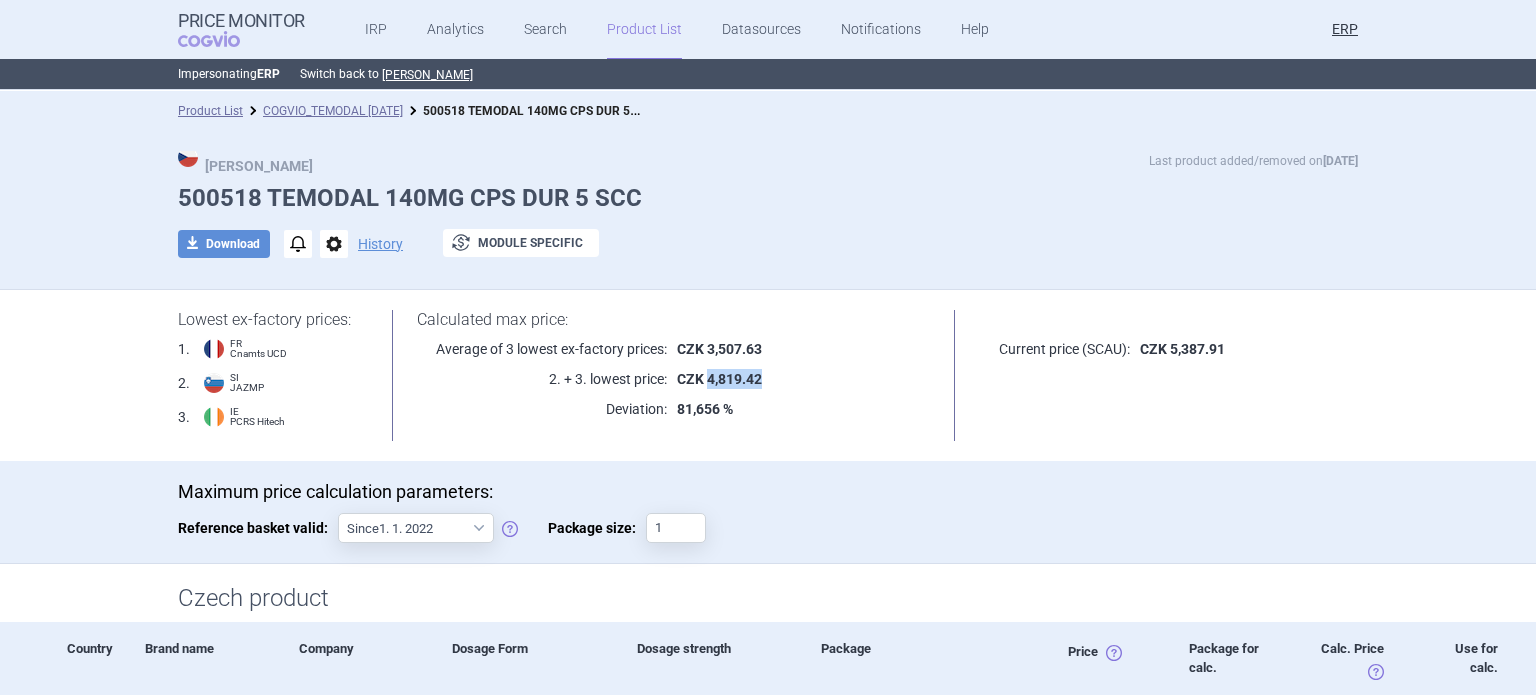 drag, startPoint x: 775, startPoint y: 377, endPoint x: 703, endPoint y: 387, distance: 72.691124 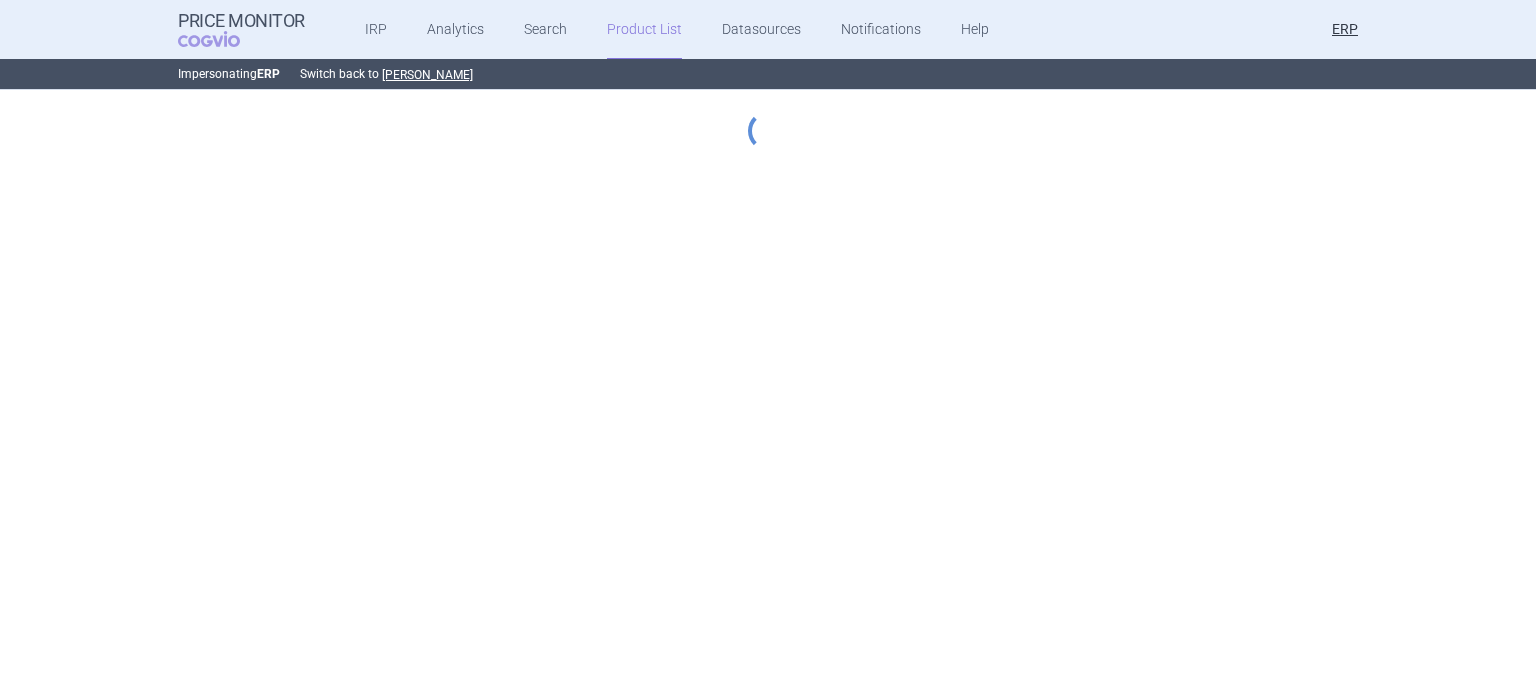 scroll, scrollTop: 0, scrollLeft: 0, axis: both 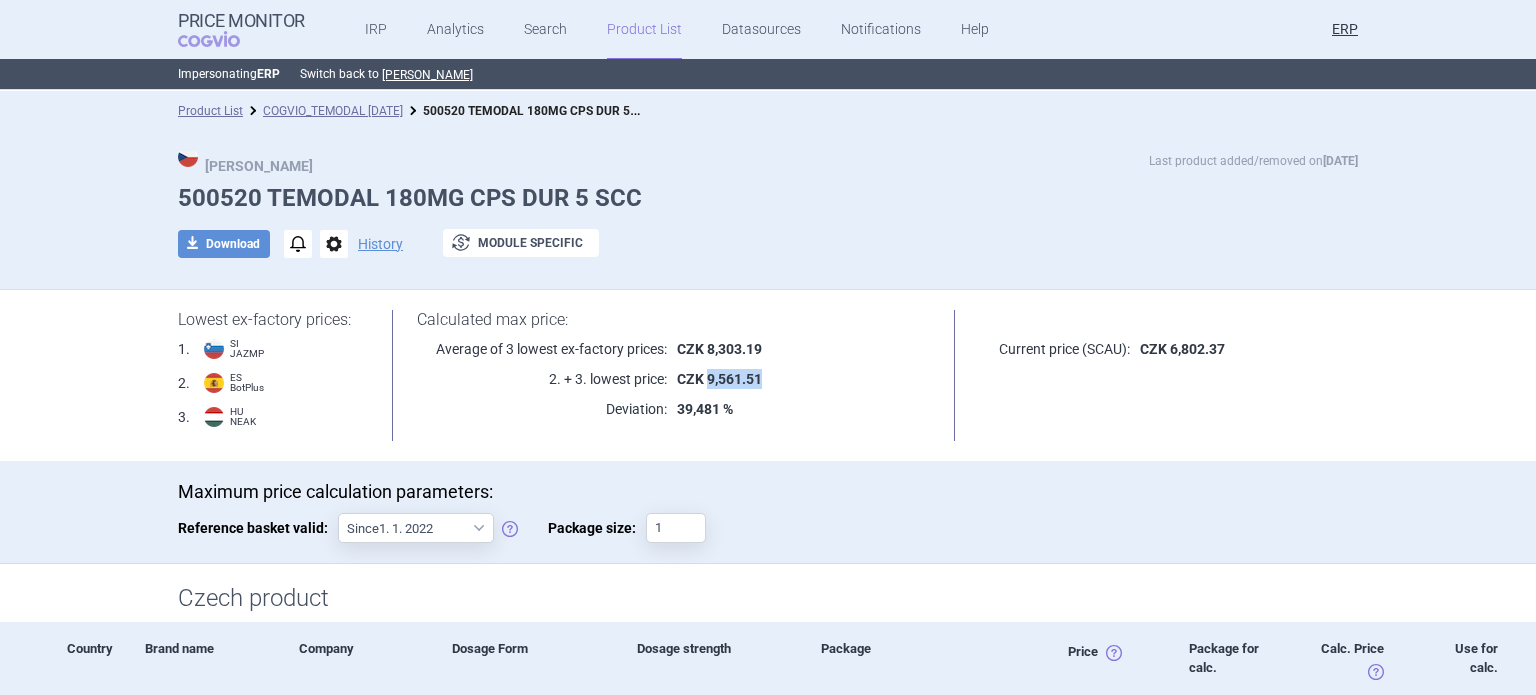 drag, startPoint x: 761, startPoint y: 379, endPoint x: 702, endPoint y: 376, distance: 59.07622 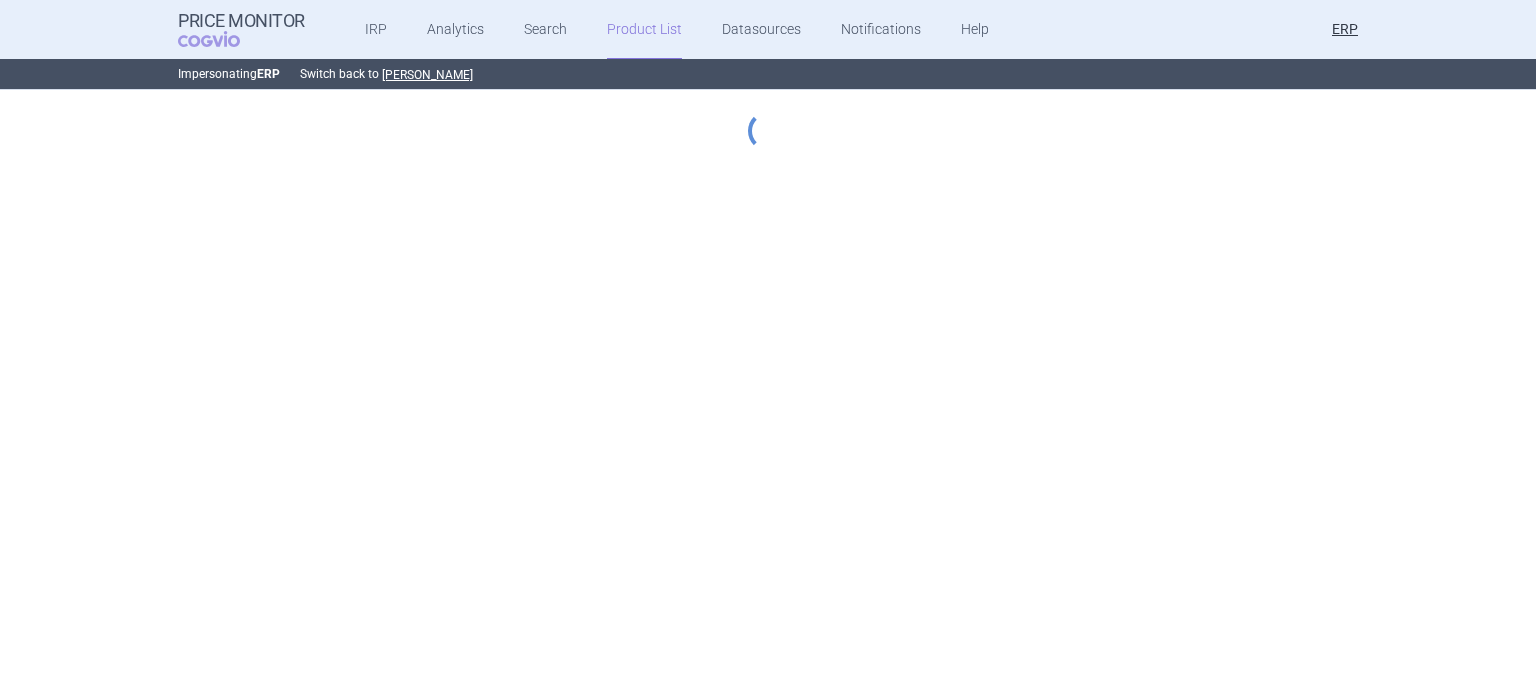 scroll, scrollTop: 0, scrollLeft: 0, axis: both 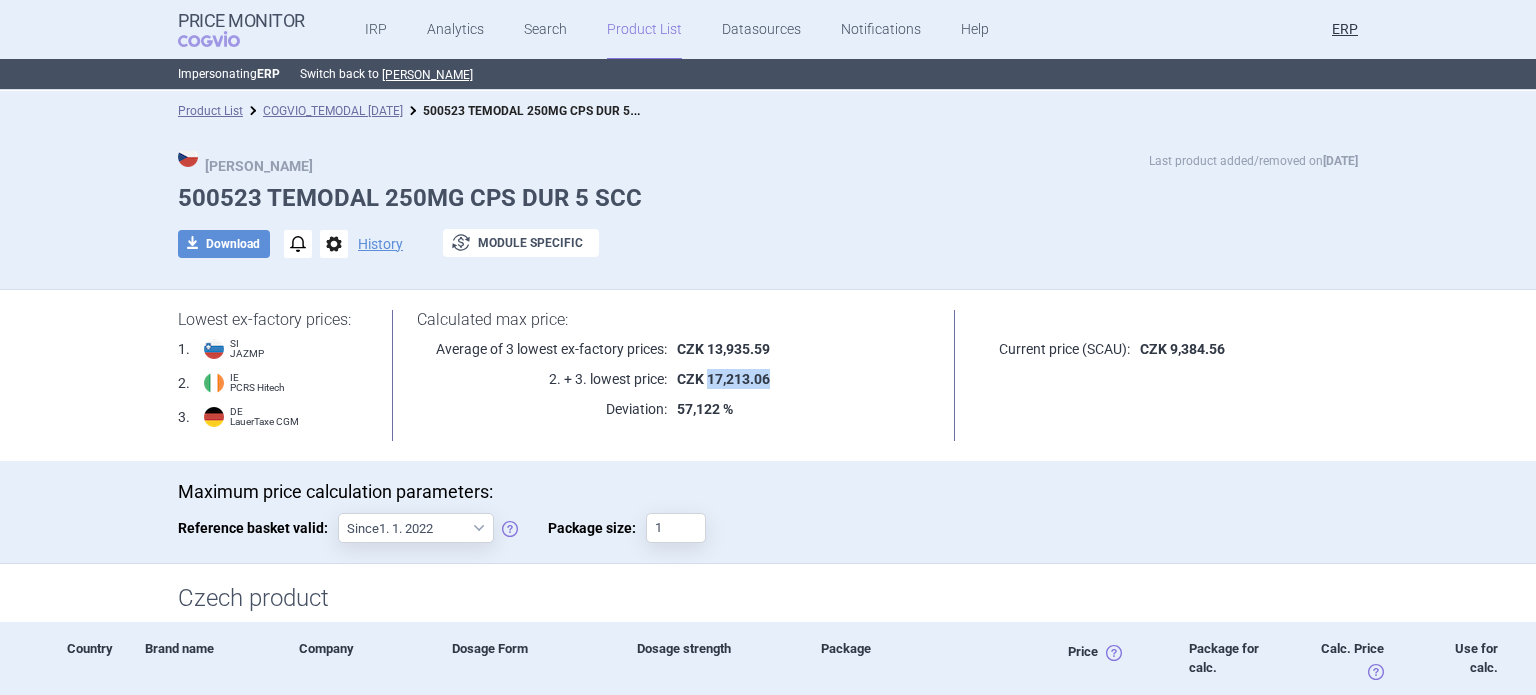 drag, startPoint x: 766, startPoint y: 379, endPoint x: 700, endPoint y: 386, distance: 66.37017 